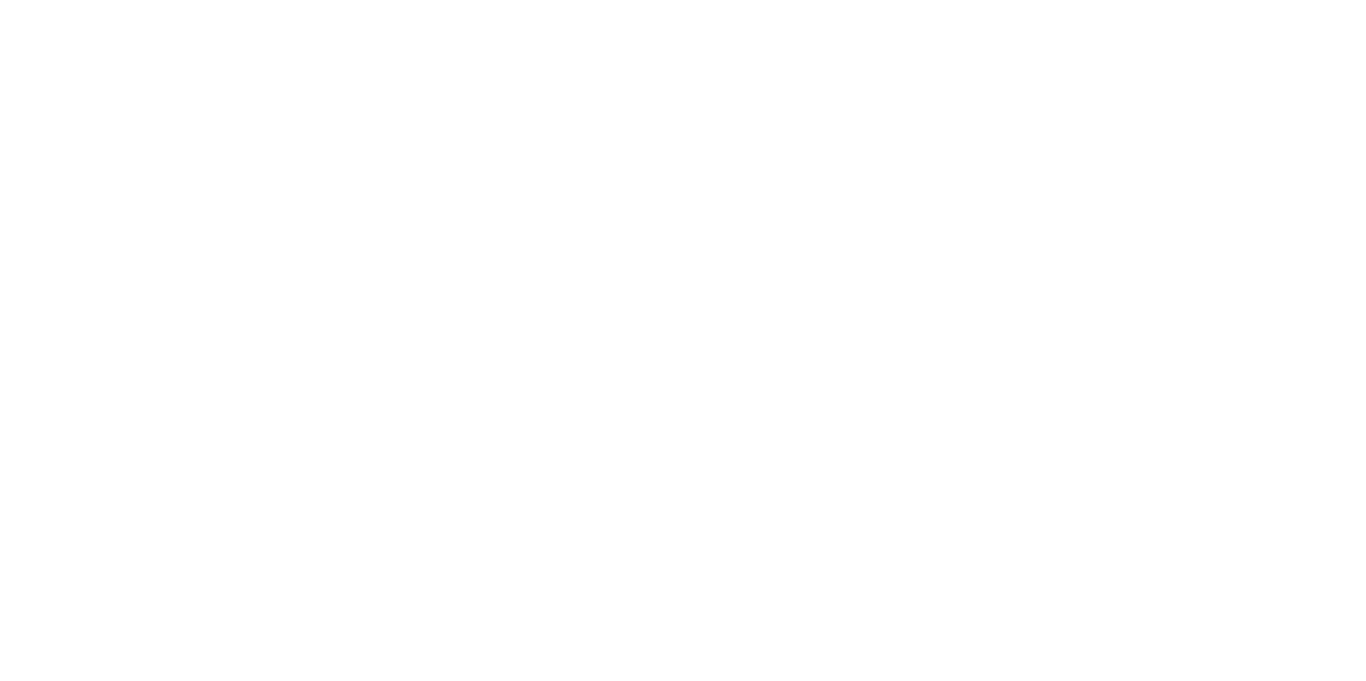 scroll, scrollTop: 0, scrollLeft: 0, axis: both 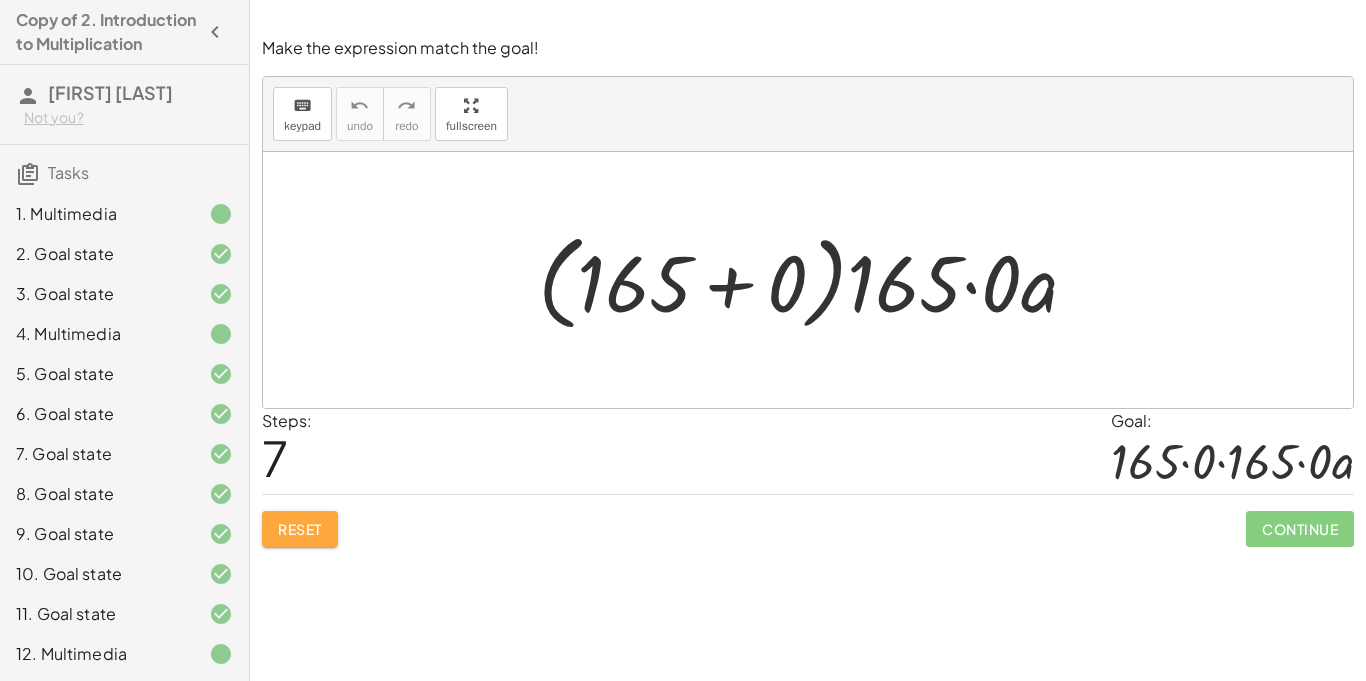 click on "Reset" at bounding box center [300, 529] 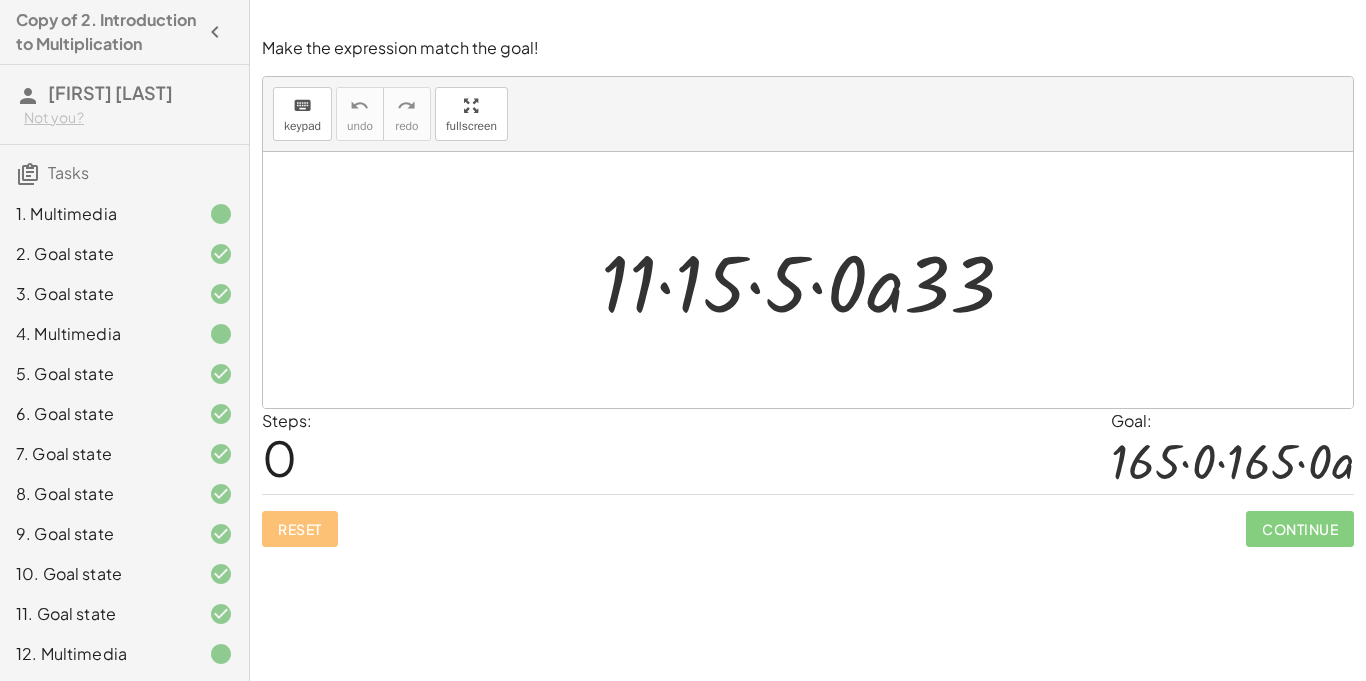 click at bounding box center (816, 280) 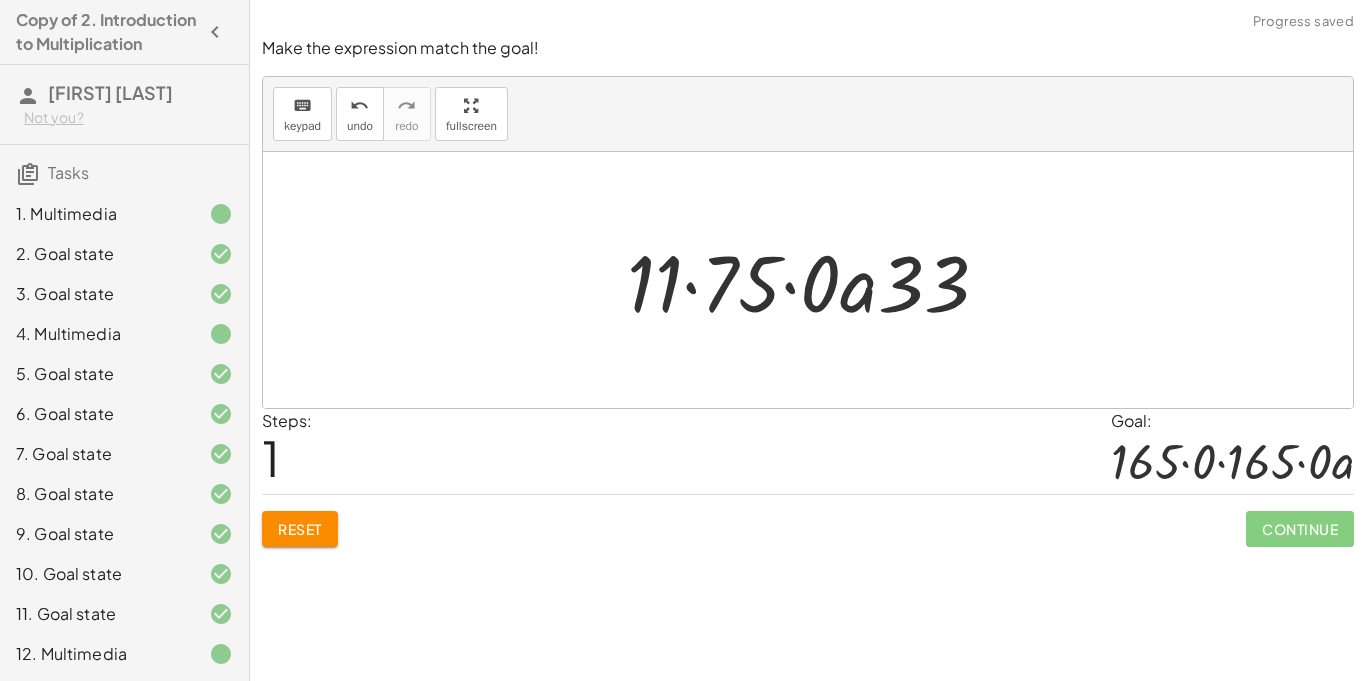 click on "Reset" 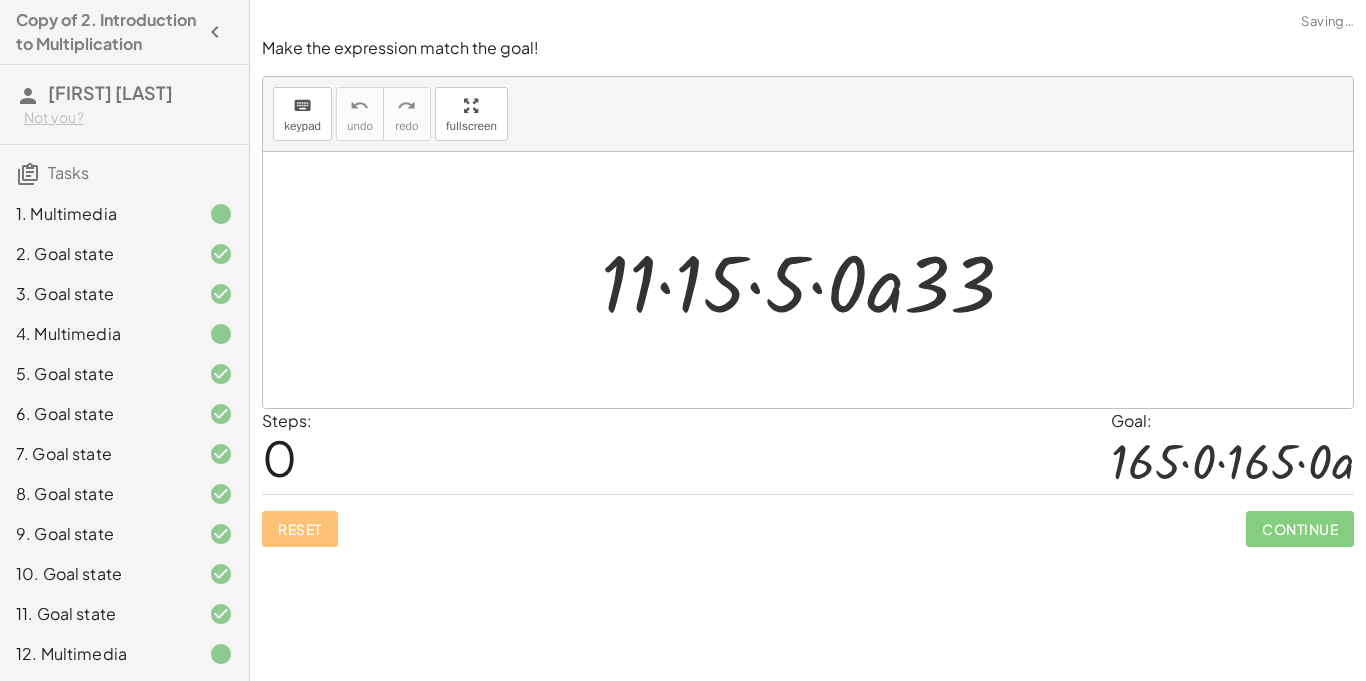 click at bounding box center [816, 280] 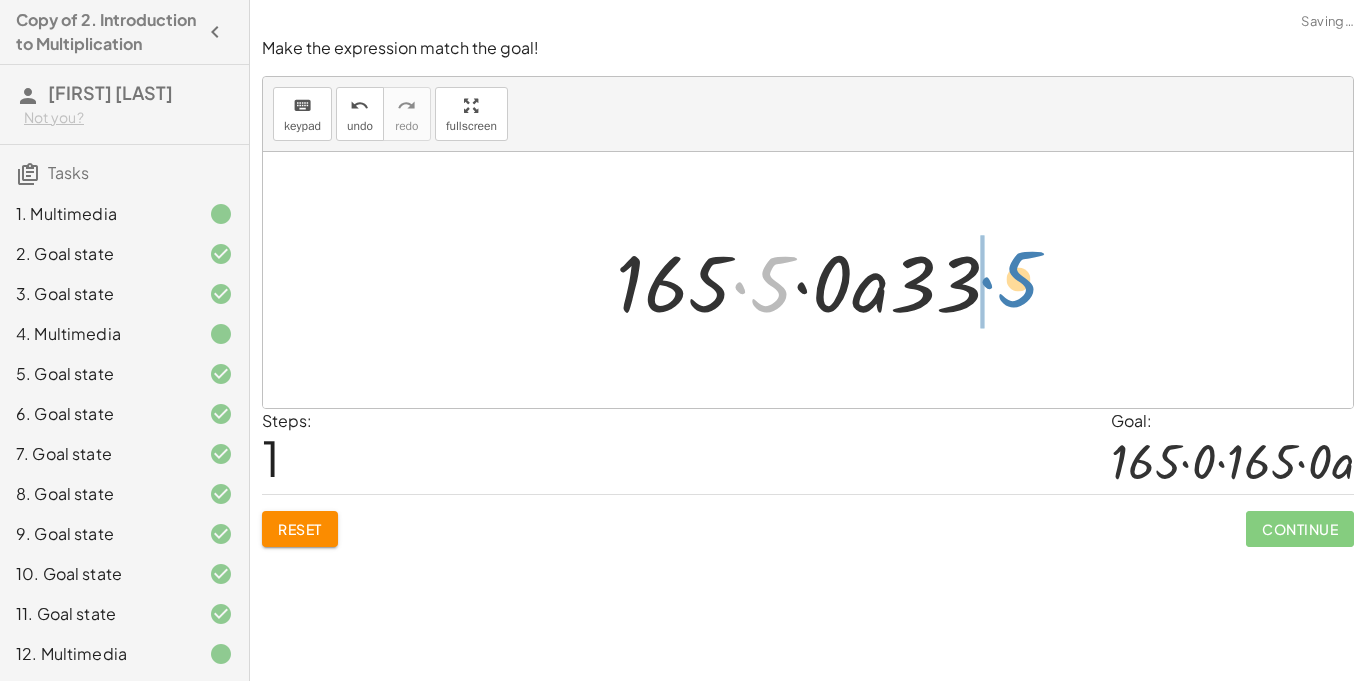 drag, startPoint x: 772, startPoint y: 292, endPoint x: 1019, endPoint y: 287, distance: 247.0506 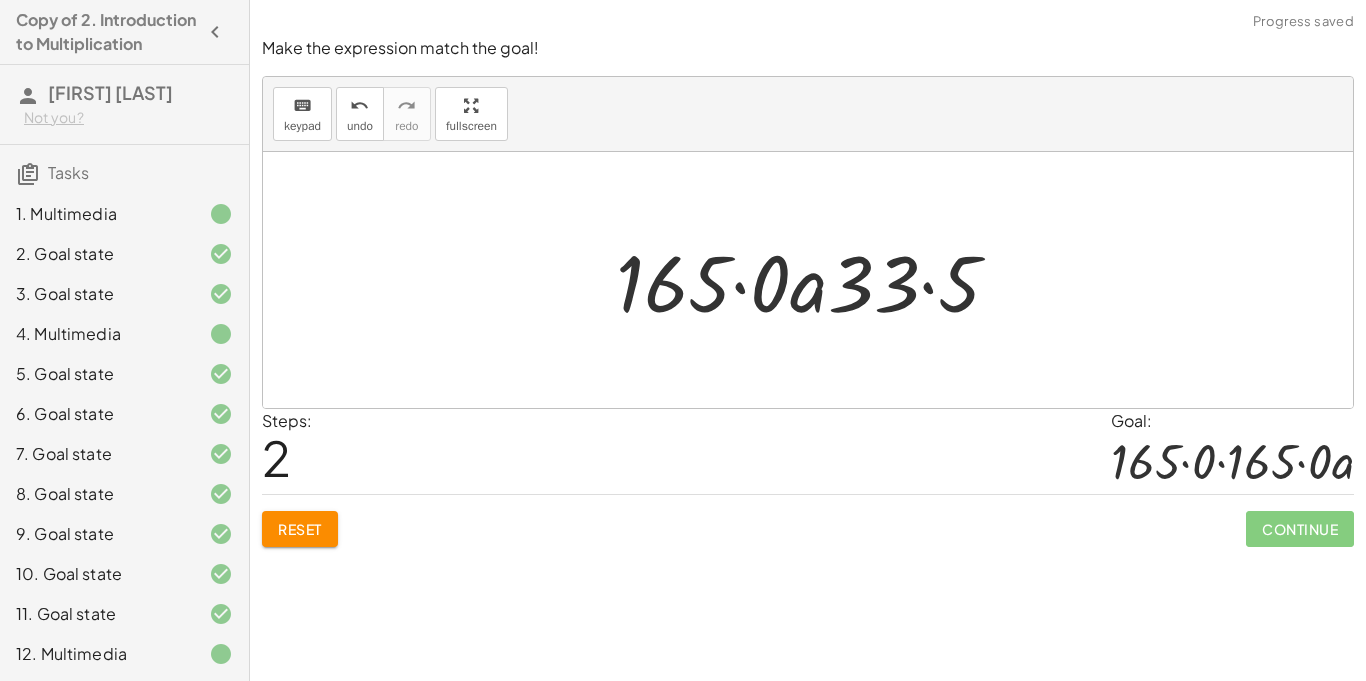 click at bounding box center (816, 280) 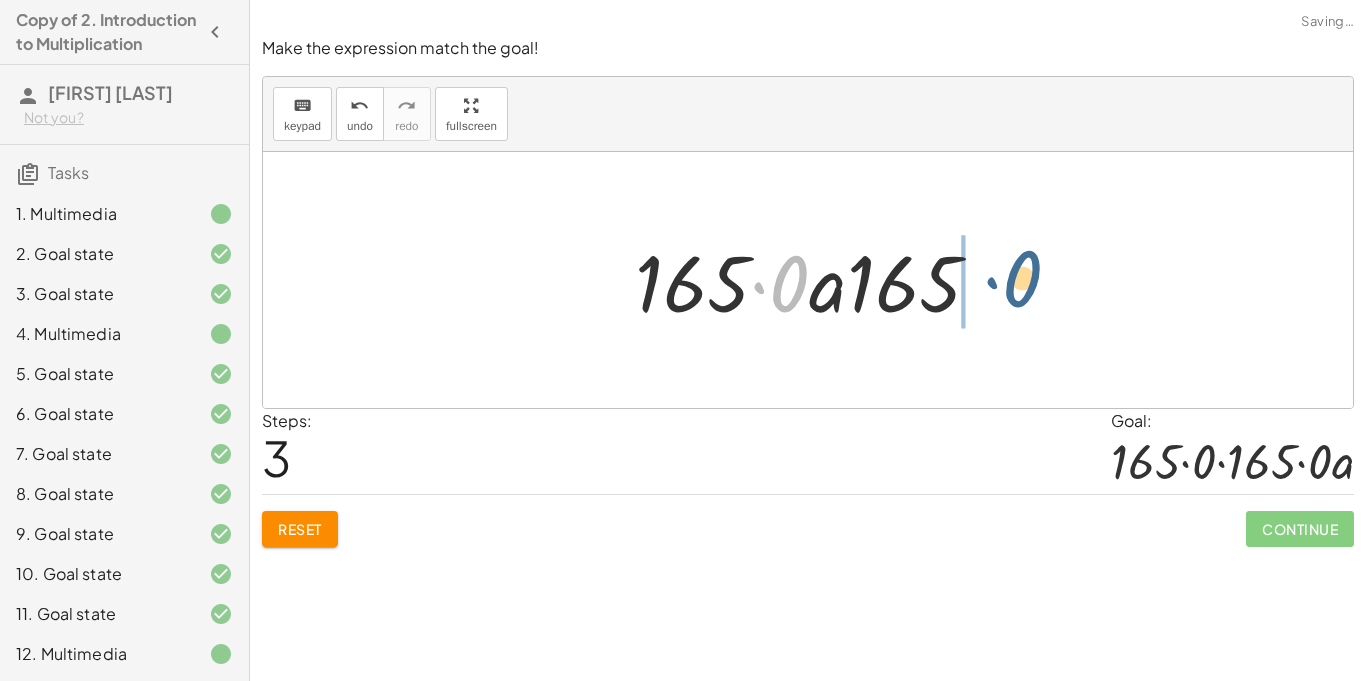 drag, startPoint x: 794, startPoint y: 294, endPoint x: 1063, endPoint y: 286, distance: 269.11893 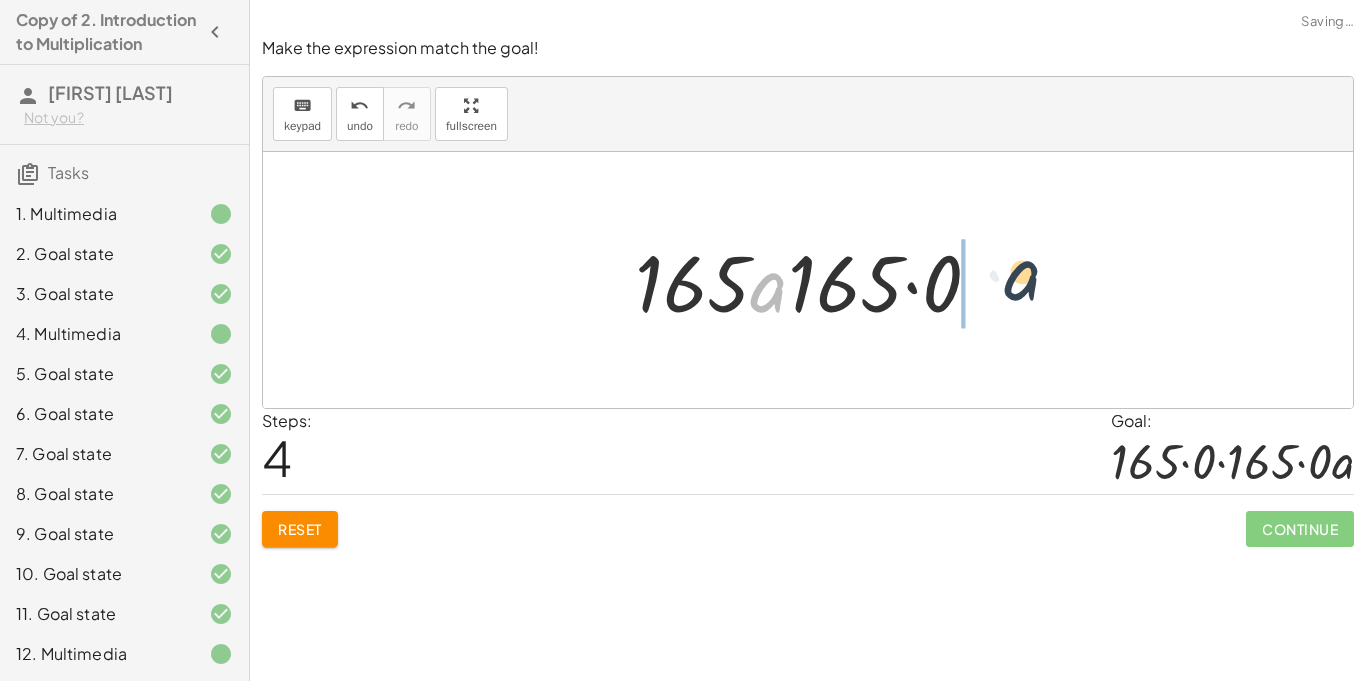 drag, startPoint x: 776, startPoint y: 290, endPoint x: 1034, endPoint y: 278, distance: 258.27893 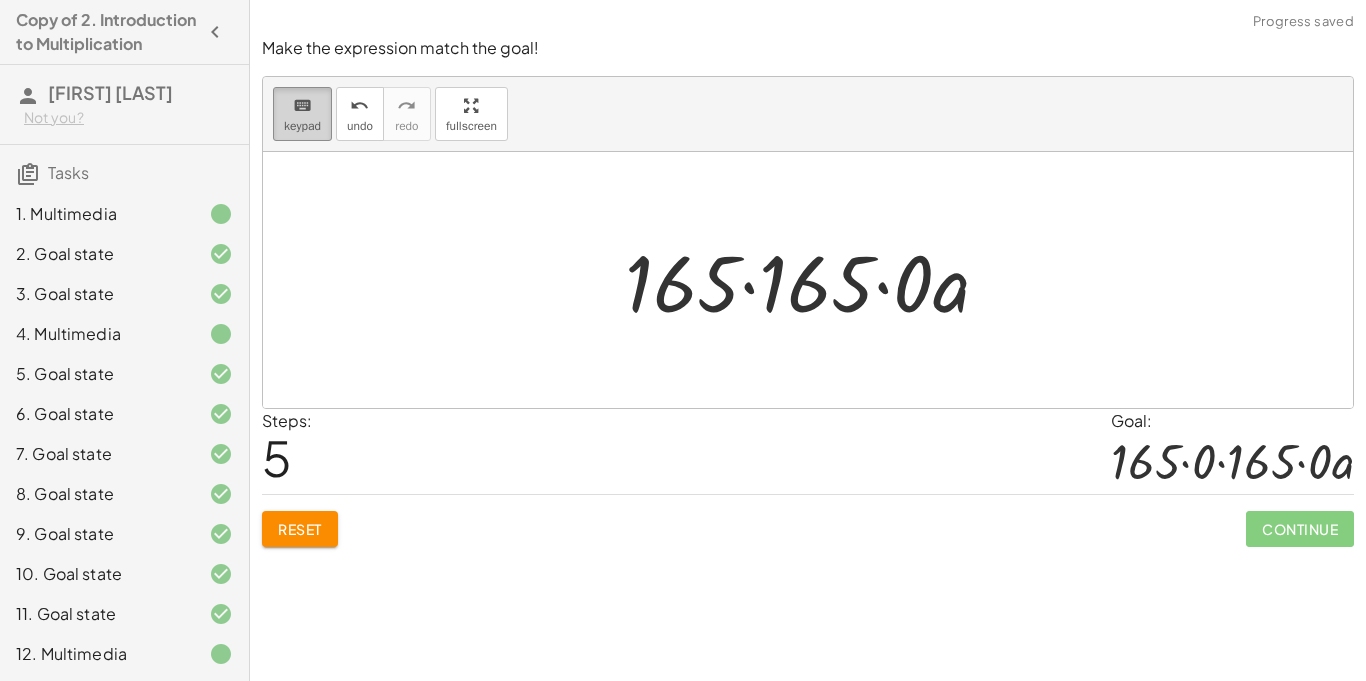 click on "keypad" at bounding box center [302, 126] 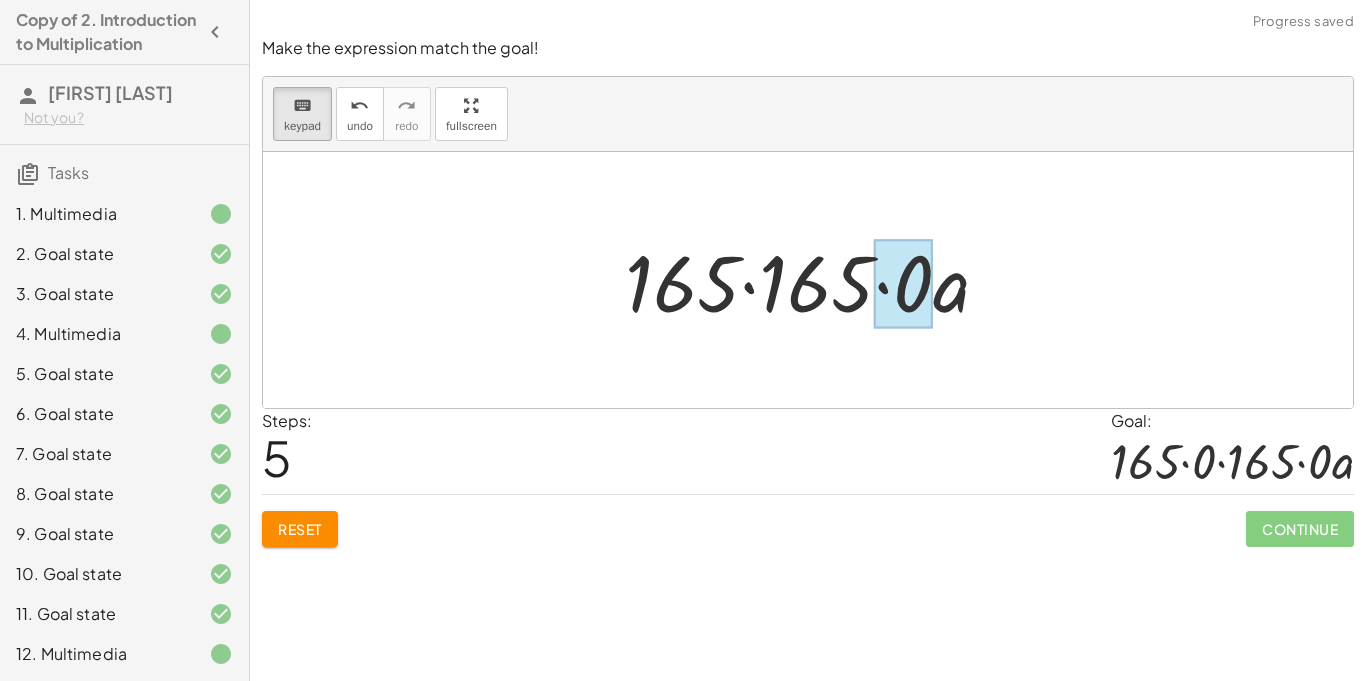click at bounding box center (903, 284) 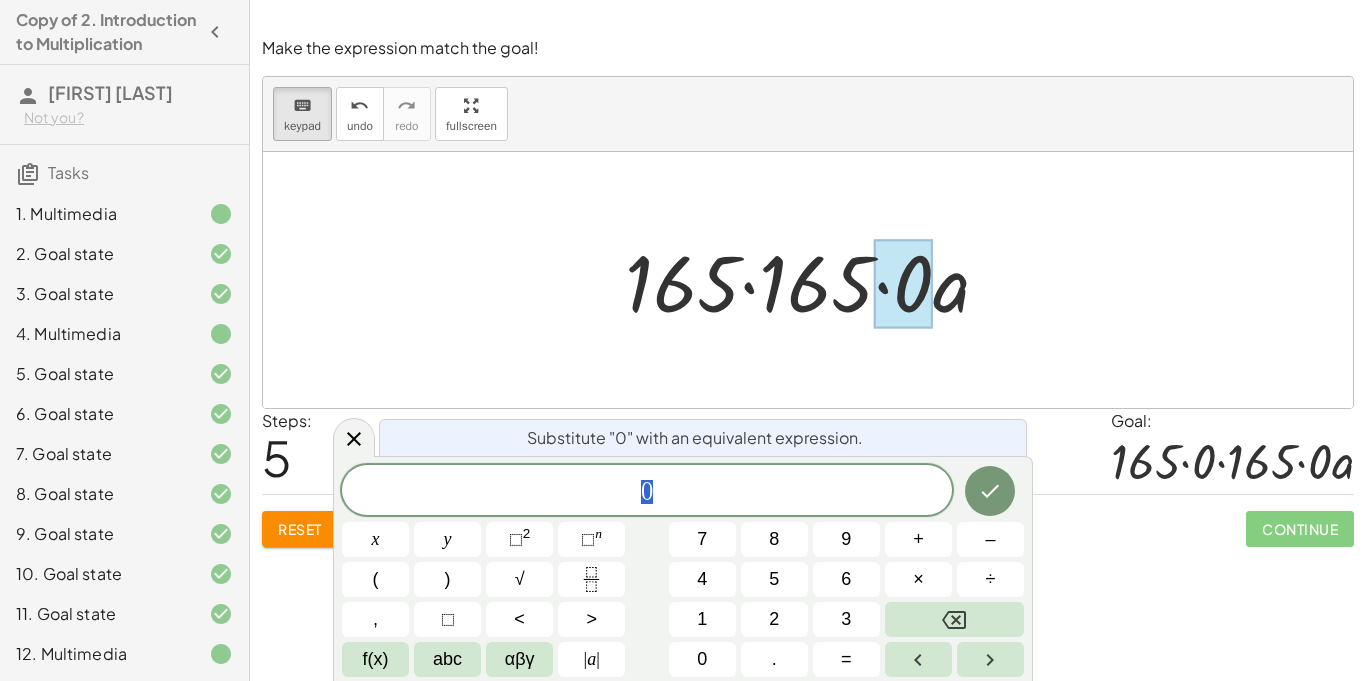 scroll, scrollTop: 1, scrollLeft: 0, axis: vertical 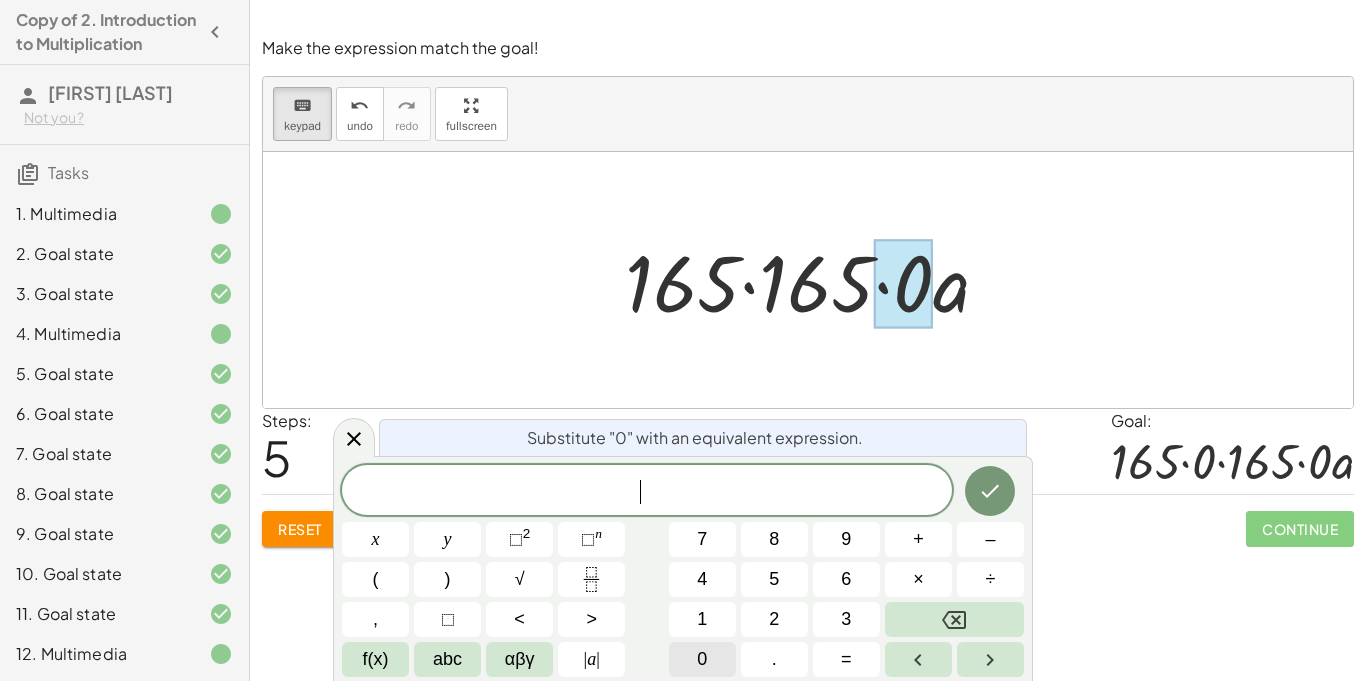 click on "0" at bounding box center (702, 659) 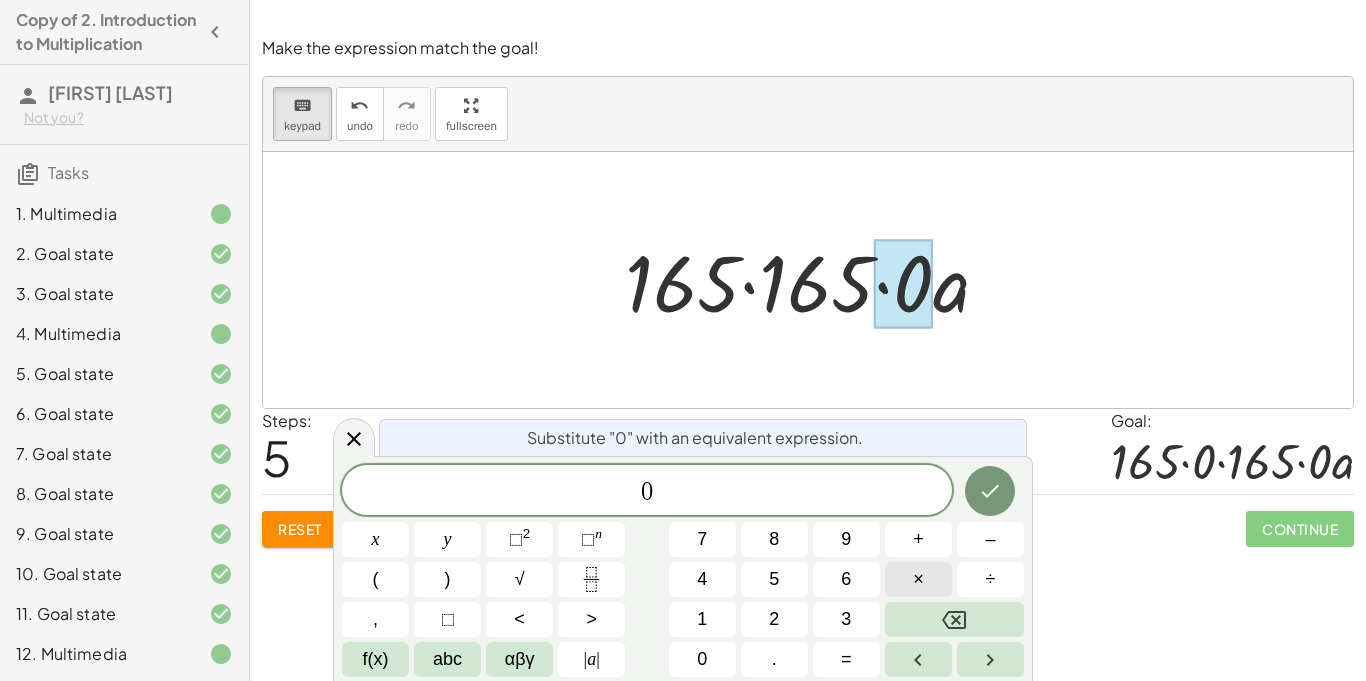 click on "×" at bounding box center (918, 579) 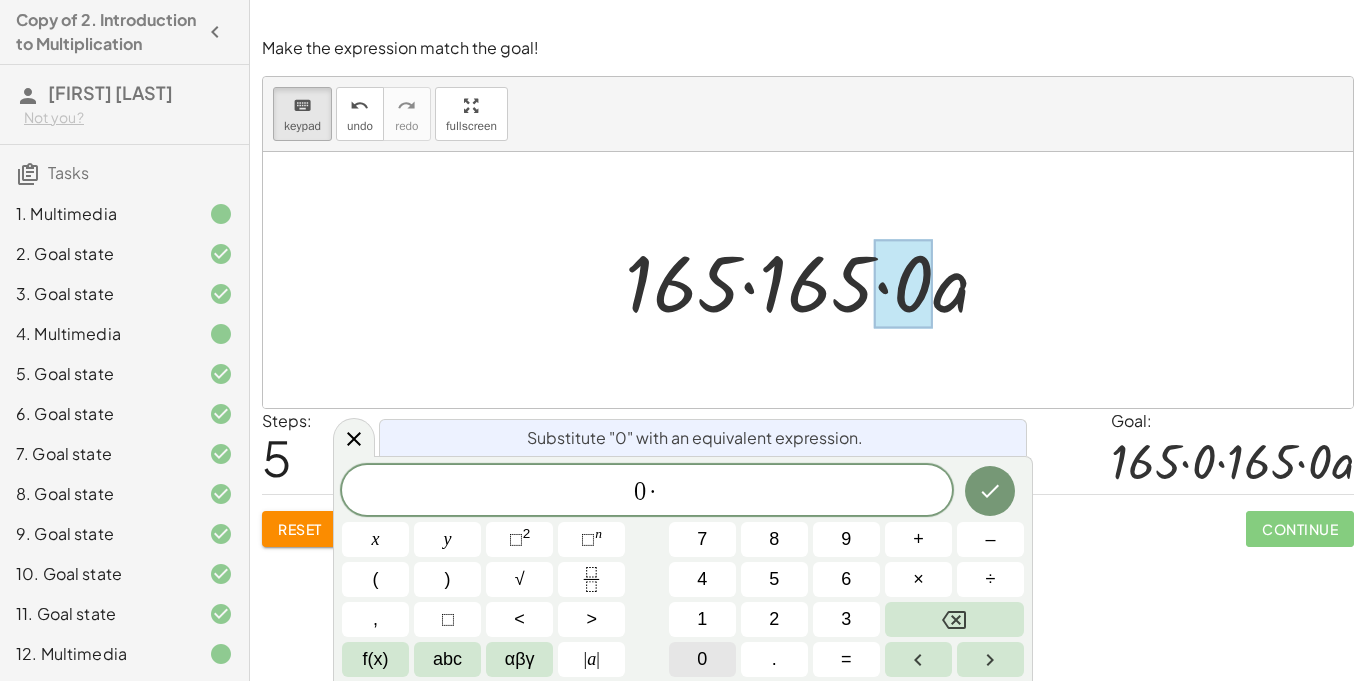 click on "0" at bounding box center (702, 659) 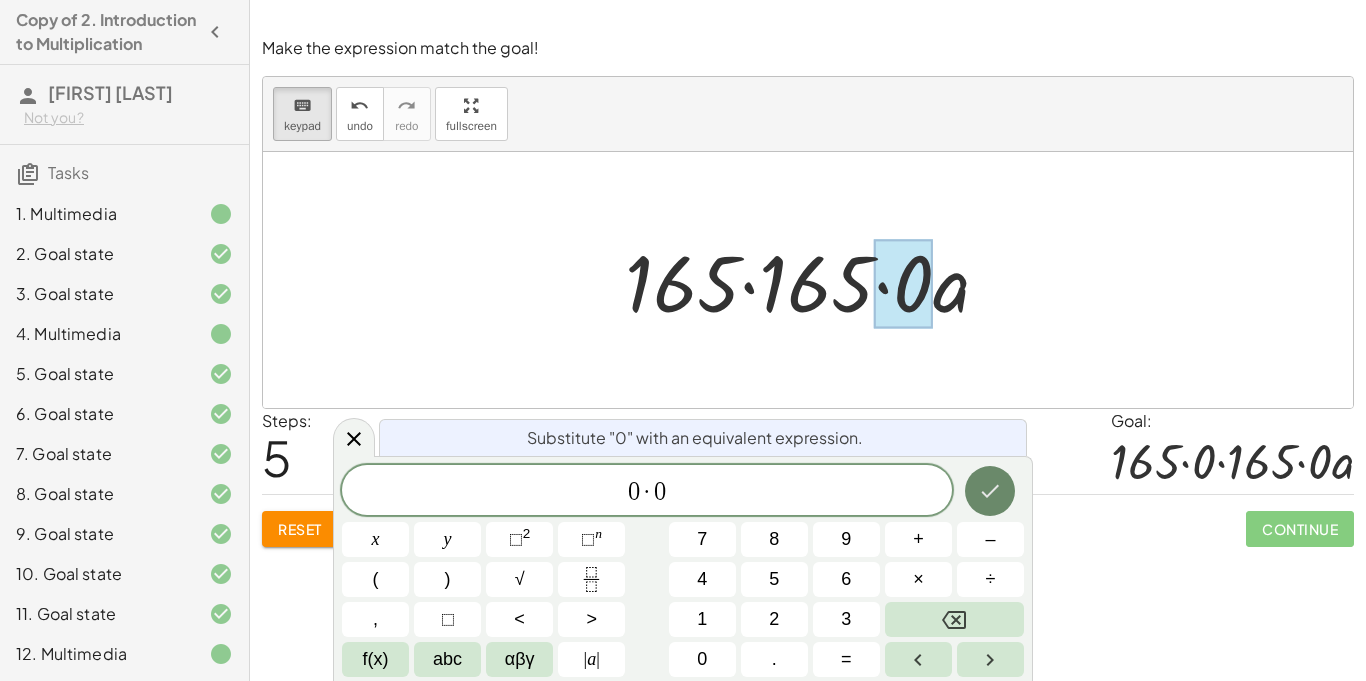 click 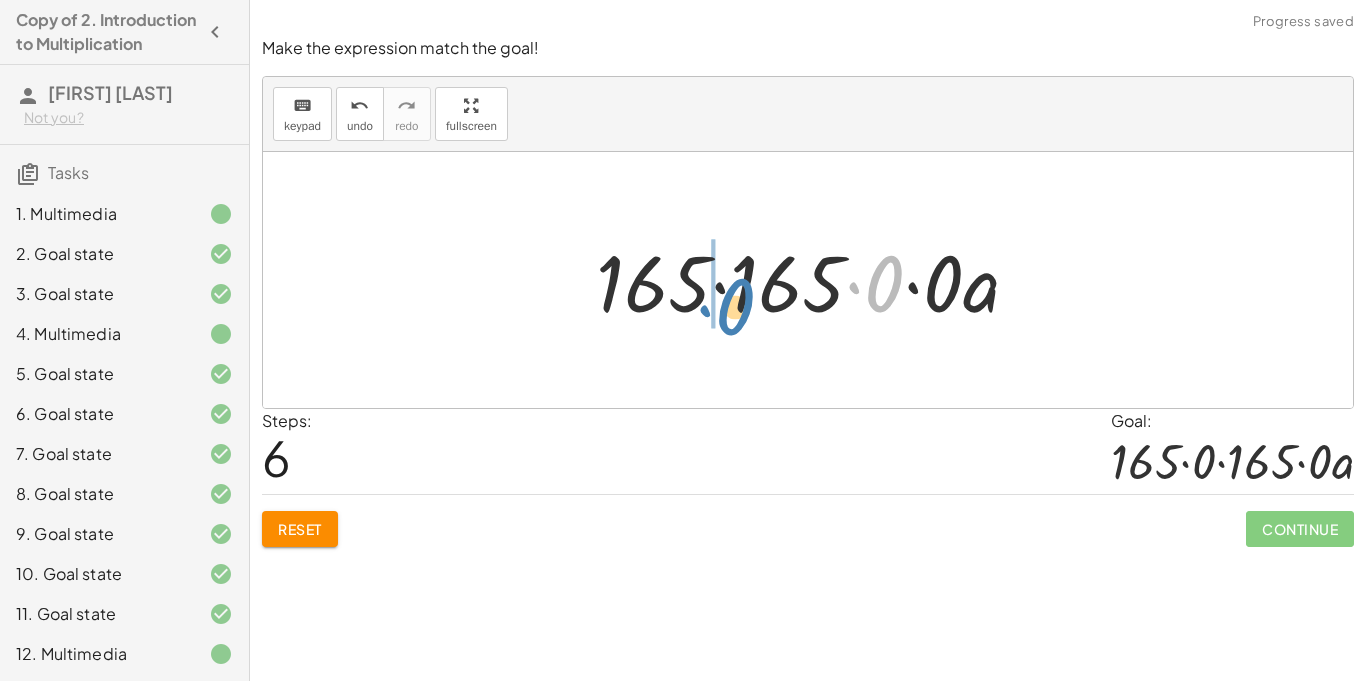 drag, startPoint x: 892, startPoint y: 281, endPoint x: 743, endPoint y: 304, distance: 150.76472 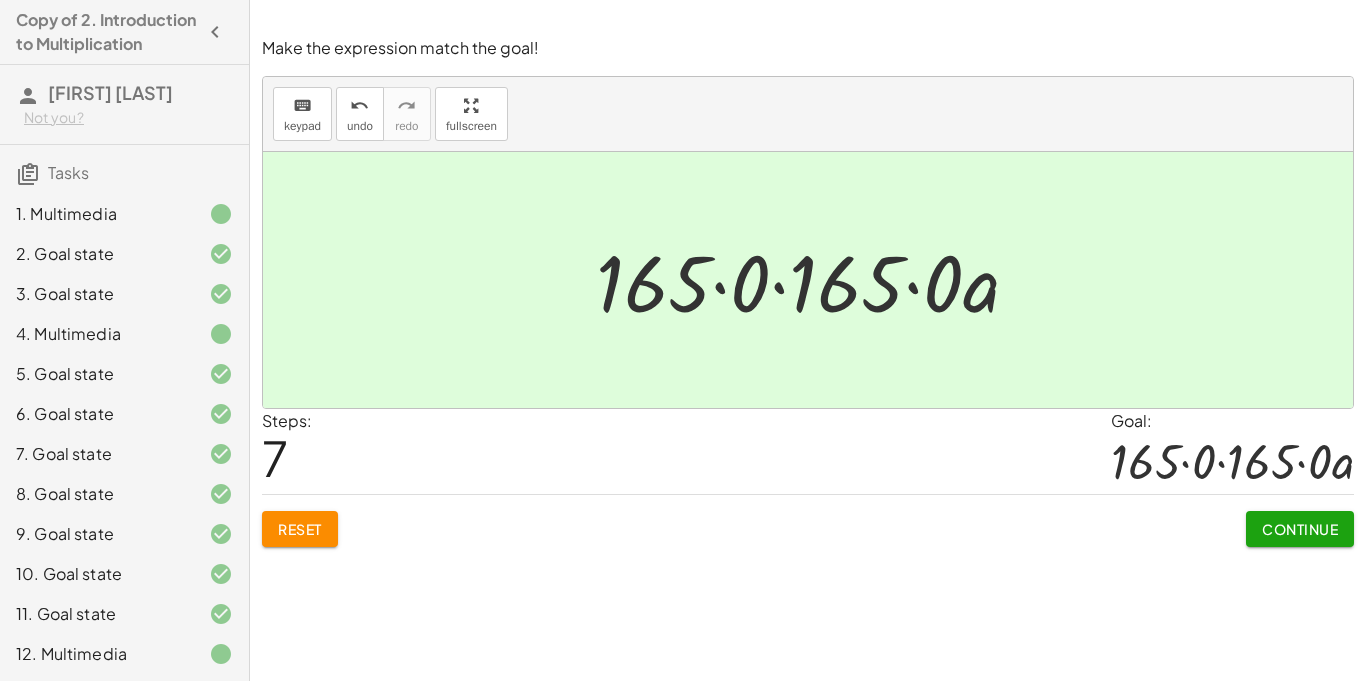 click on "Continue" 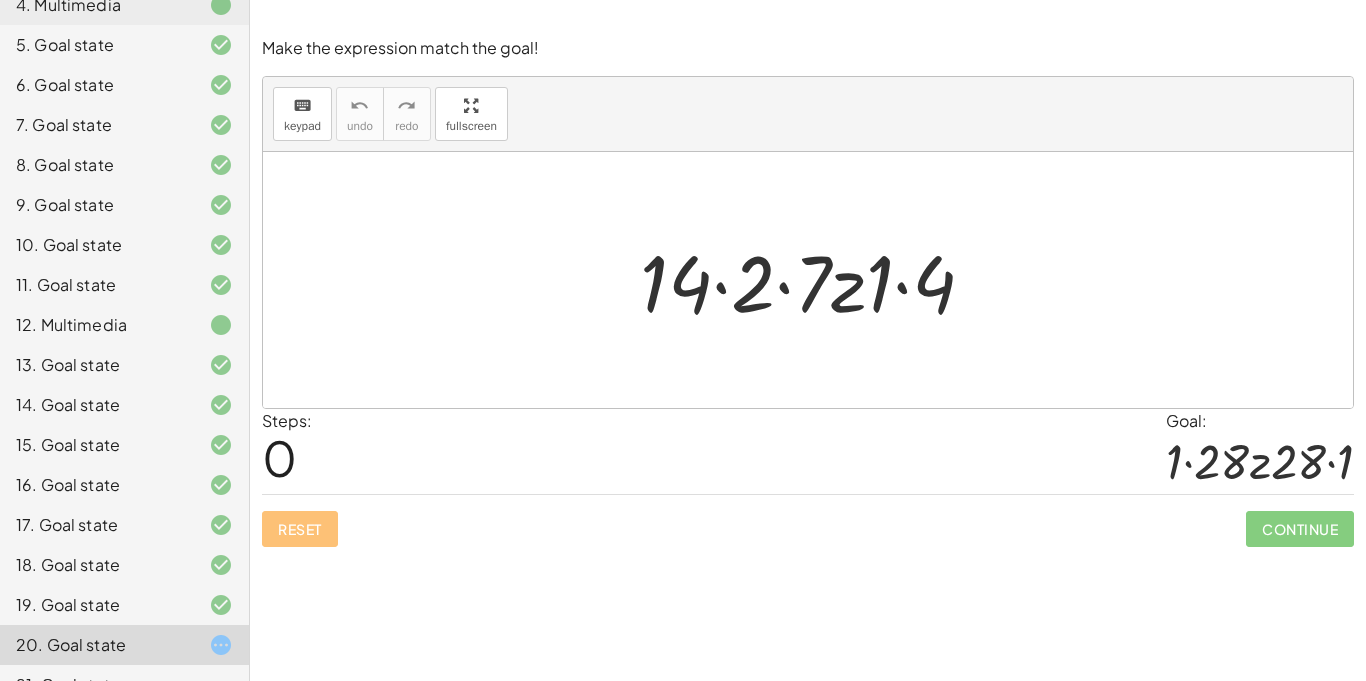 scroll, scrollTop: 361, scrollLeft: 0, axis: vertical 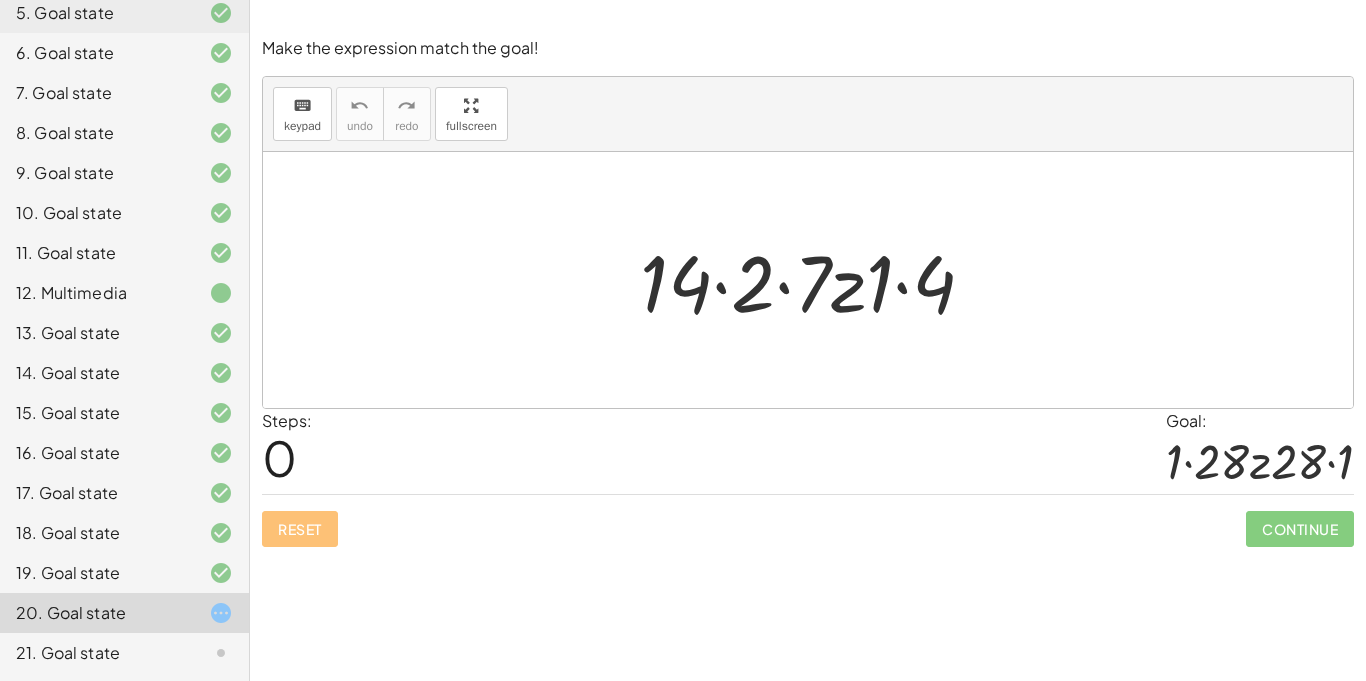click at bounding box center [815, 280] 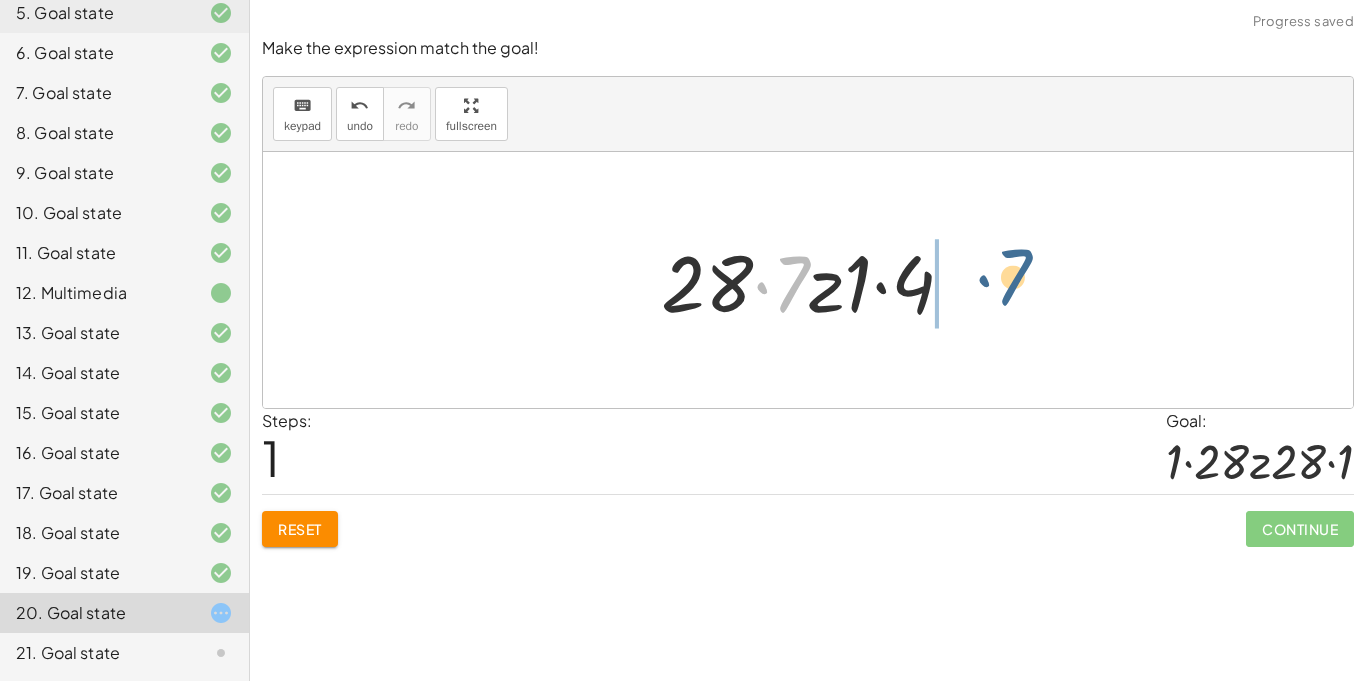 drag, startPoint x: 796, startPoint y: 285, endPoint x: 1021, endPoint y: 279, distance: 225.07999 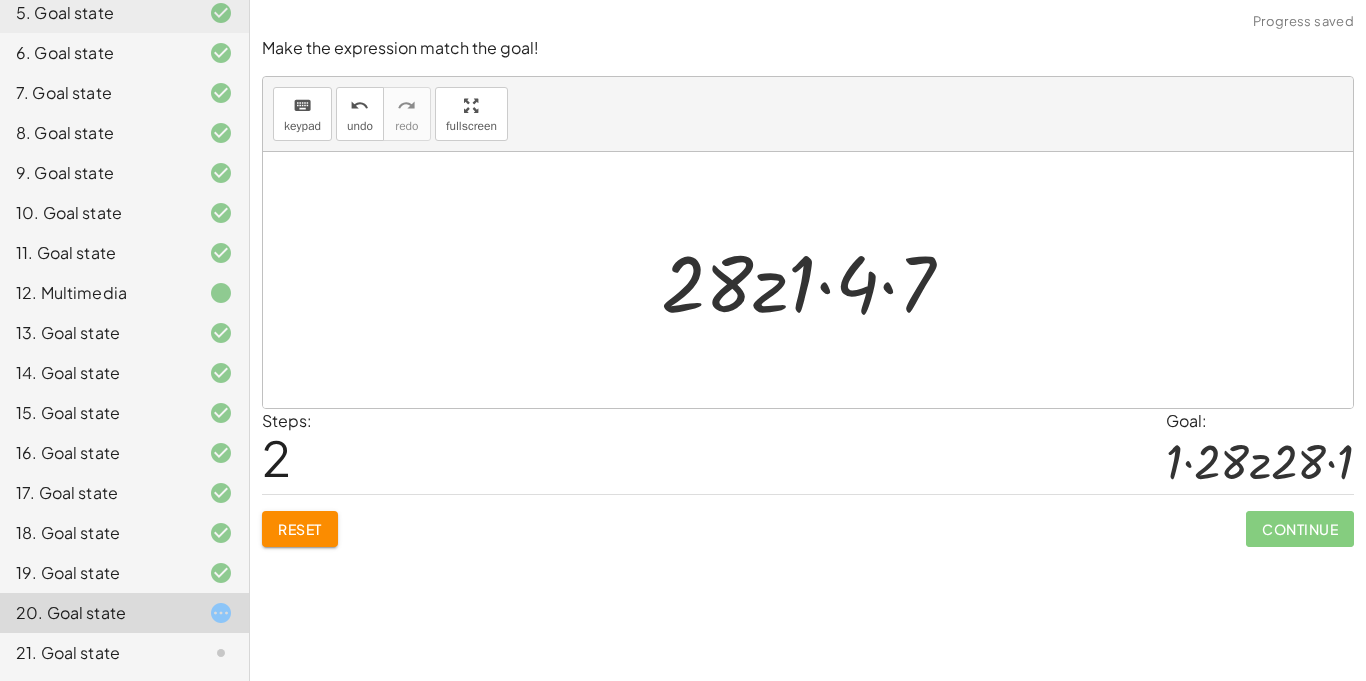 click at bounding box center [815, 280] 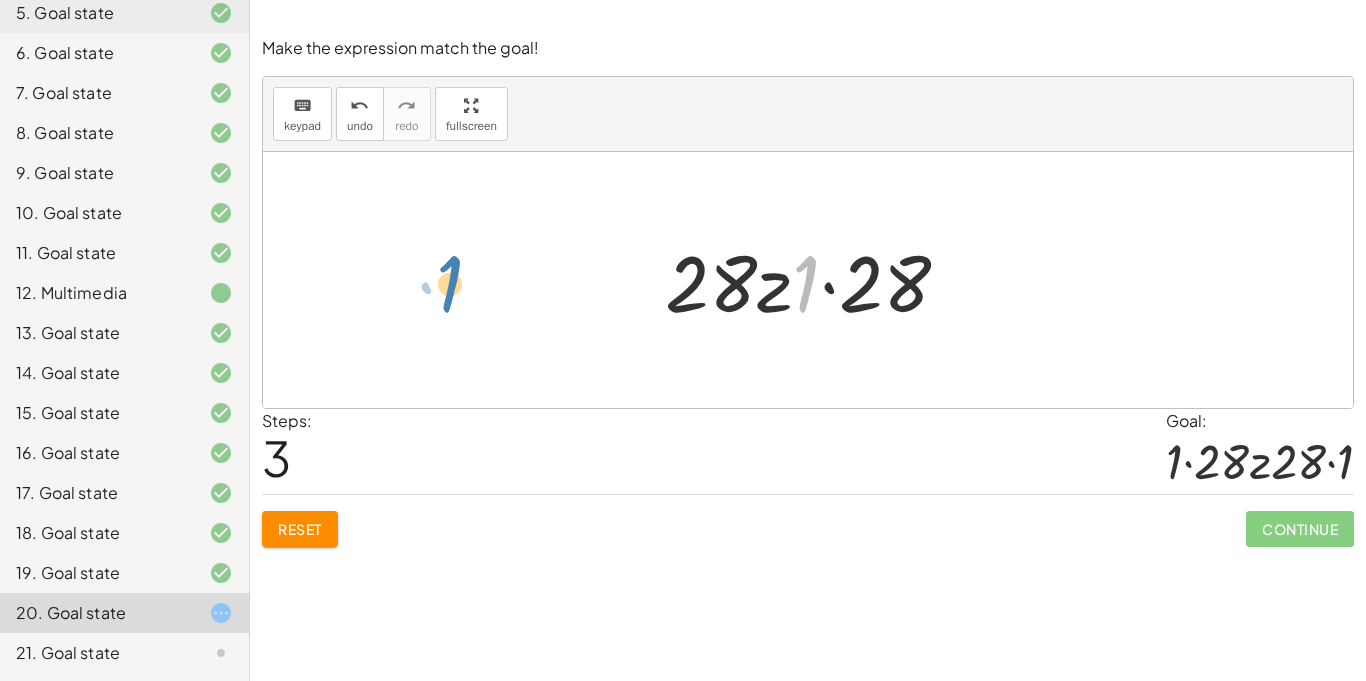 drag, startPoint x: 805, startPoint y: 291, endPoint x: 432, endPoint y: 285, distance: 373.04825 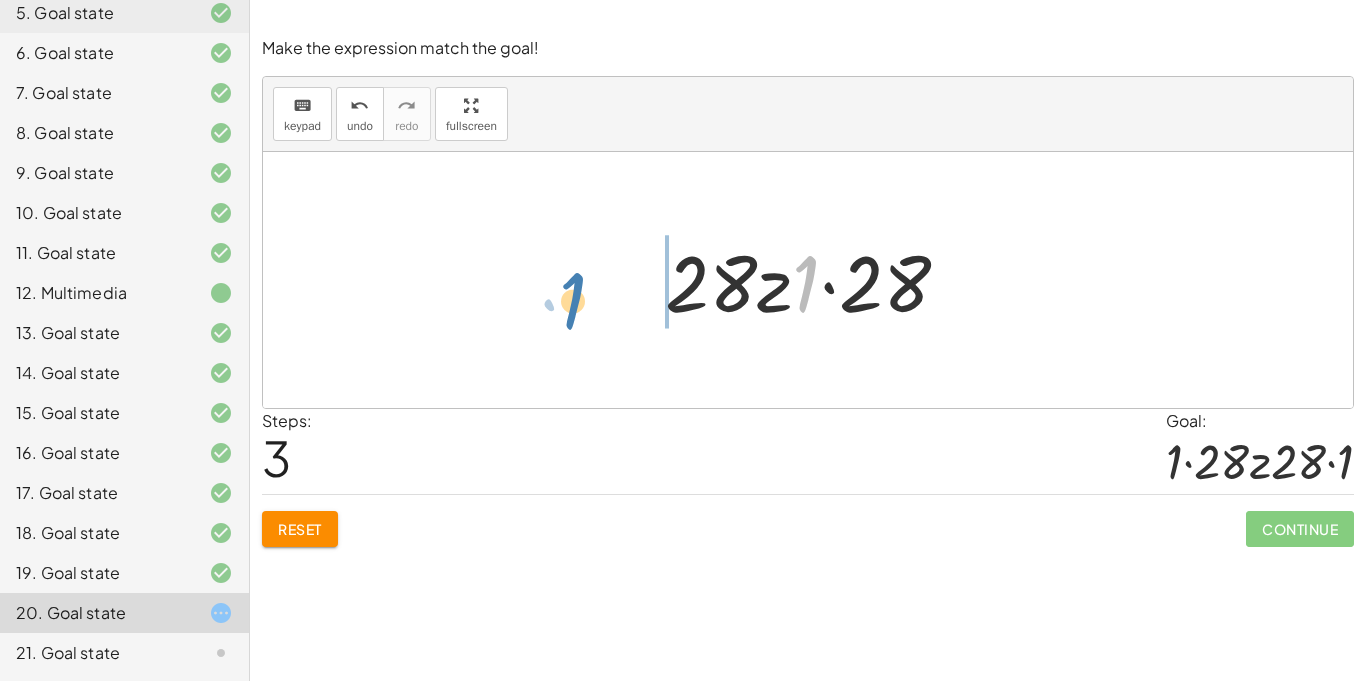 drag, startPoint x: 806, startPoint y: 275, endPoint x: 572, endPoint y: 289, distance: 234.41843 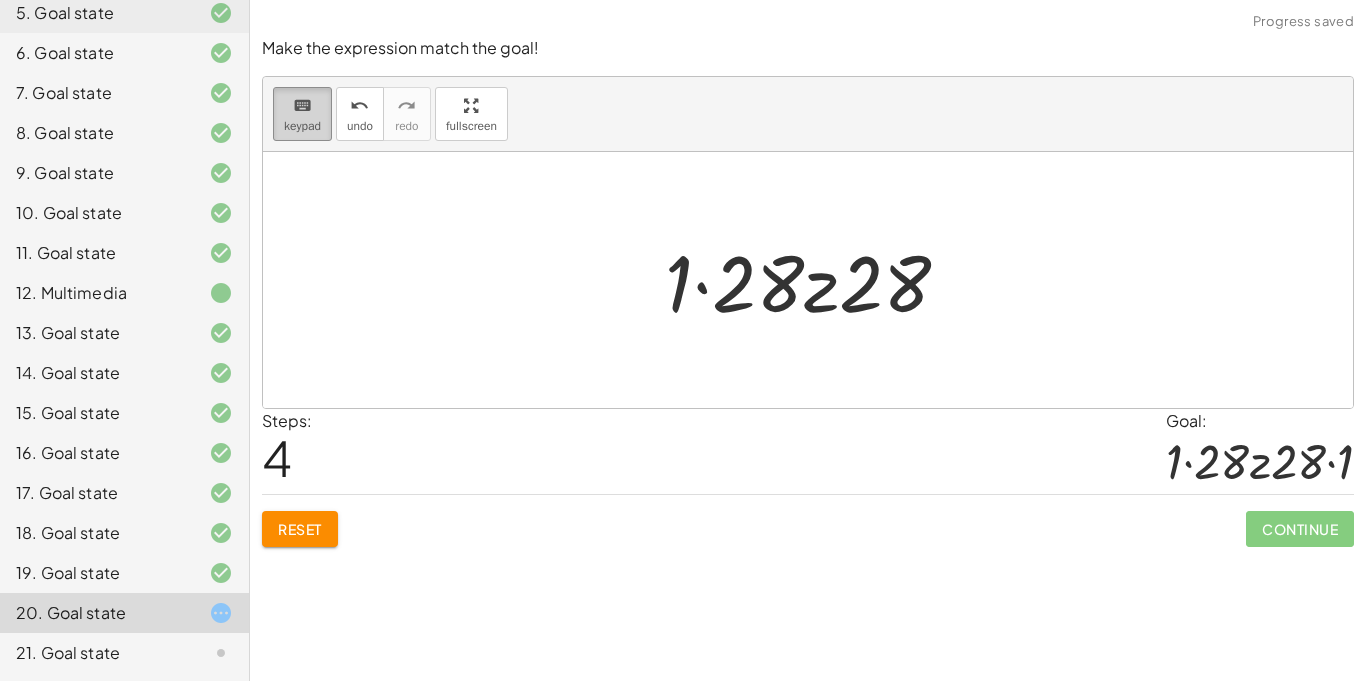 click on "keypad" at bounding box center (302, 126) 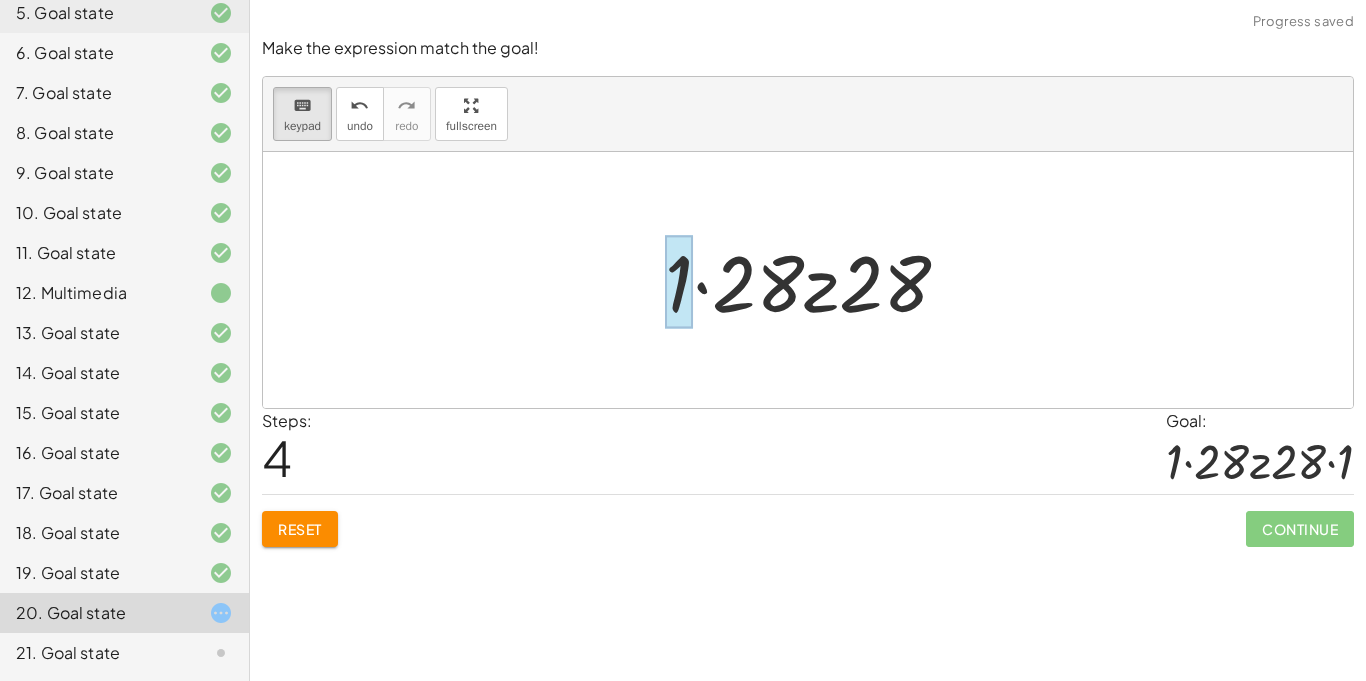 click at bounding box center (679, 282) 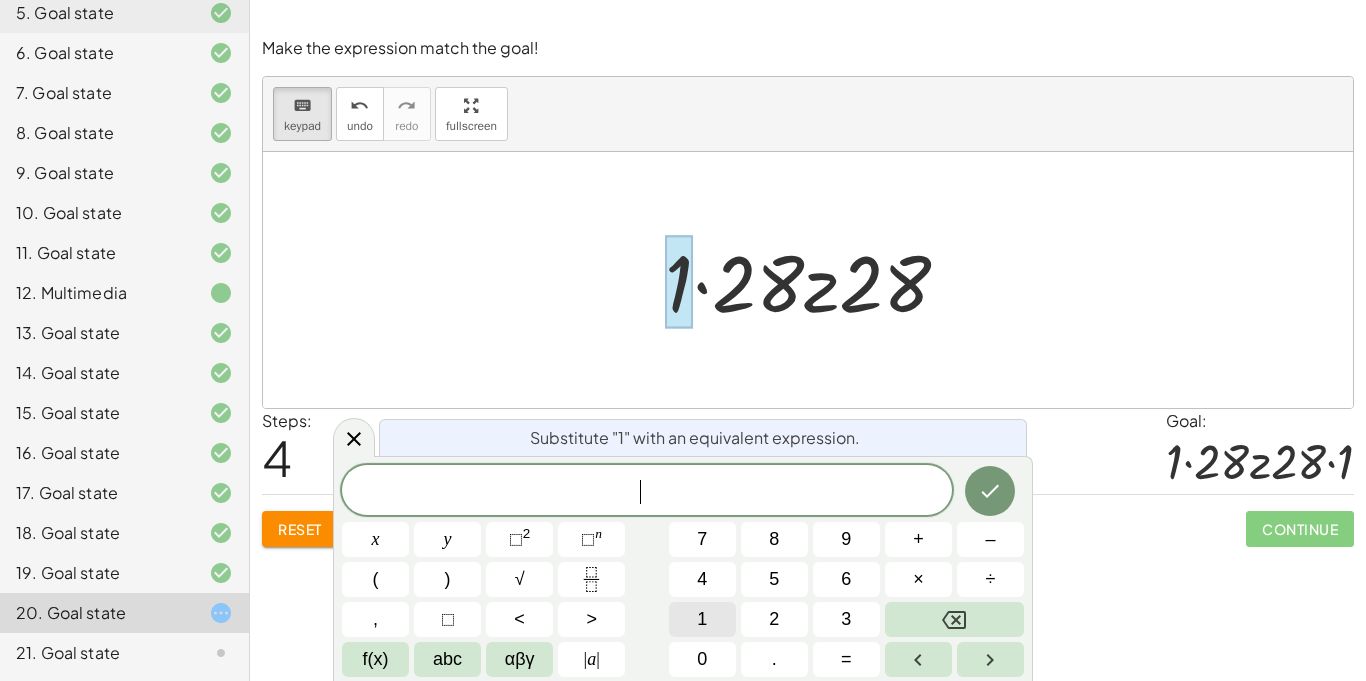click on "1" at bounding box center [702, 619] 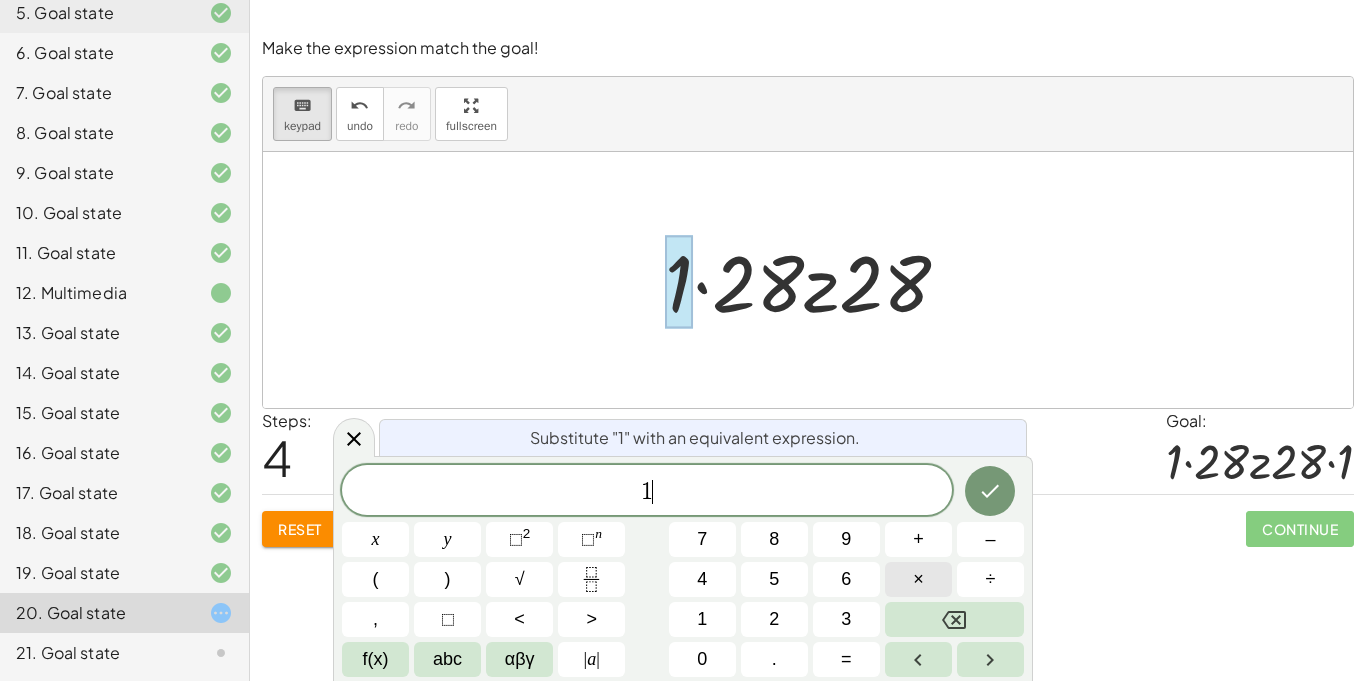 click on "×" at bounding box center (918, 579) 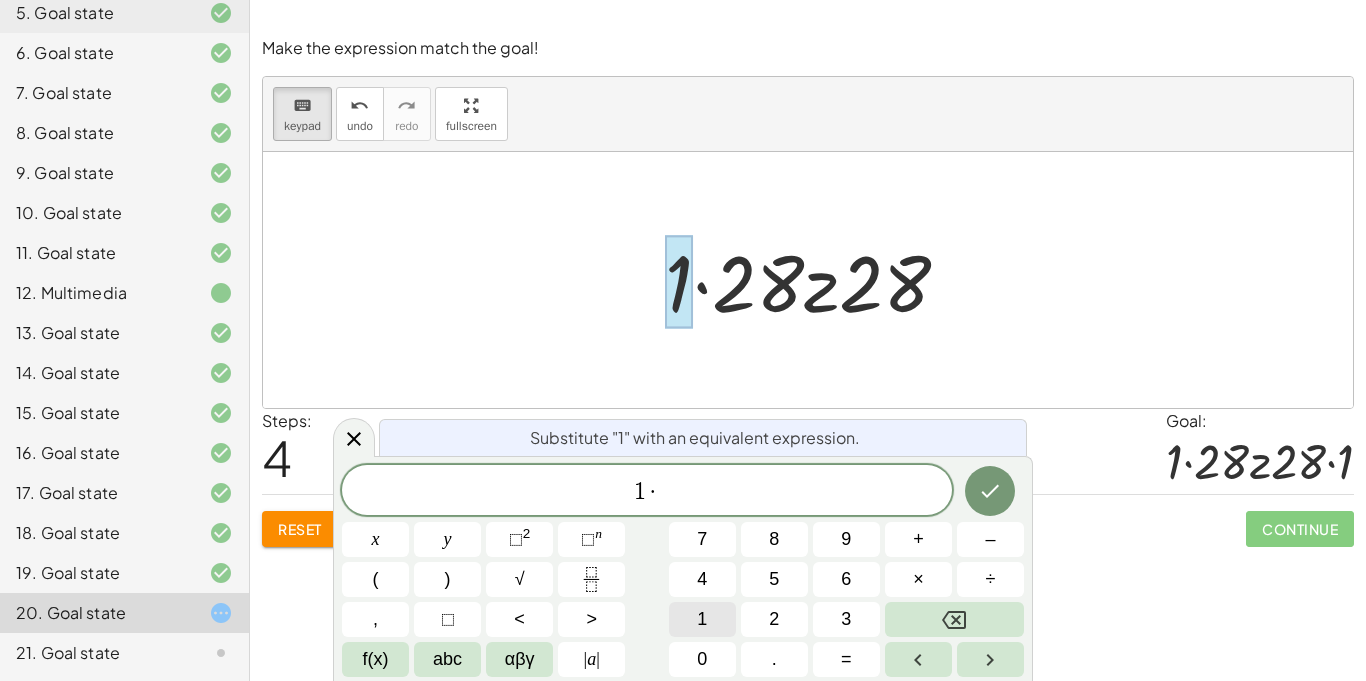 click on "1" at bounding box center [702, 619] 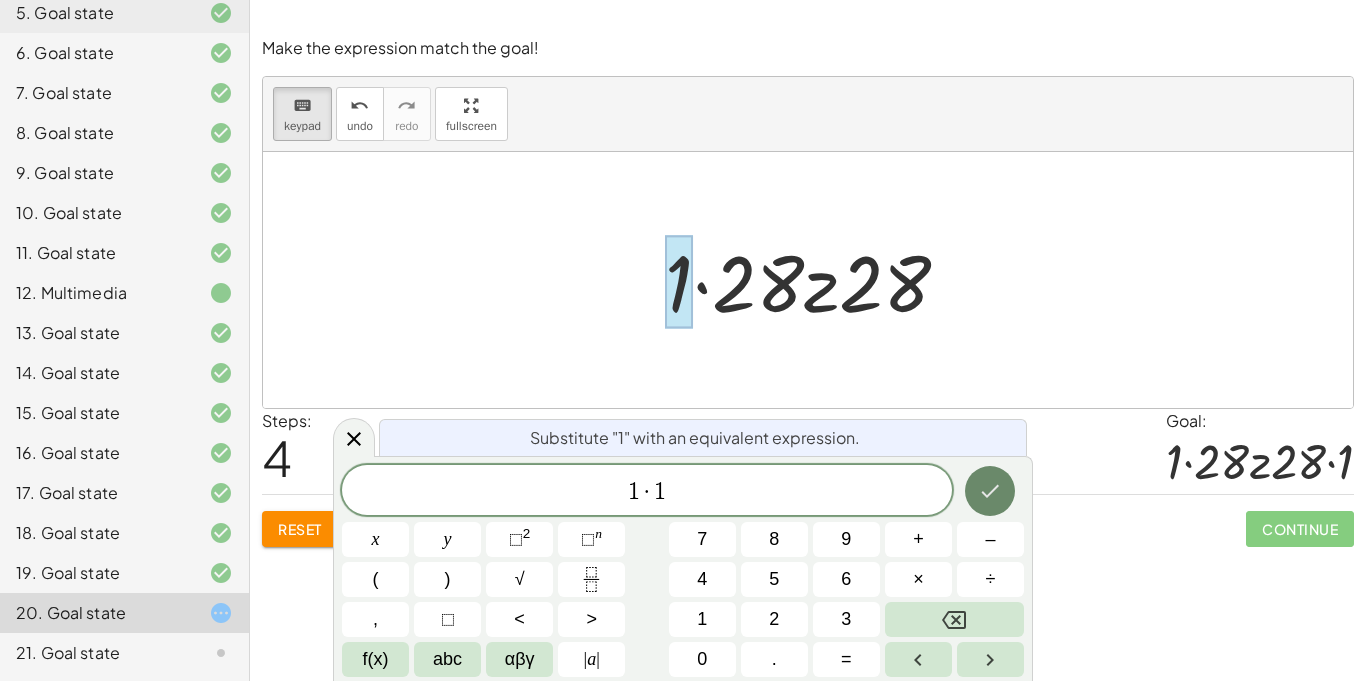 click at bounding box center (990, 491) 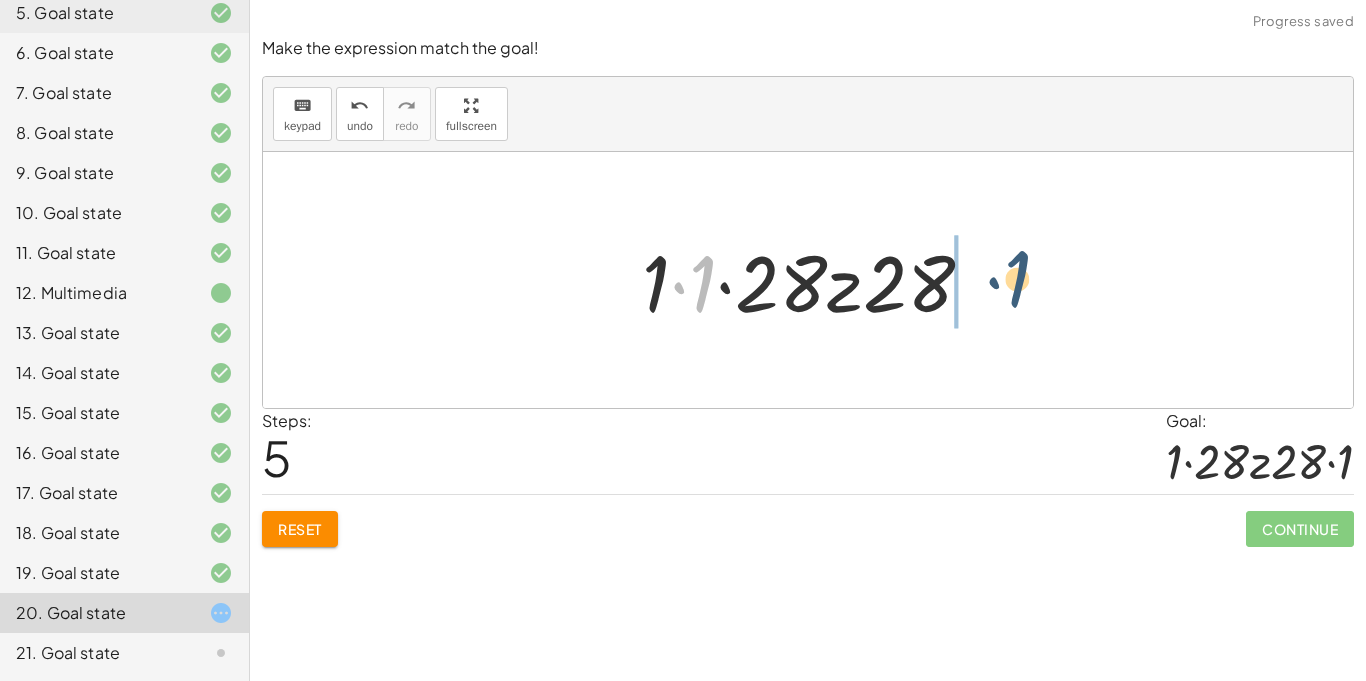drag, startPoint x: 696, startPoint y: 295, endPoint x: 1016, endPoint y: 289, distance: 320.05624 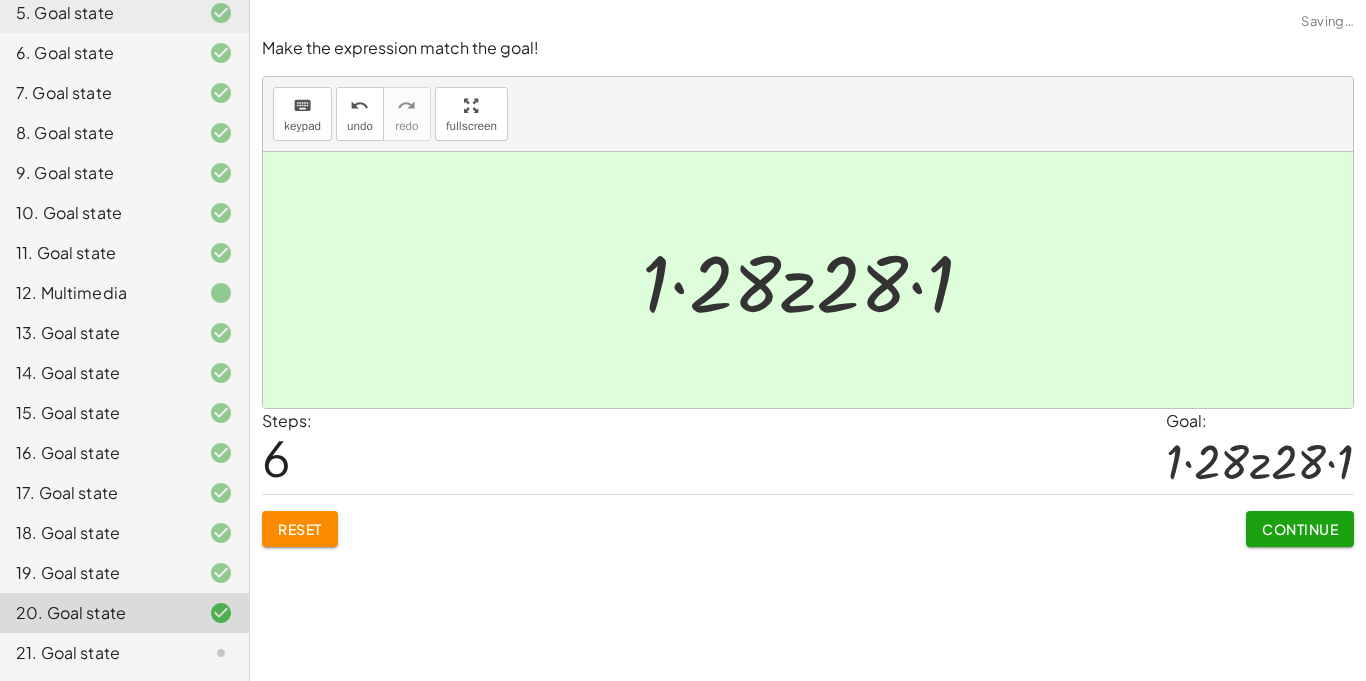 click on "Continue" 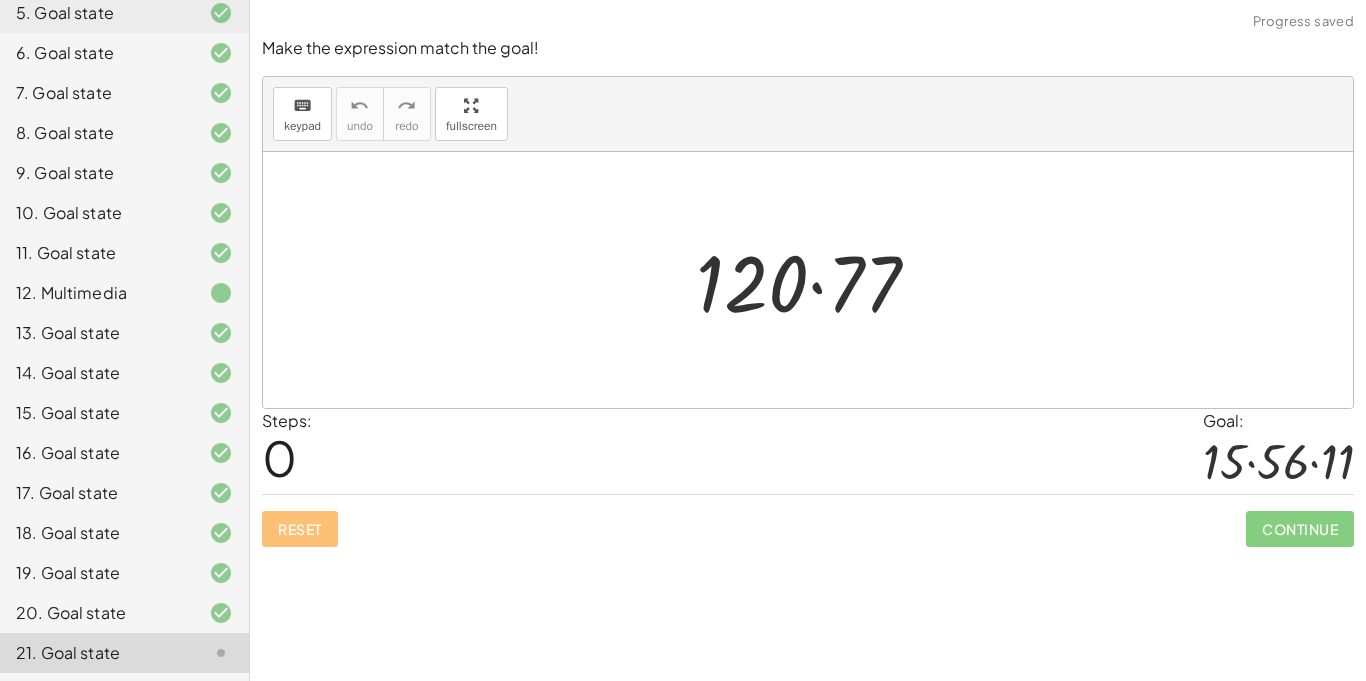 click at bounding box center [815, 280] 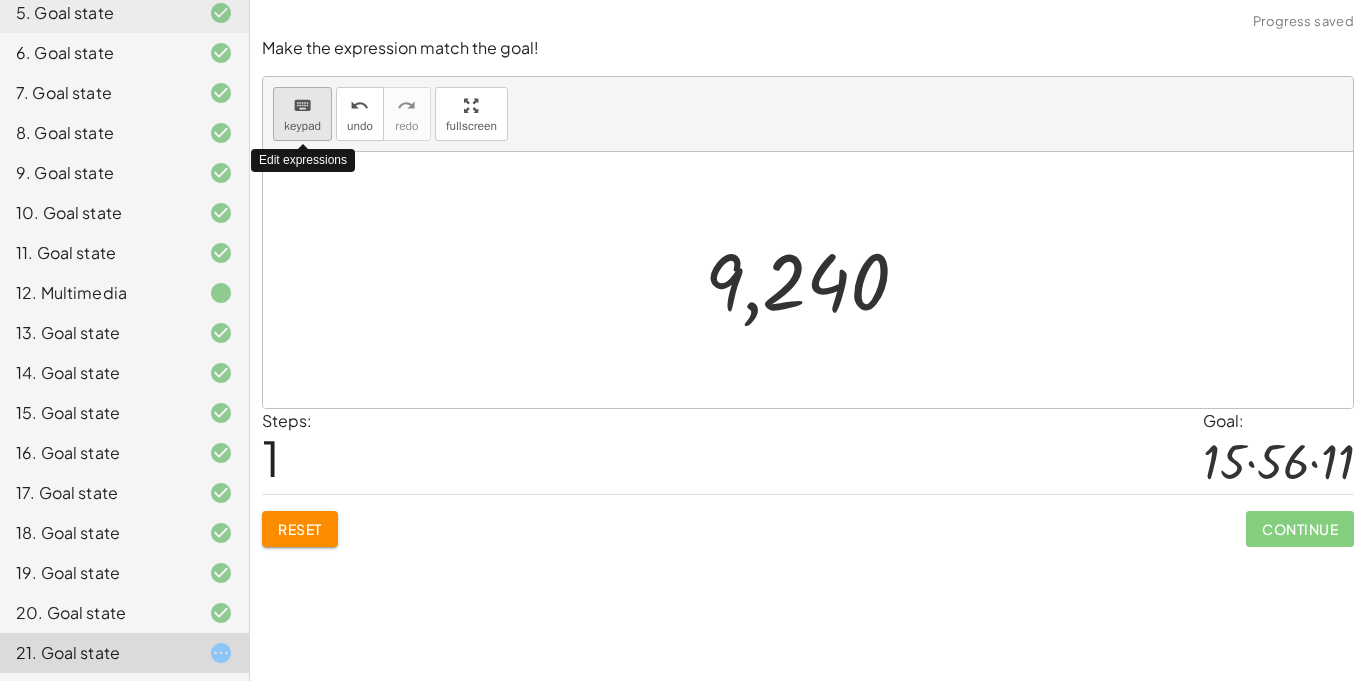 click on "keyboard" at bounding box center [302, 106] 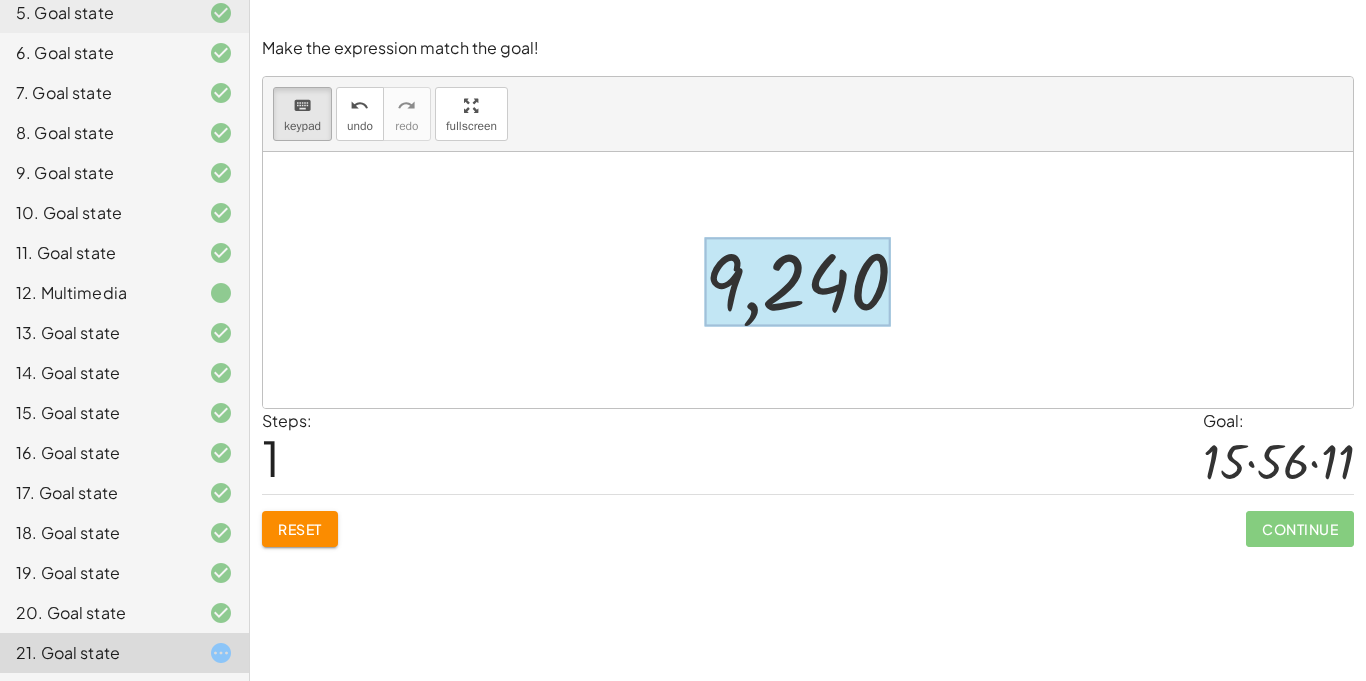 click at bounding box center [797, 282] 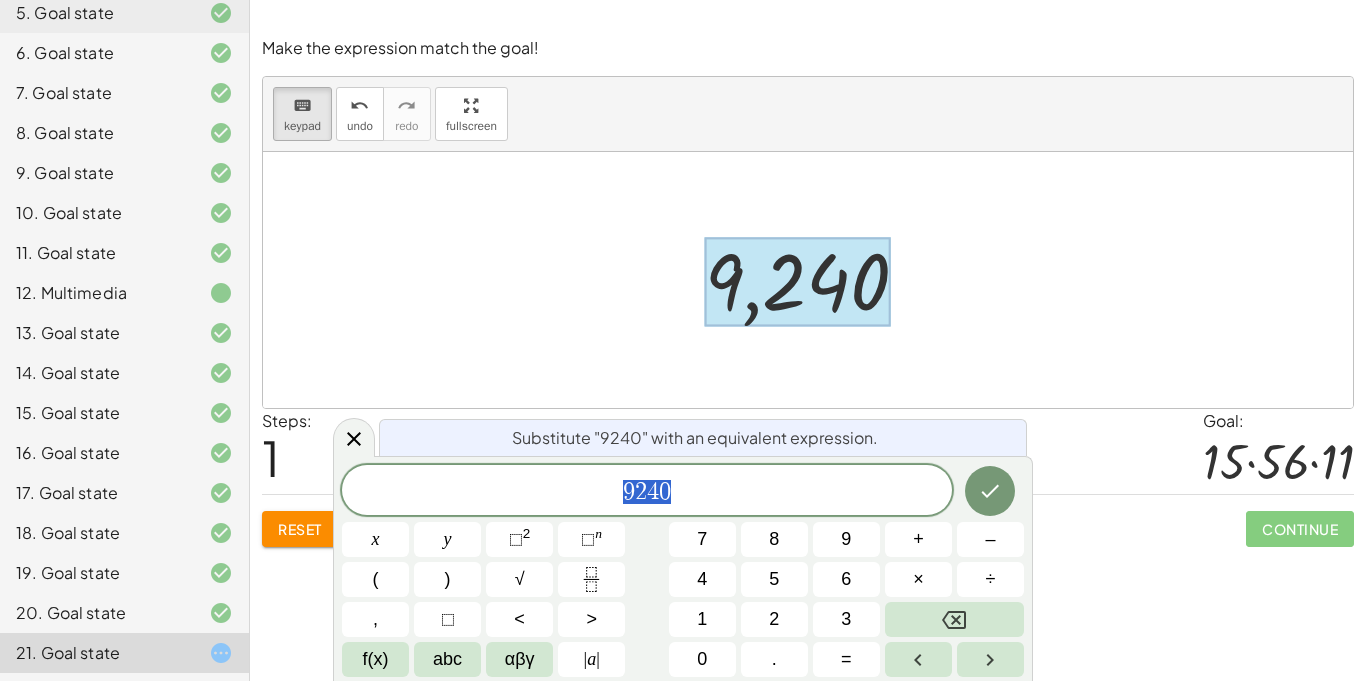 scroll, scrollTop: 3, scrollLeft: 0, axis: vertical 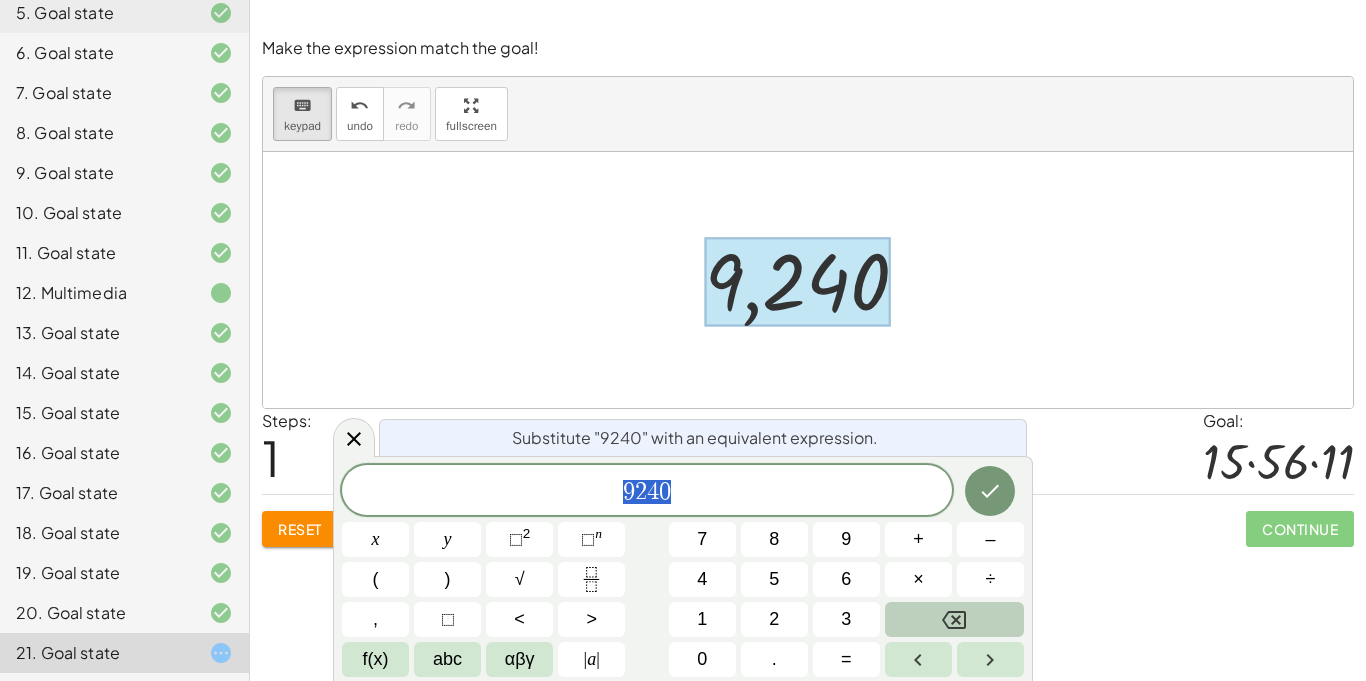 click at bounding box center (954, 619) 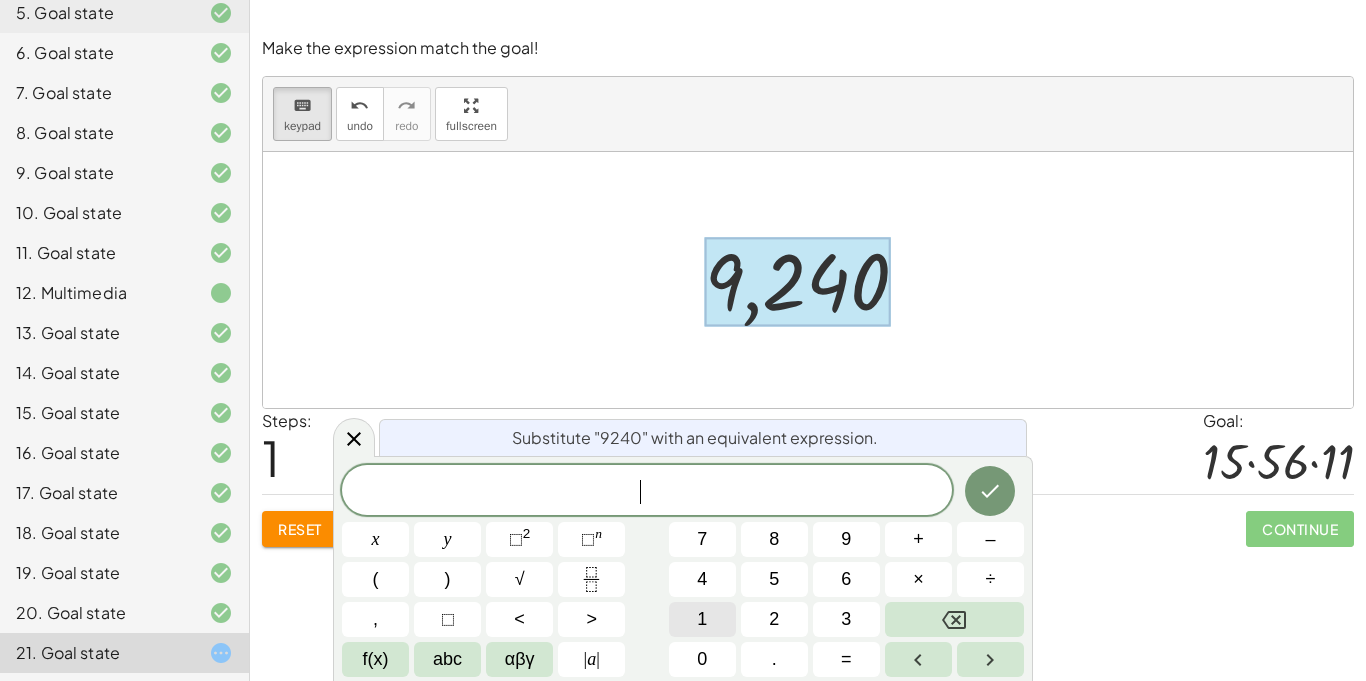 click on "1" at bounding box center [702, 619] 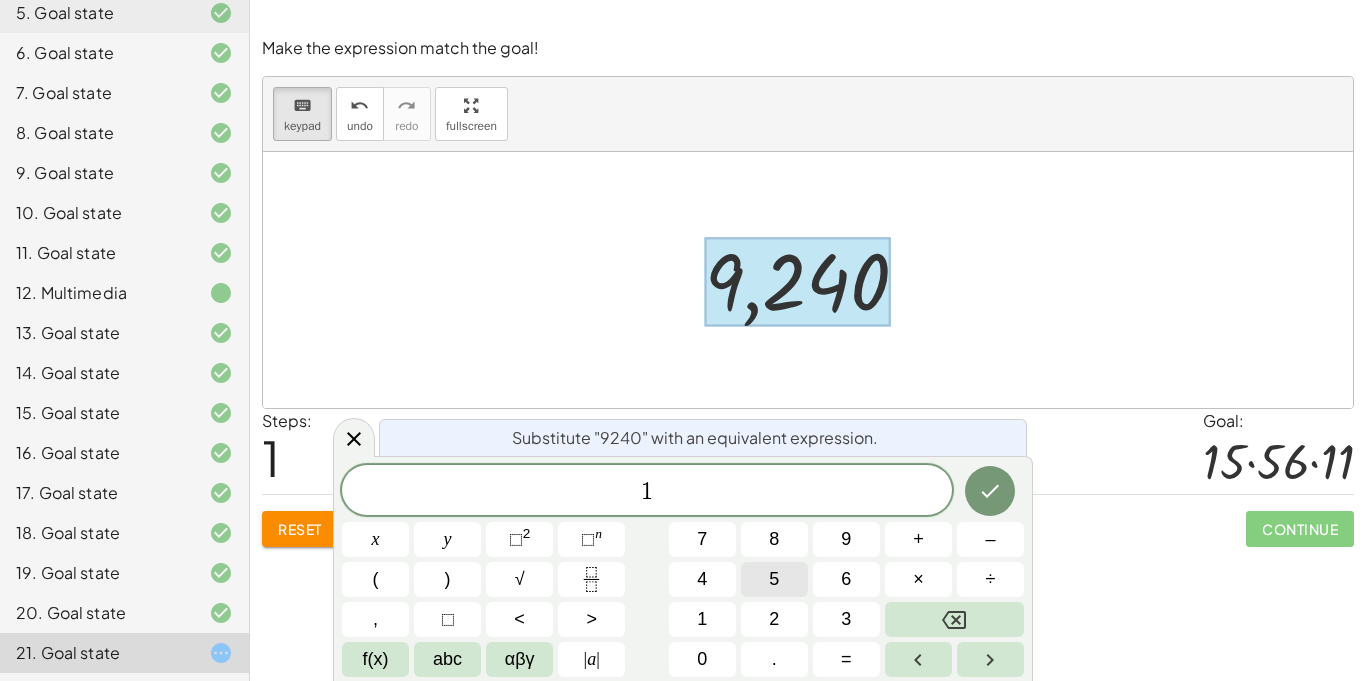 click on "5" at bounding box center (774, 579) 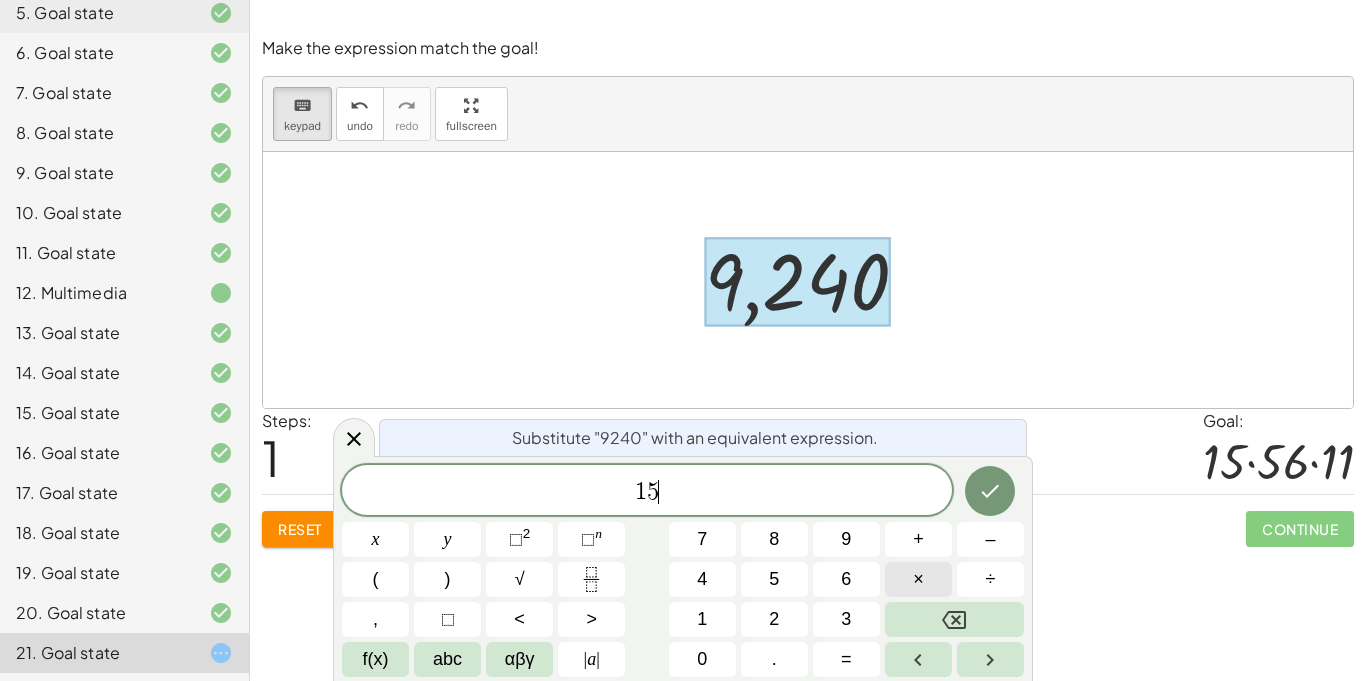 click on "×" at bounding box center (918, 579) 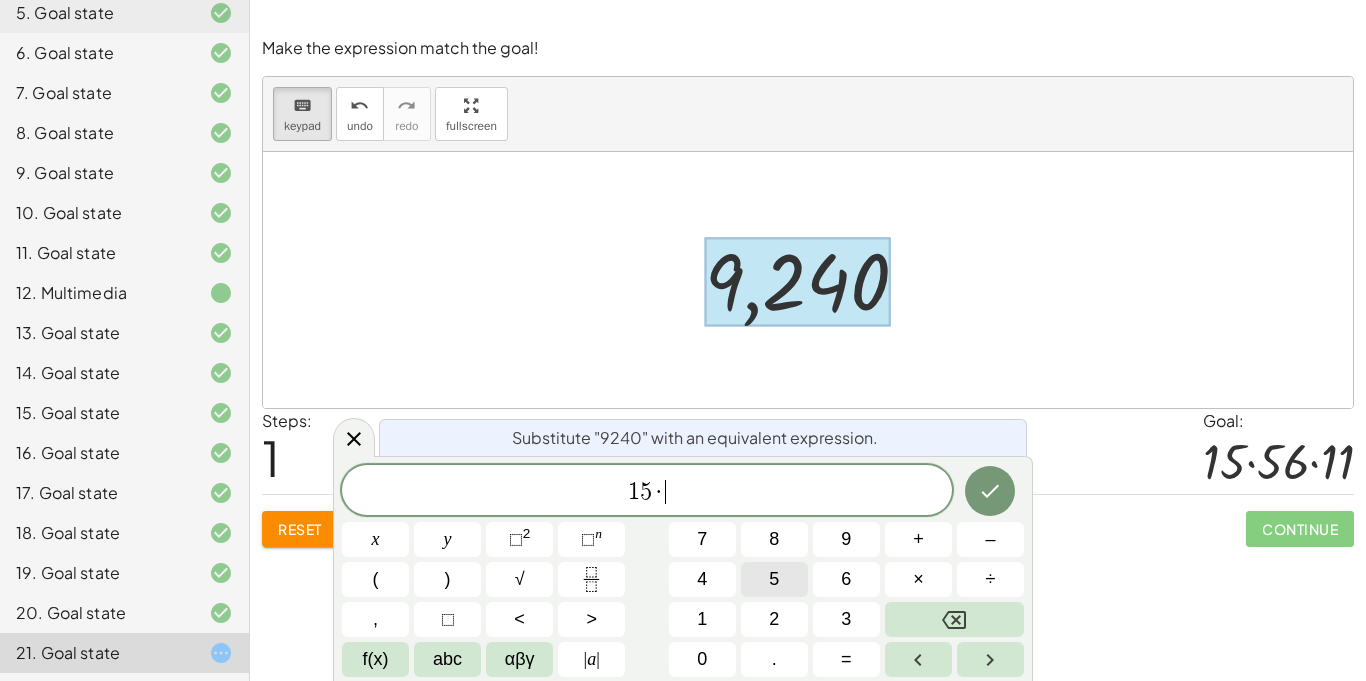 click on "5" at bounding box center (774, 579) 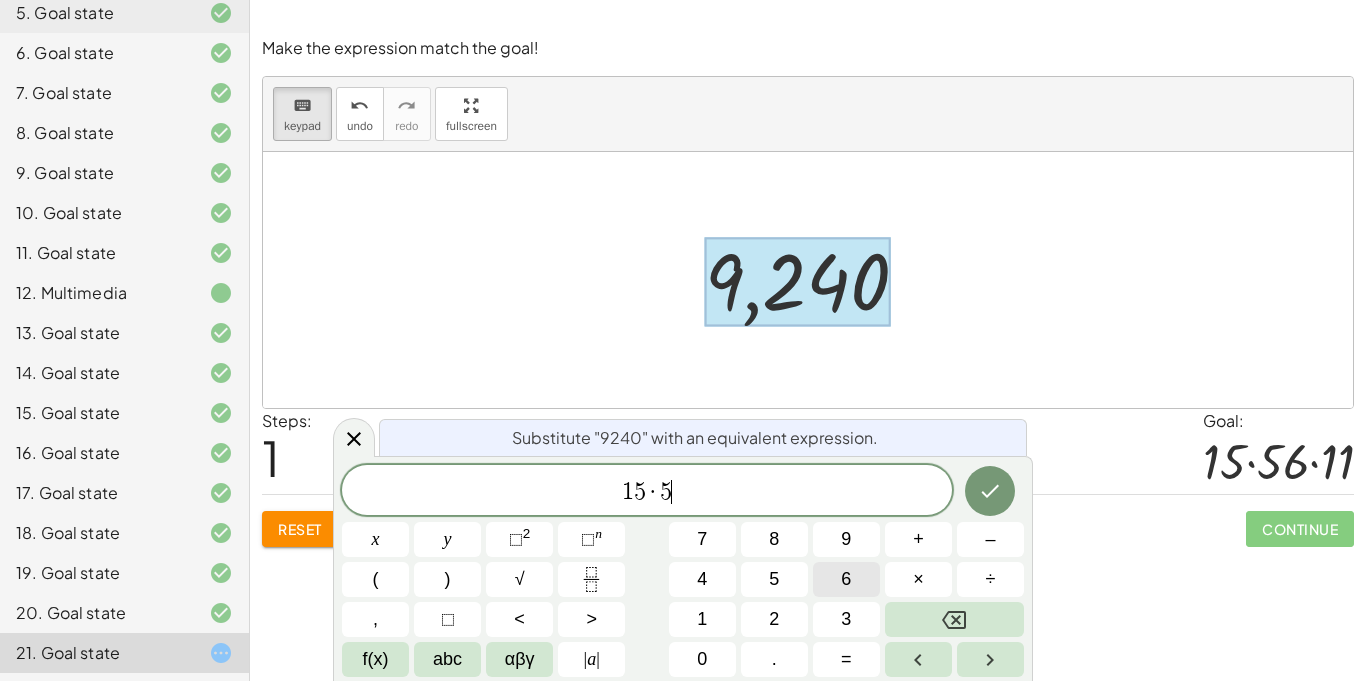 click on "6" at bounding box center [846, 579] 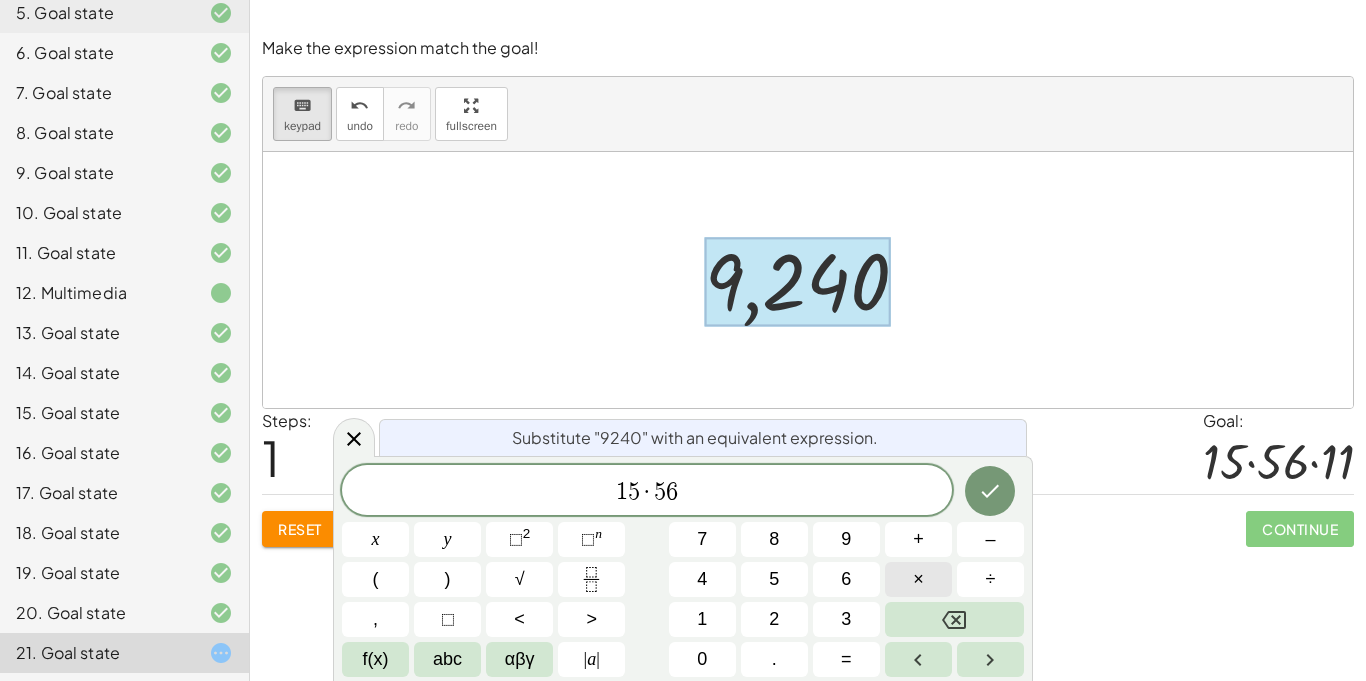 click on "×" at bounding box center [918, 579] 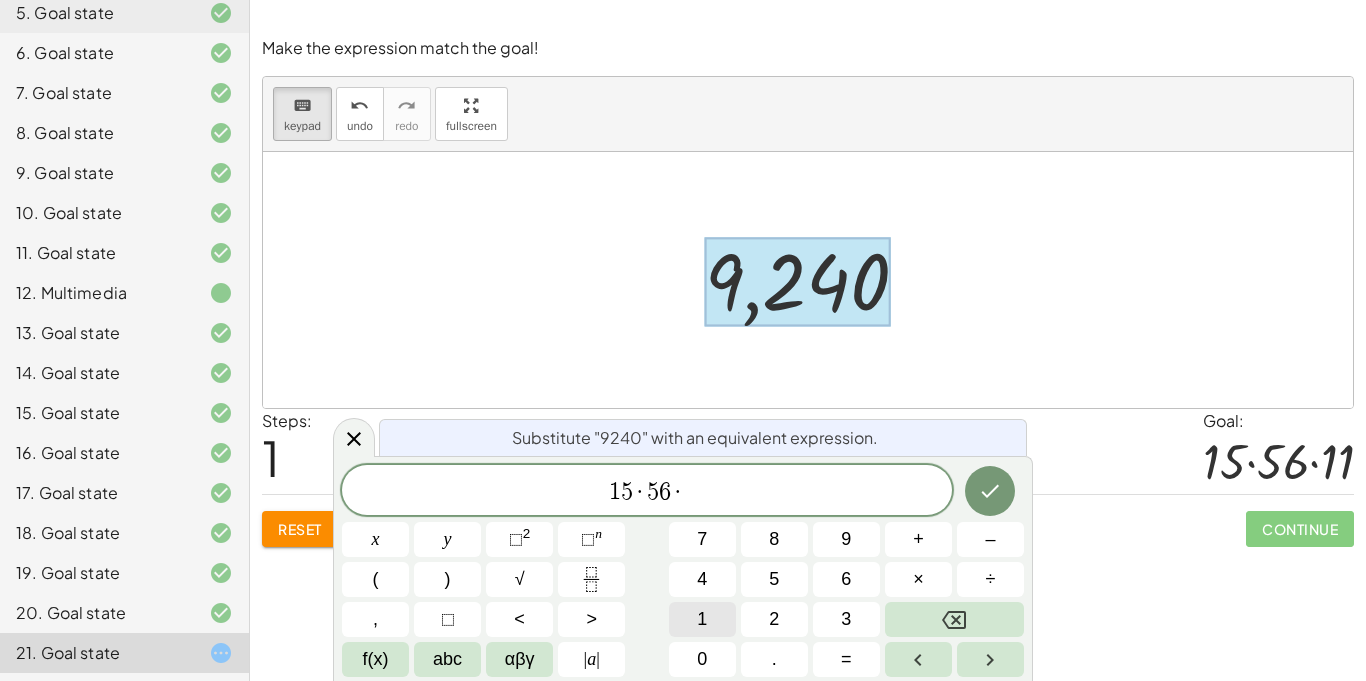 click on "1" at bounding box center (702, 619) 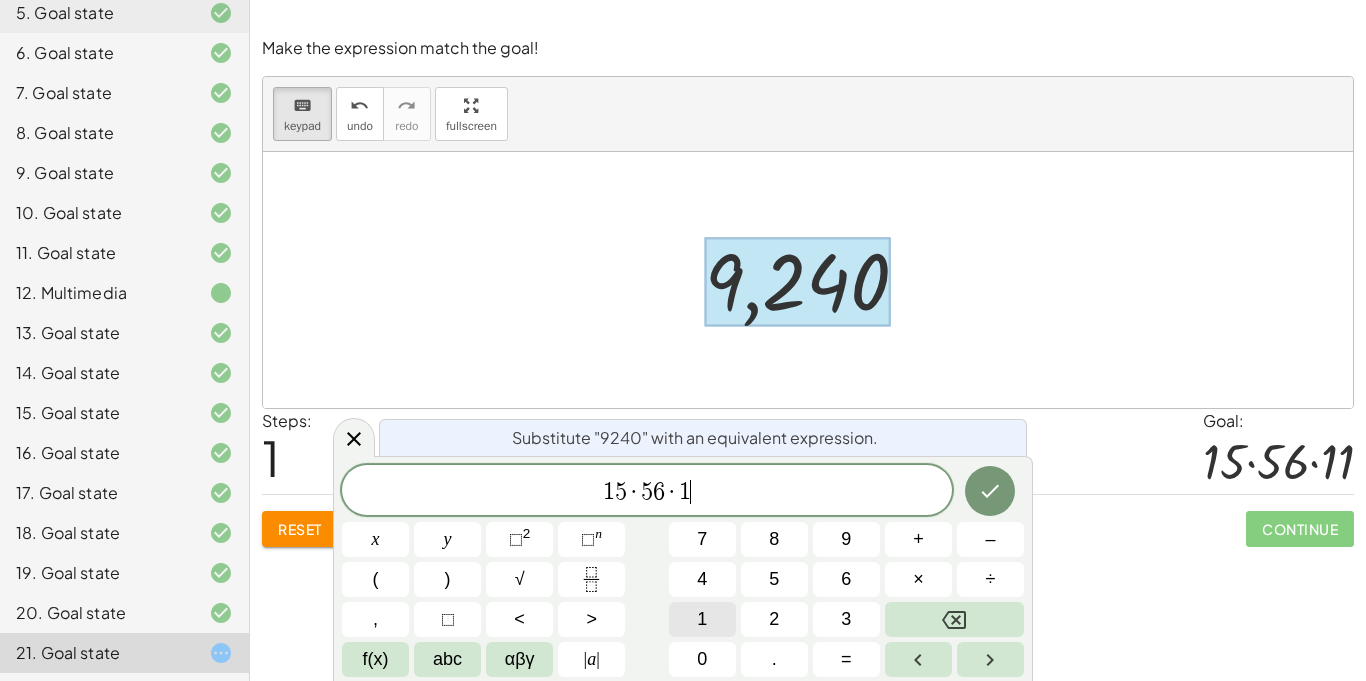click on "1" at bounding box center [702, 619] 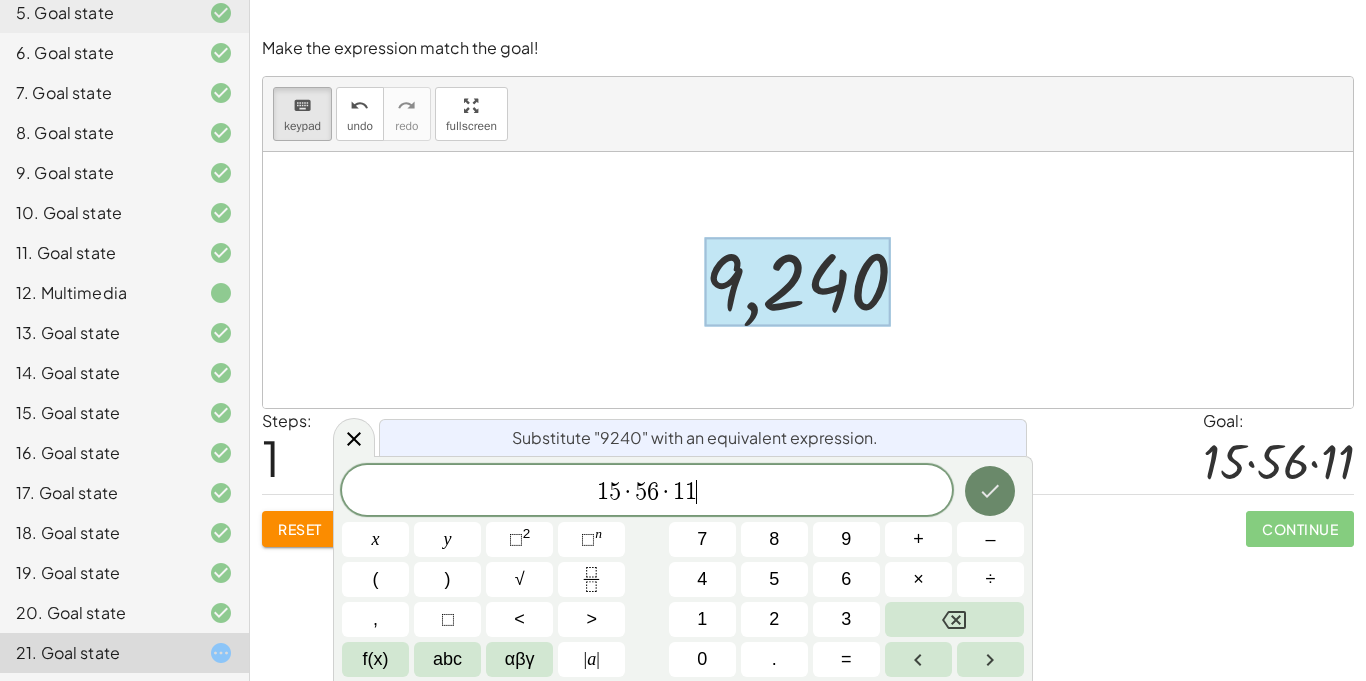 click at bounding box center (990, 491) 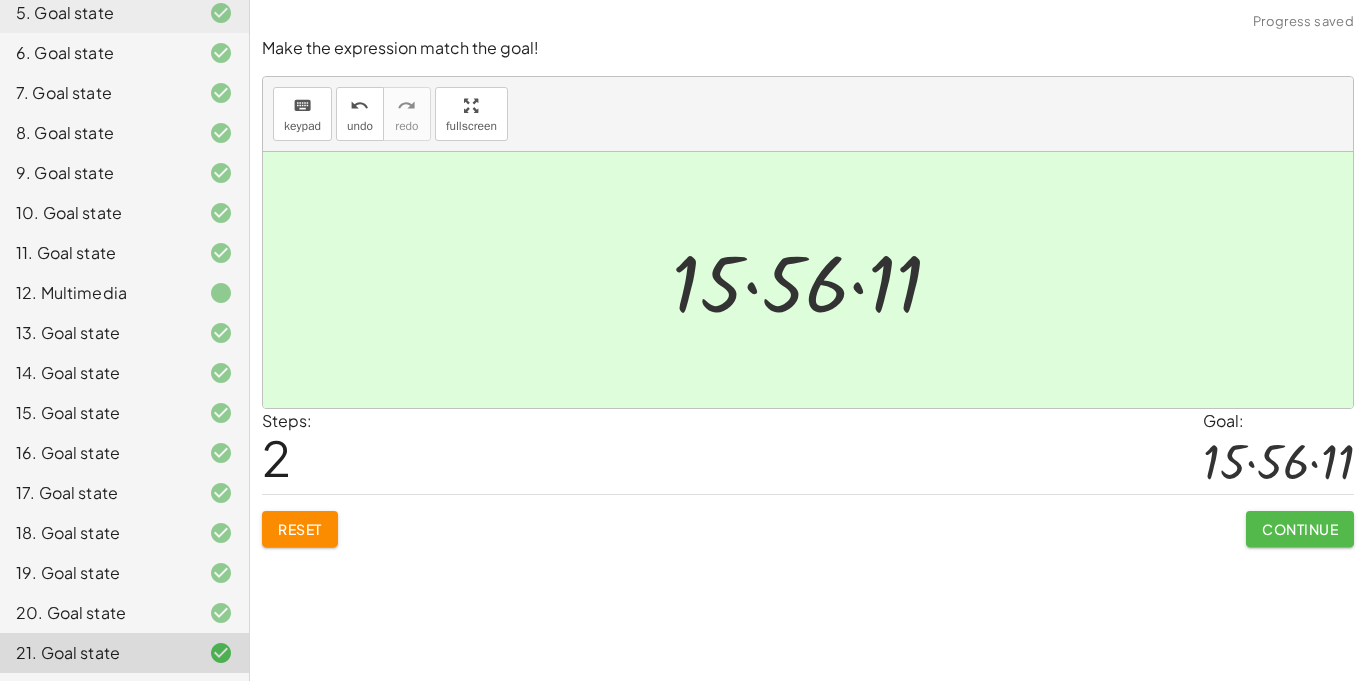 click on "Continue" 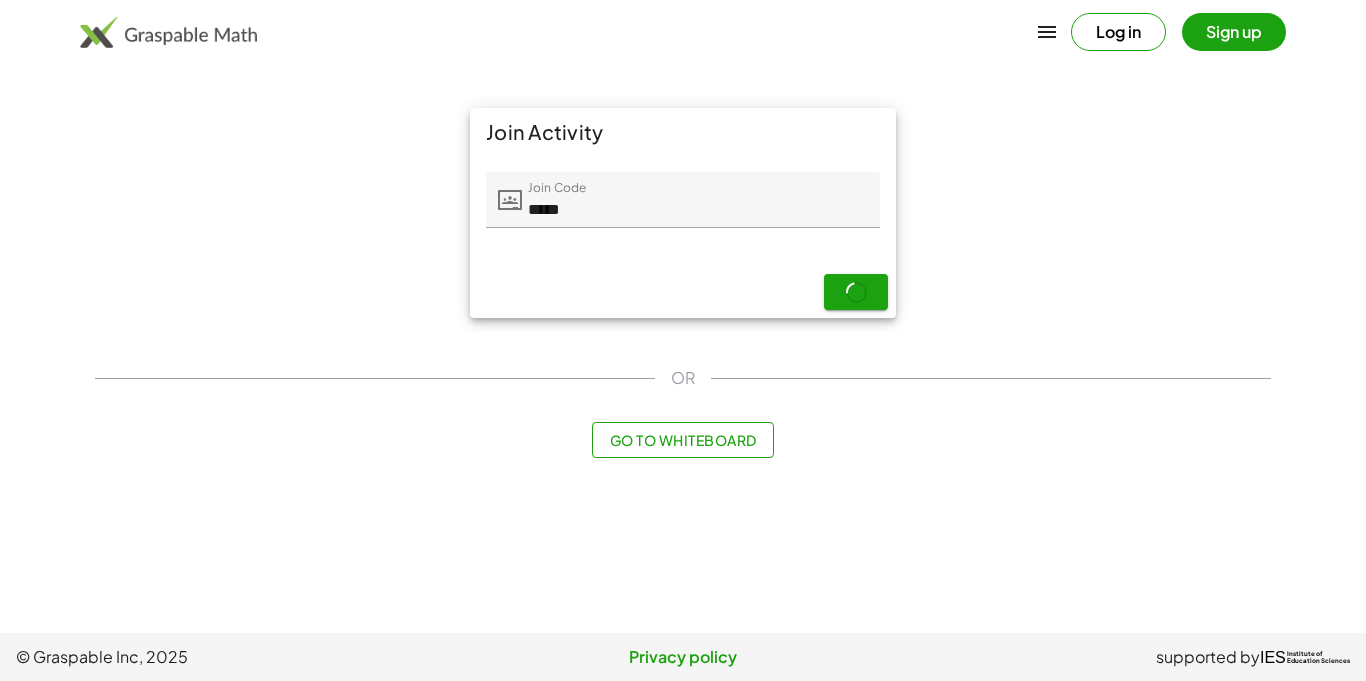 scroll, scrollTop: 0, scrollLeft: 0, axis: both 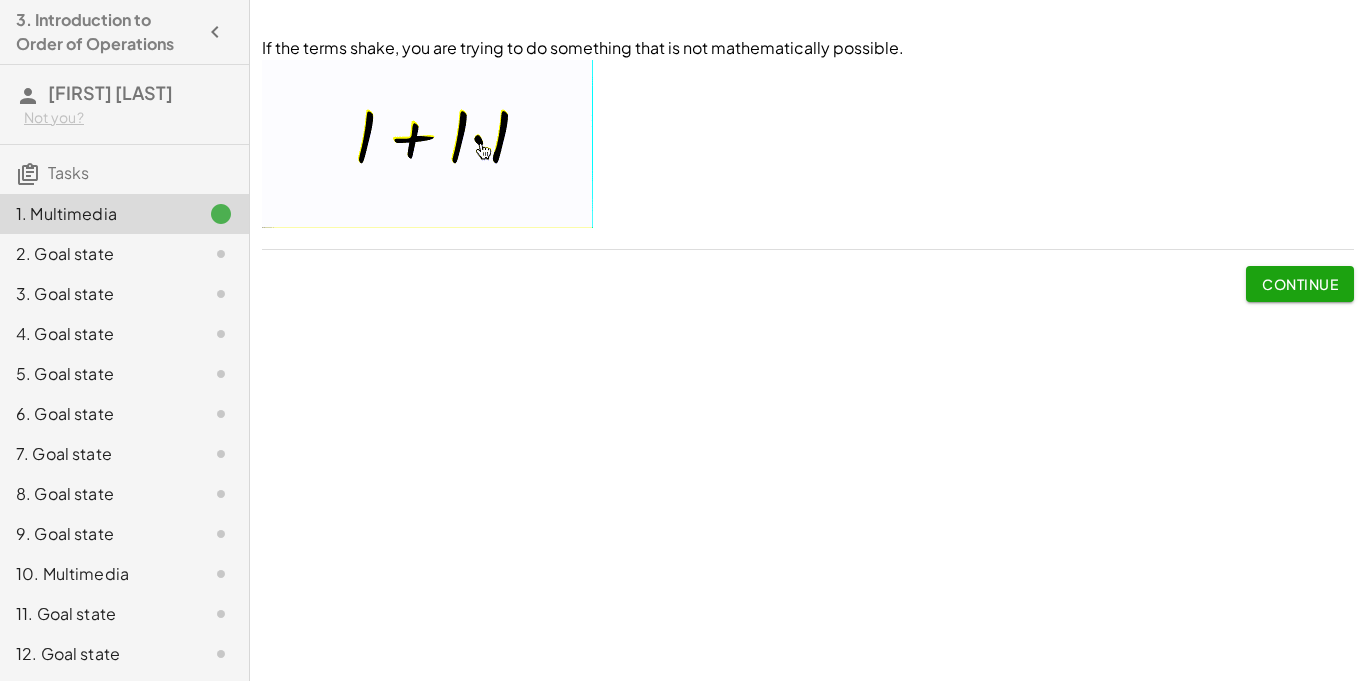 click on "Continue" 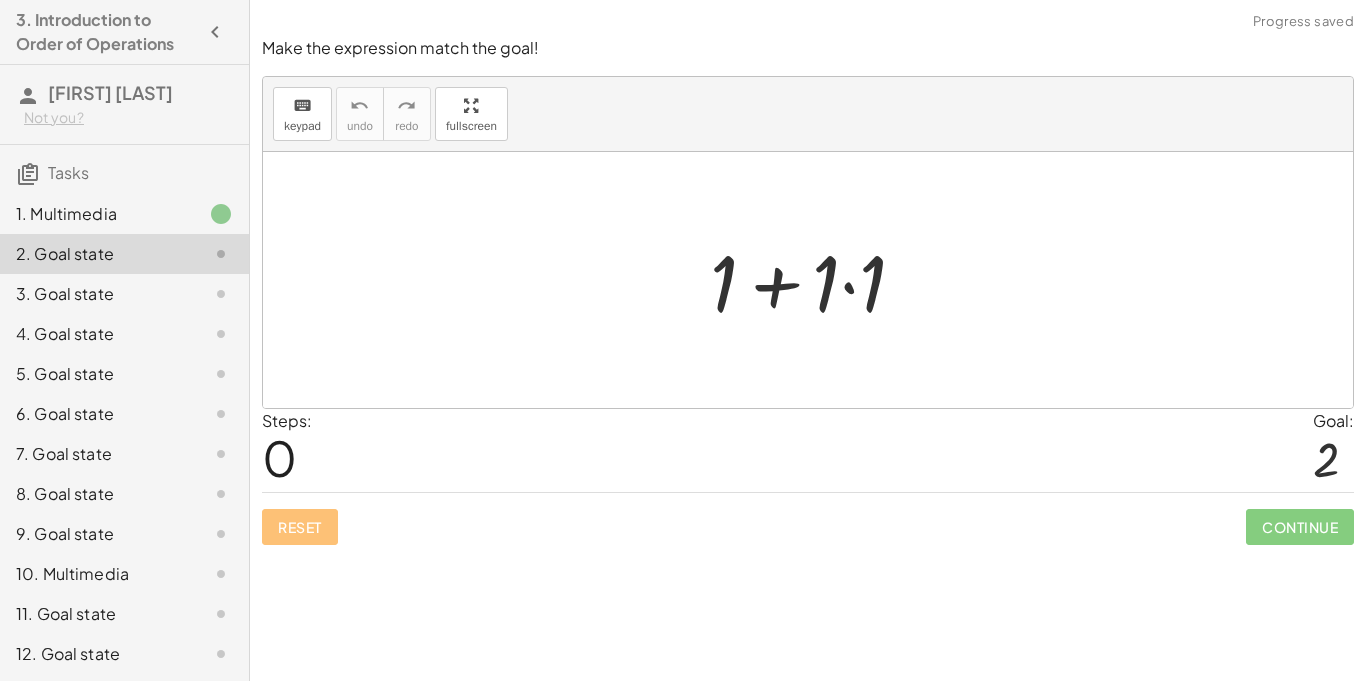 click at bounding box center (816, 280) 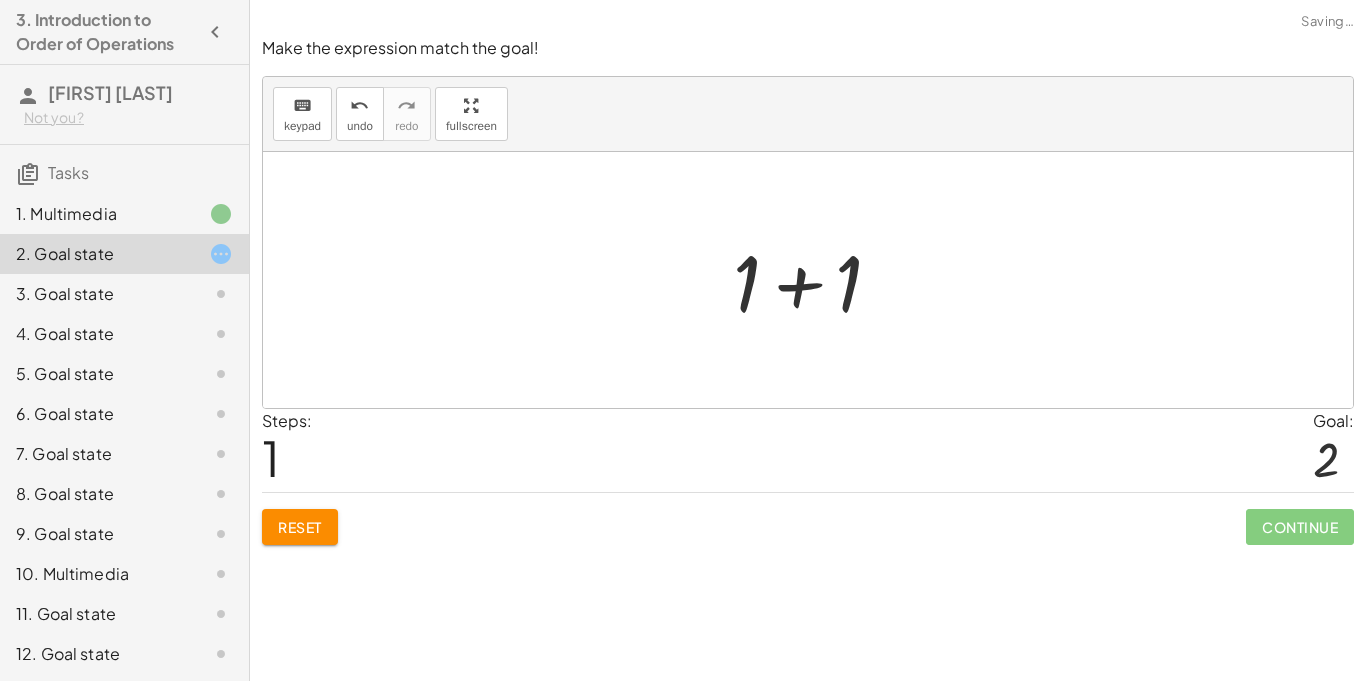 click at bounding box center [815, 280] 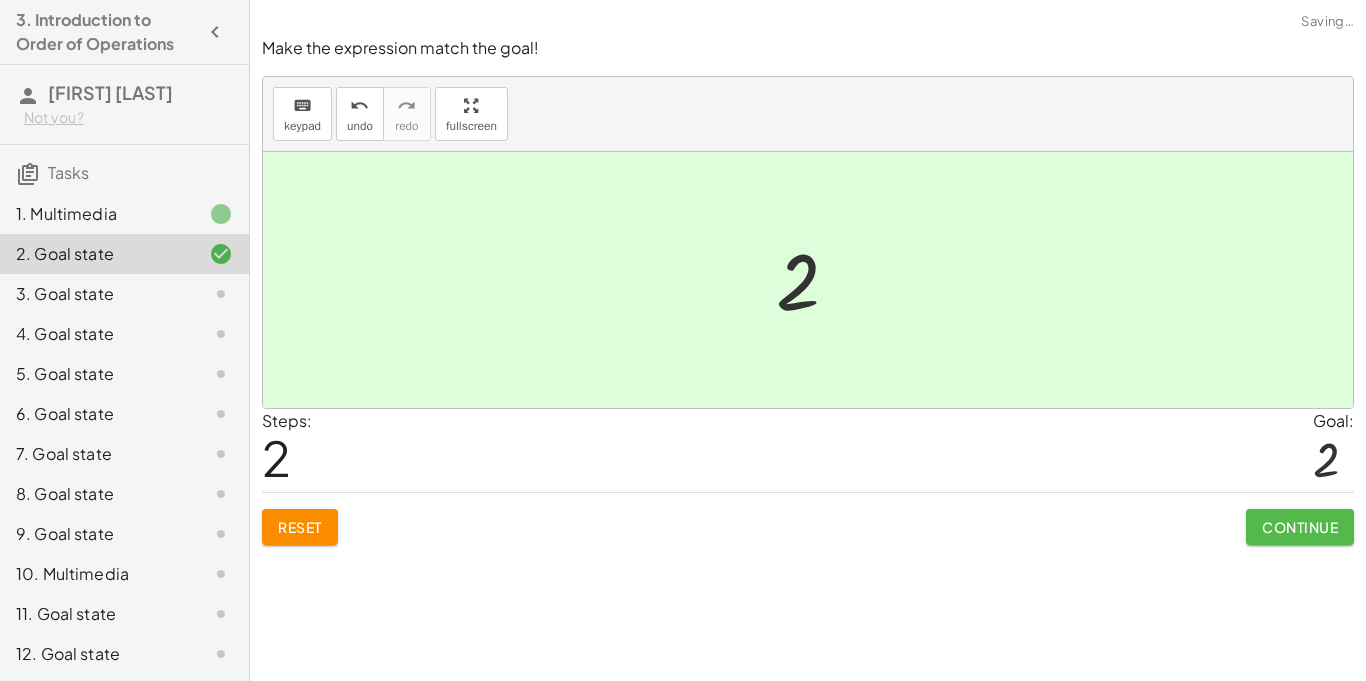 click on "Continue" 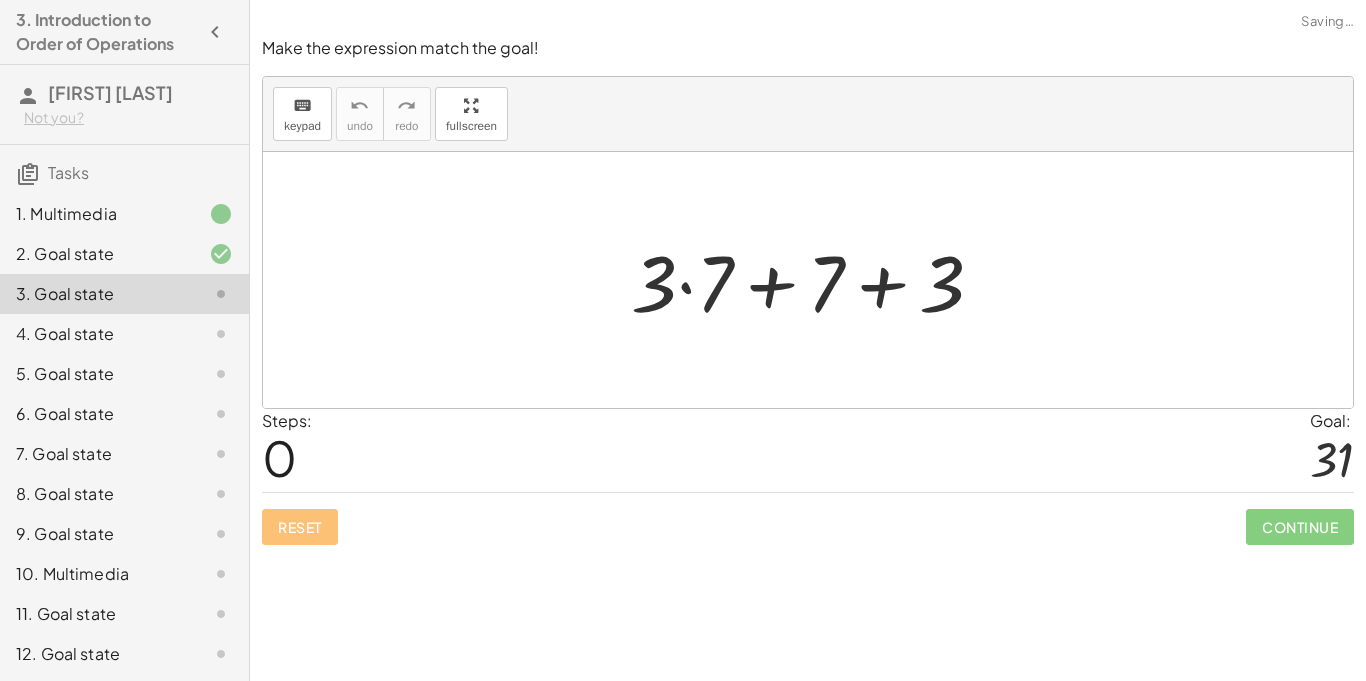 click at bounding box center [815, 280] 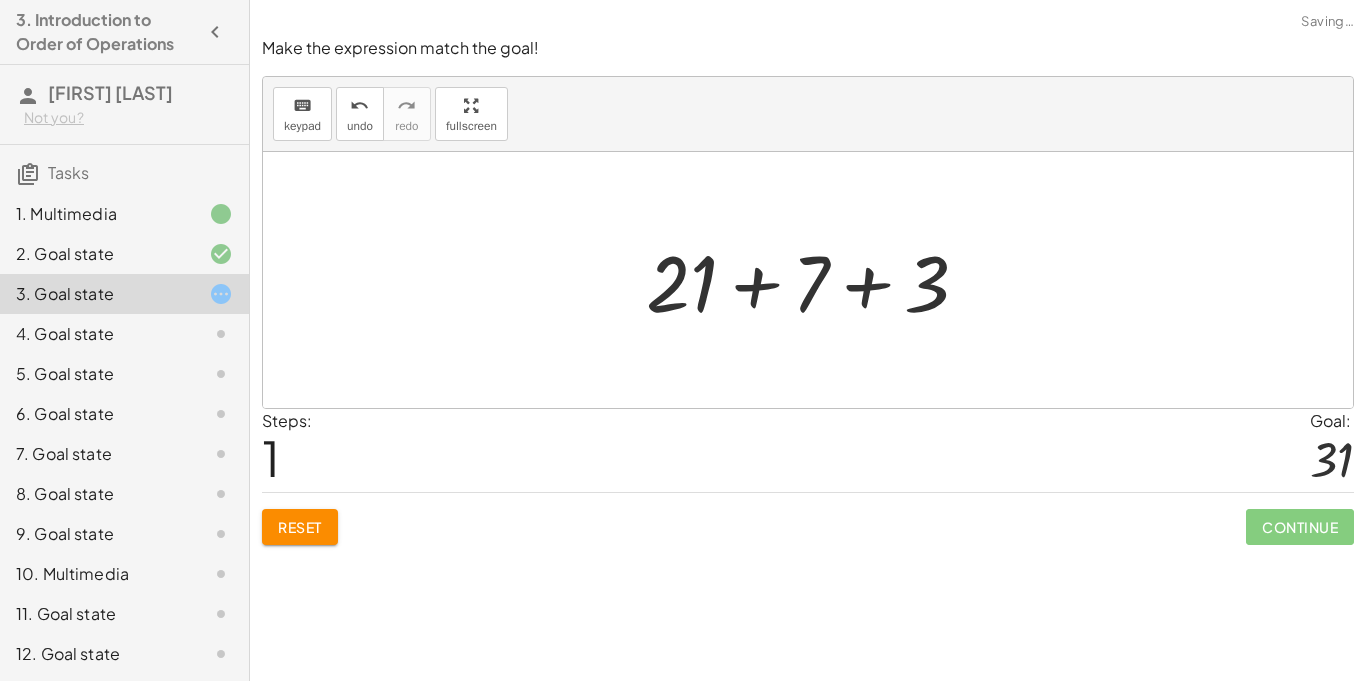 click at bounding box center (815, 280) 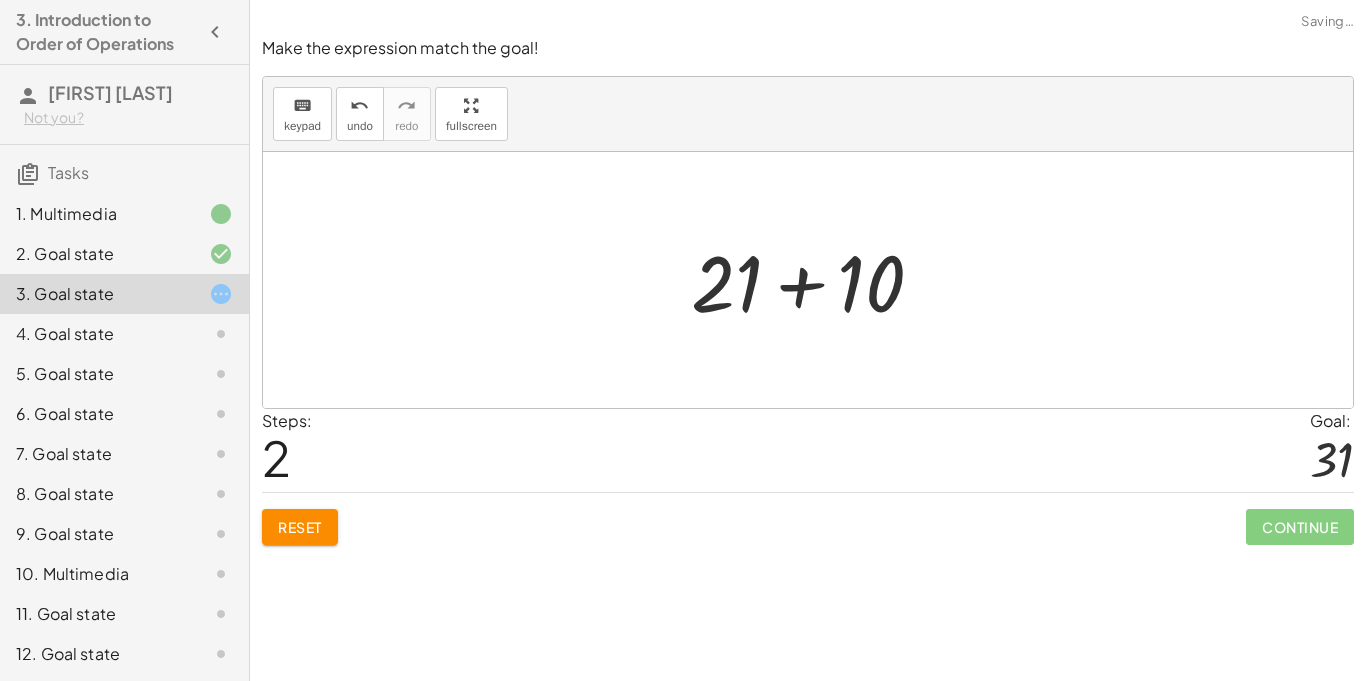click at bounding box center (815, 280) 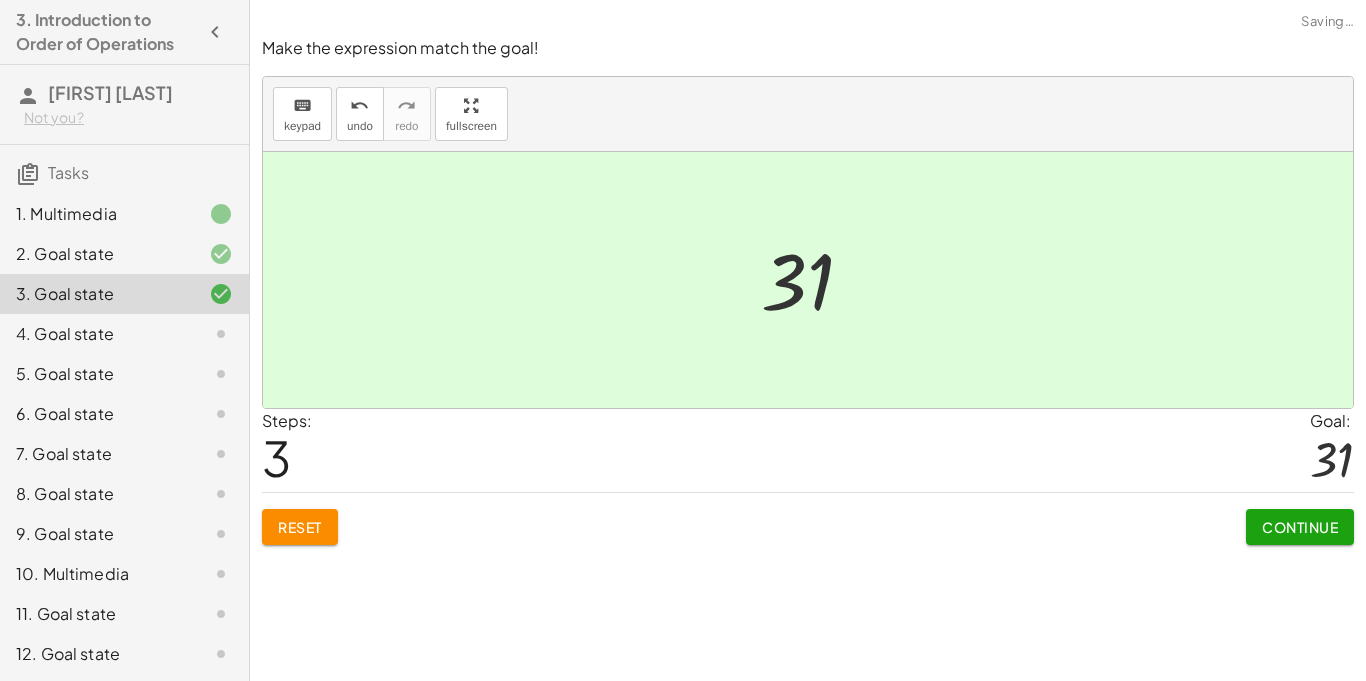 click on "Continue" 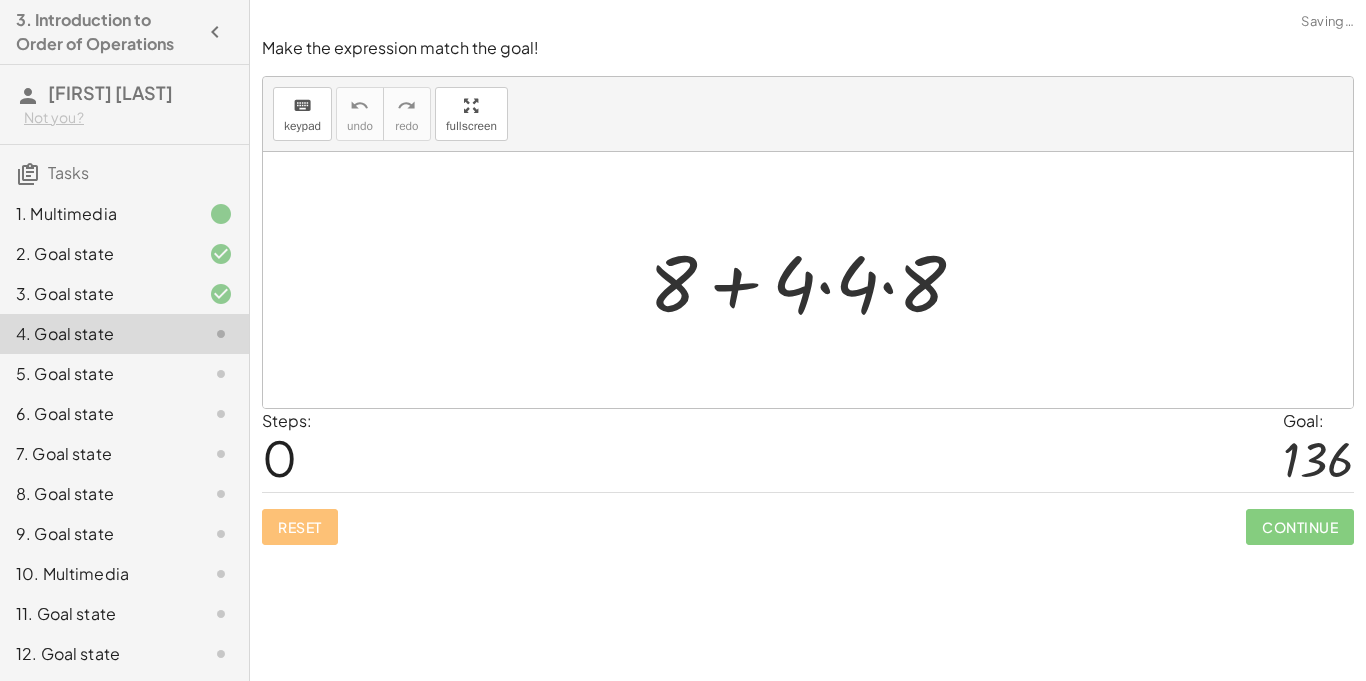 click at bounding box center (815, 280) 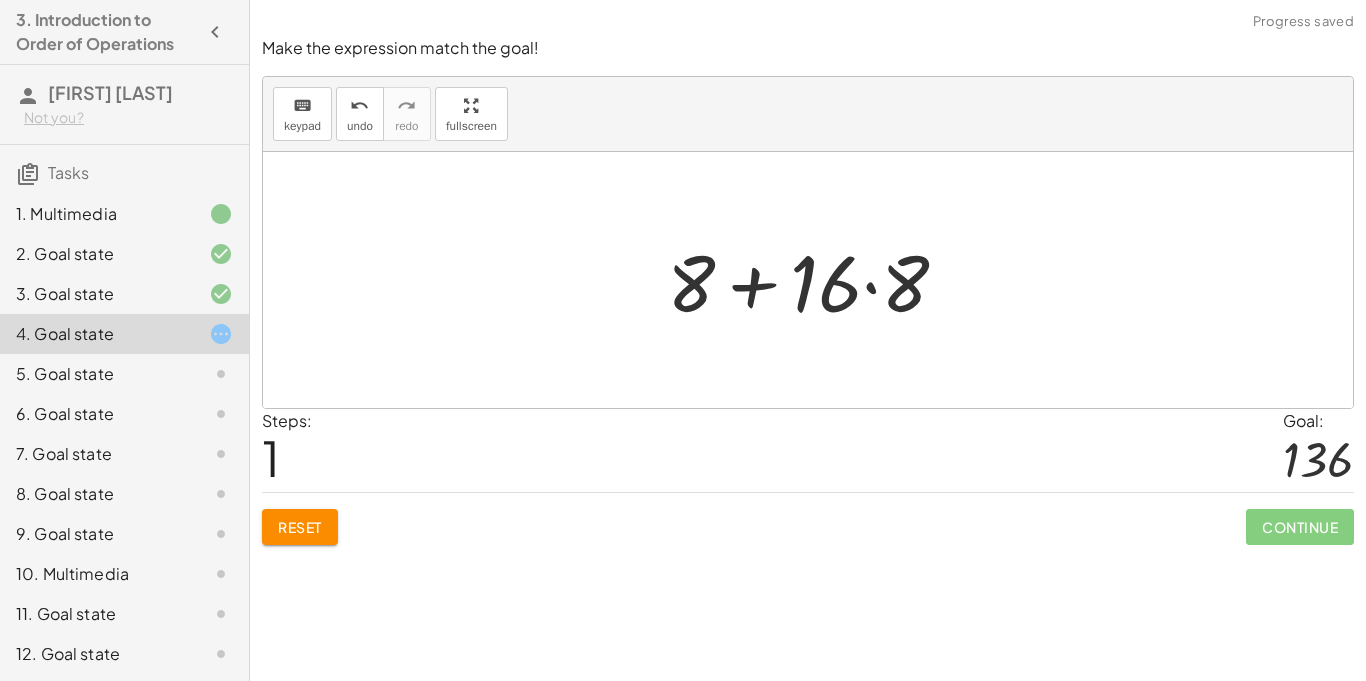 click at bounding box center [815, 280] 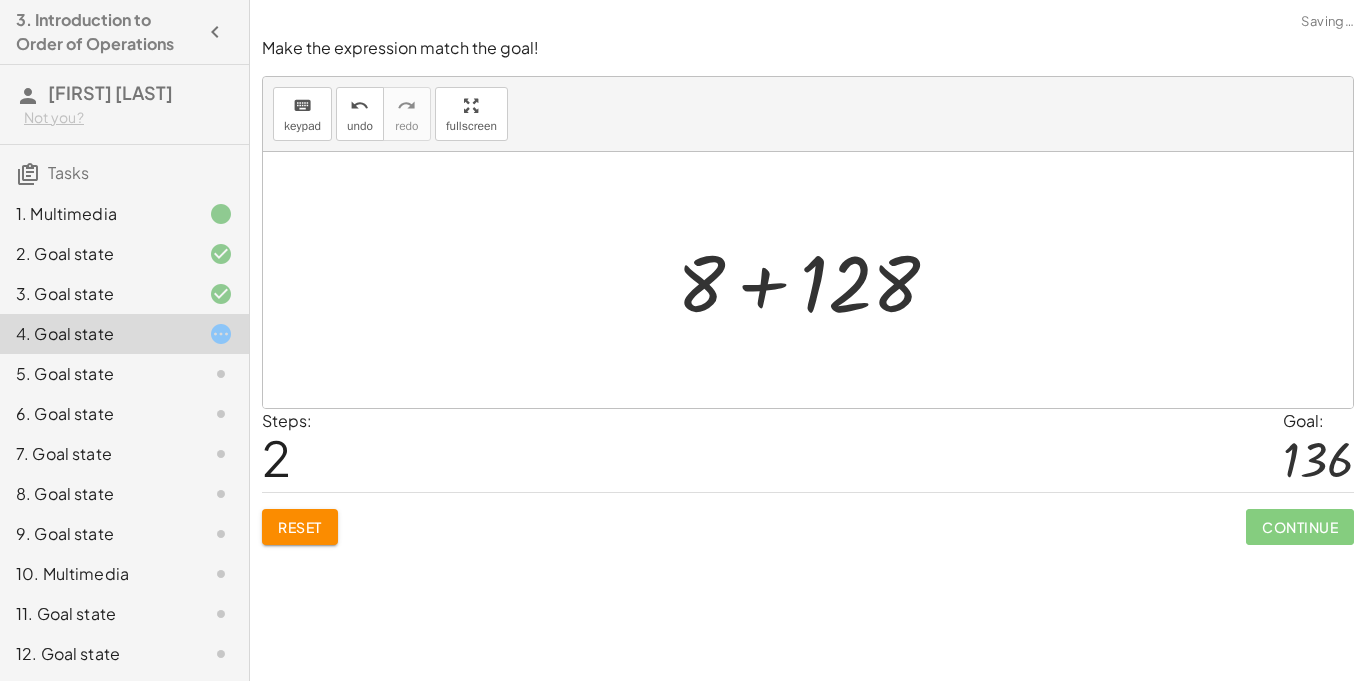 click at bounding box center (816, 280) 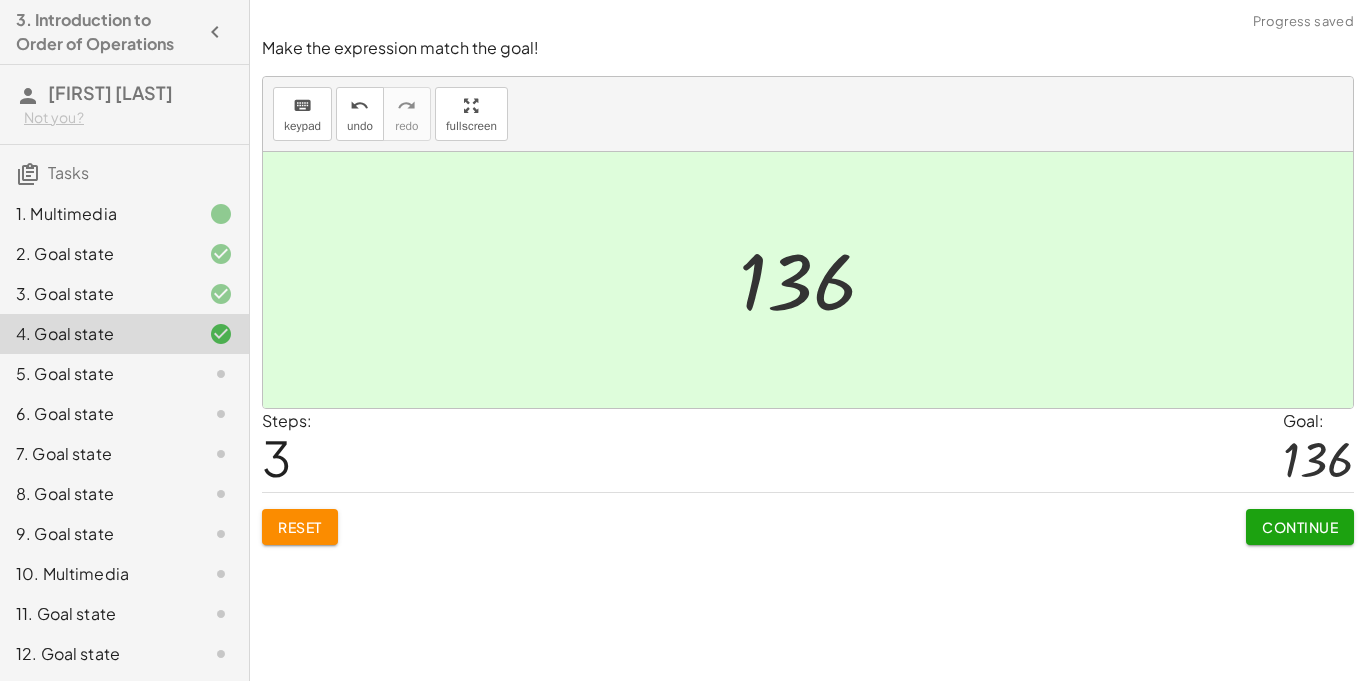 click on "Continue" 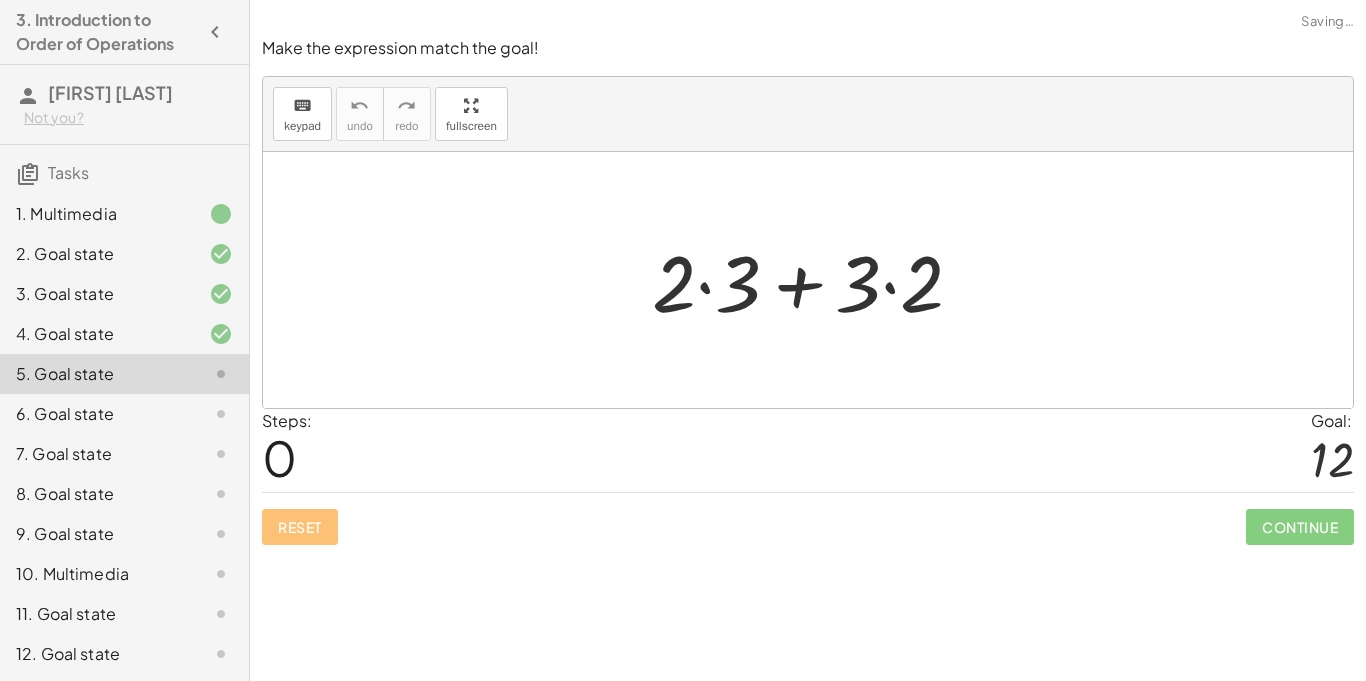 click at bounding box center (815, 280) 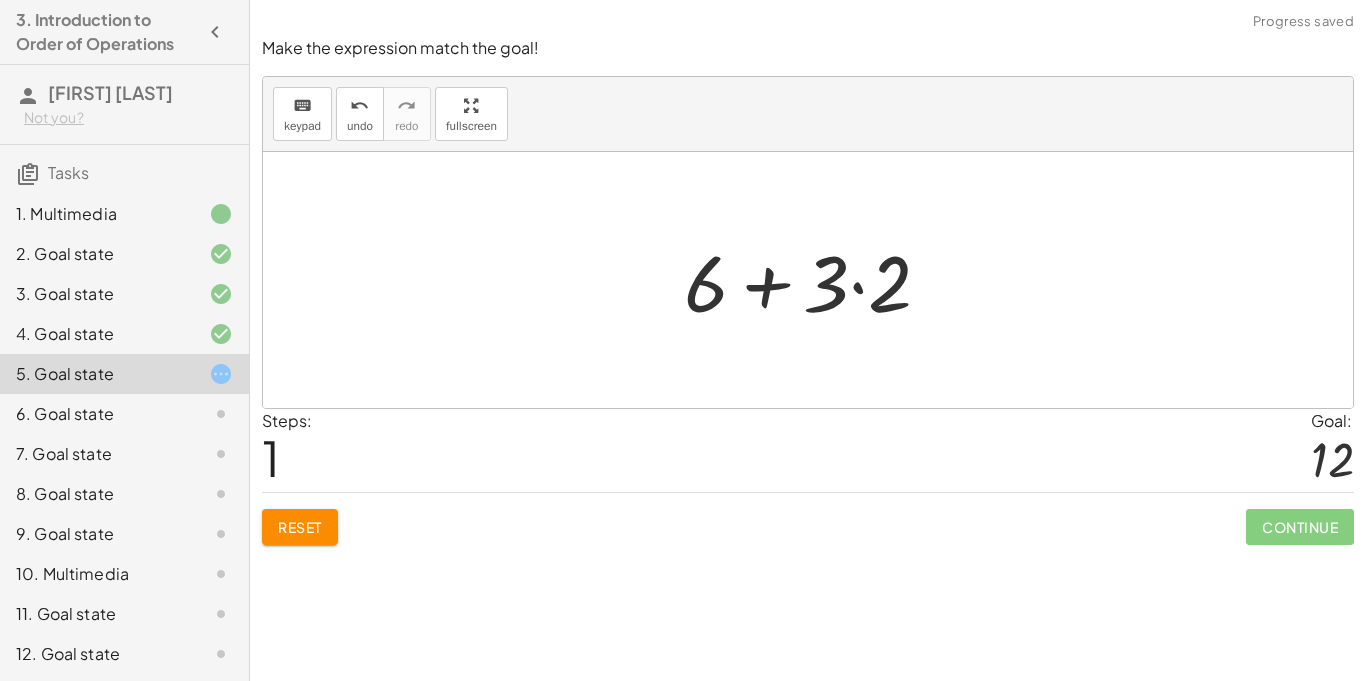 click at bounding box center [815, 280] 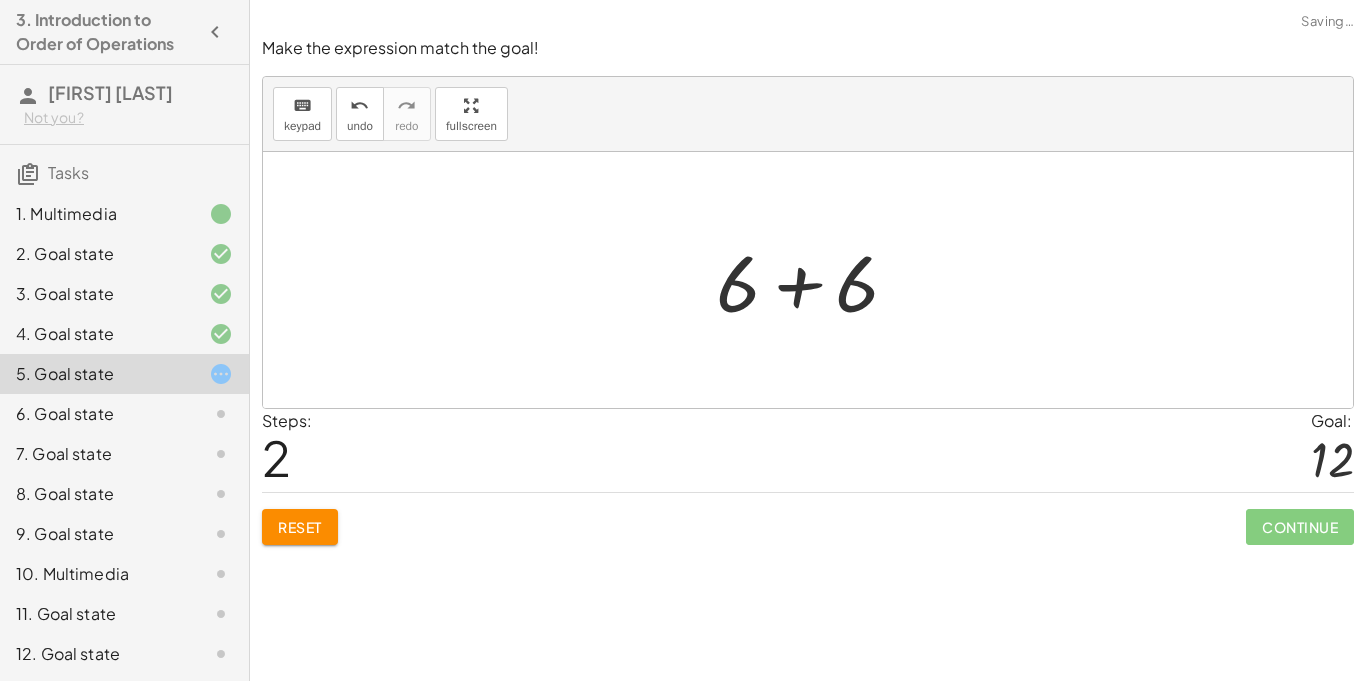 click at bounding box center [815, 280] 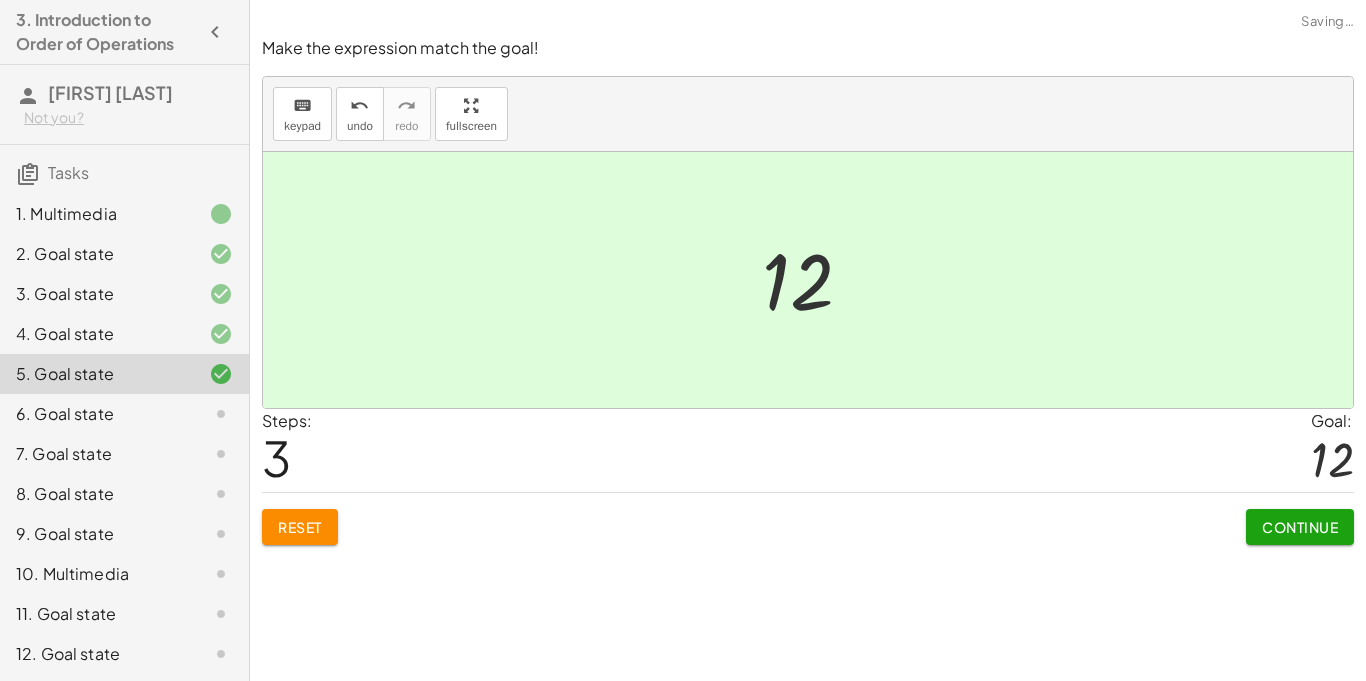 click on "Continue" 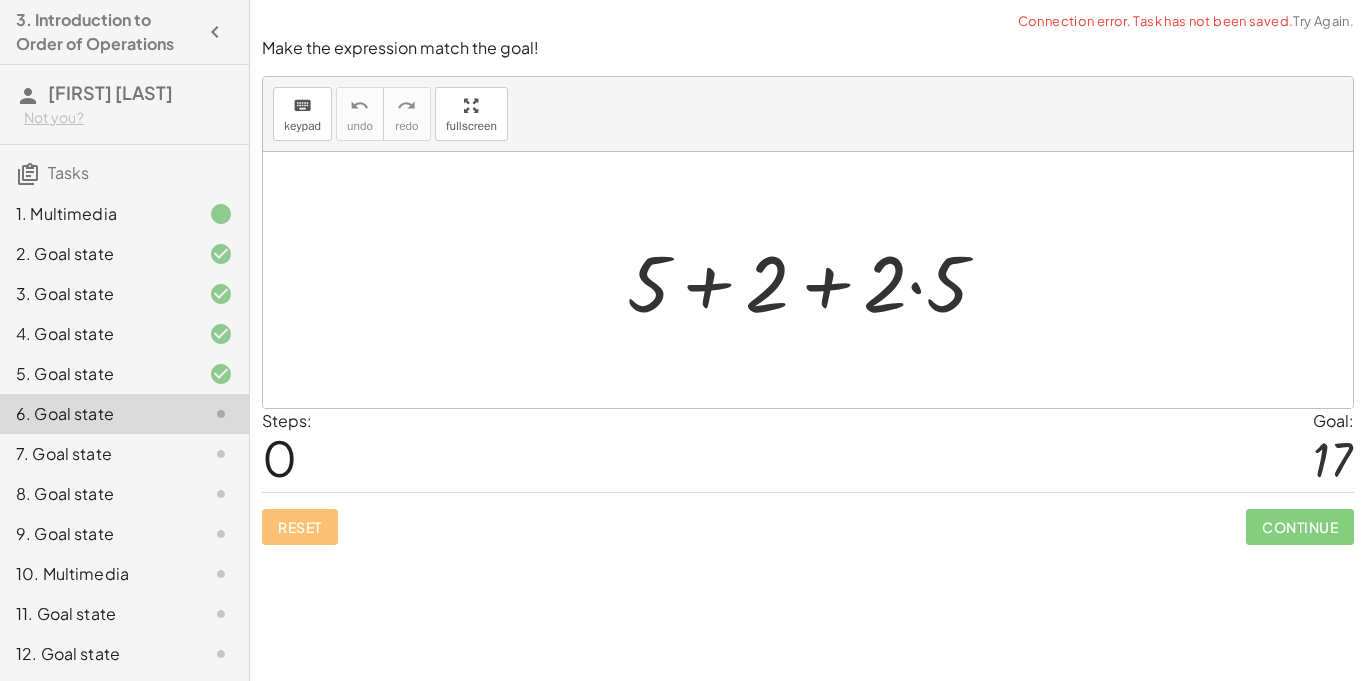 click at bounding box center [815, 280] 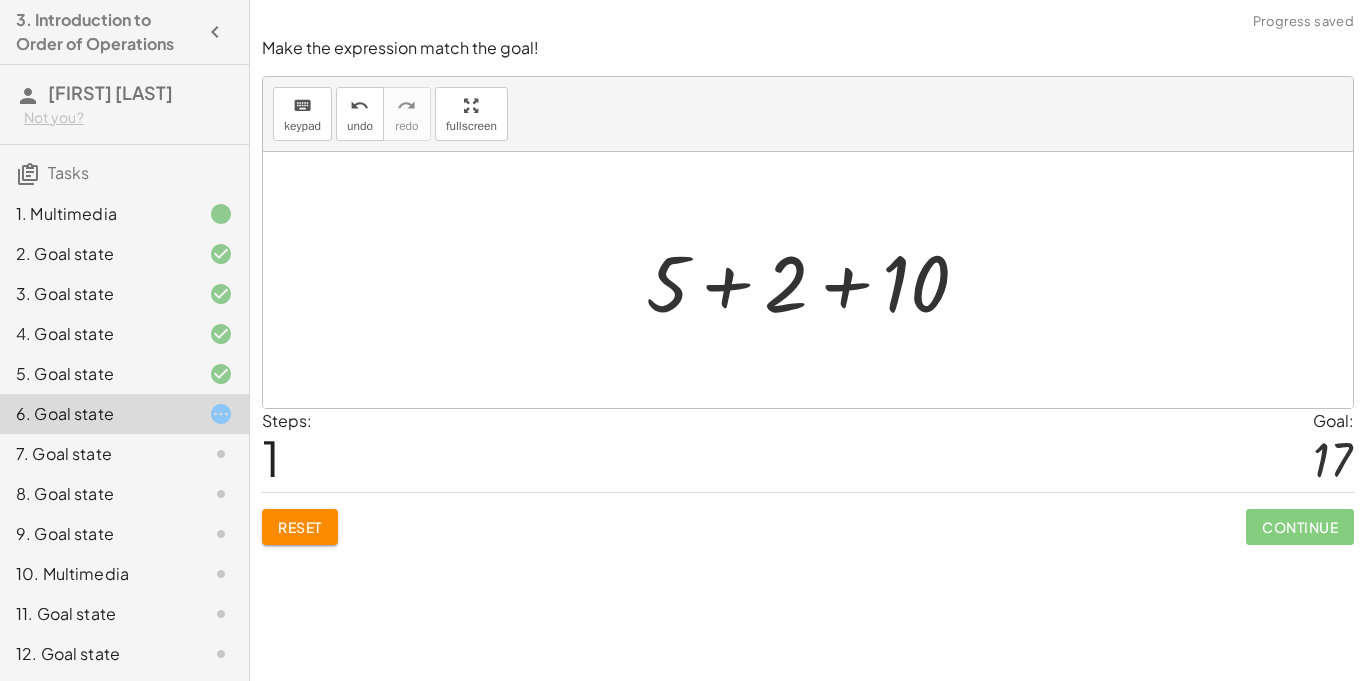 click at bounding box center [815, 280] 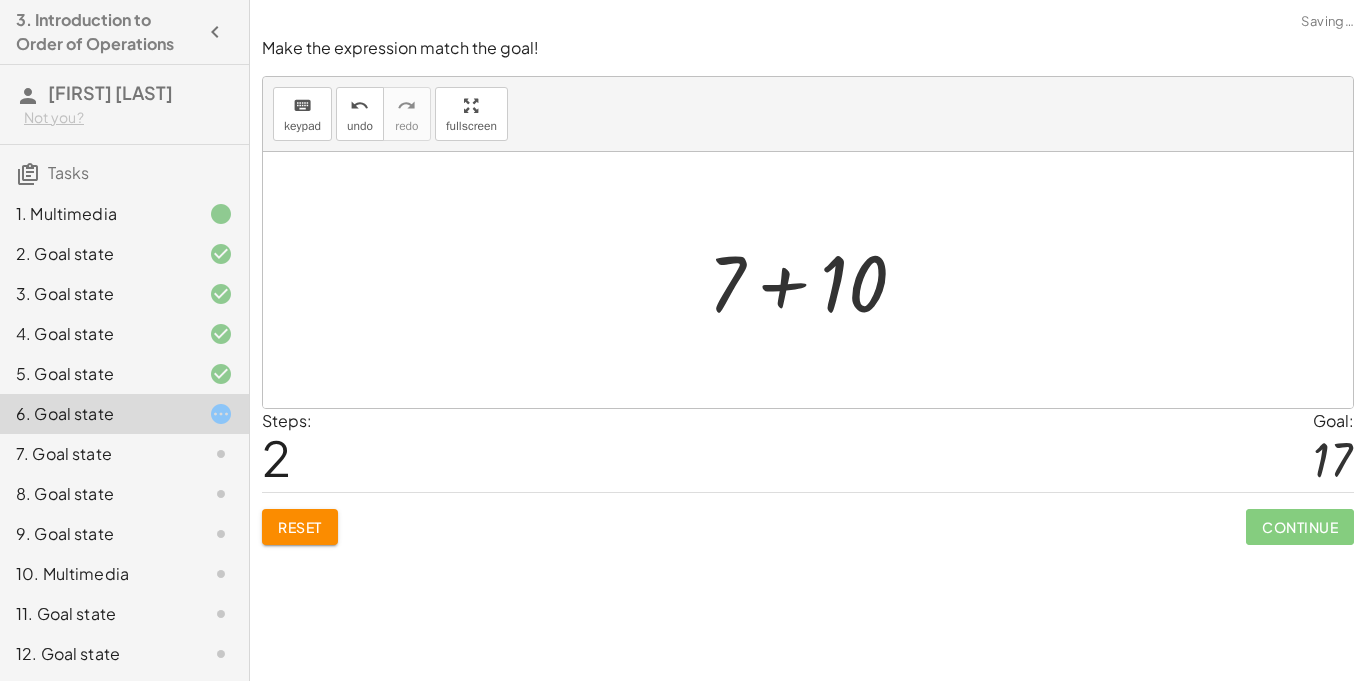 click at bounding box center [815, 280] 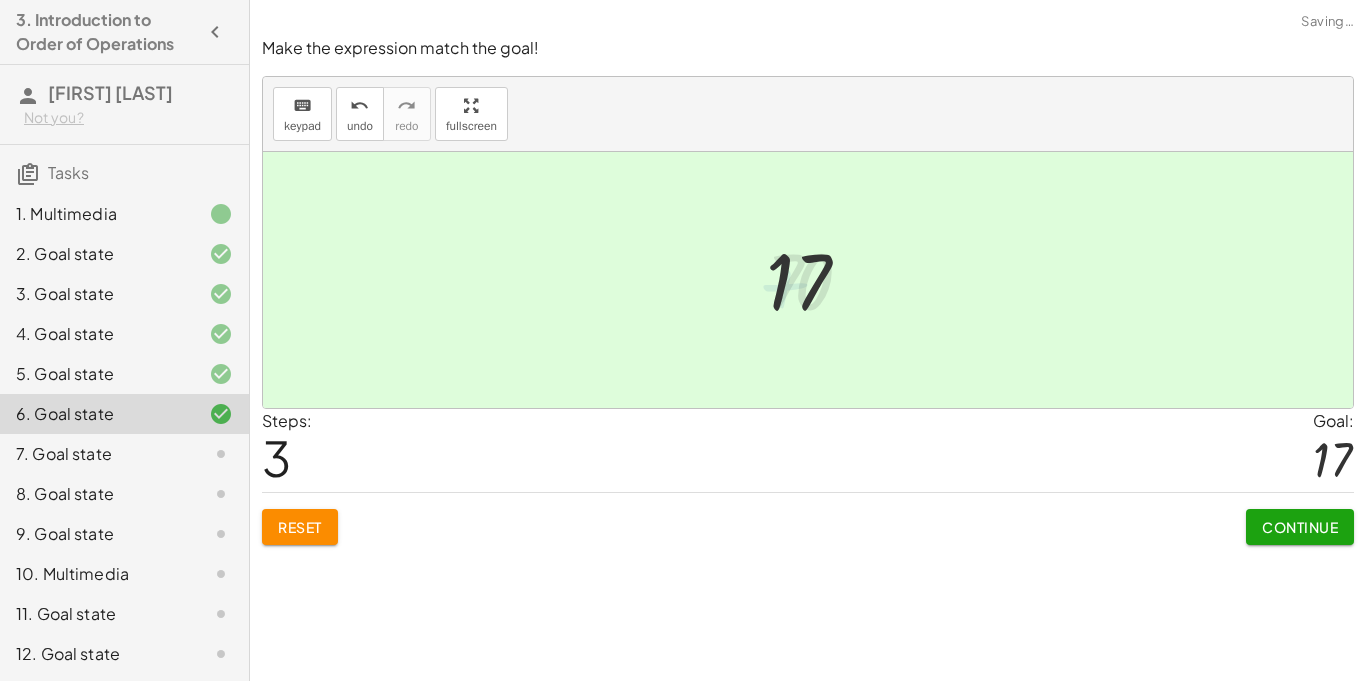 click on "Continue" 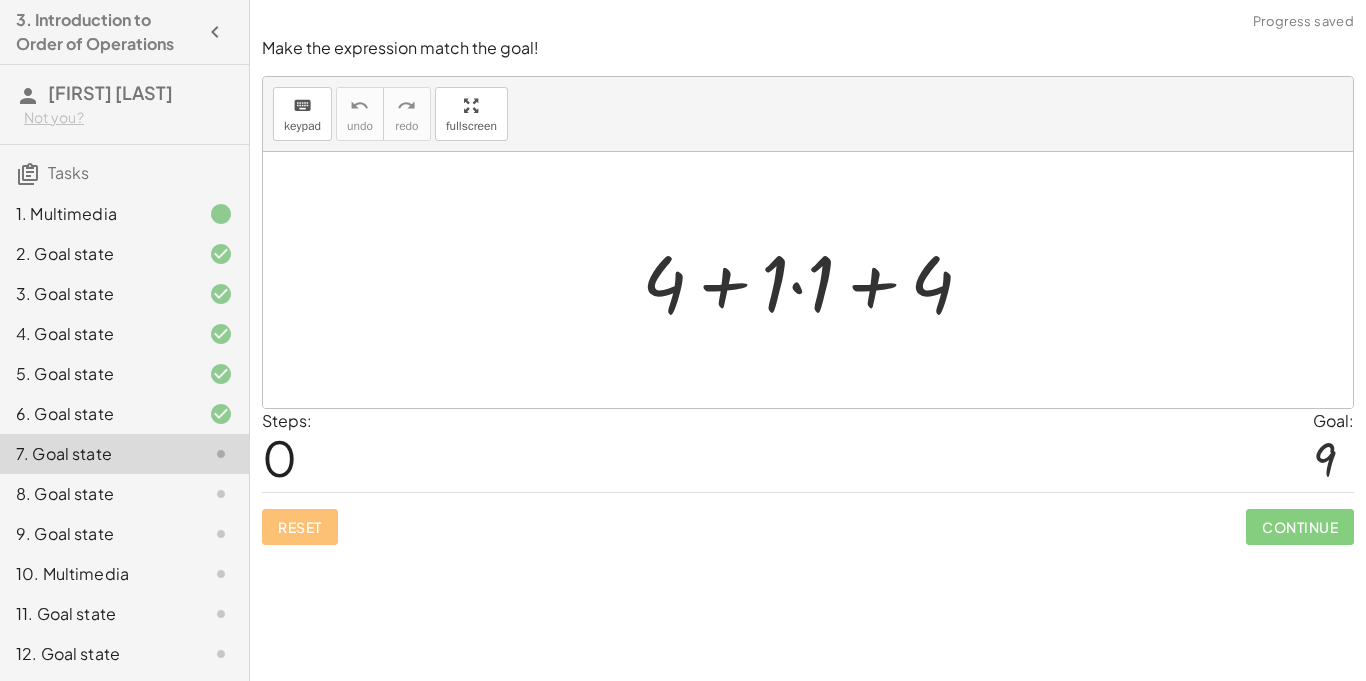 click at bounding box center (815, 280) 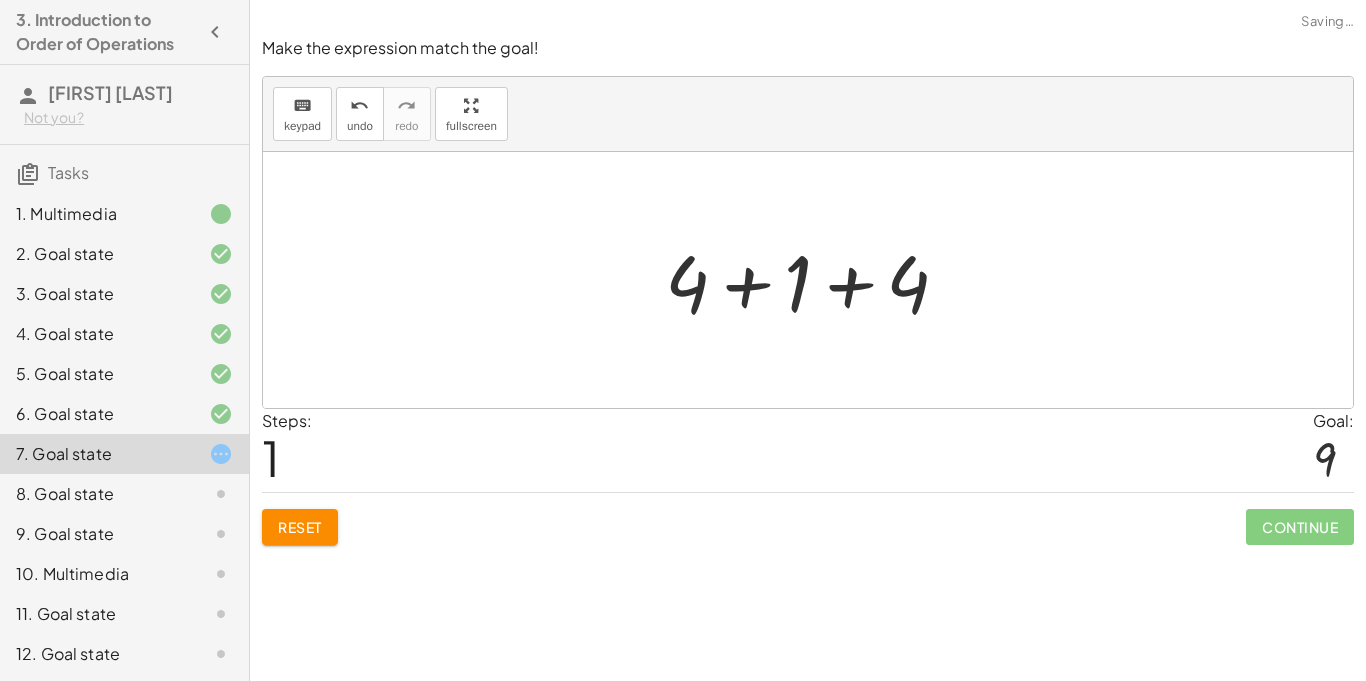 click at bounding box center (815, 280) 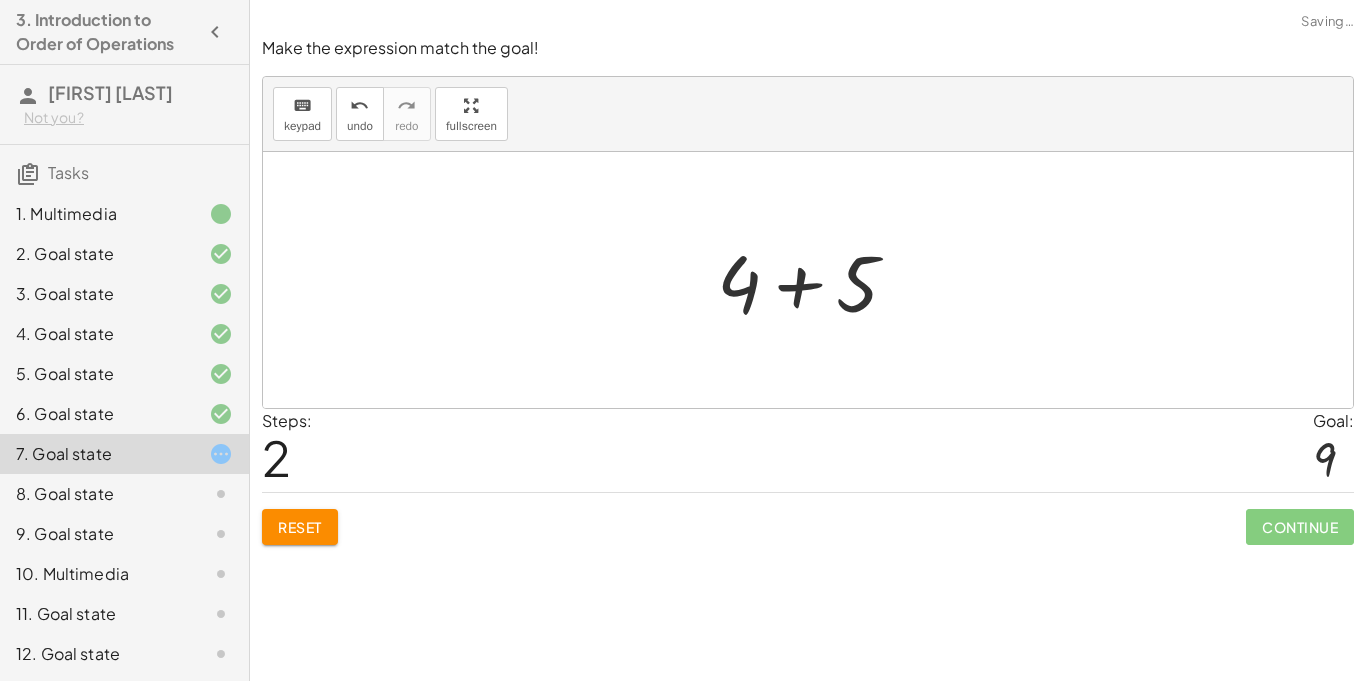 click at bounding box center [815, 280] 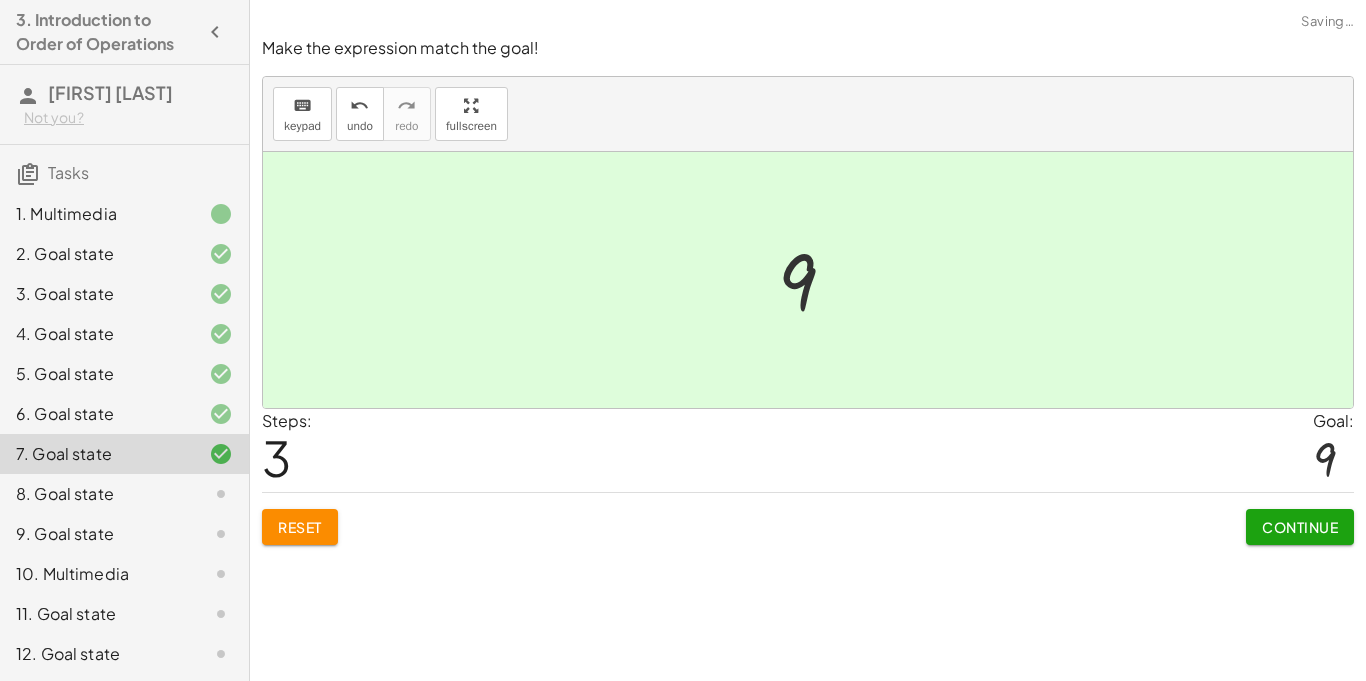 click on "Continue" 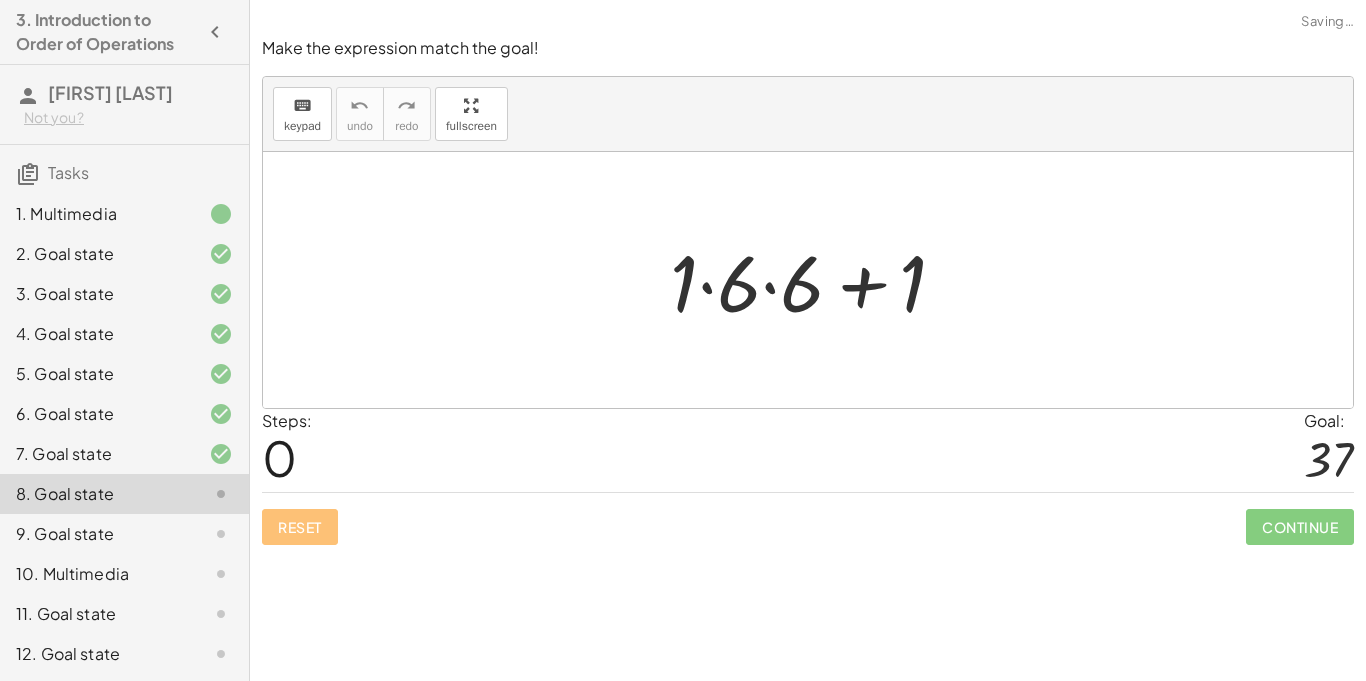 click at bounding box center (816, 280) 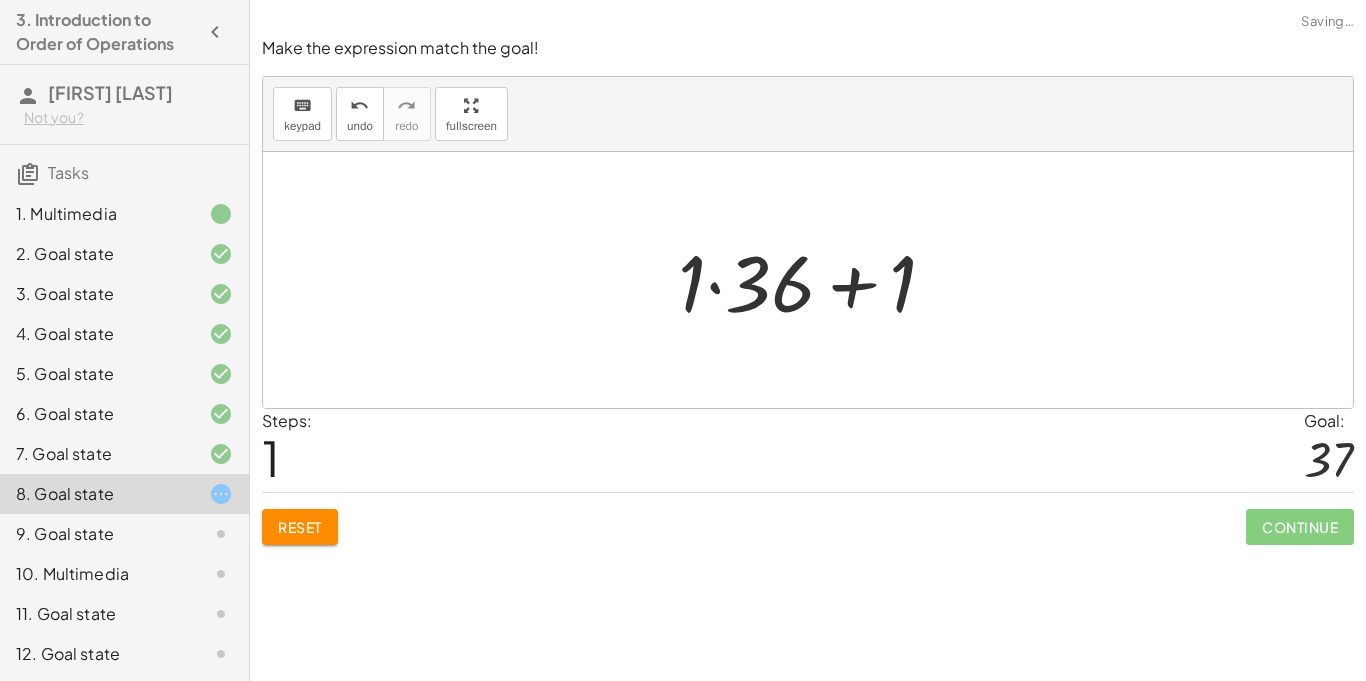 click at bounding box center [815, 280] 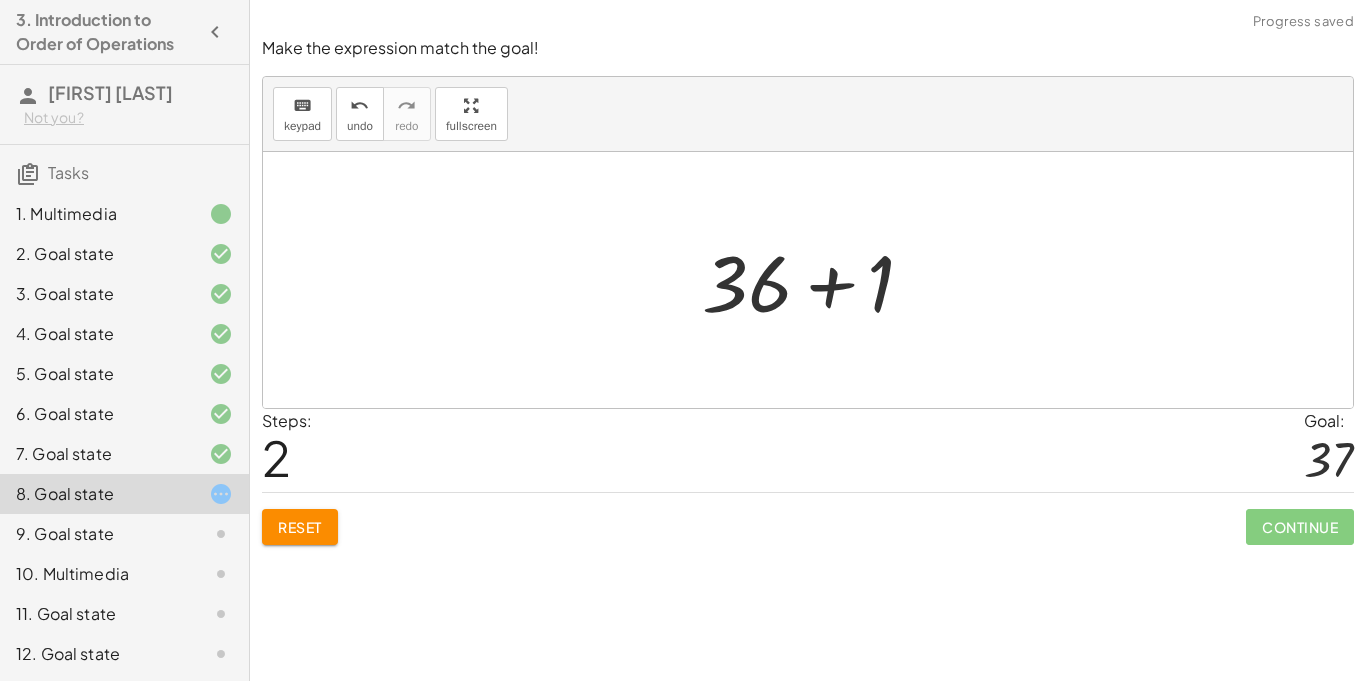 click at bounding box center [816, 280] 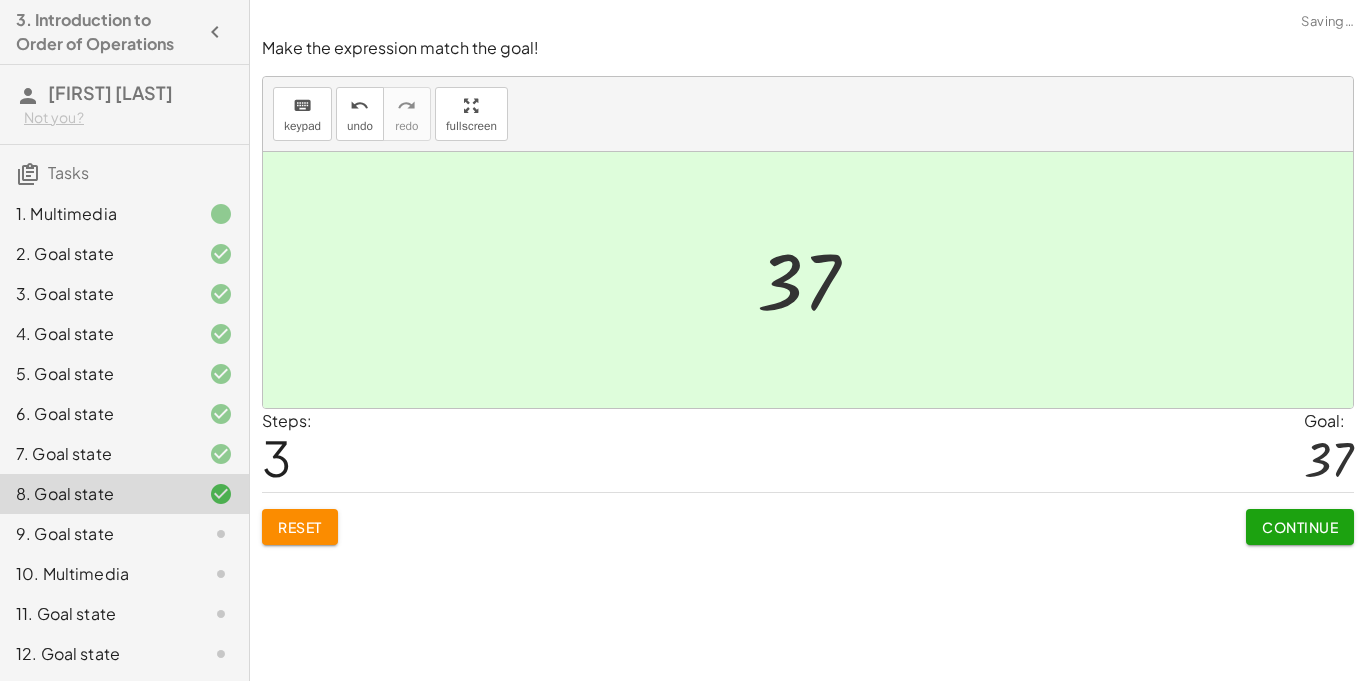 click on "Continue" at bounding box center (1300, 527) 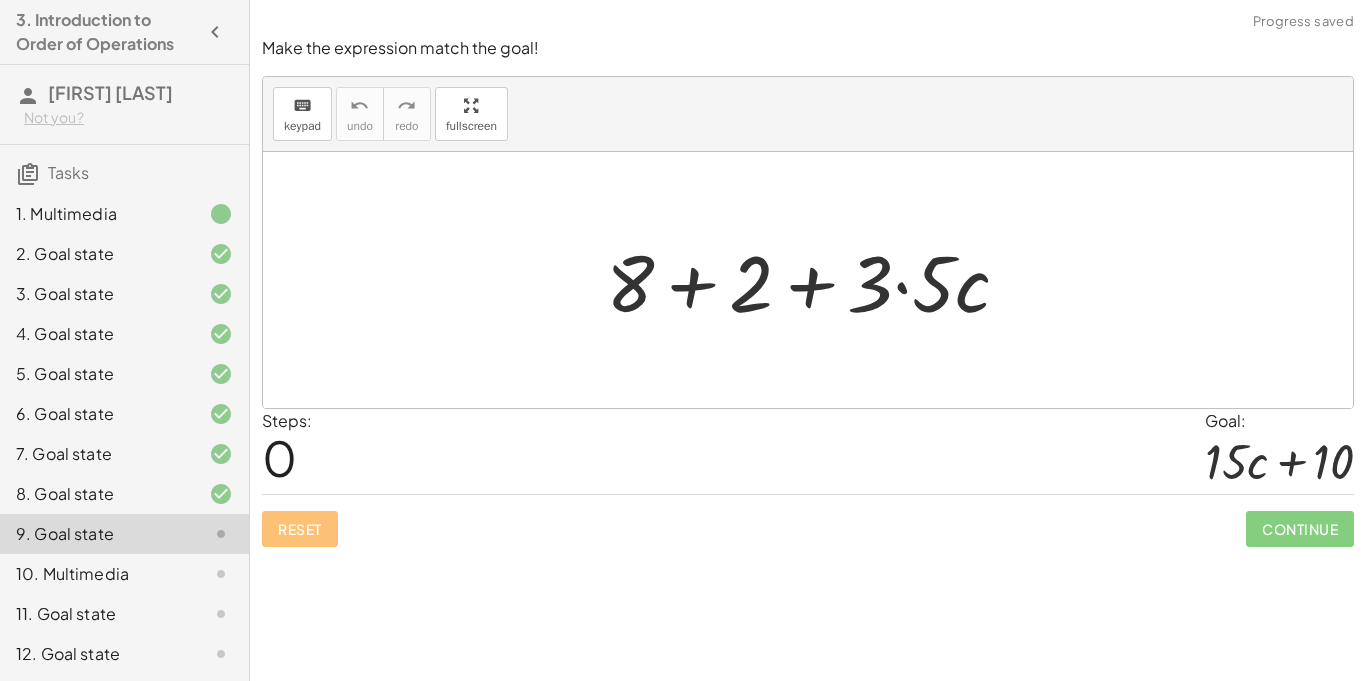 click at bounding box center (816, 280) 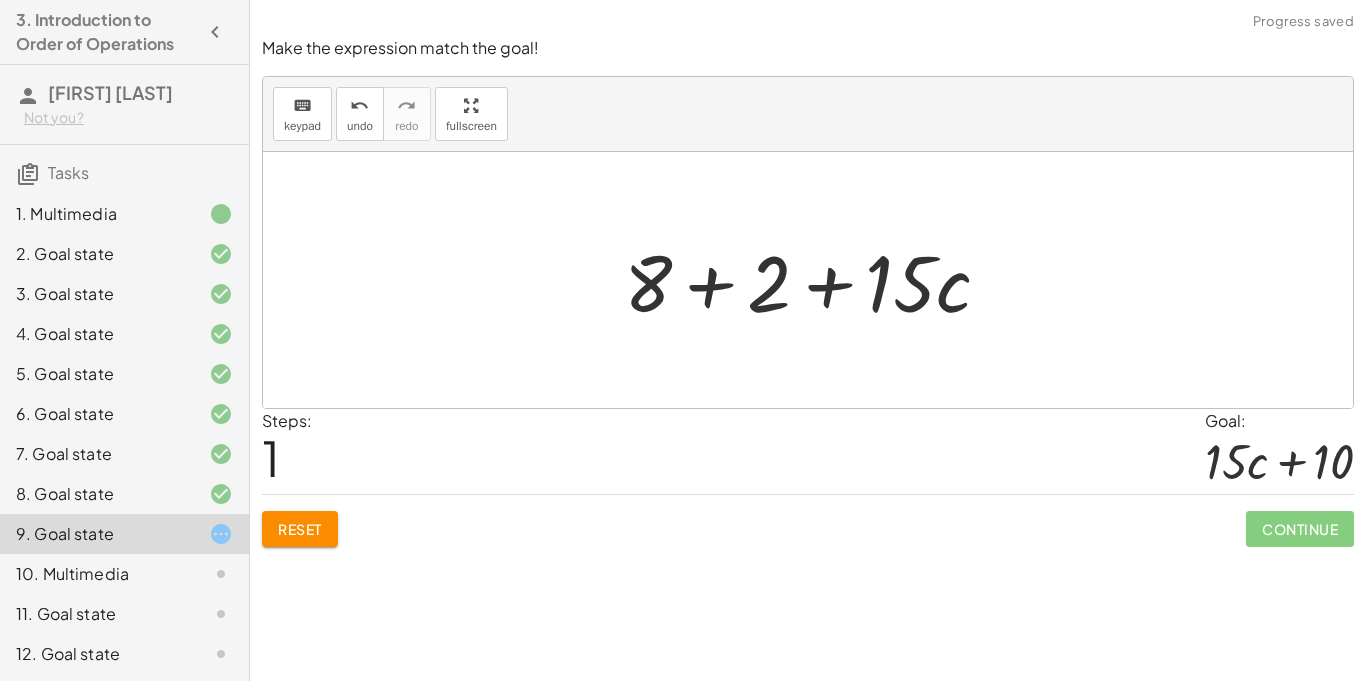 click at bounding box center [815, 280] 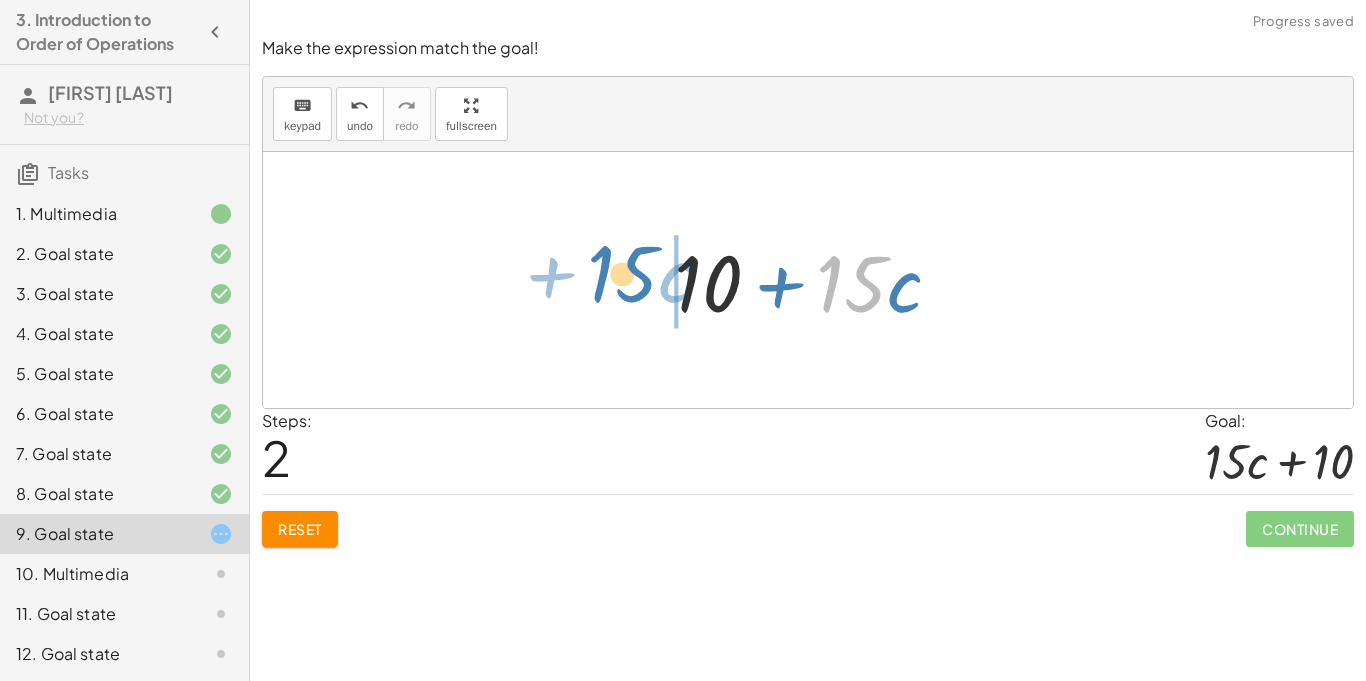 drag, startPoint x: 860, startPoint y: 282, endPoint x: 628, endPoint y: 272, distance: 232.21542 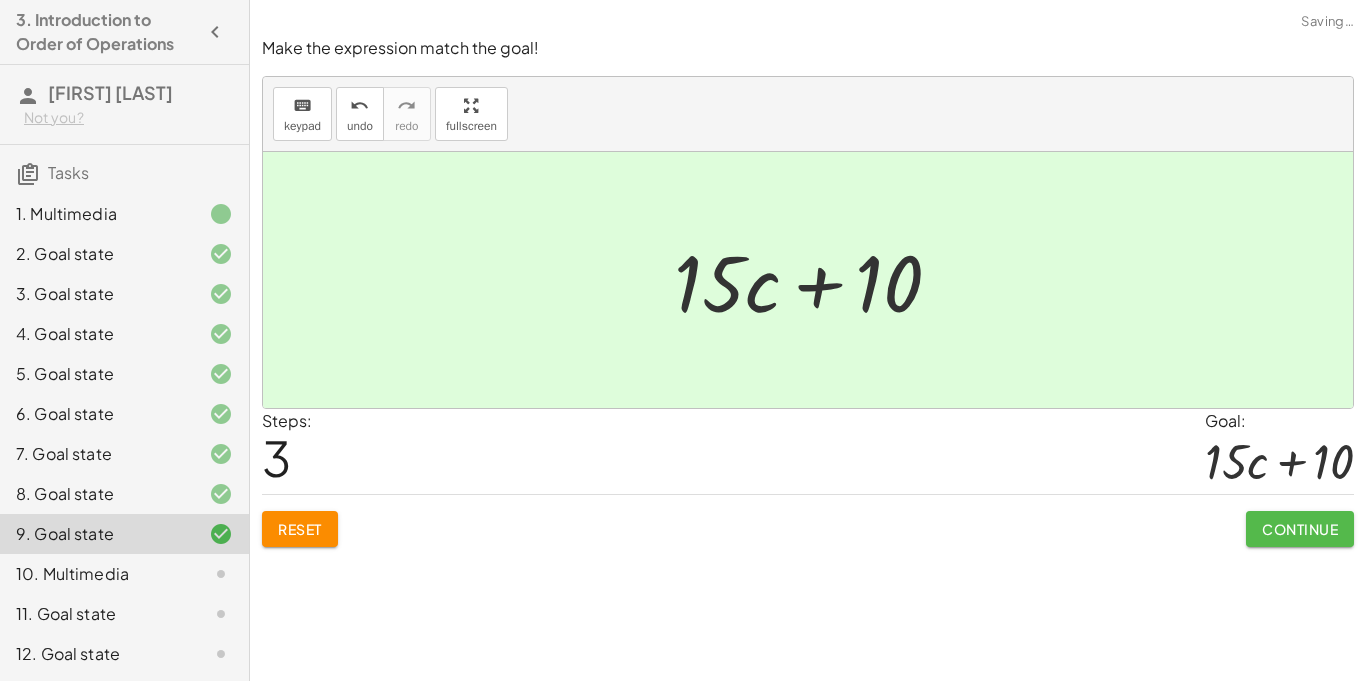 click on "Continue" 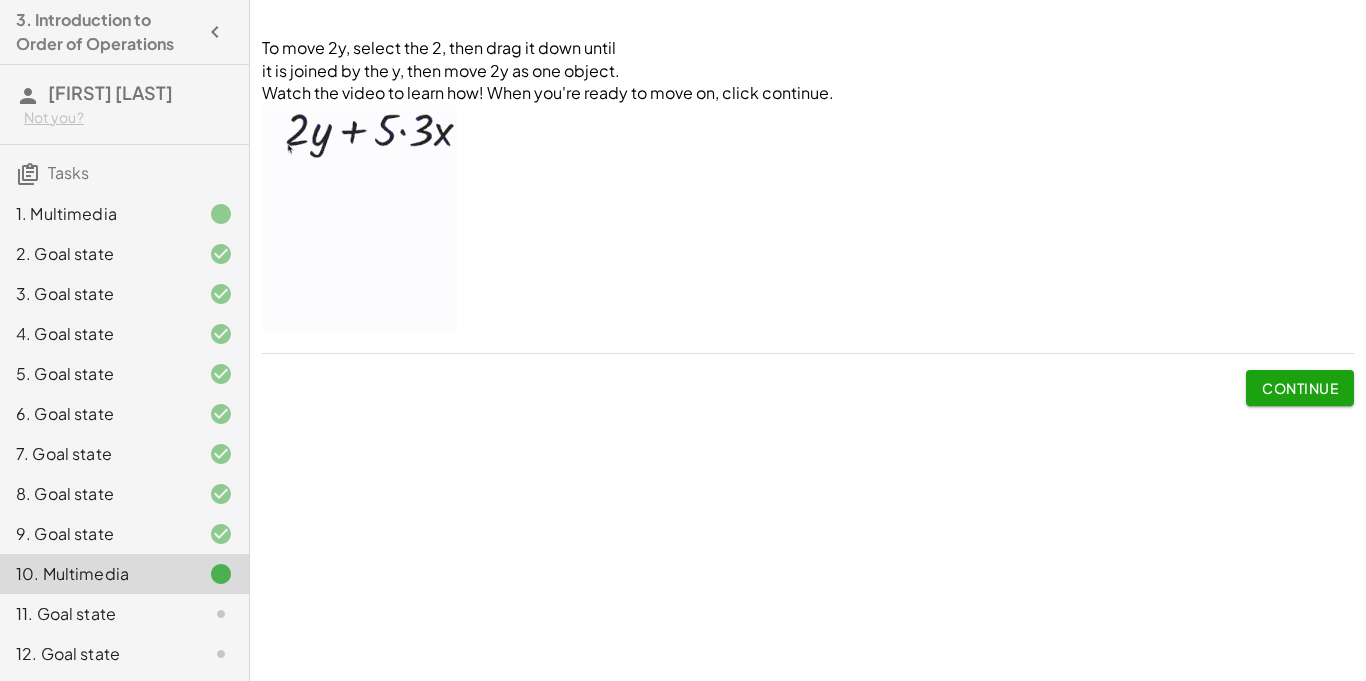 click on "Continue" at bounding box center [1300, 388] 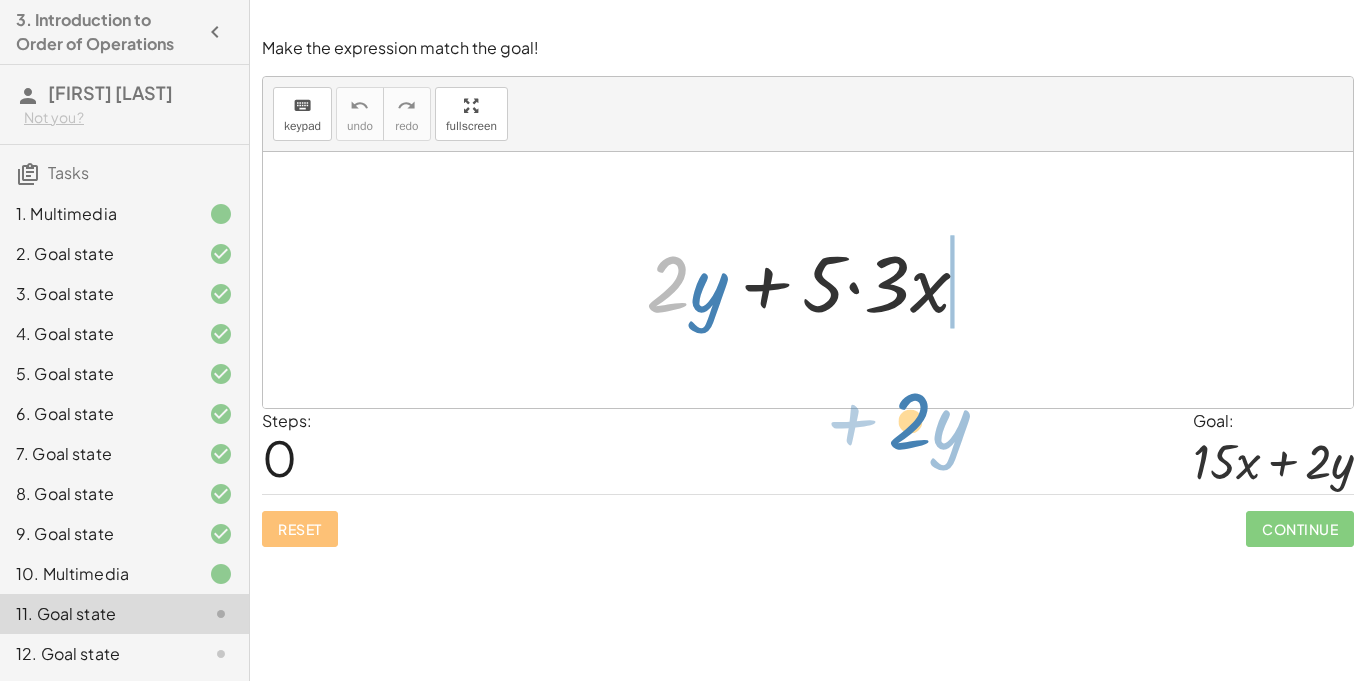 drag, startPoint x: 682, startPoint y: 287, endPoint x: 924, endPoint y: 424, distance: 278.0881 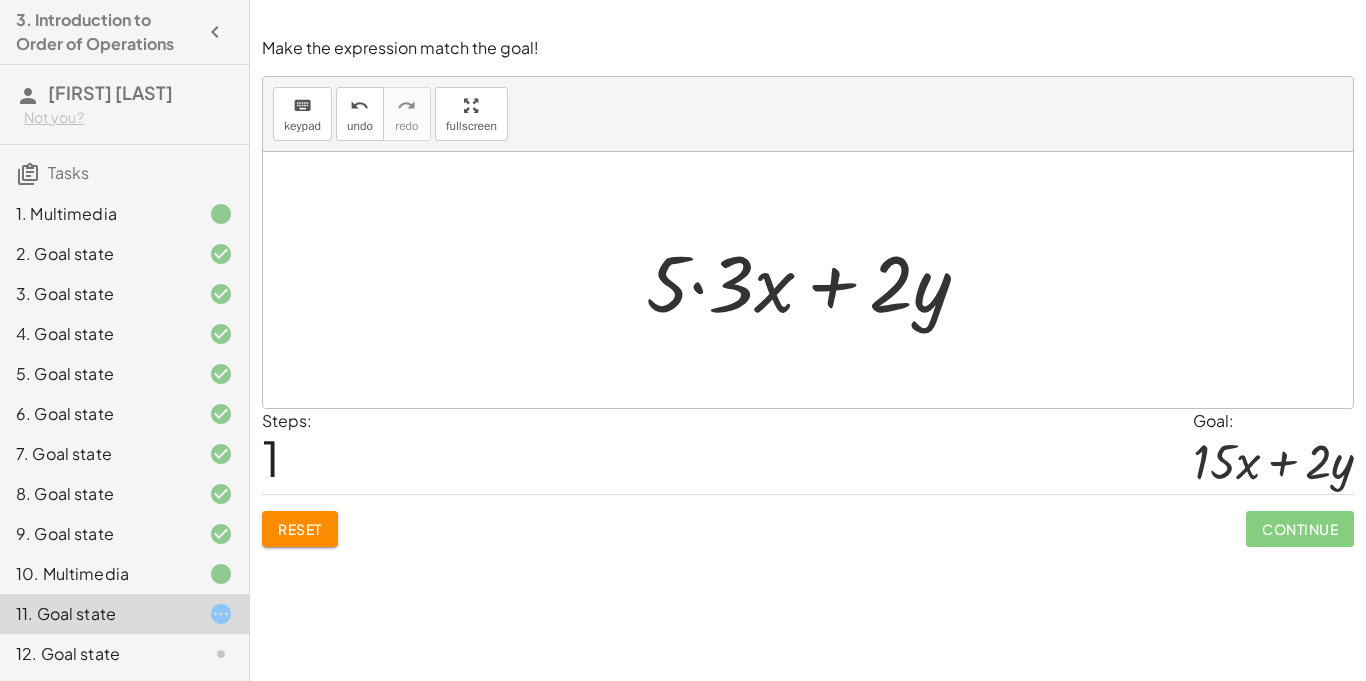 click at bounding box center (816, 280) 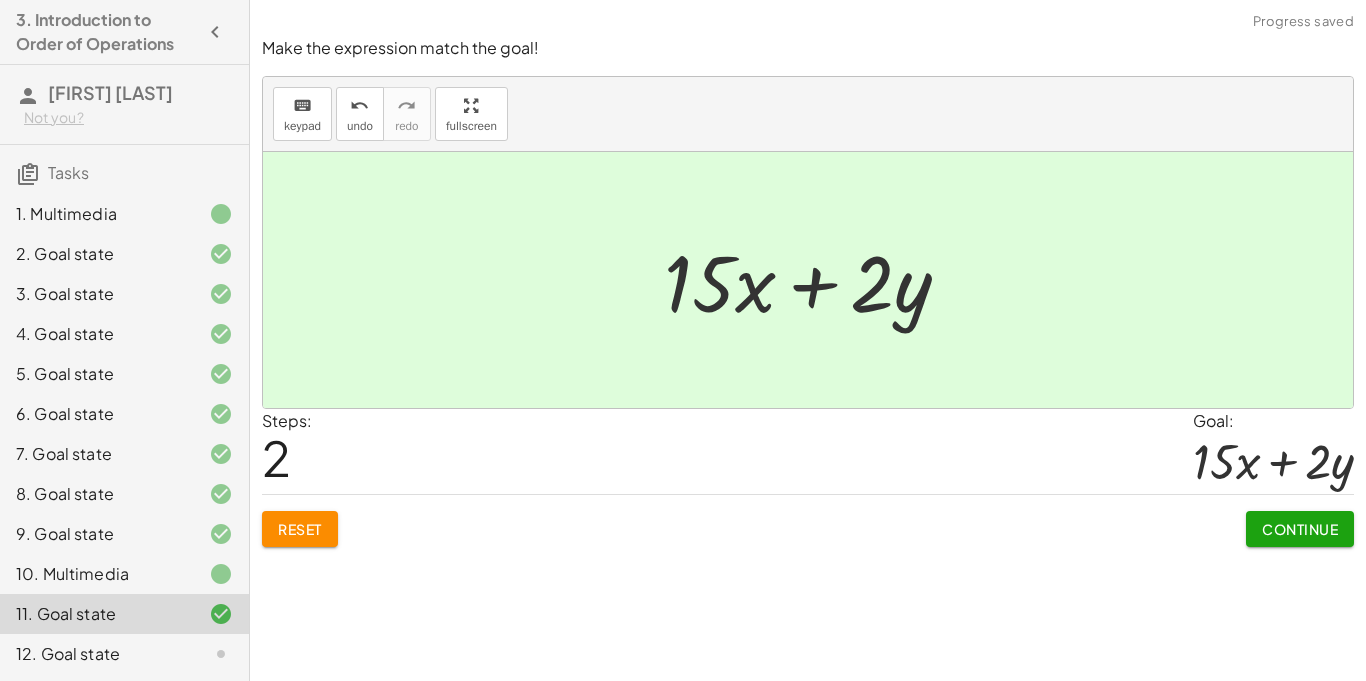 click on "Continue" 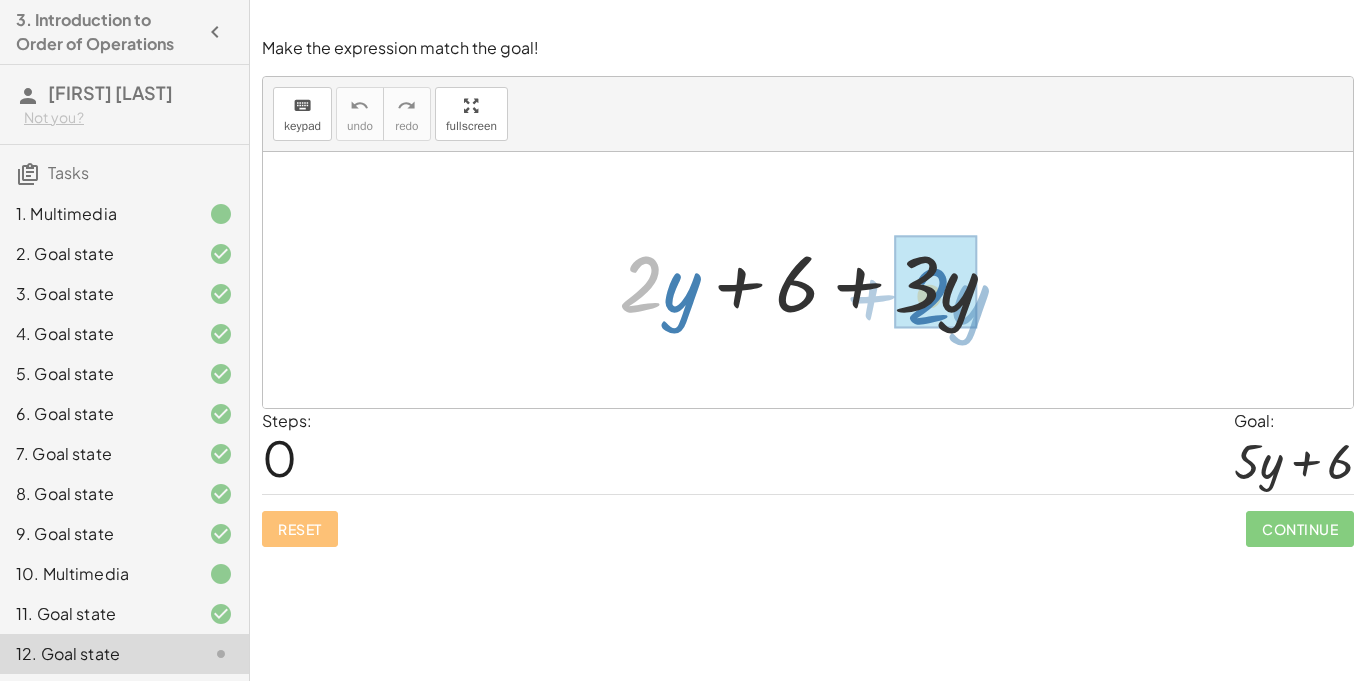 drag, startPoint x: 664, startPoint y: 278, endPoint x: 948, endPoint y: 291, distance: 284.2974 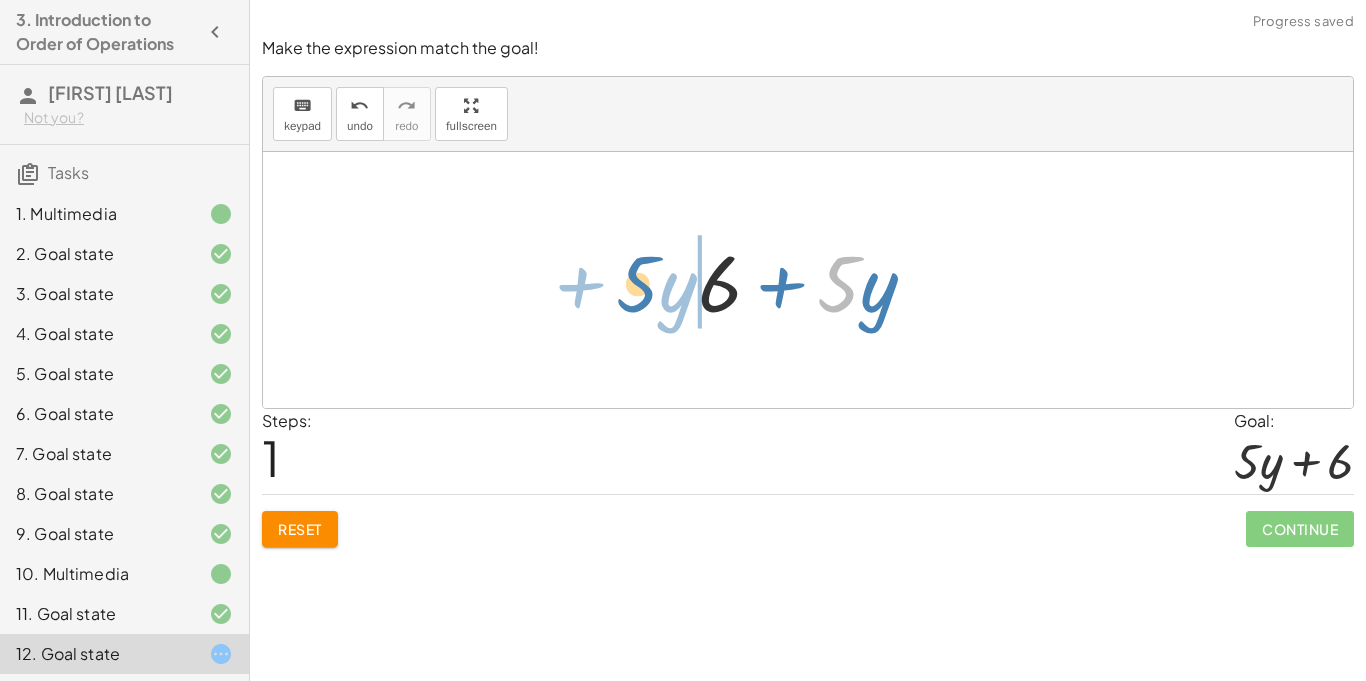 drag, startPoint x: 847, startPoint y: 281, endPoint x: 632, endPoint y: 280, distance: 215.00232 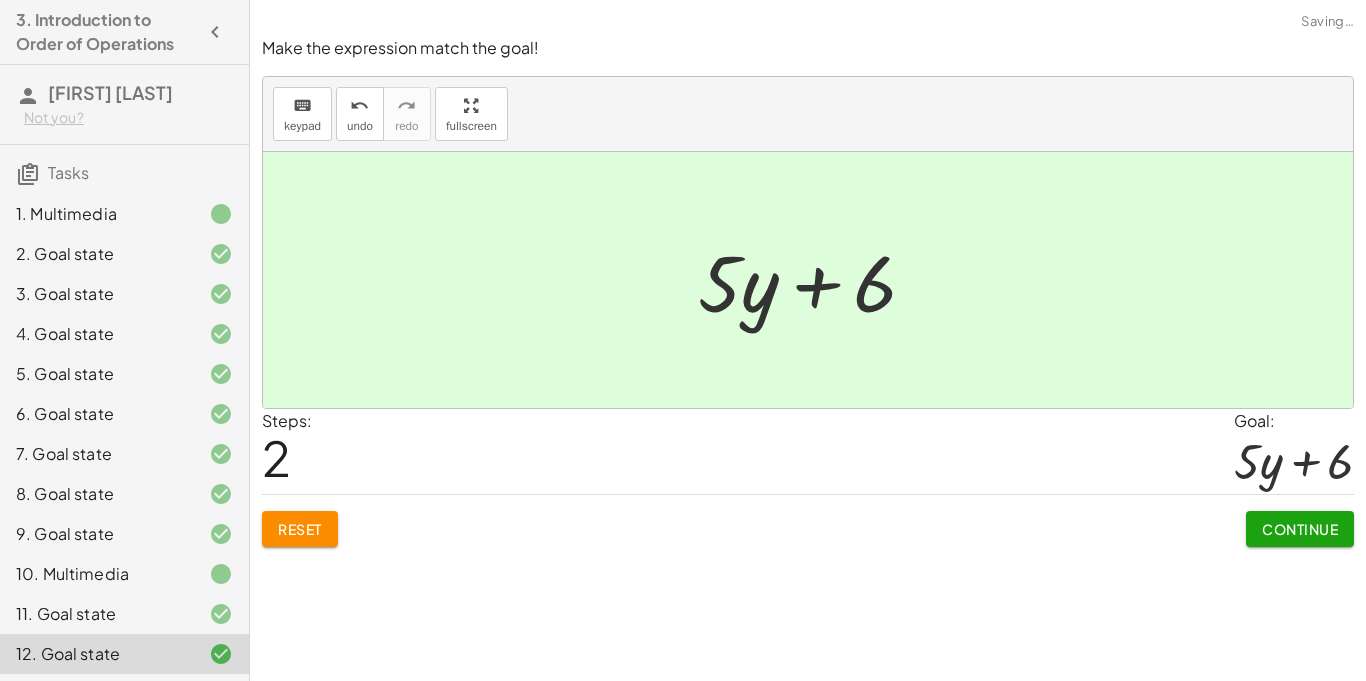 click on "Continue" 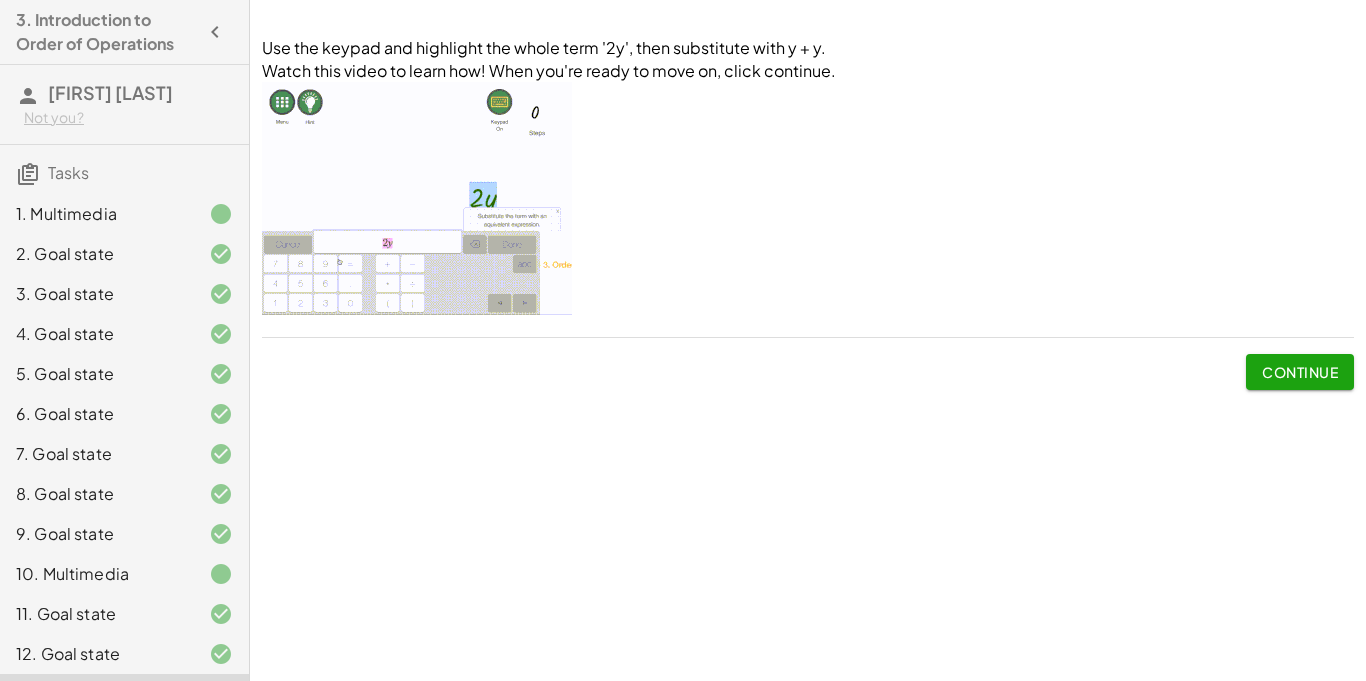 click on "Continue" 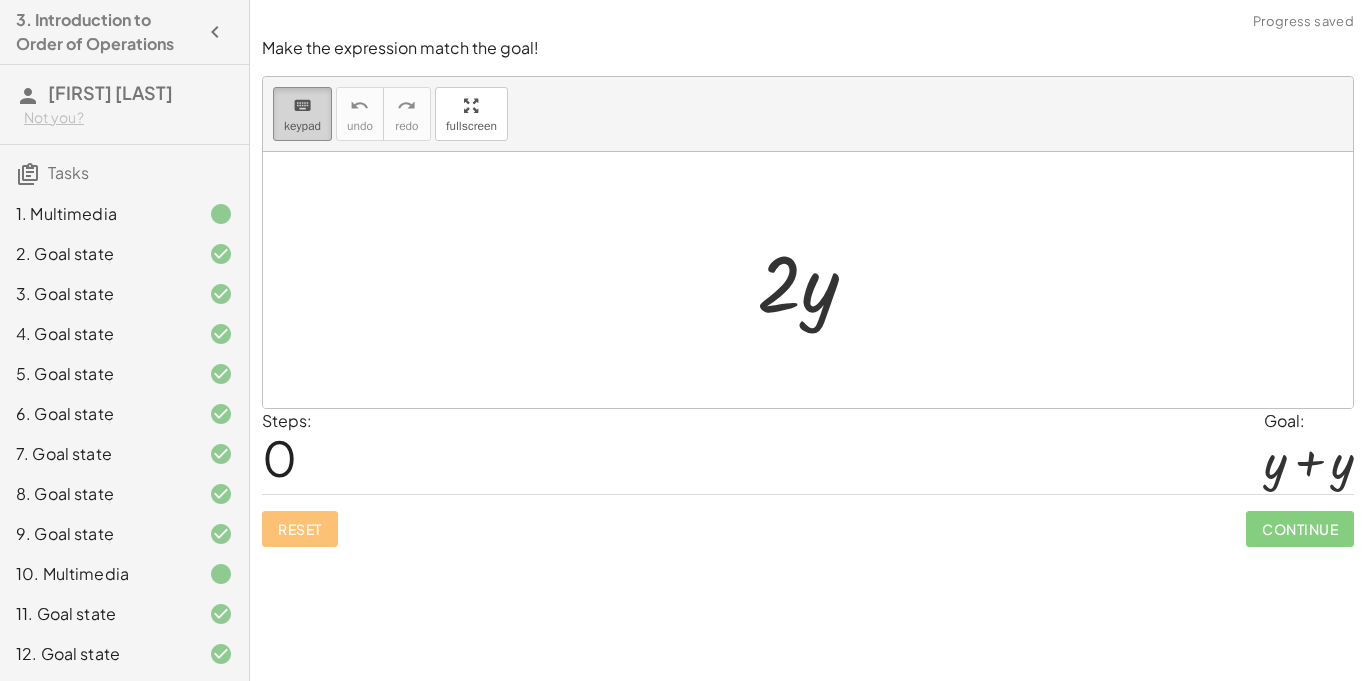 click on "keyboard" at bounding box center (302, 106) 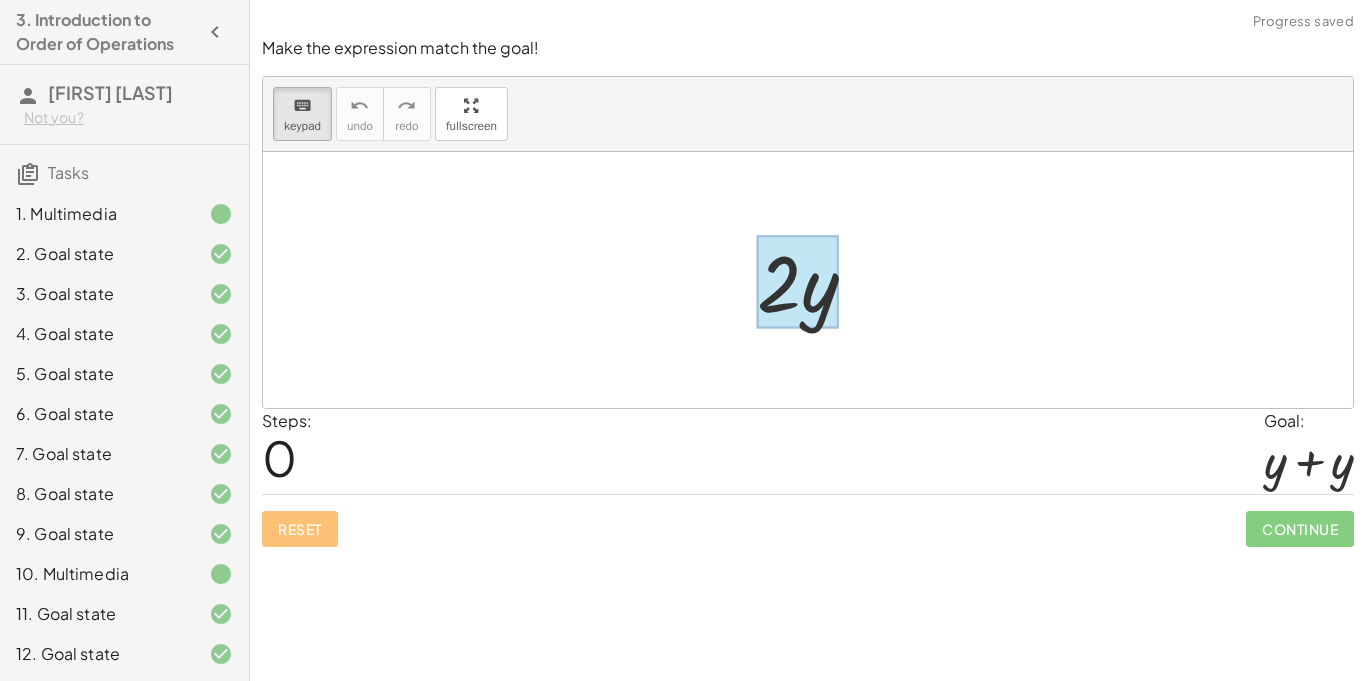 click at bounding box center (797, 282) 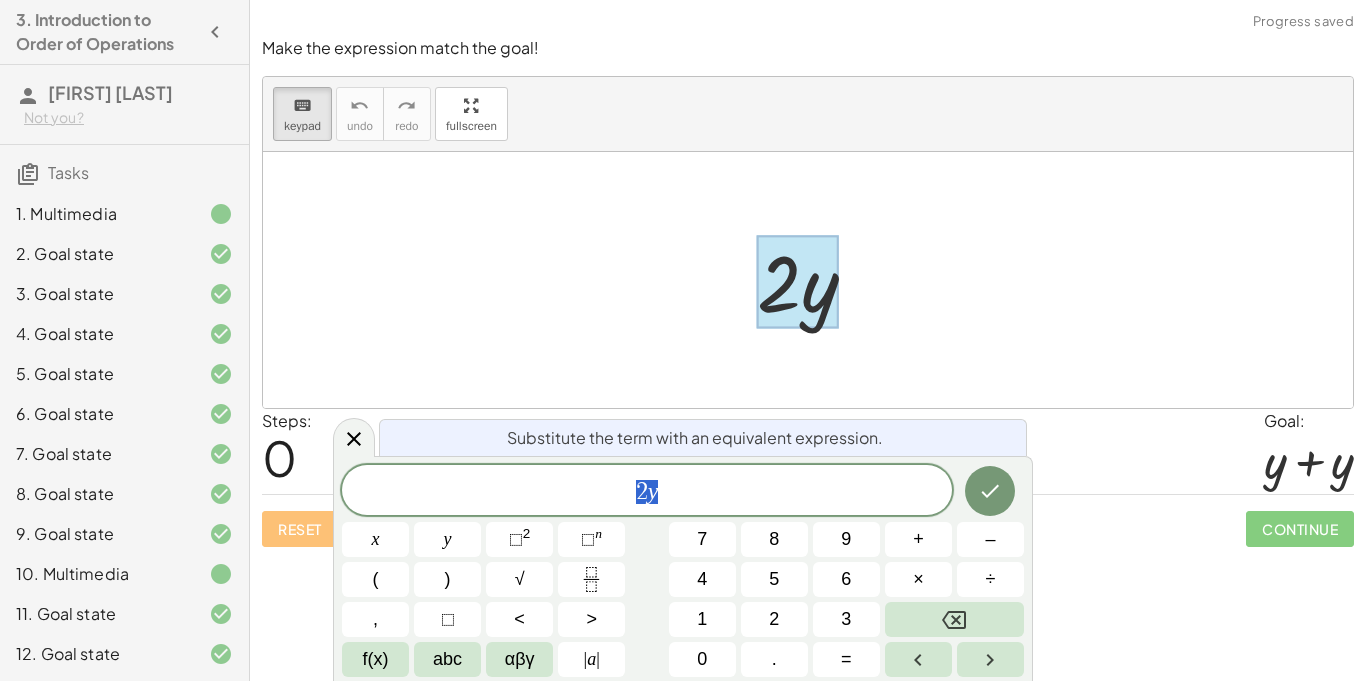 scroll, scrollTop: 1, scrollLeft: 0, axis: vertical 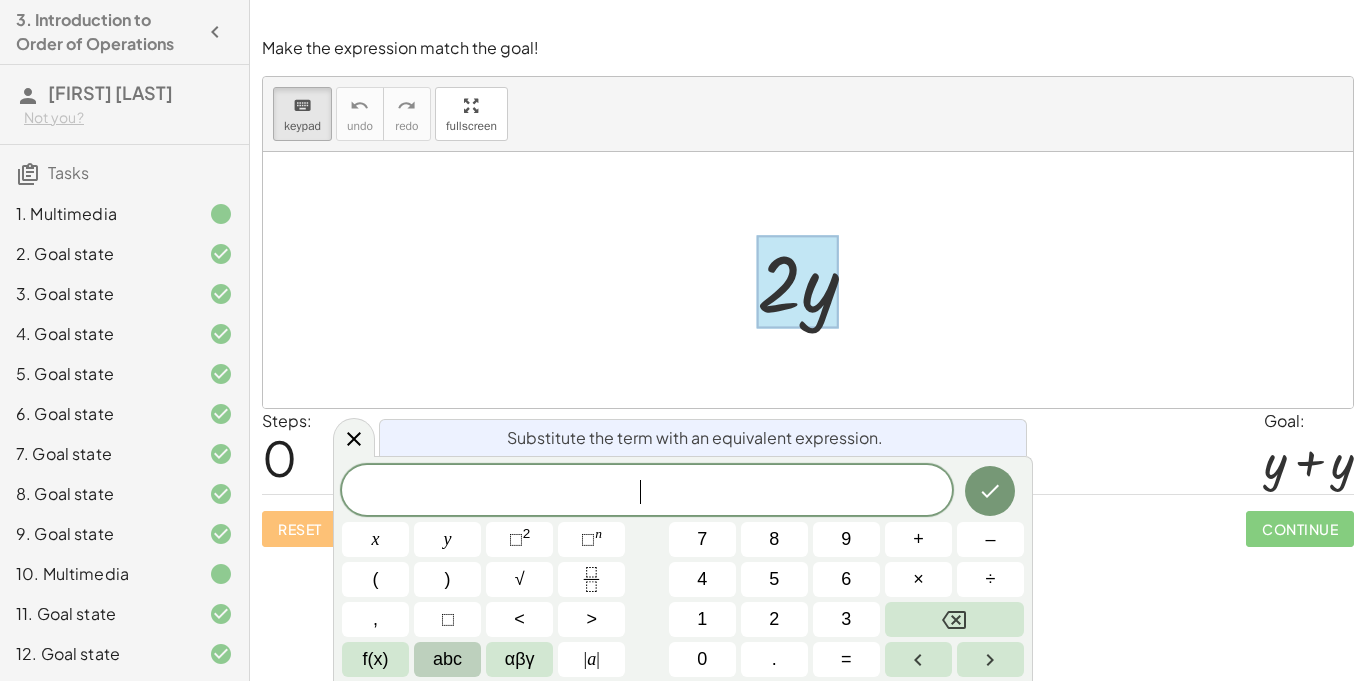 click on "abc" at bounding box center [447, 659] 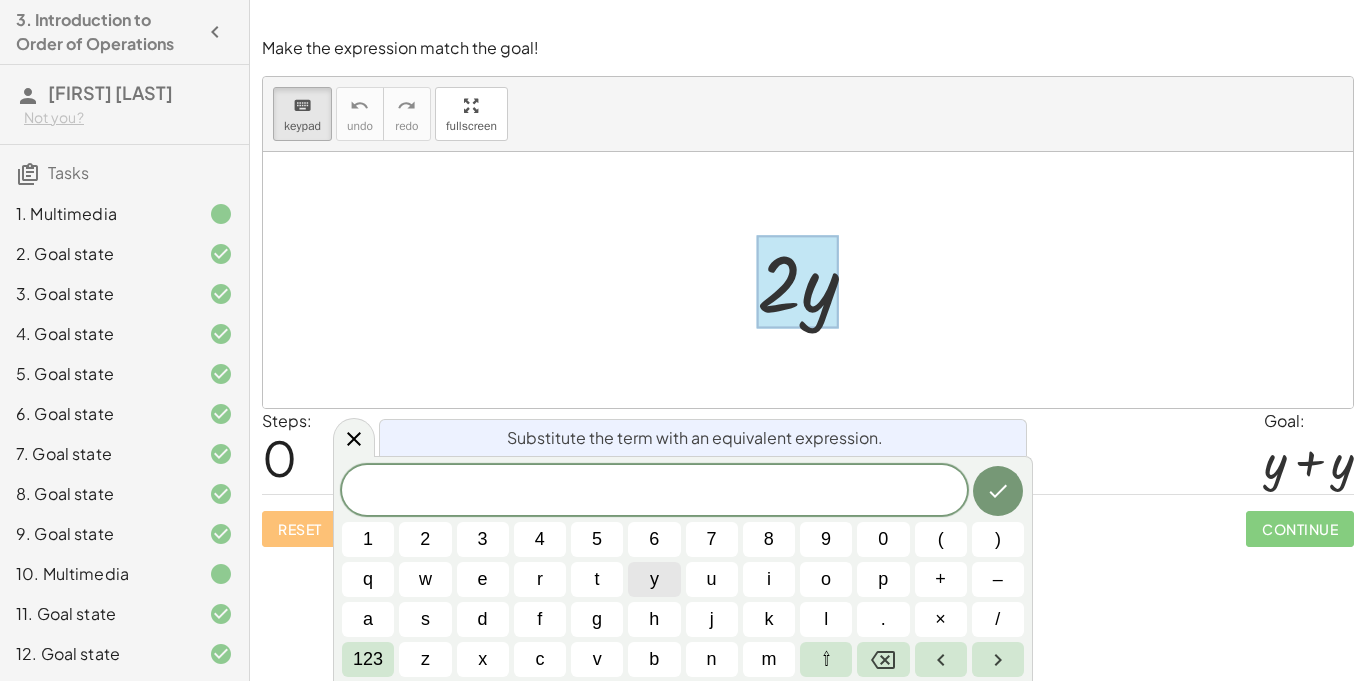 click on "y" at bounding box center [654, 579] 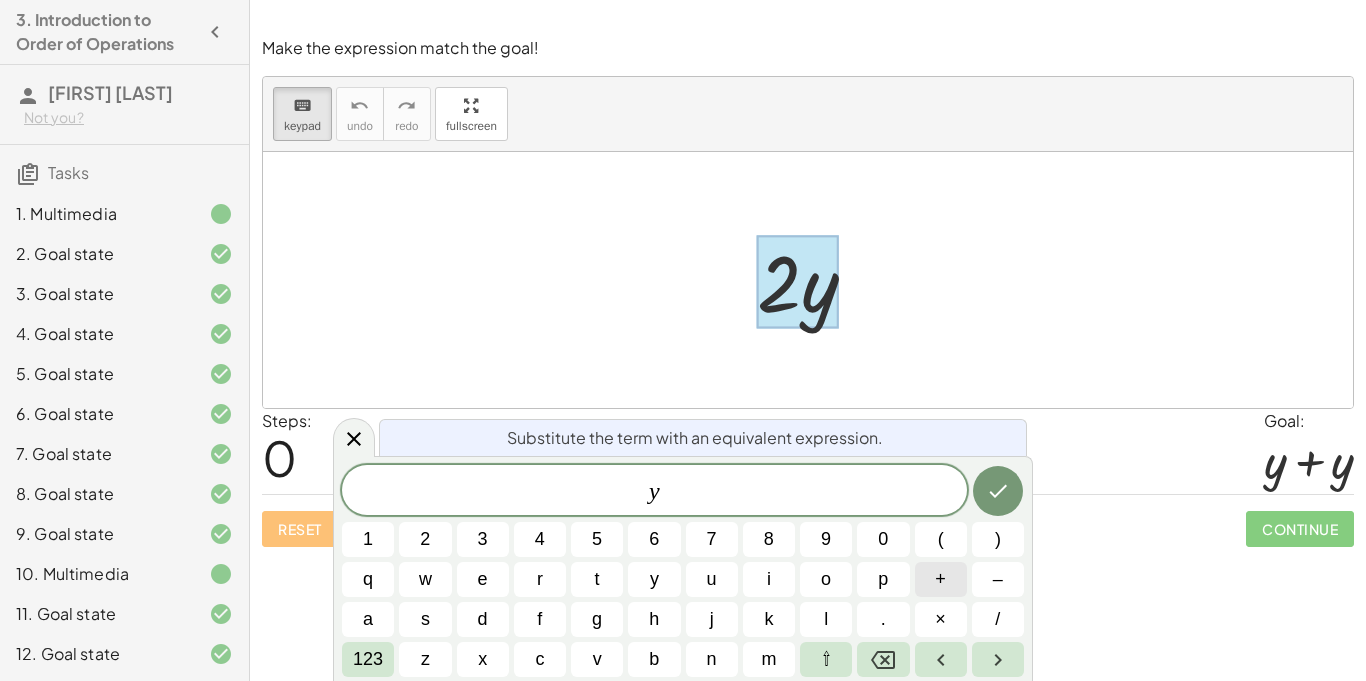 click on "+" at bounding box center (941, 579) 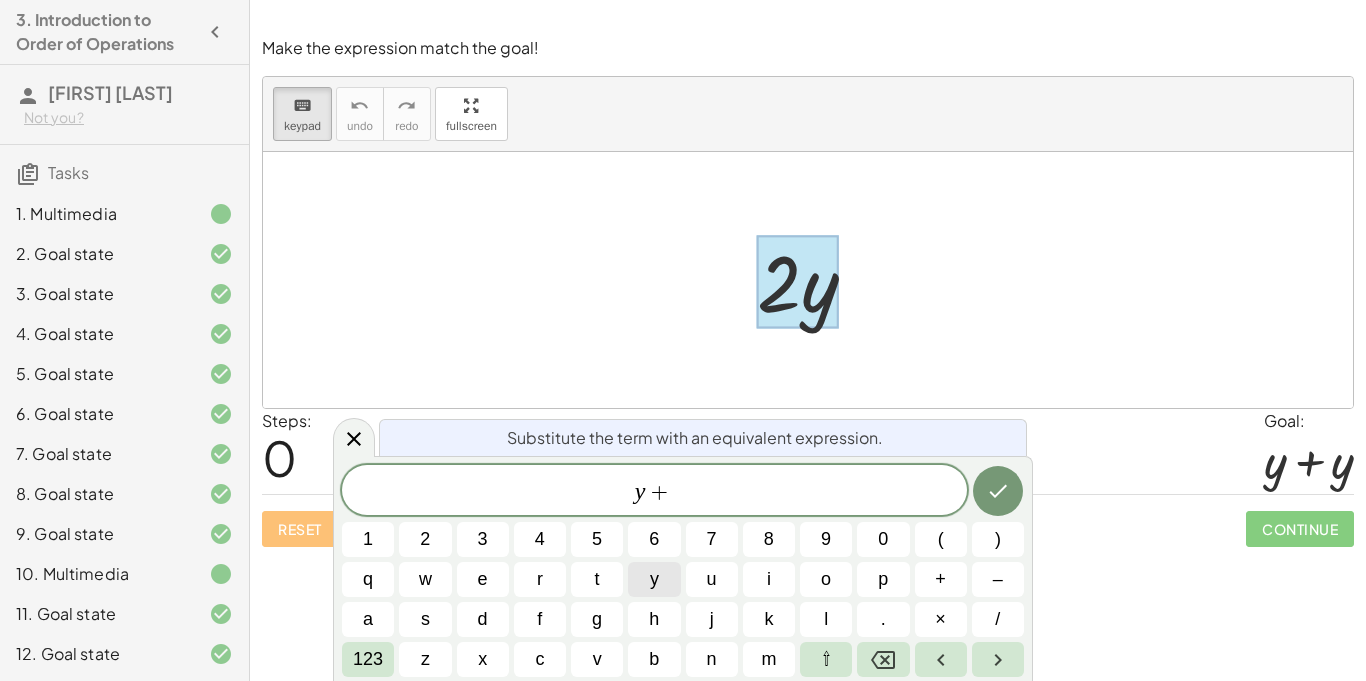 click on "y" at bounding box center (654, 579) 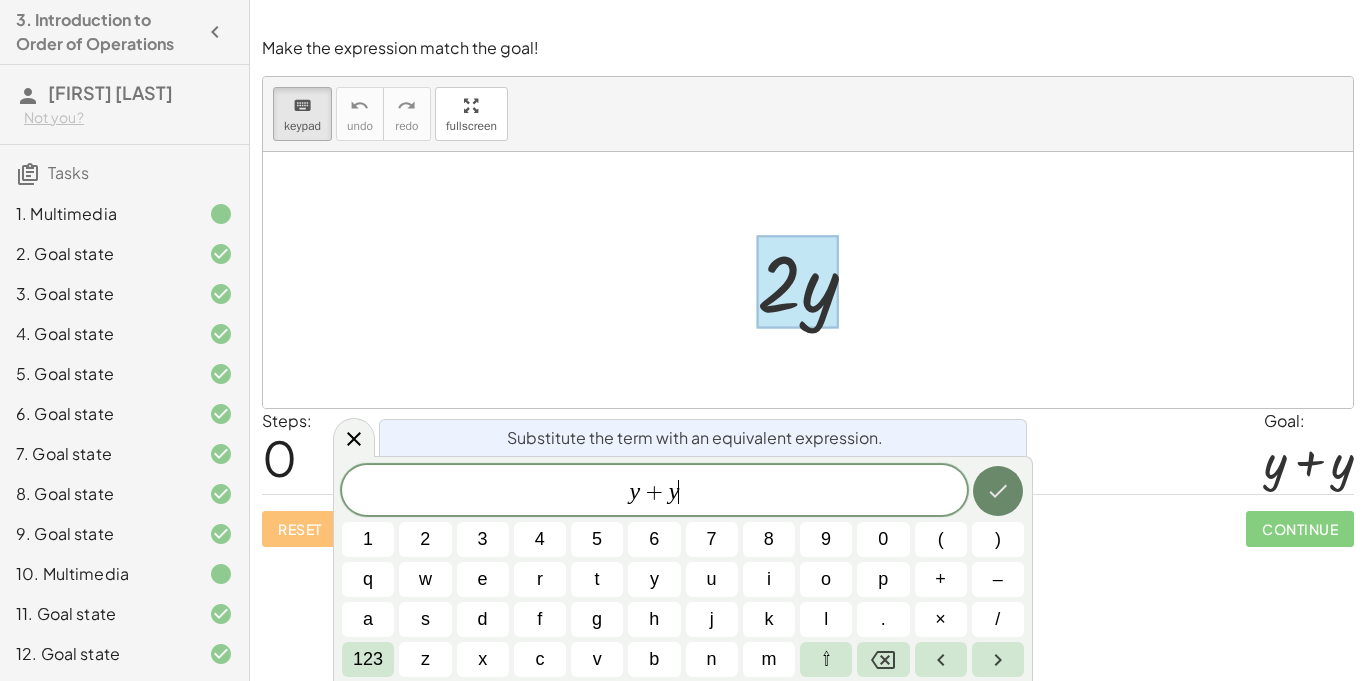 click 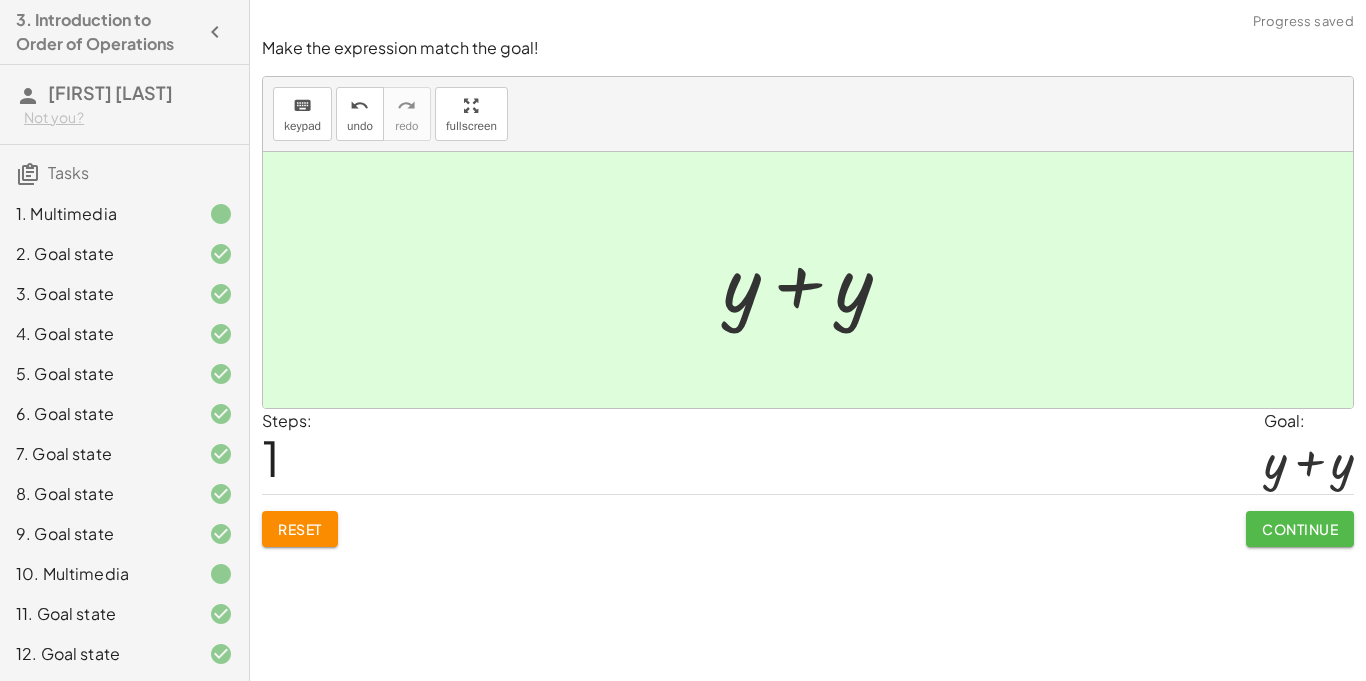 click on "Continue" 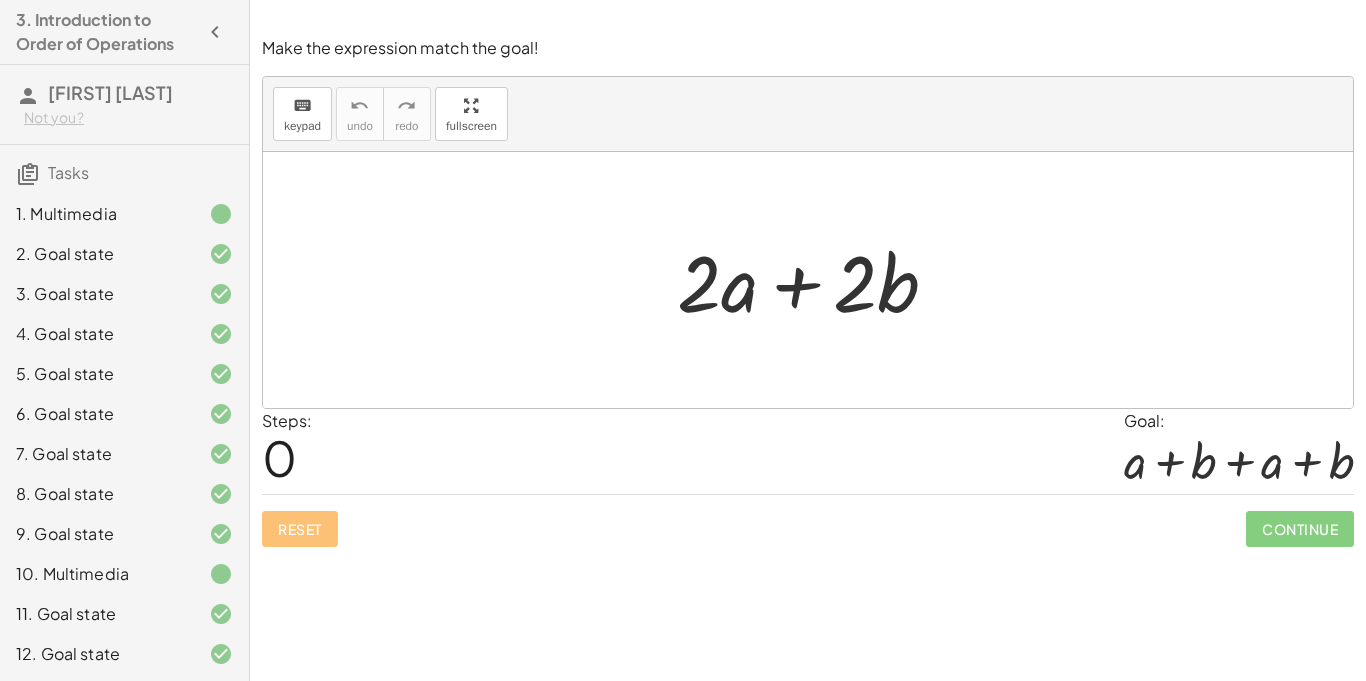 click on "keyboard keypad undo undo redo redo fullscreen" at bounding box center [808, 114] 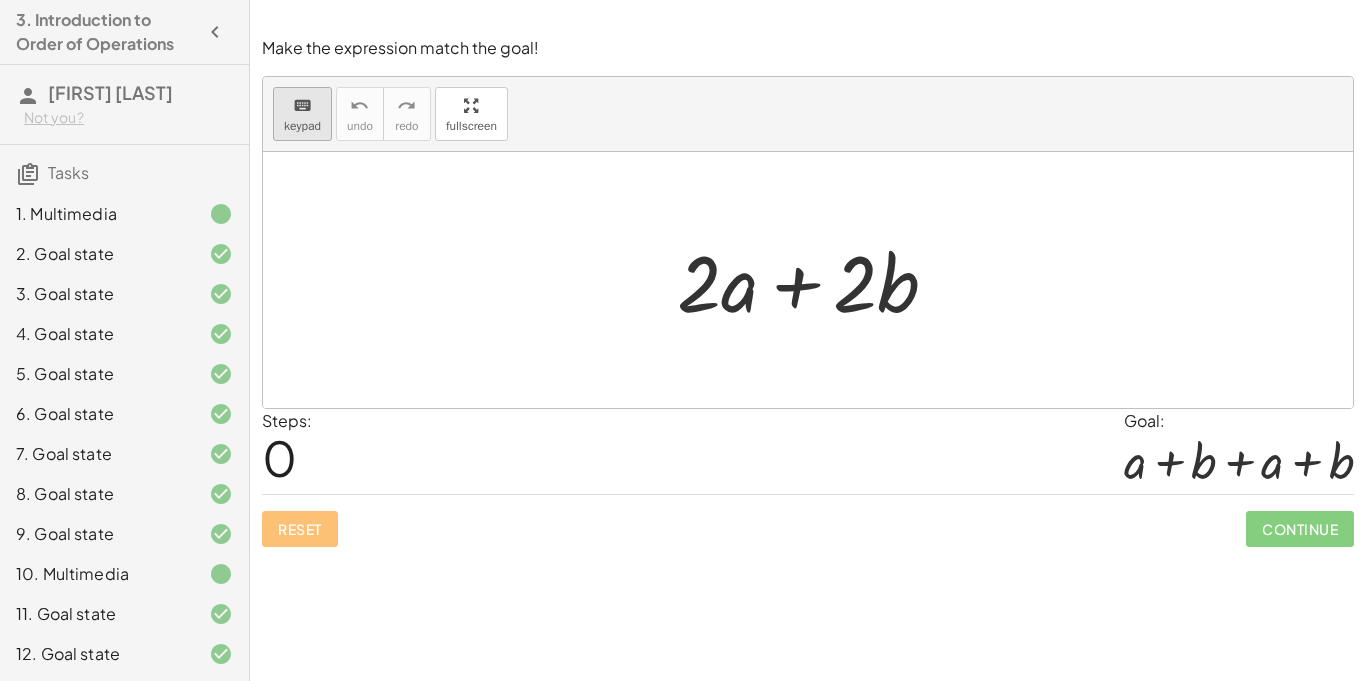 click on "keyboard" at bounding box center (302, 106) 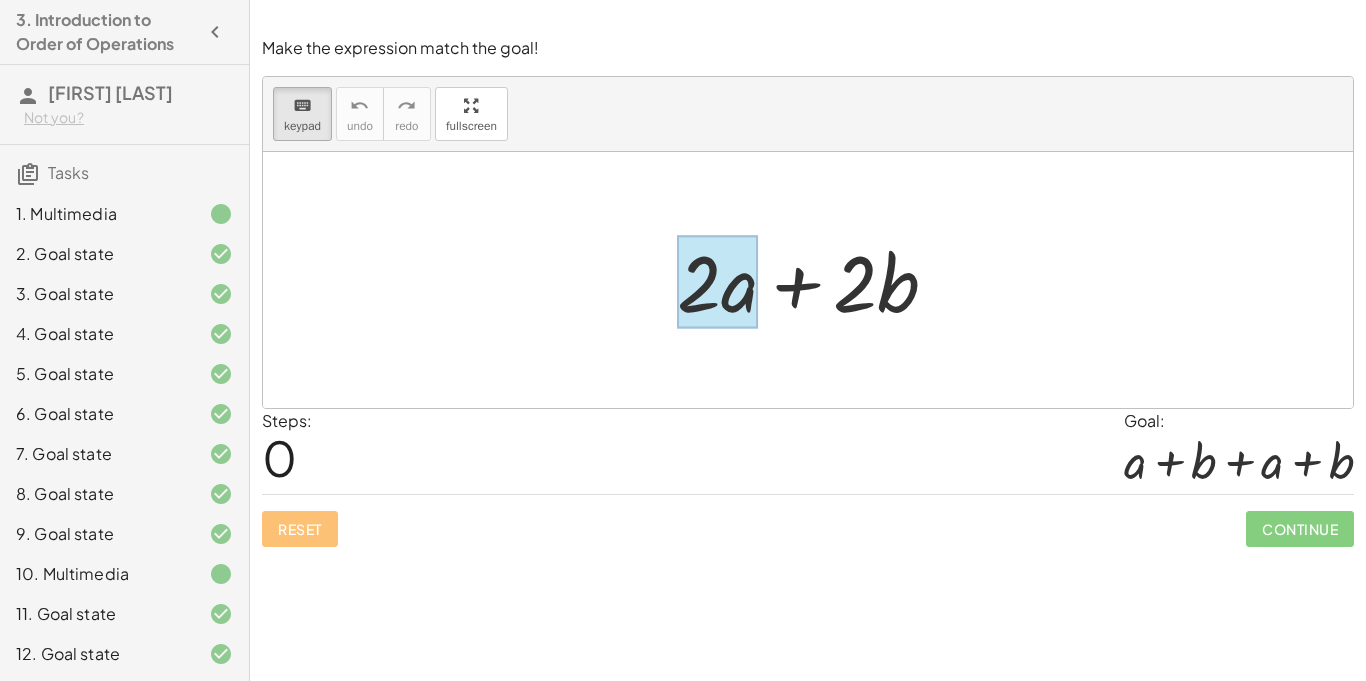 click at bounding box center [717, 282] 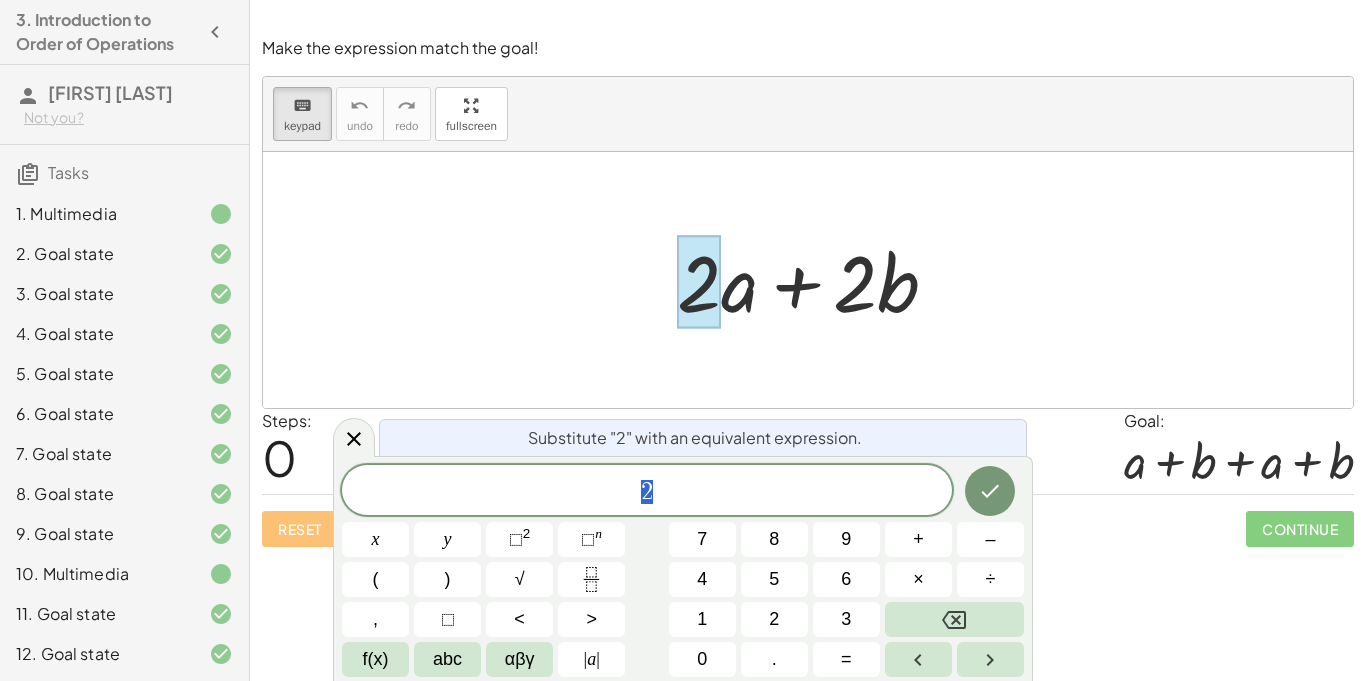 scroll, scrollTop: 2, scrollLeft: 0, axis: vertical 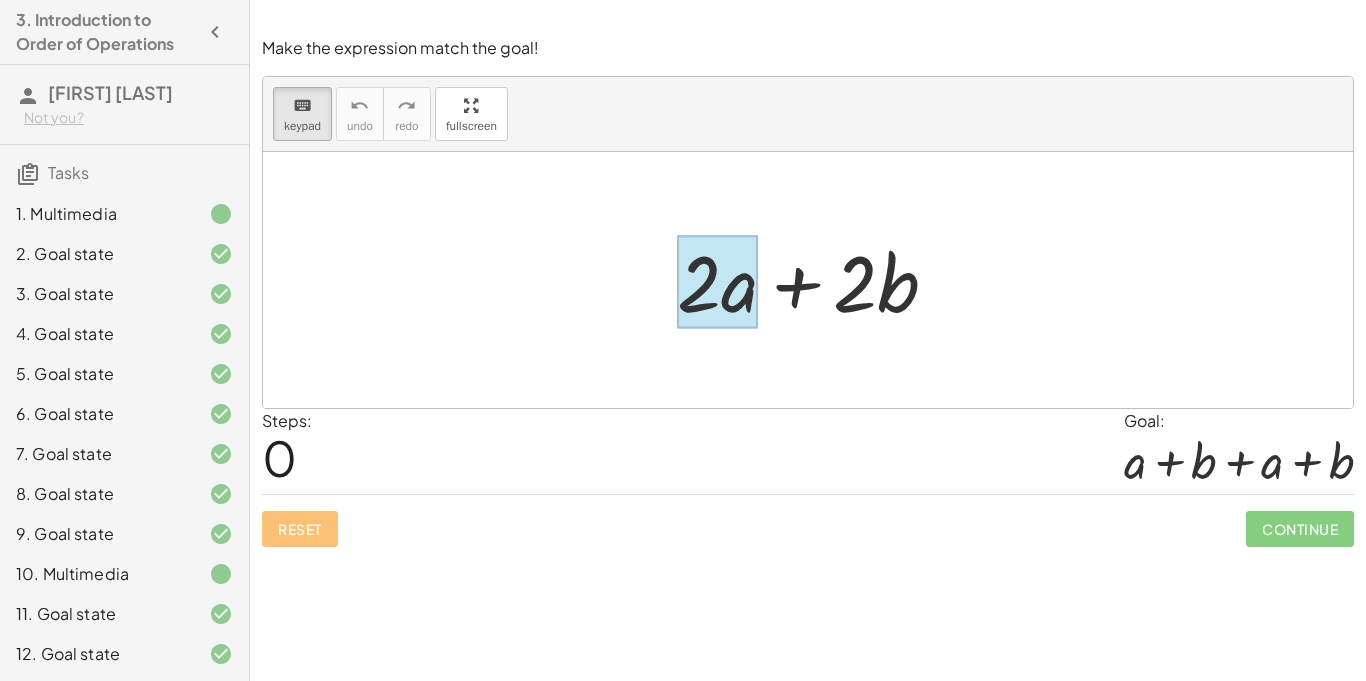 click at bounding box center (717, 282) 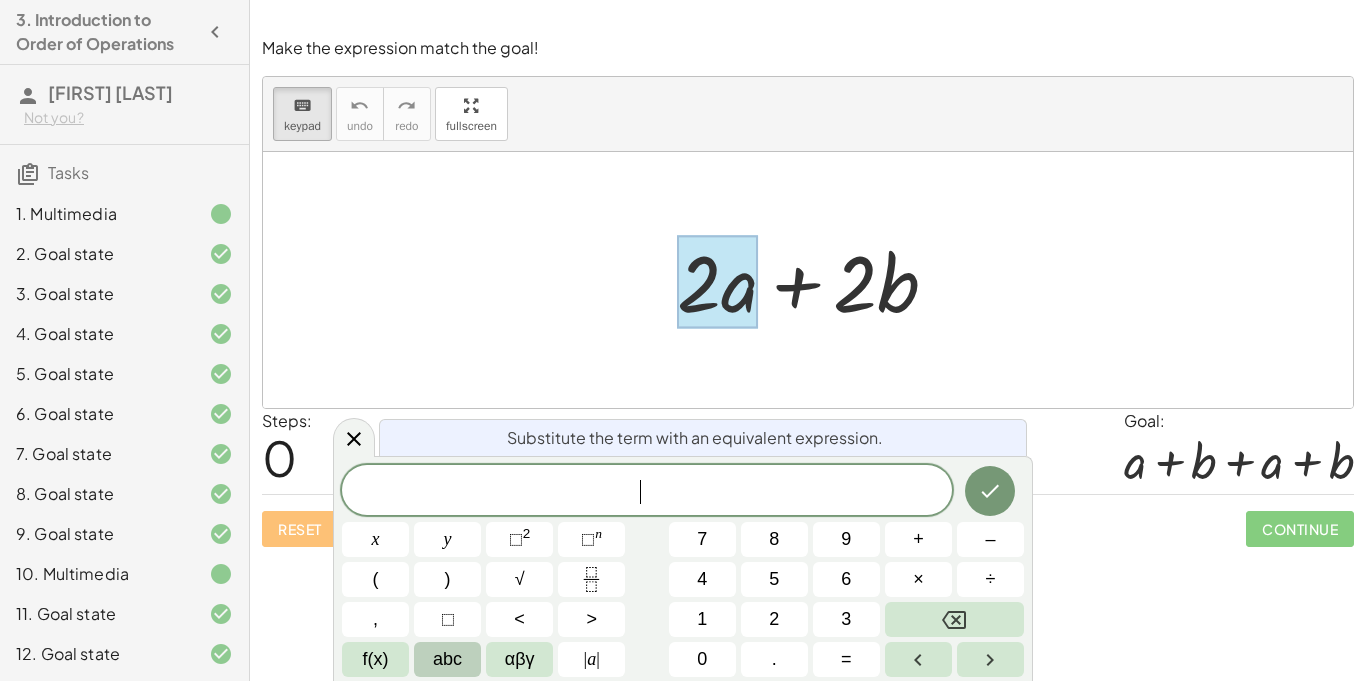 click on "abc" at bounding box center [447, 659] 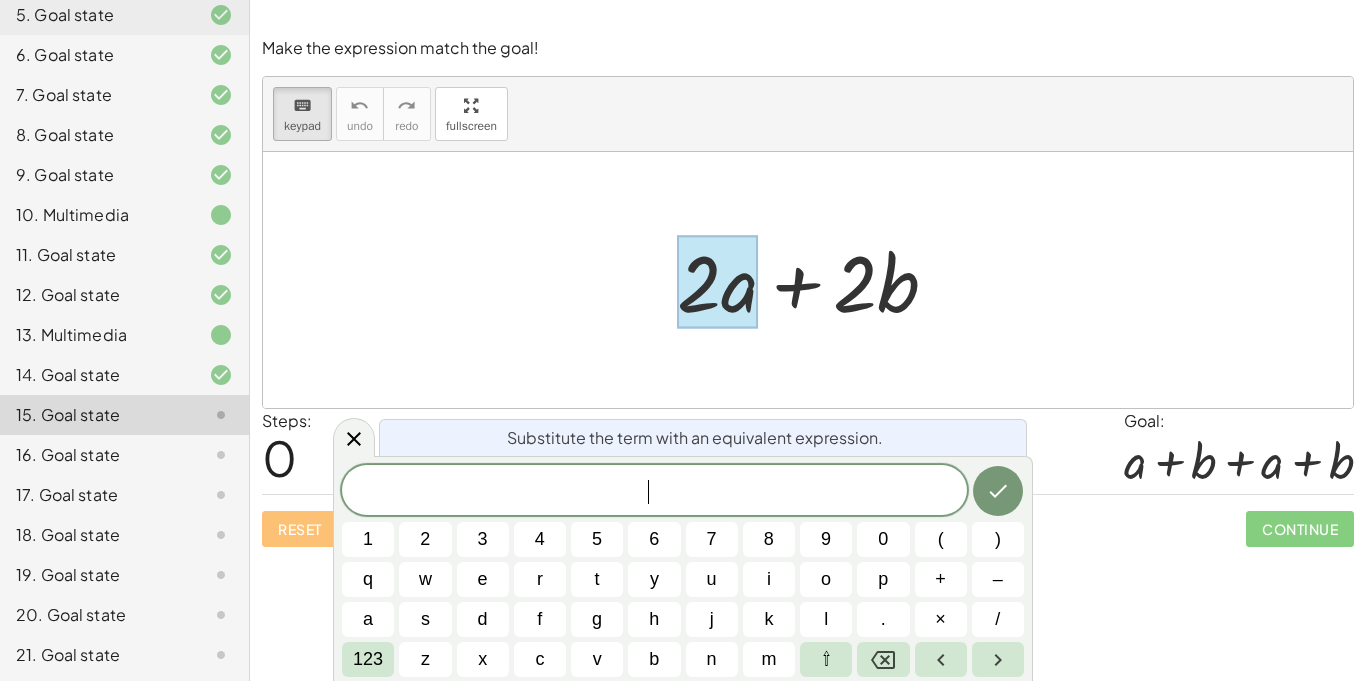 scroll, scrollTop: 361, scrollLeft: 0, axis: vertical 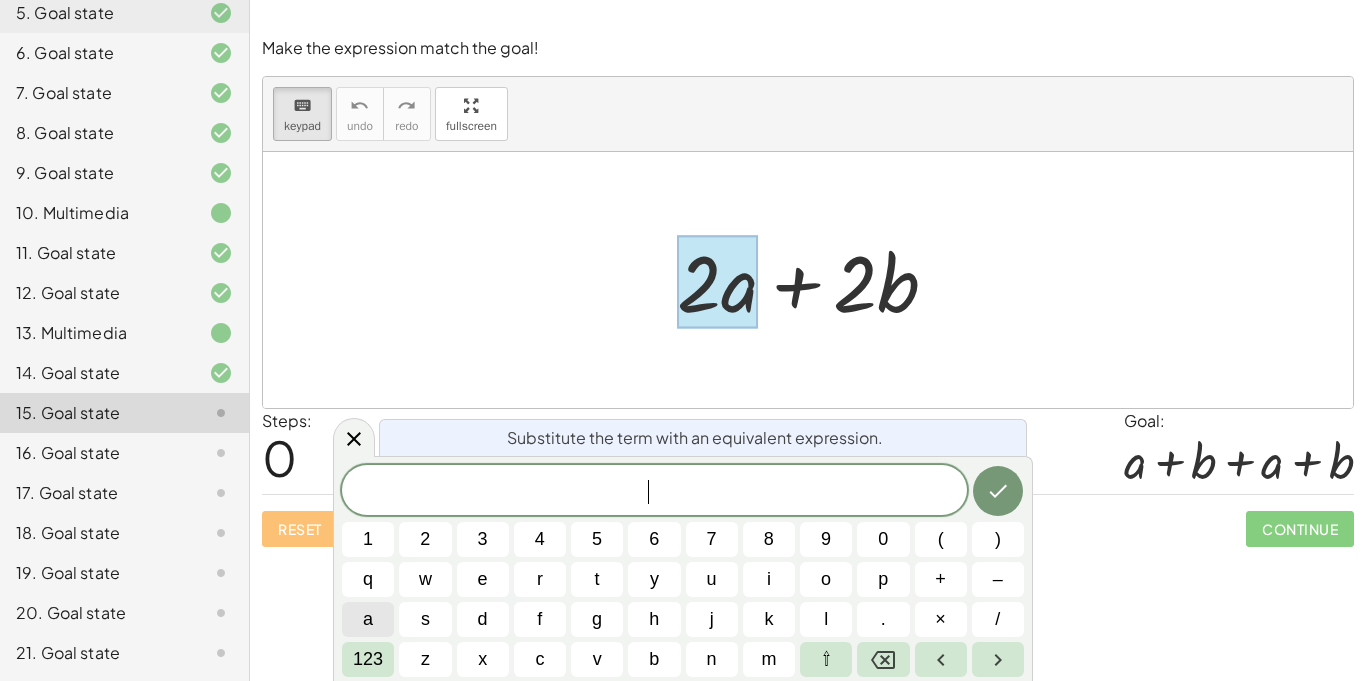 click on "a" at bounding box center [368, 619] 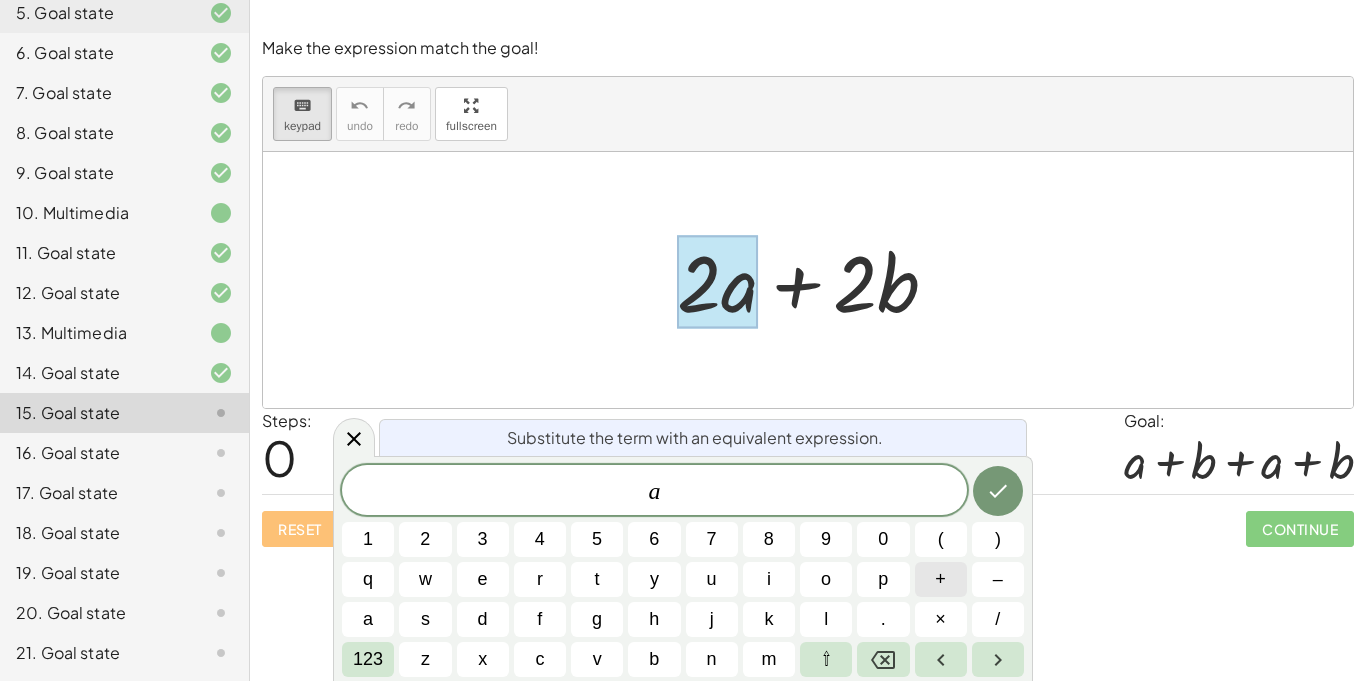 click on "+" at bounding box center [940, 579] 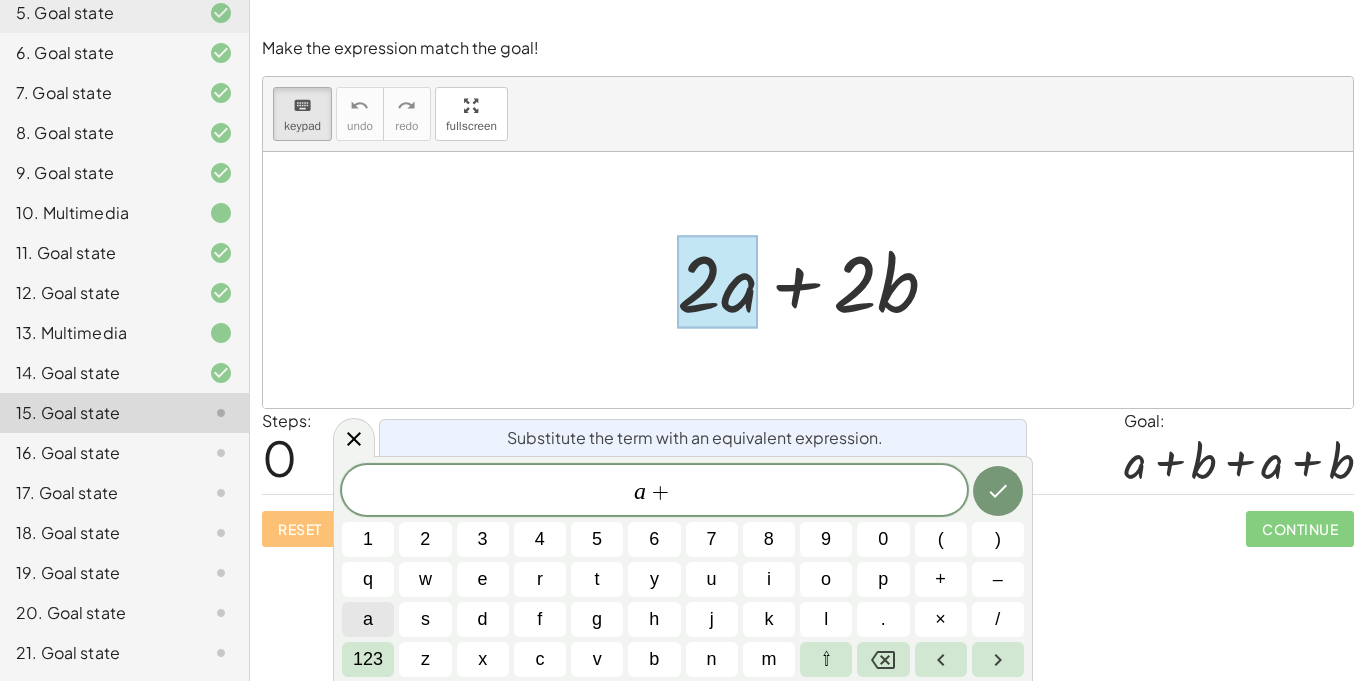 click on "a" at bounding box center (368, 619) 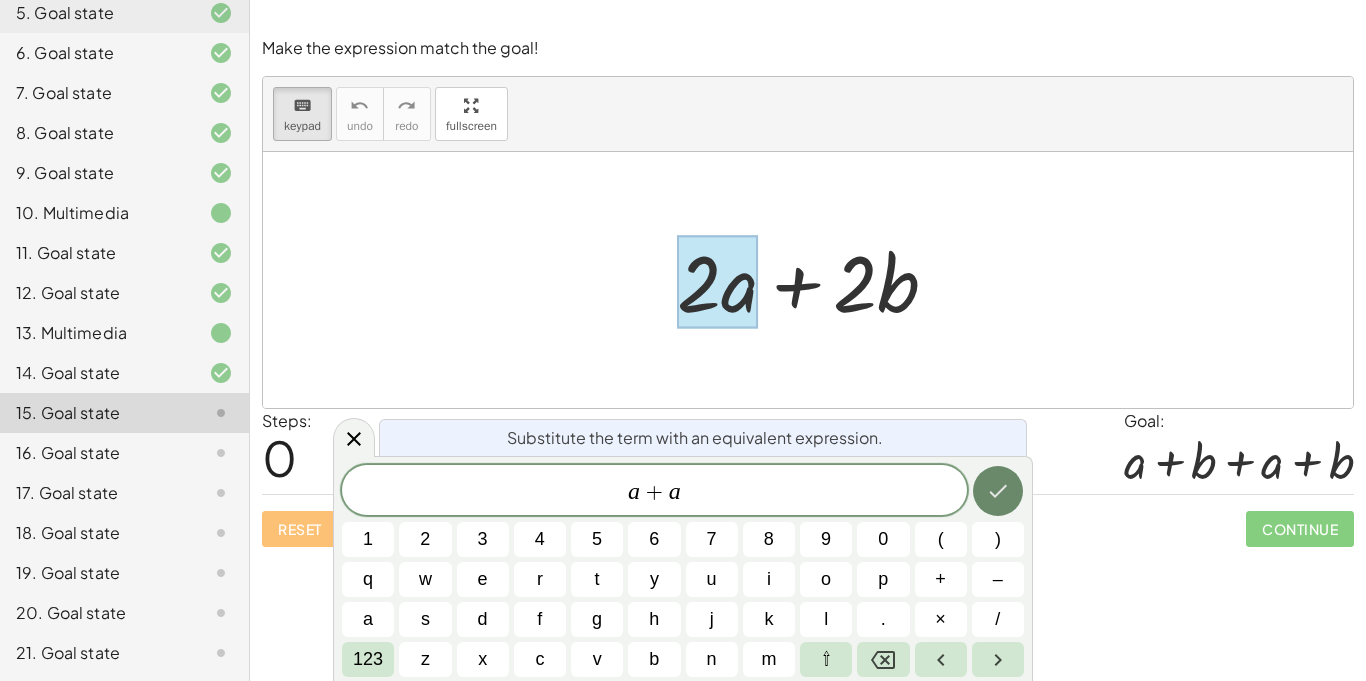 click 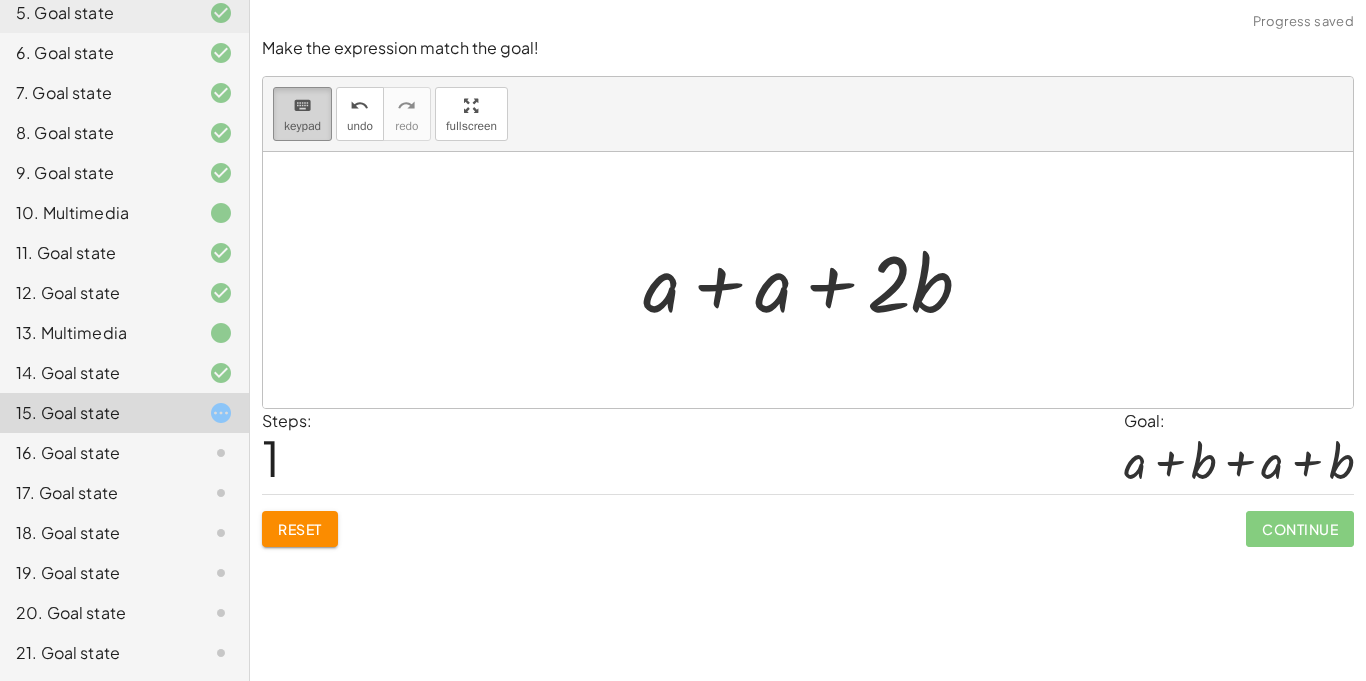 click on "keyboard" at bounding box center [302, 106] 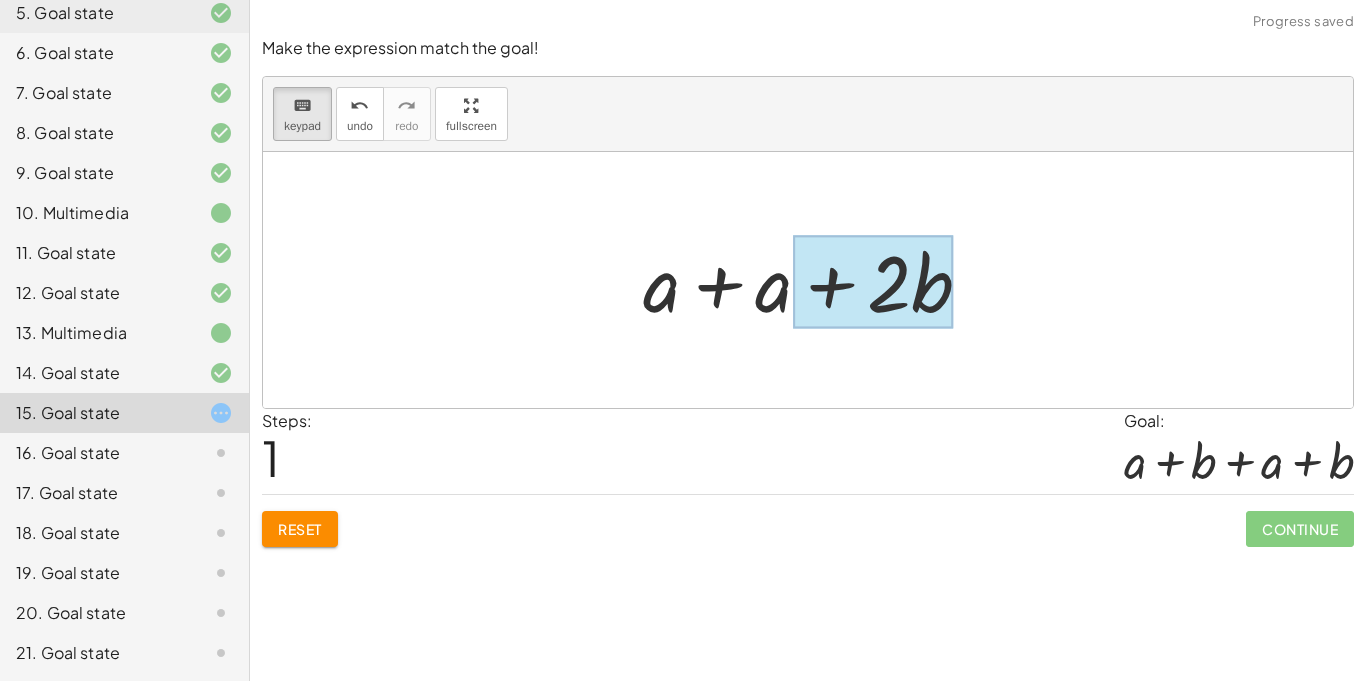 click at bounding box center (873, 282) 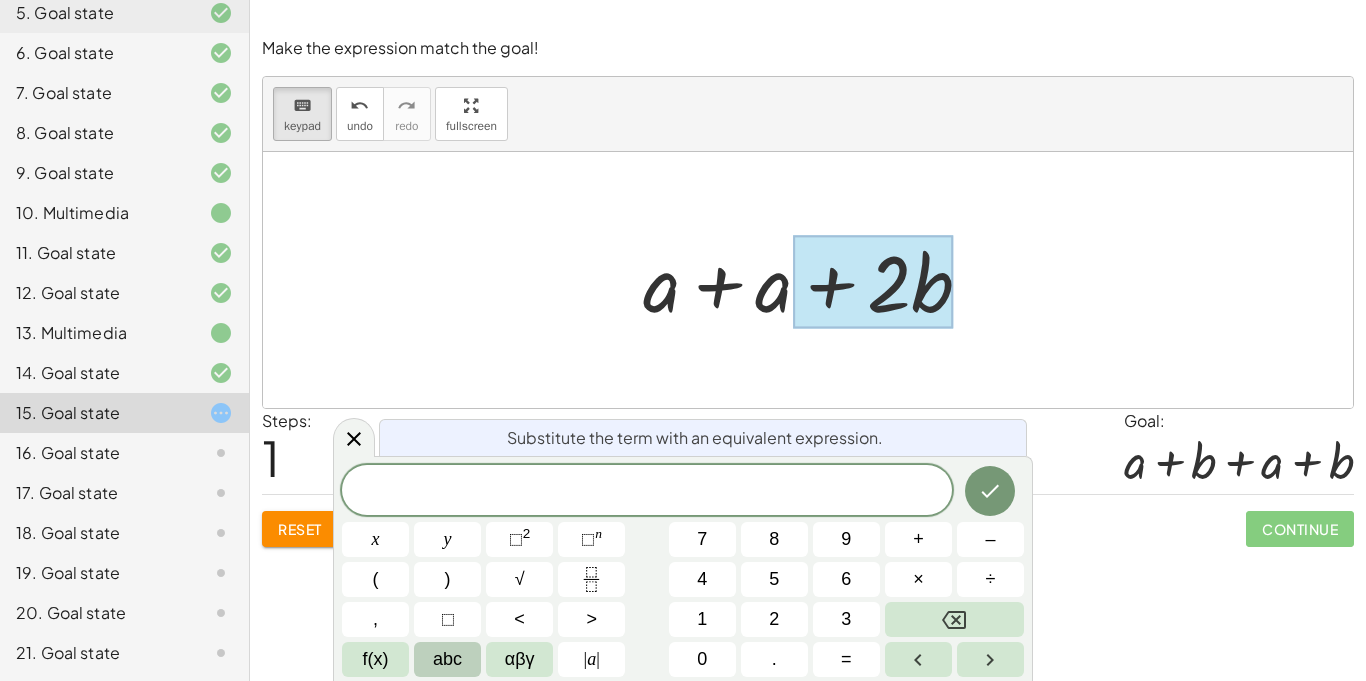 click on "abc" at bounding box center [447, 659] 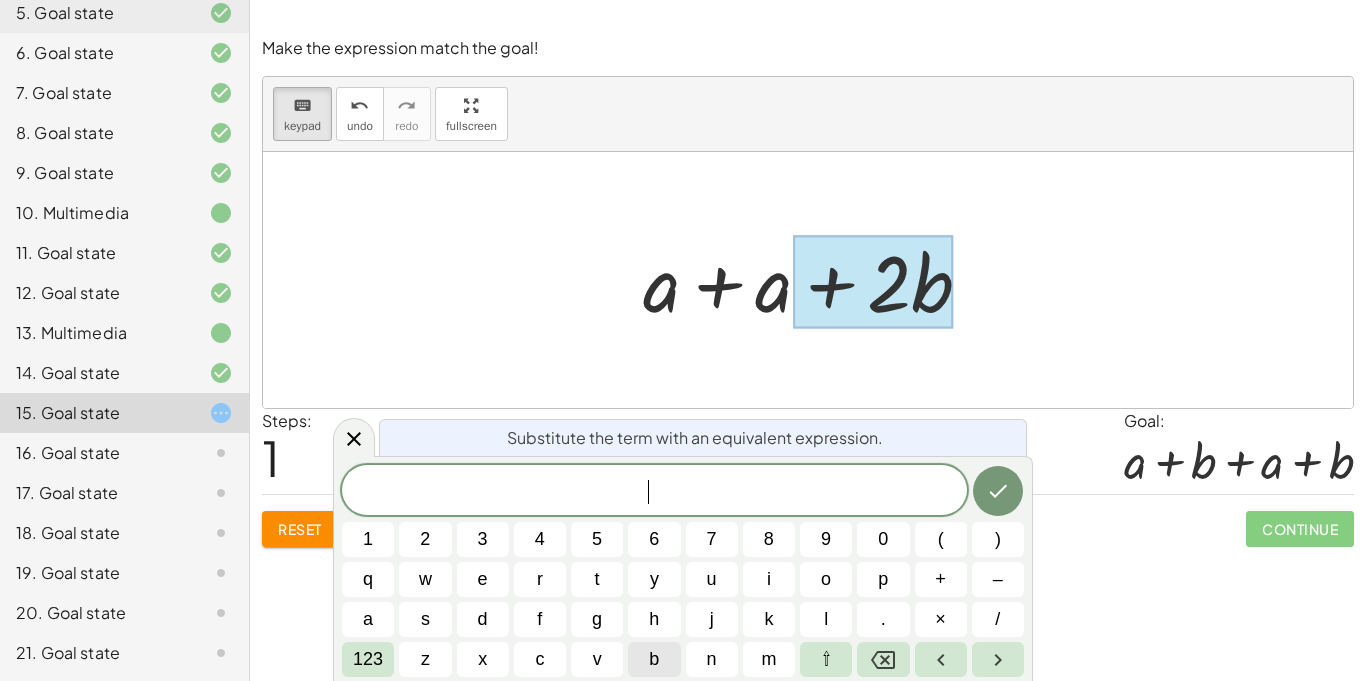 click on "b" at bounding box center [654, 659] 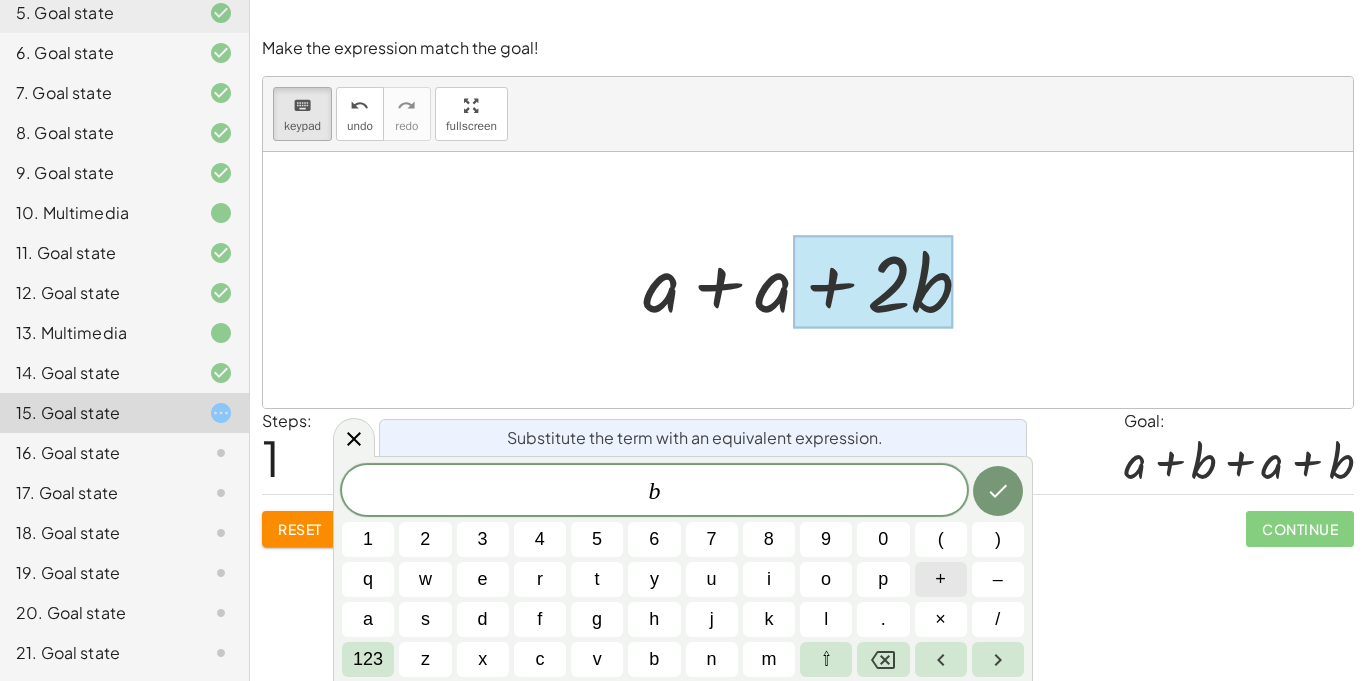 click on "+" at bounding box center (941, 579) 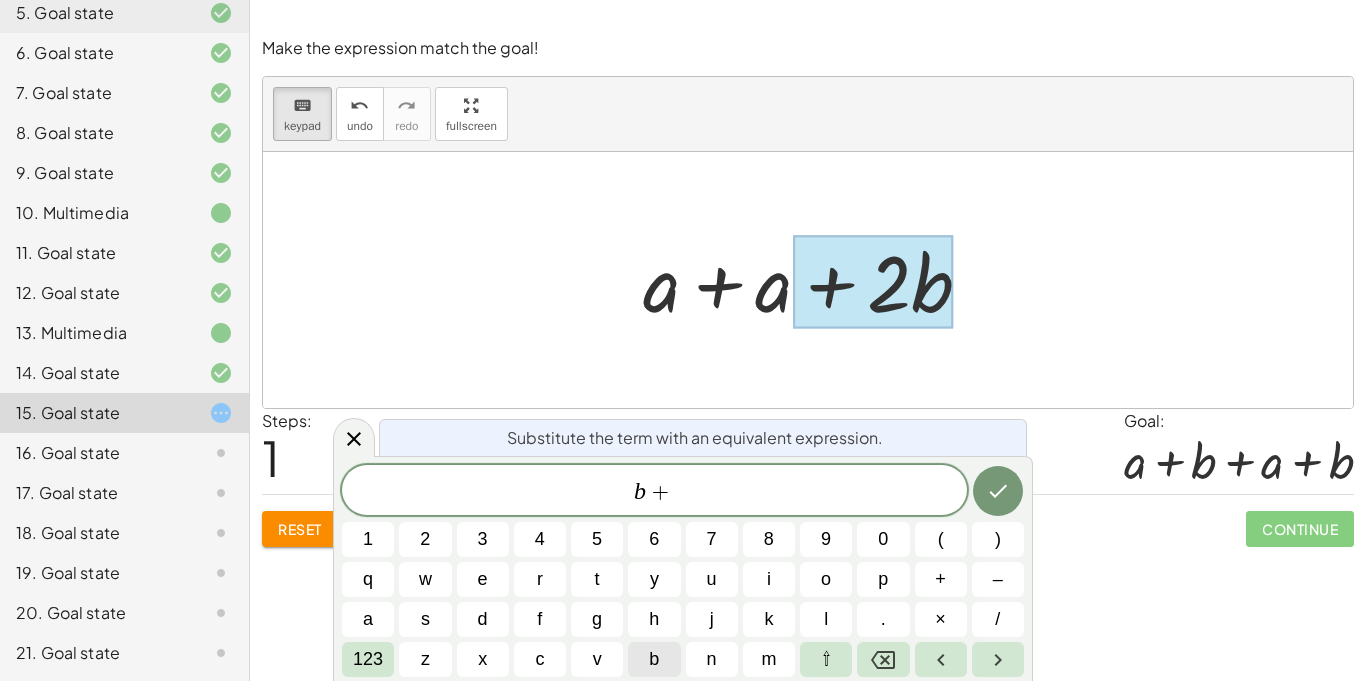 click on "b" at bounding box center (654, 659) 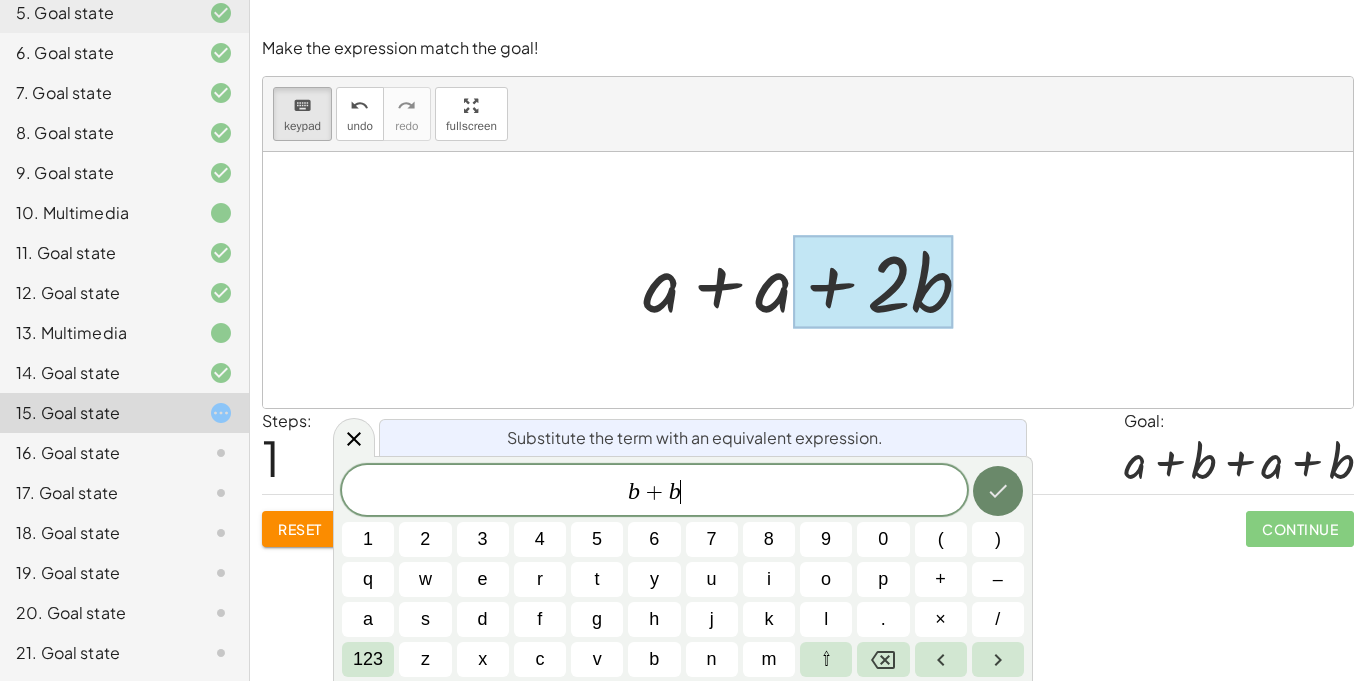 click 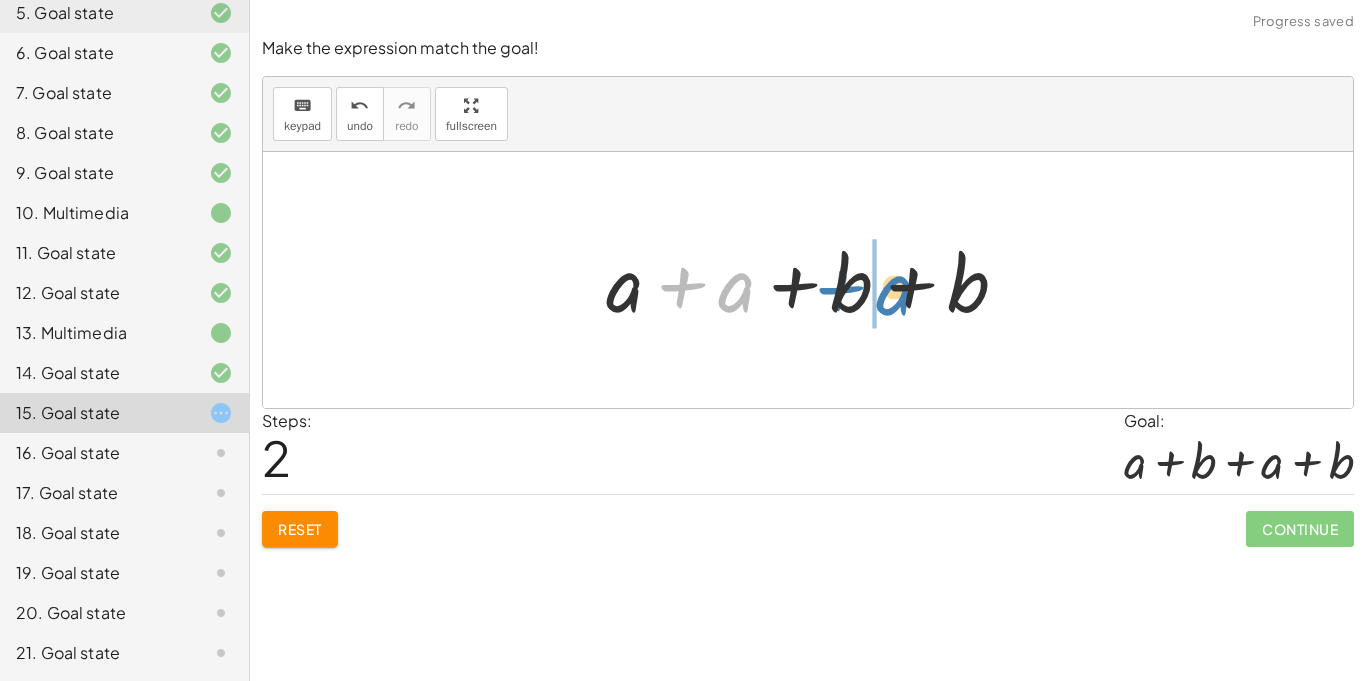 drag, startPoint x: 729, startPoint y: 272, endPoint x: 905, endPoint y: 280, distance: 176.18172 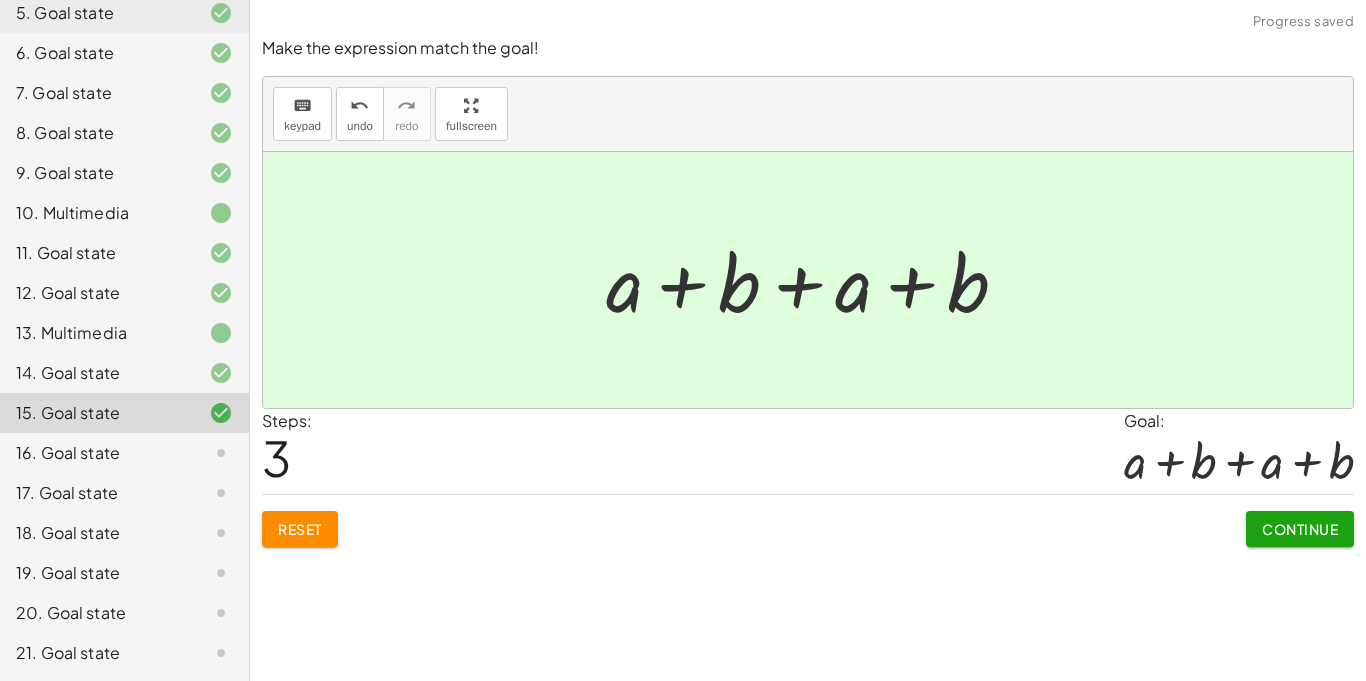 click on "Continue" at bounding box center (1300, 529) 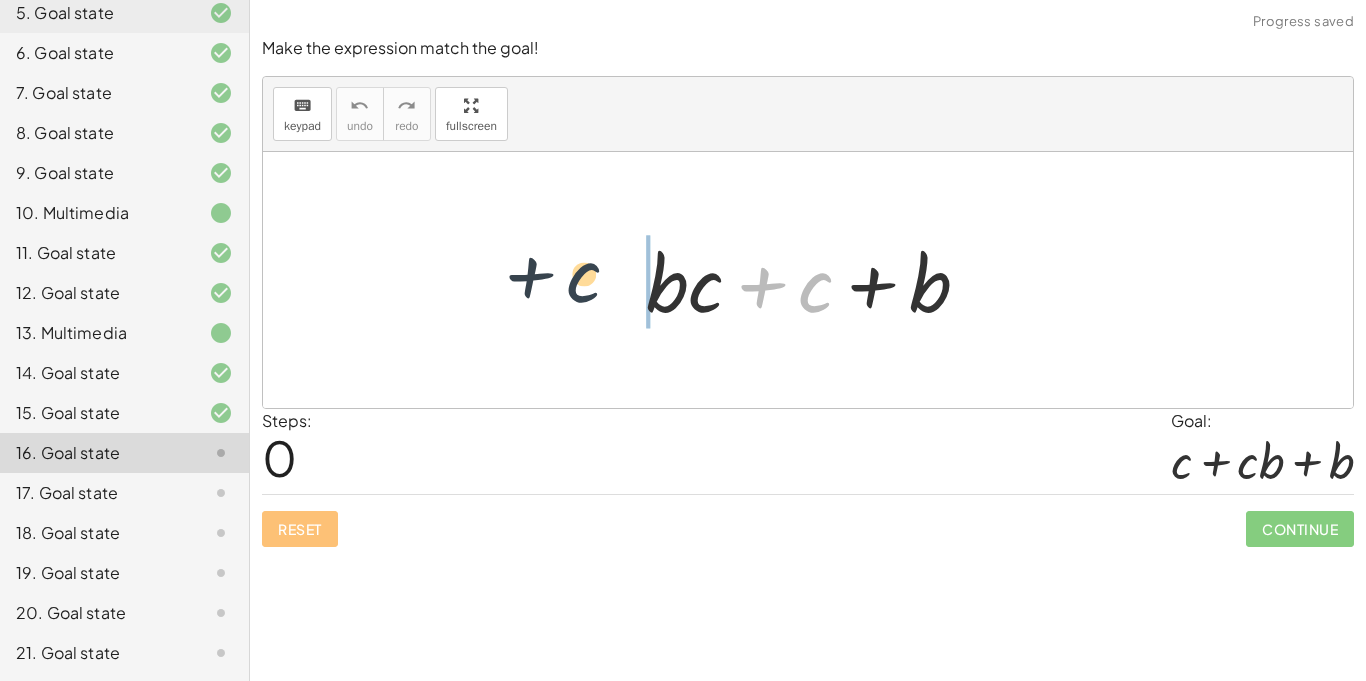 drag, startPoint x: 820, startPoint y: 281, endPoint x: 556, endPoint y: 266, distance: 264.42578 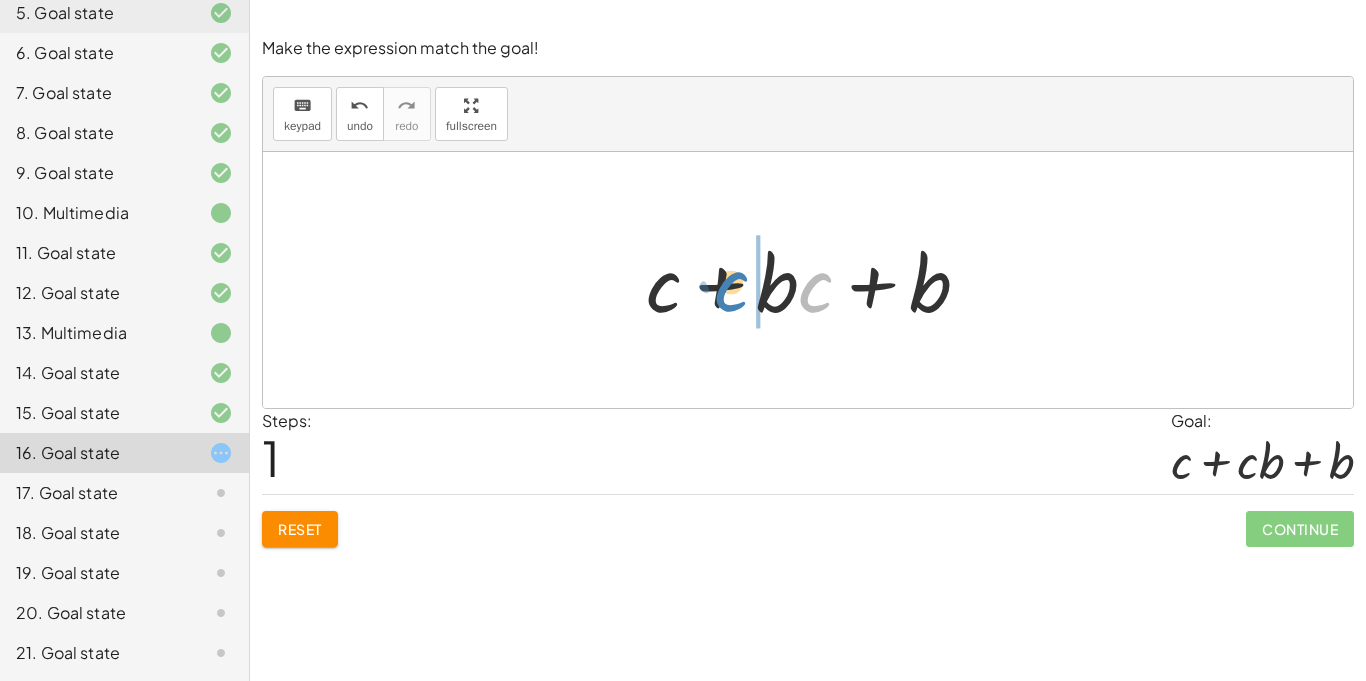 drag, startPoint x: 825, startPoint y: 296, endPoint x: 747, endPoint y: 300, distance: 78.10249 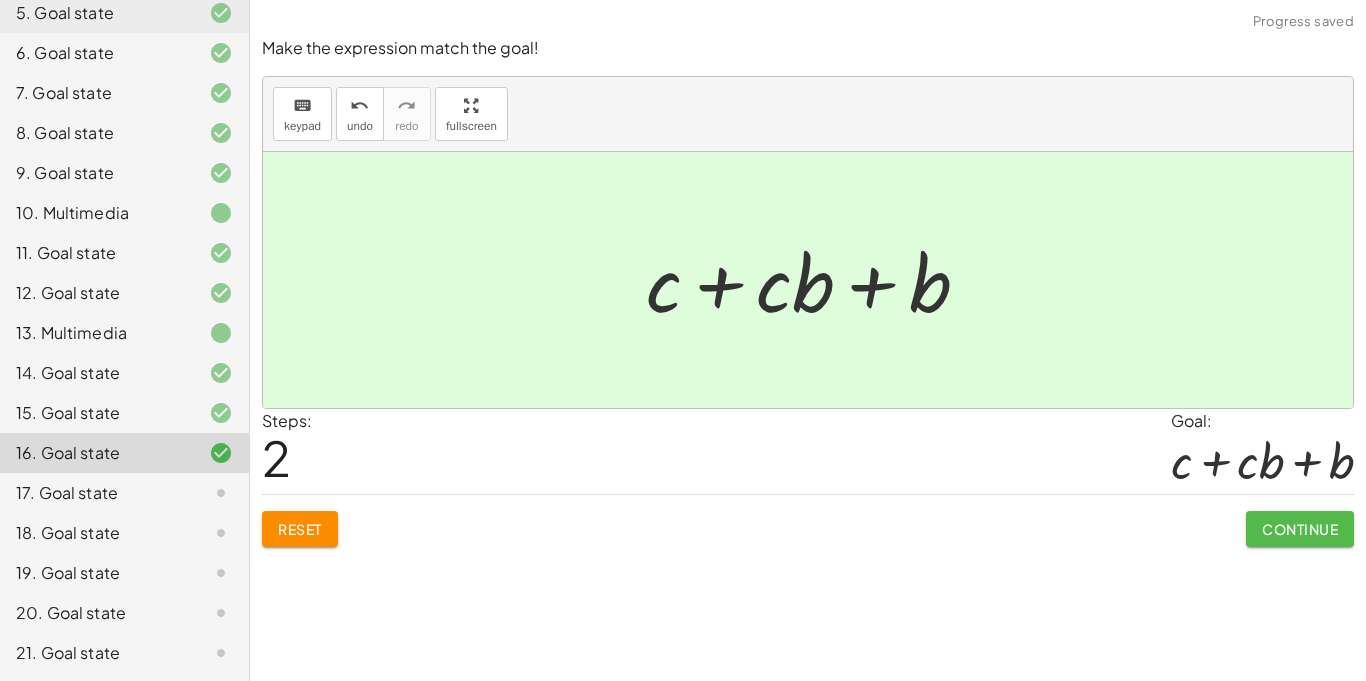 click on "Continue" 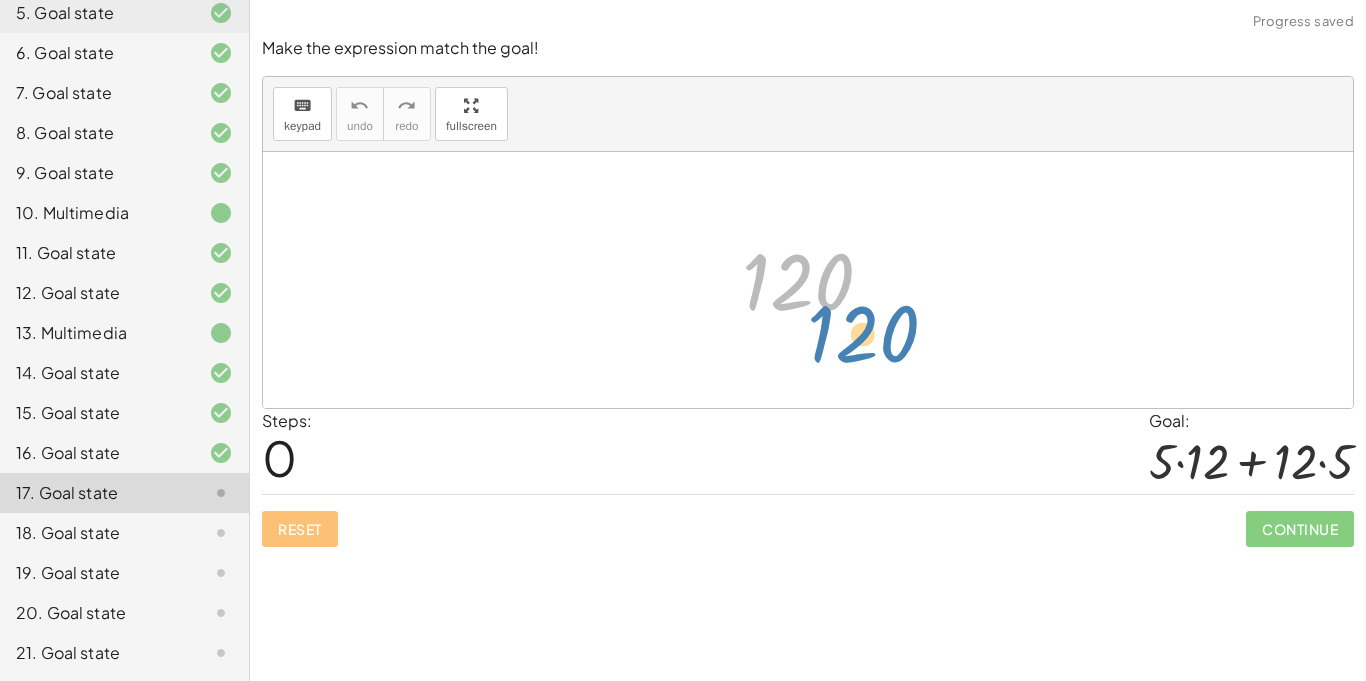 drag, startPoint x: 816, startPoint y: 291, endPoint x: 799, endPoint y: 298, distance: 18.384777 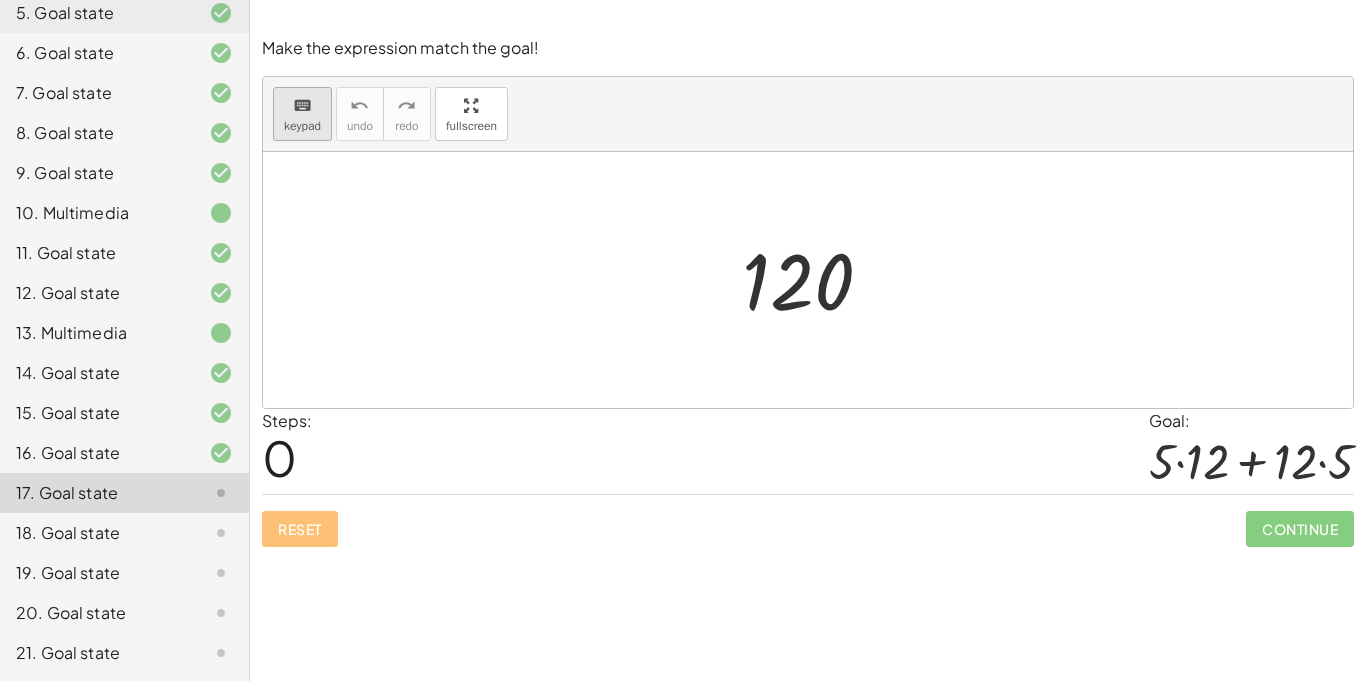 click on "keypad" at bounding box center [302, 126] 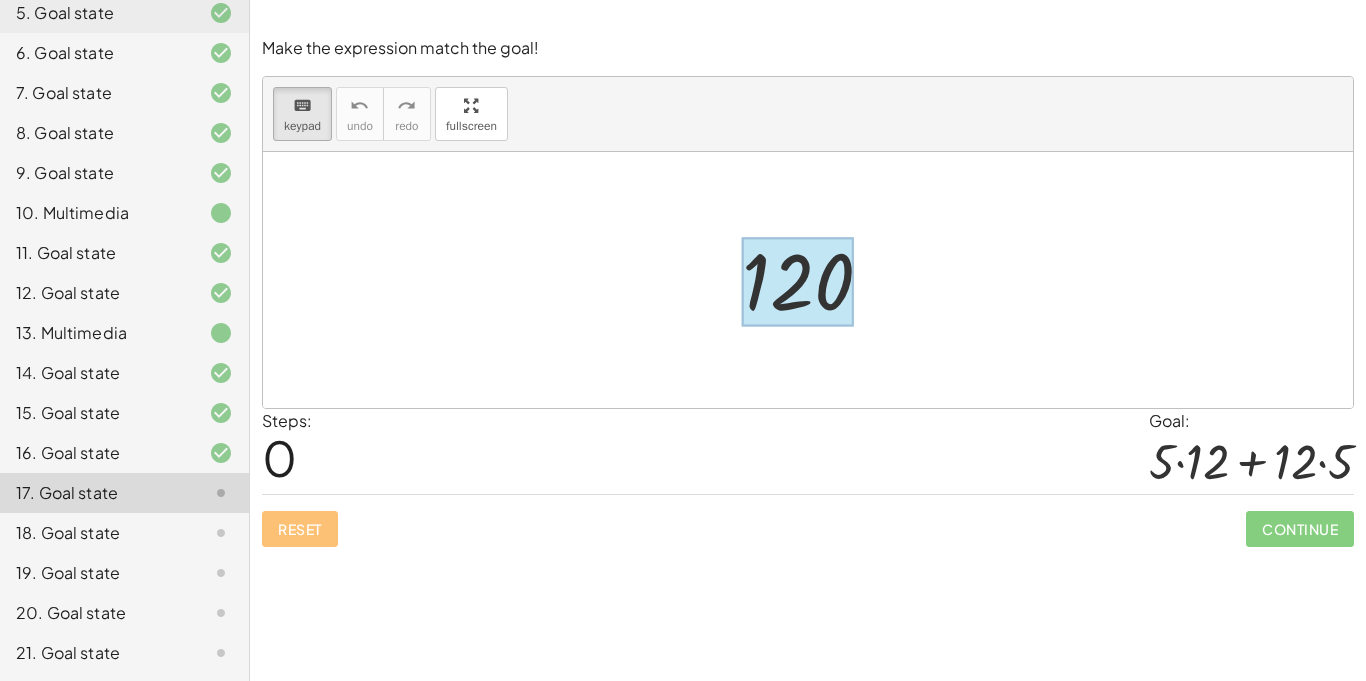 click at bounding box center (798, 282) 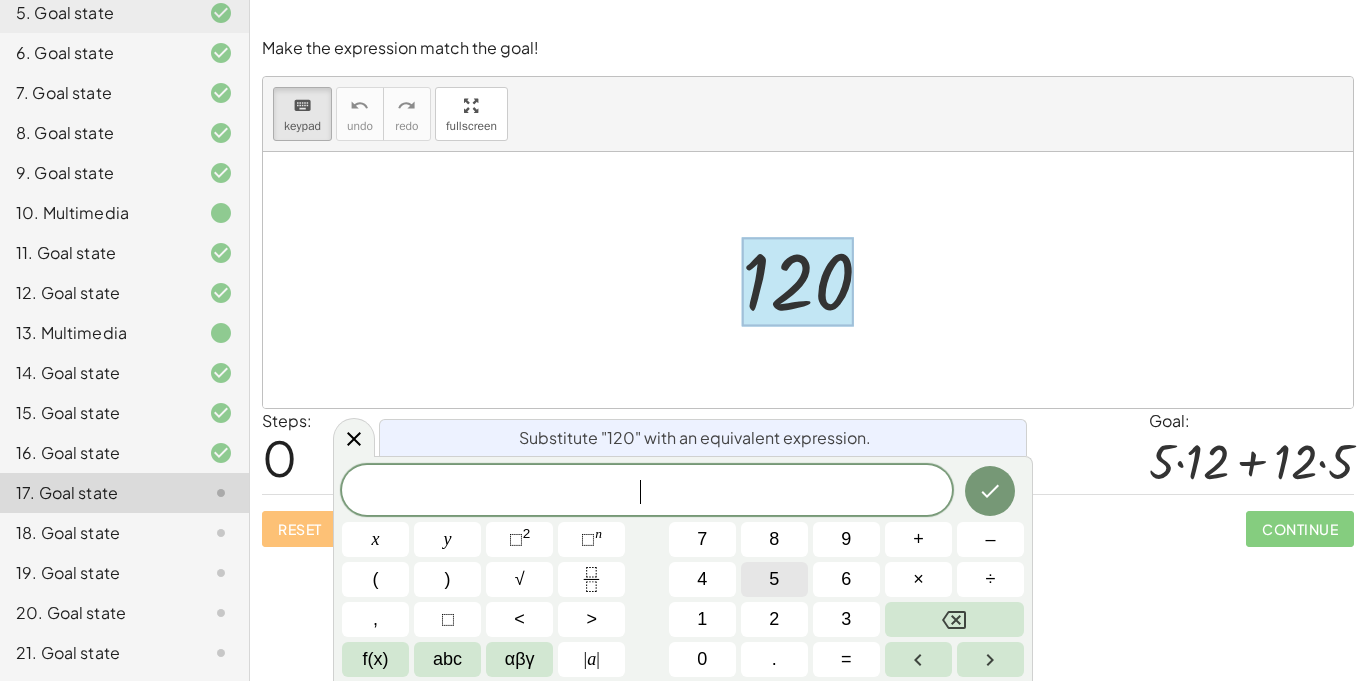 click on "5" at bounding box center [774, 579] 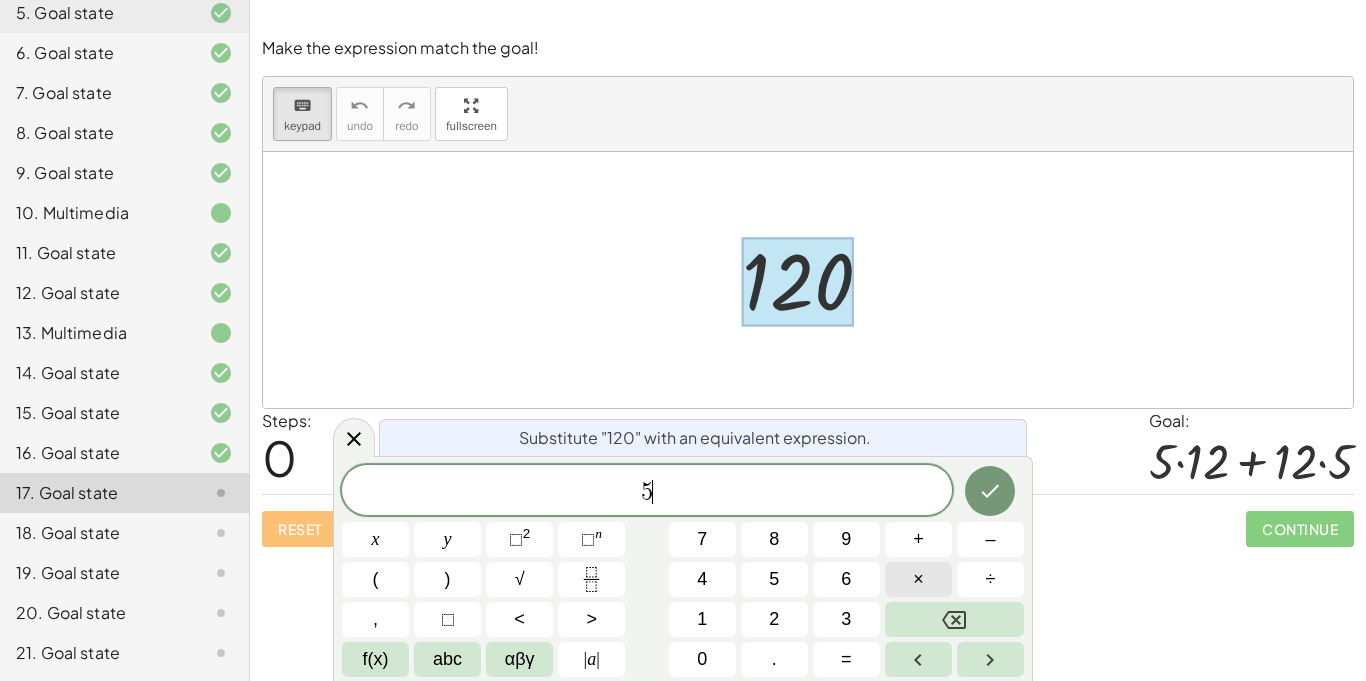 click on "×" at bounding box center [918, 579] 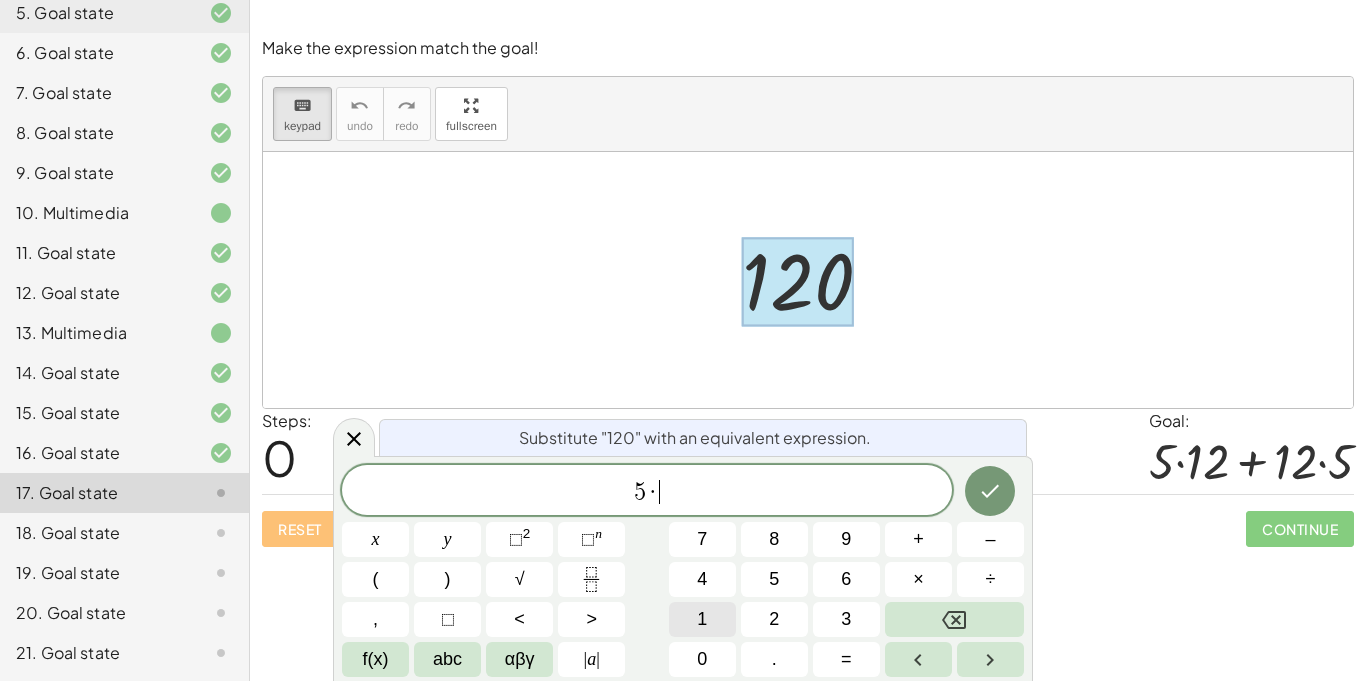 click on "1" at bounding box center [702, 619] 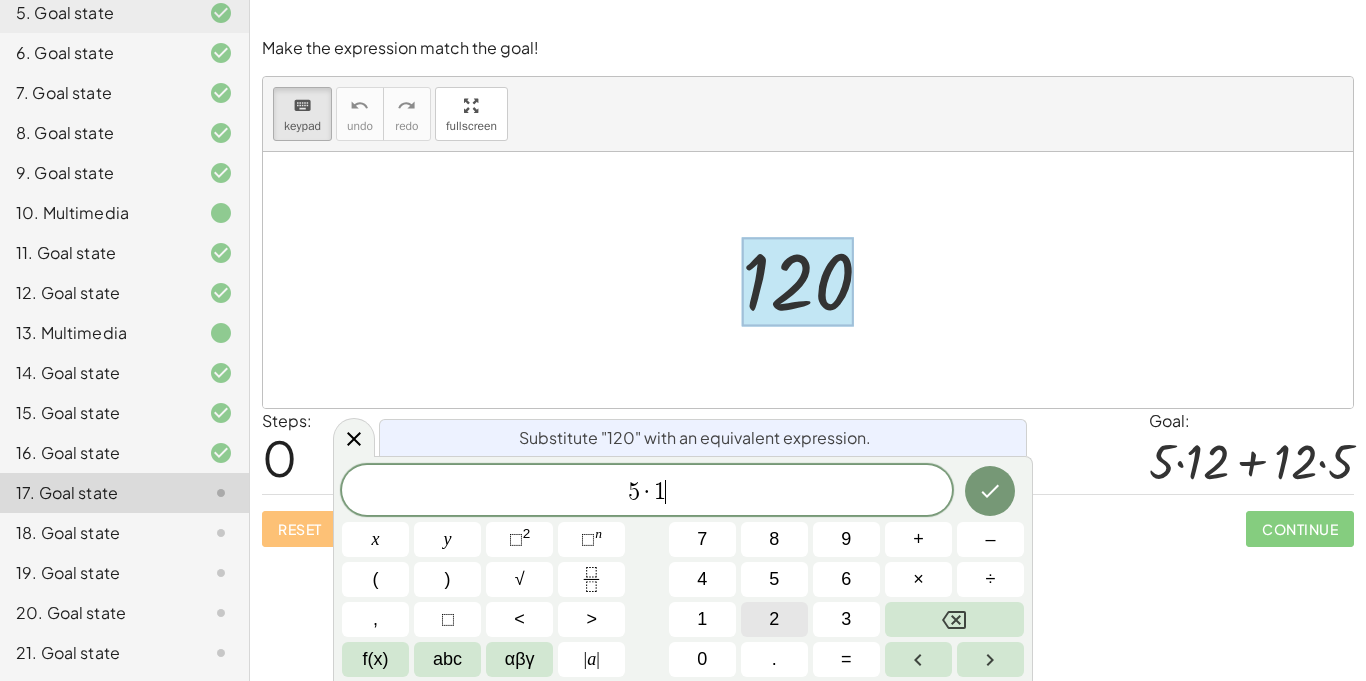 click on "2" at bounding box center (774, 619) 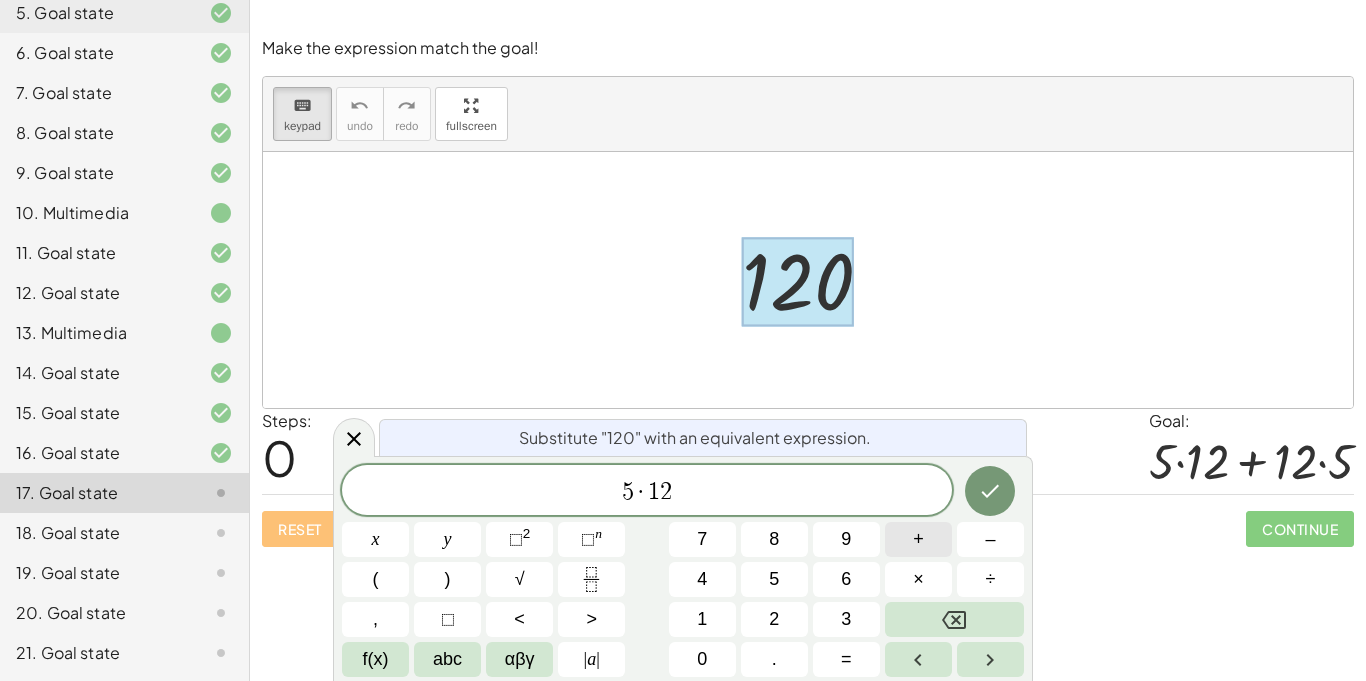 click on "+" at bounding box center (918, 539) 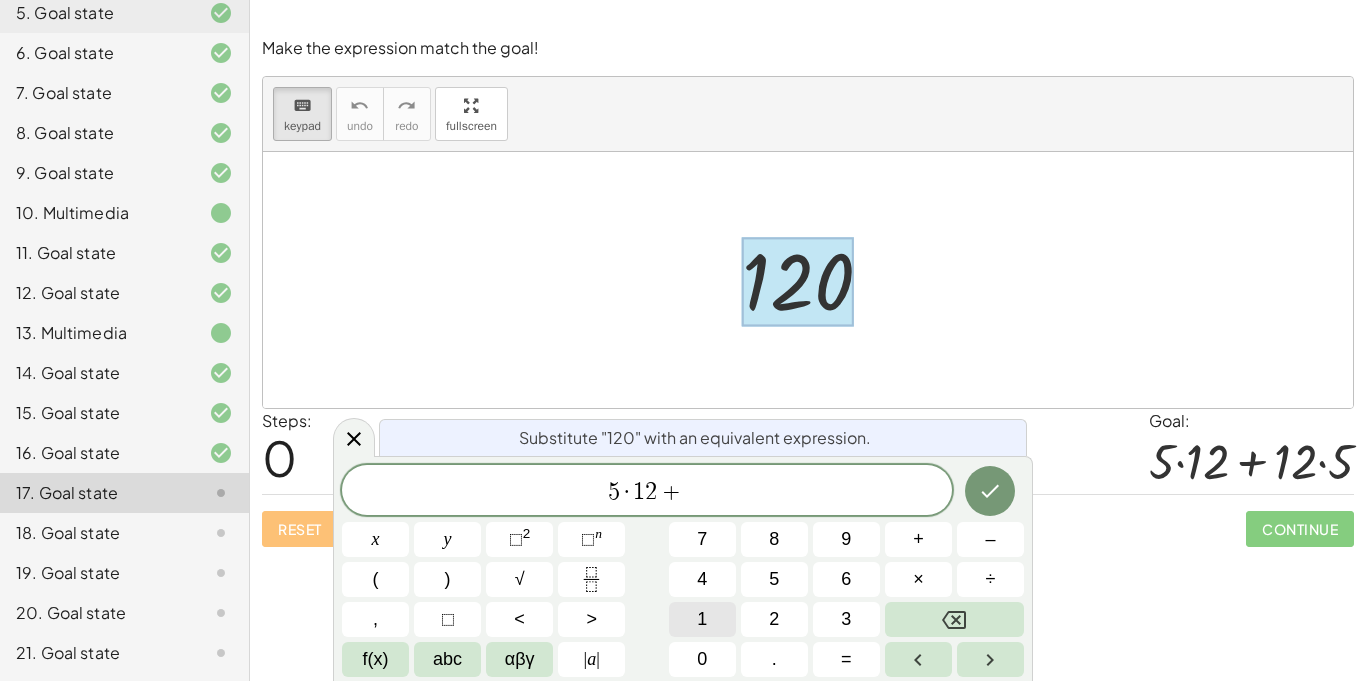 click on "1" at bounding box center [702, 619] 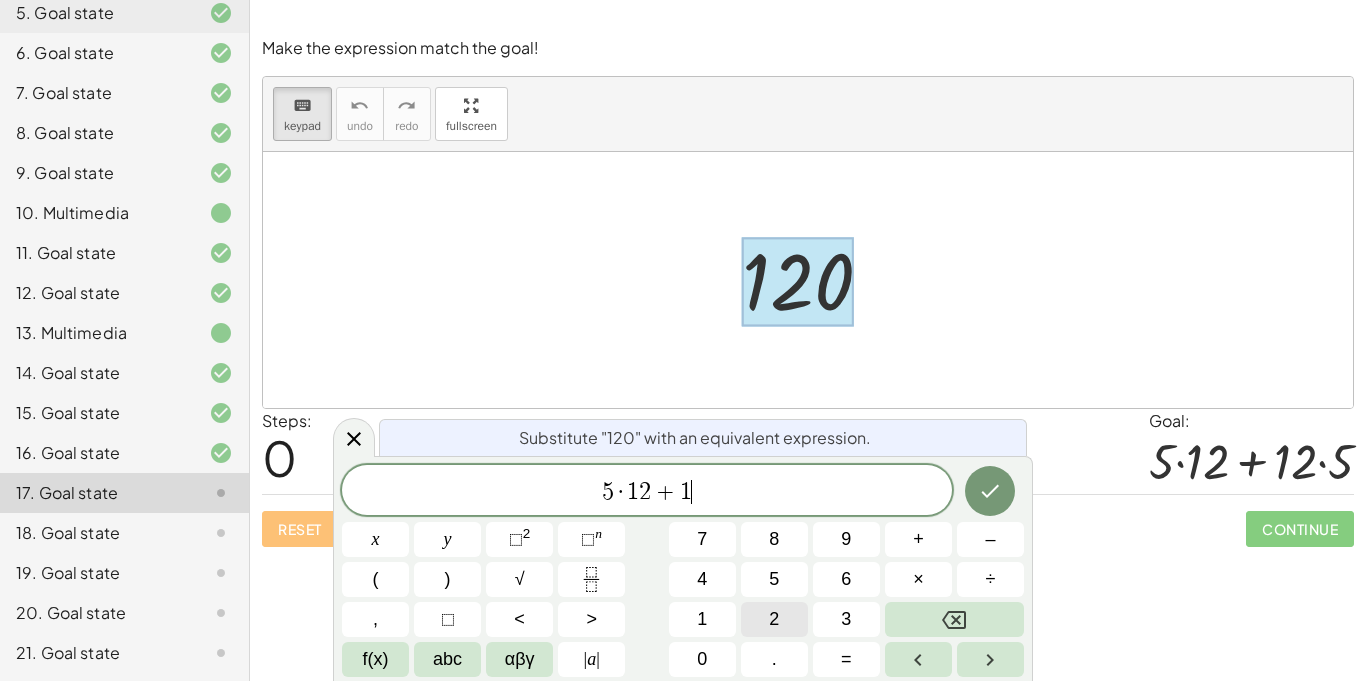 click on "2" at bounding box center (774, 619) 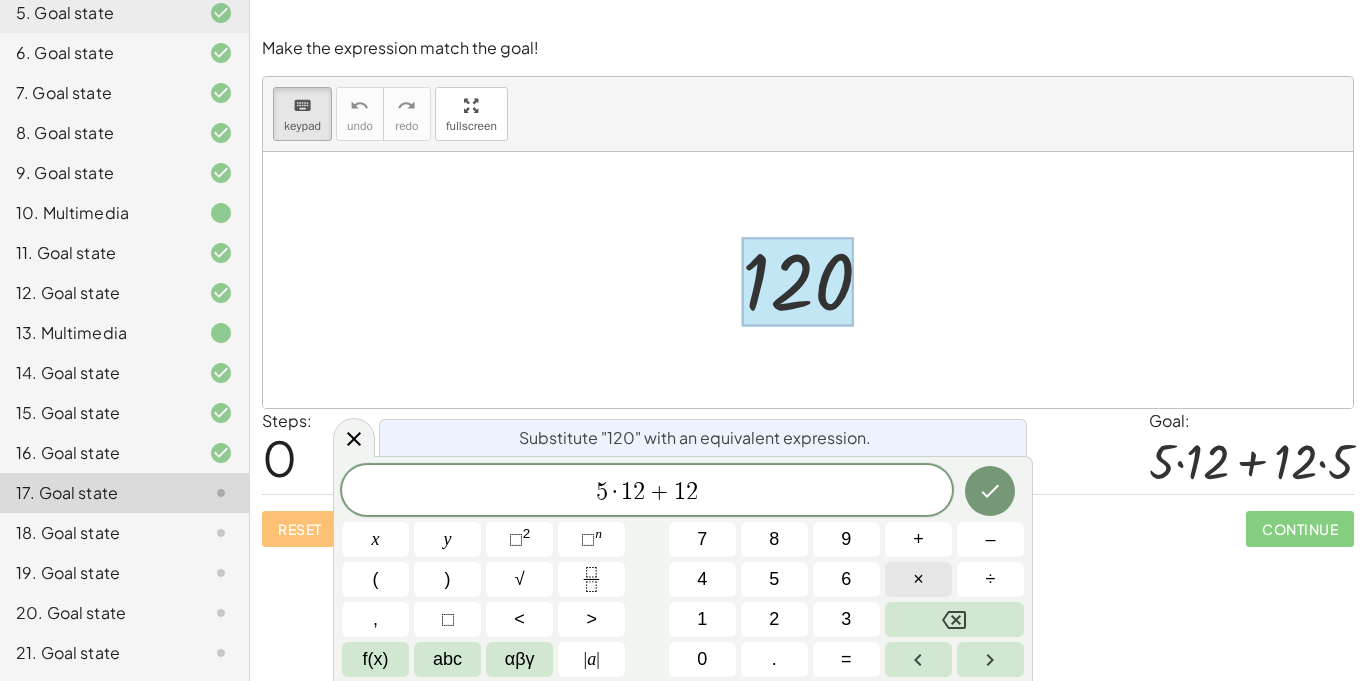 click on "×" at bounding box center [918, 579] 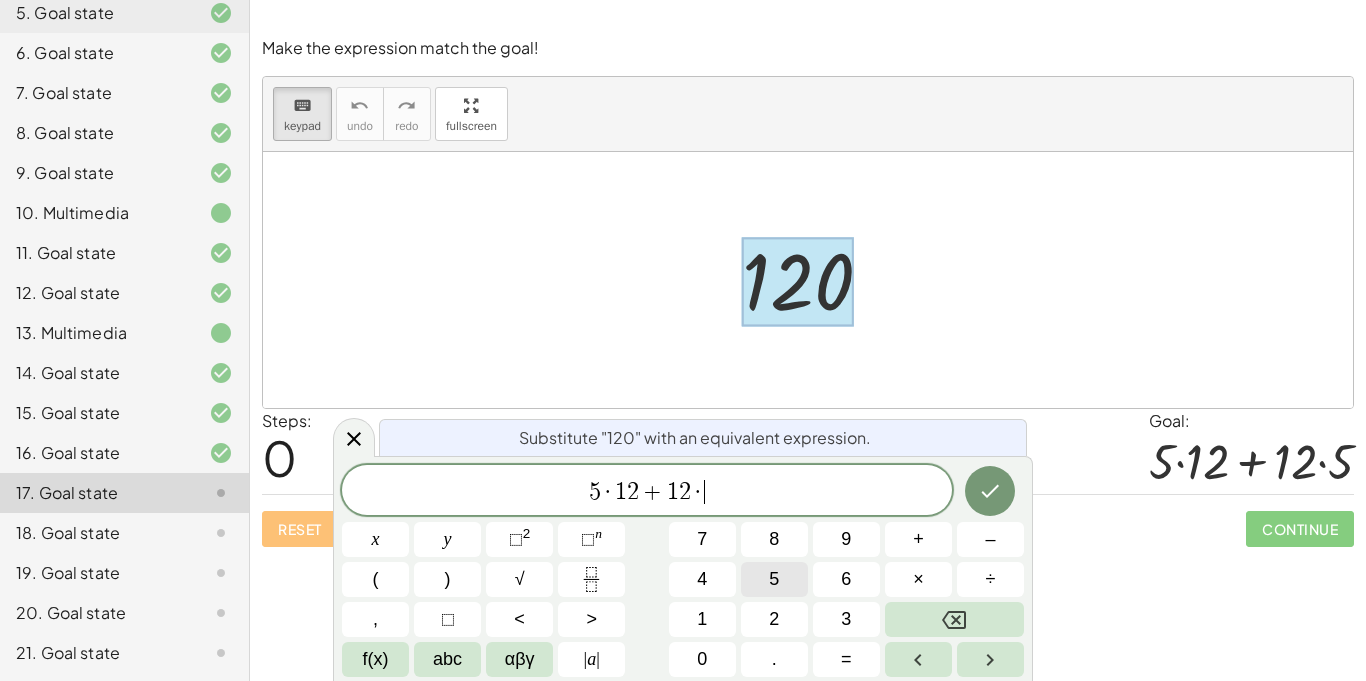 click on "5" at bounding box center (774, 579) 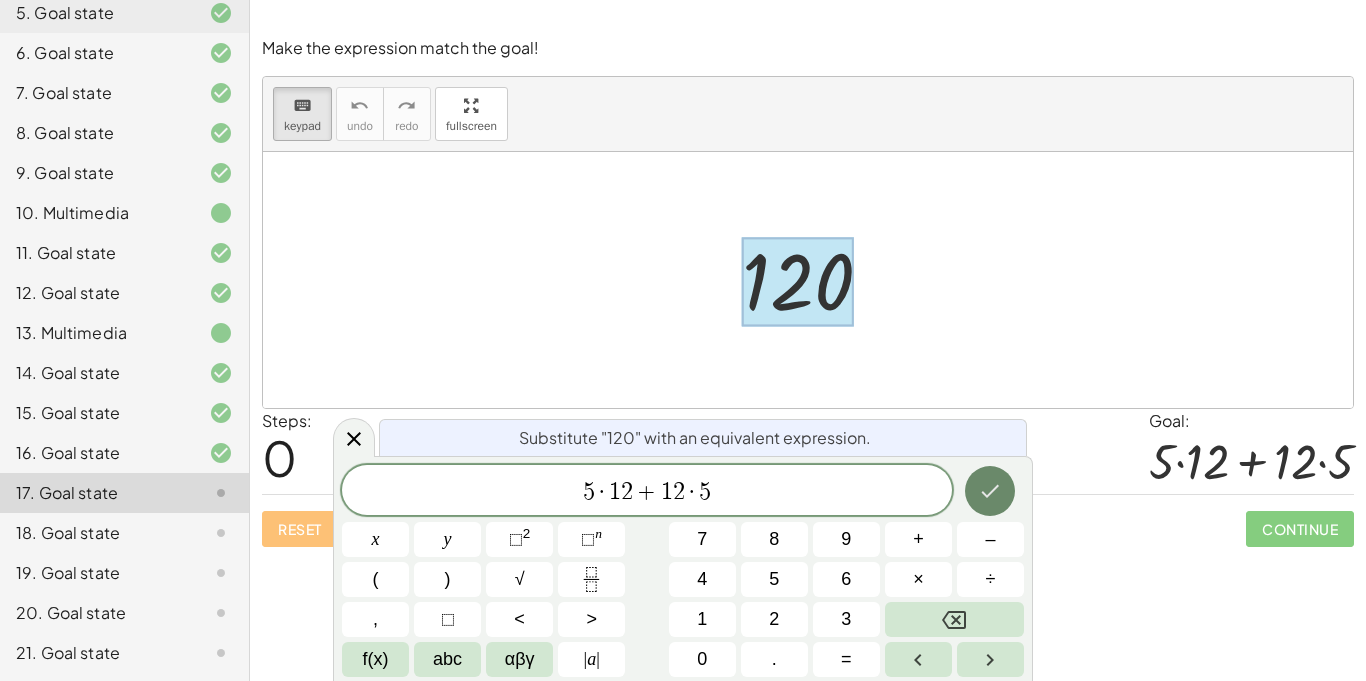 click at bounding box center [990, 491] 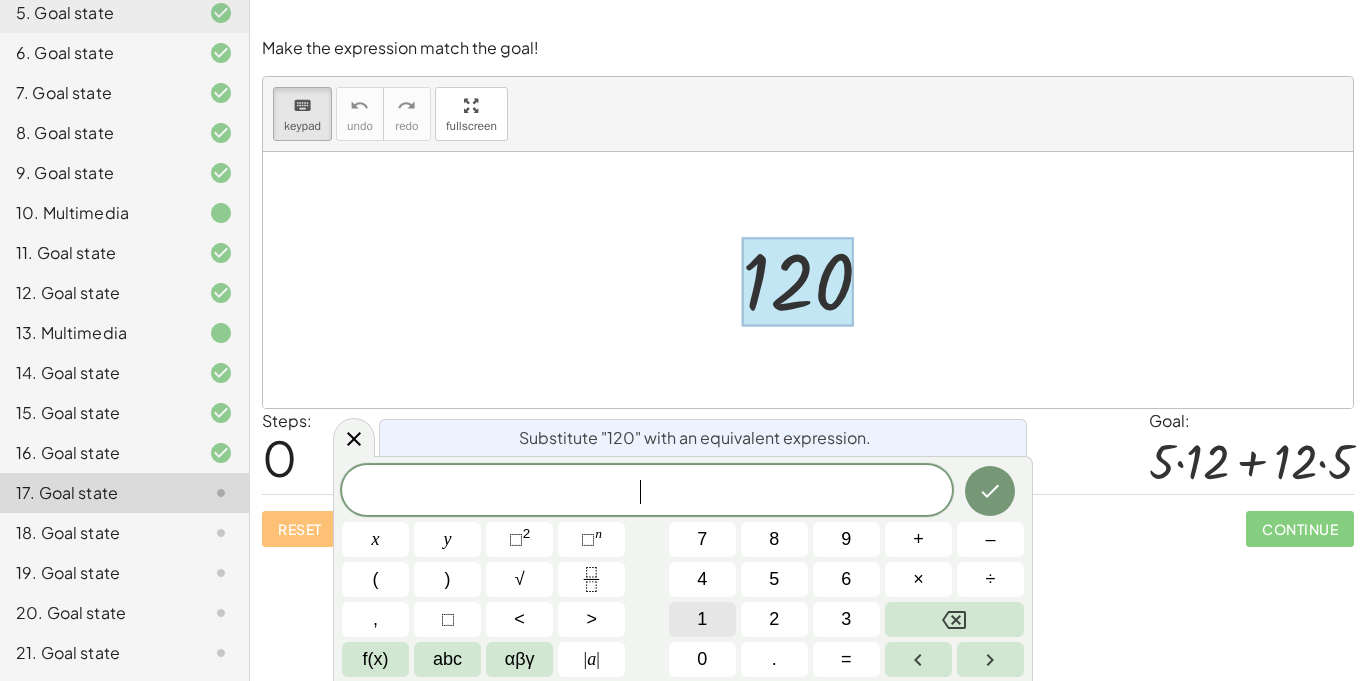 click on "1" at bounding box center [702, 619] 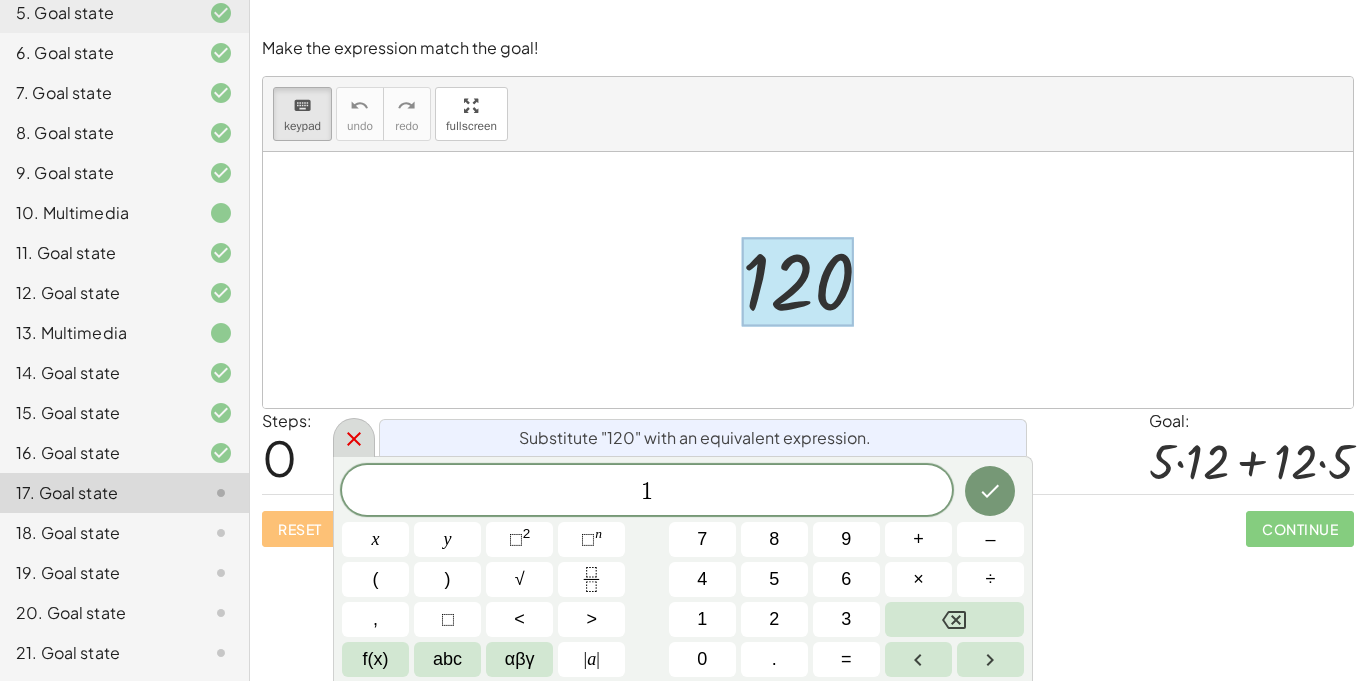 click 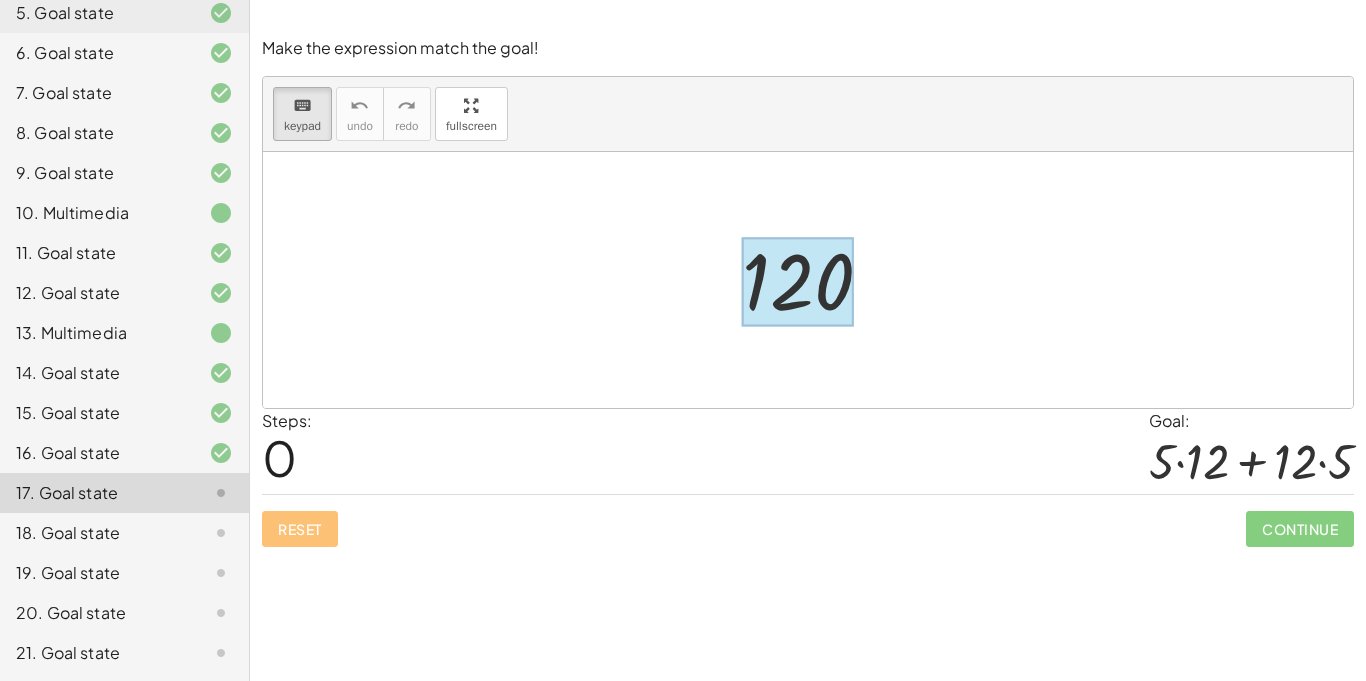 drag, startPoint x: 851, startPoint y: 251, endPoint x: 770, endPoint y: 260, distance: 81.49847 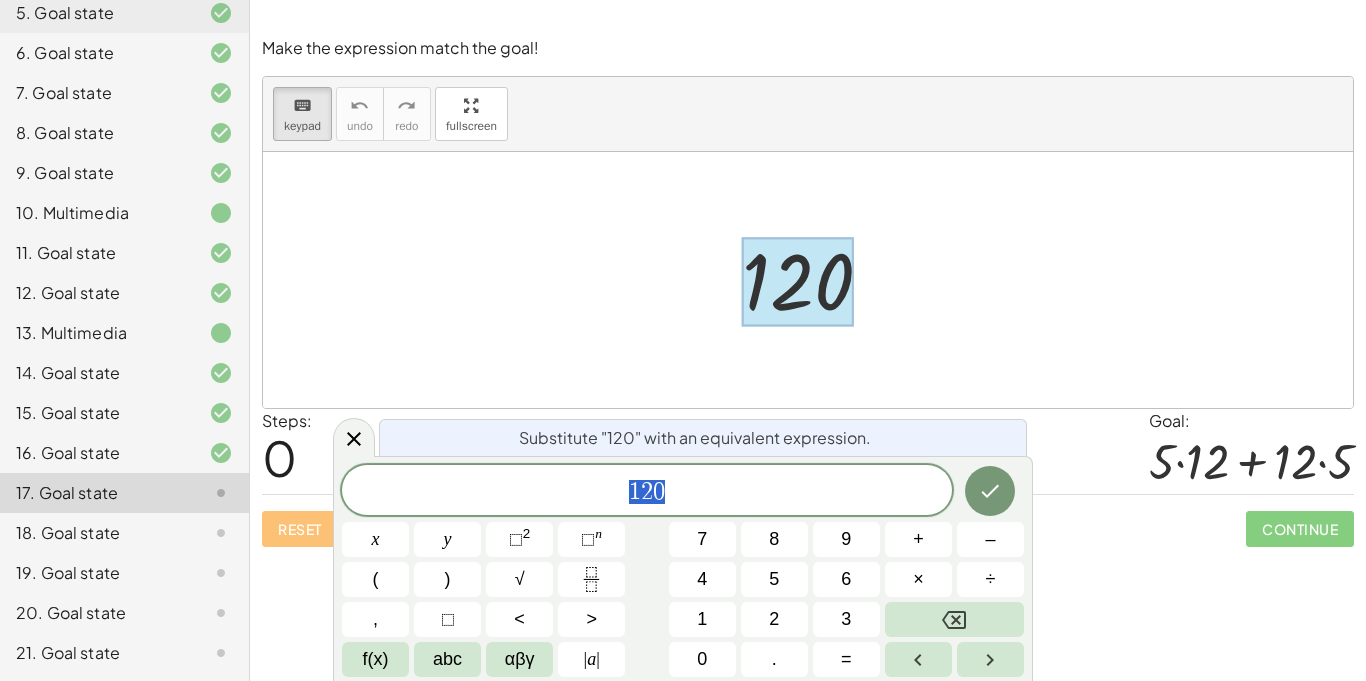 scroll, scrollTop: 5, scrollLeft: 0, axis: vertical 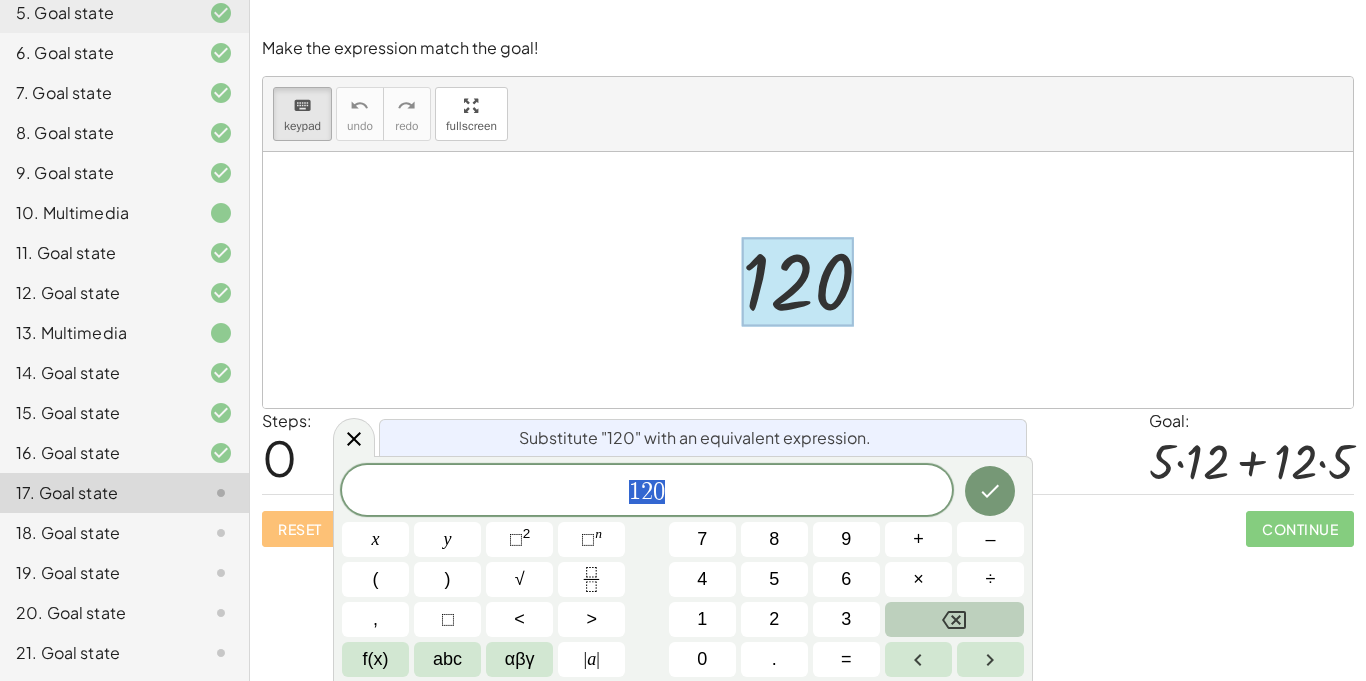 click at bounding box center [954, 619] 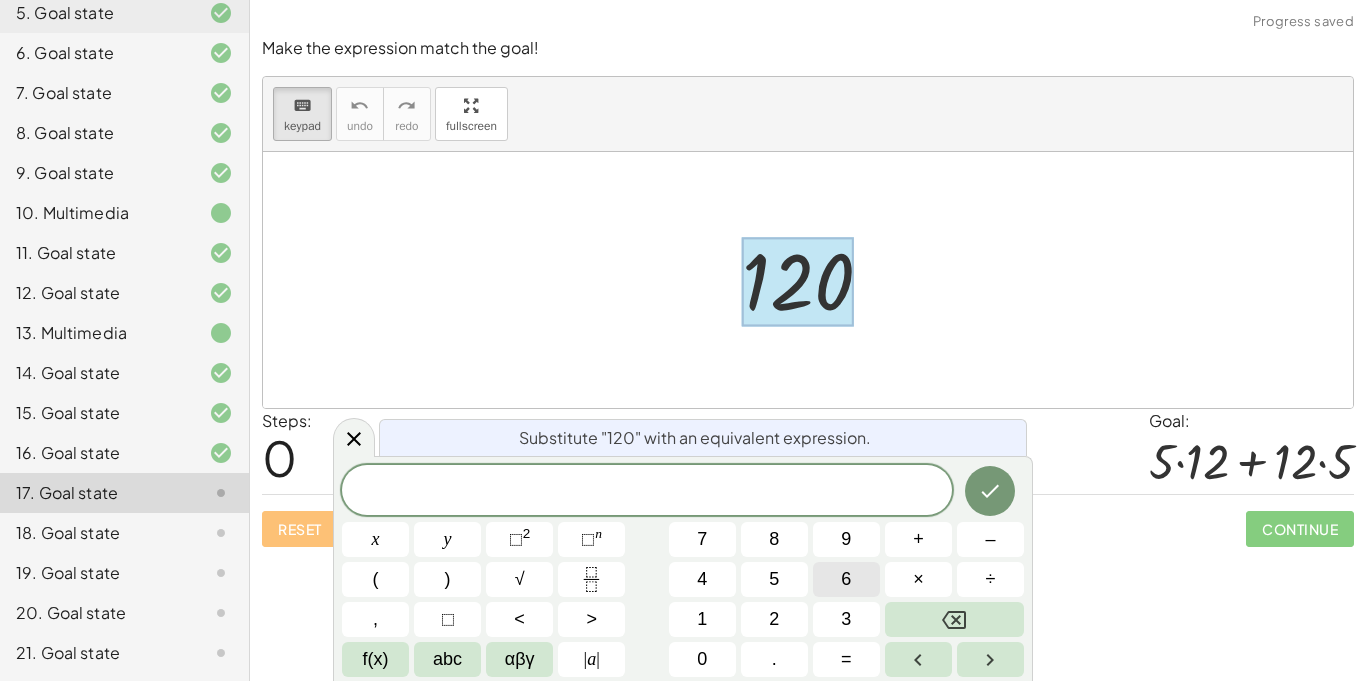 click on "6" at bounding box center (846, 579) 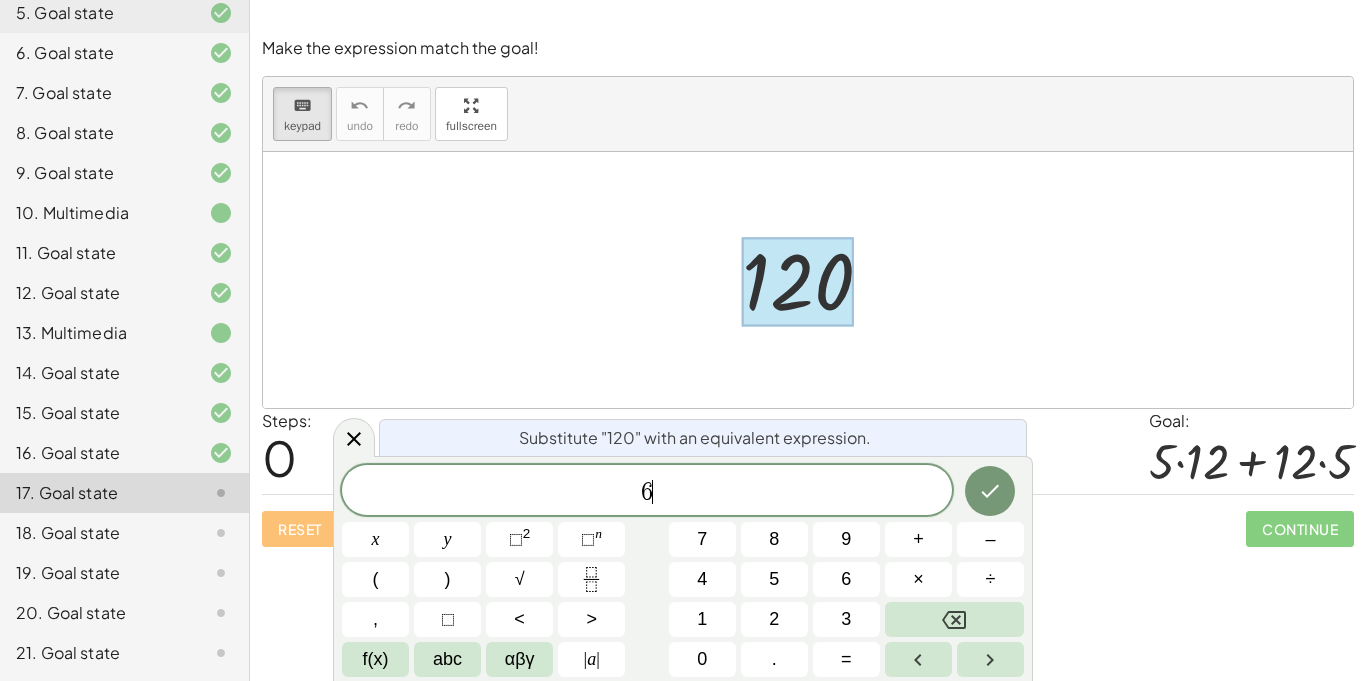 click on "6 ​ x y ⬚ 2 ⬚ n 7 8 9 + – ( ) √ 4 5 6 × ÷ , ⬚ < > 1 2 3 f(x) abc αβγ | a | 0 . =" at bounding box center [683, 571] 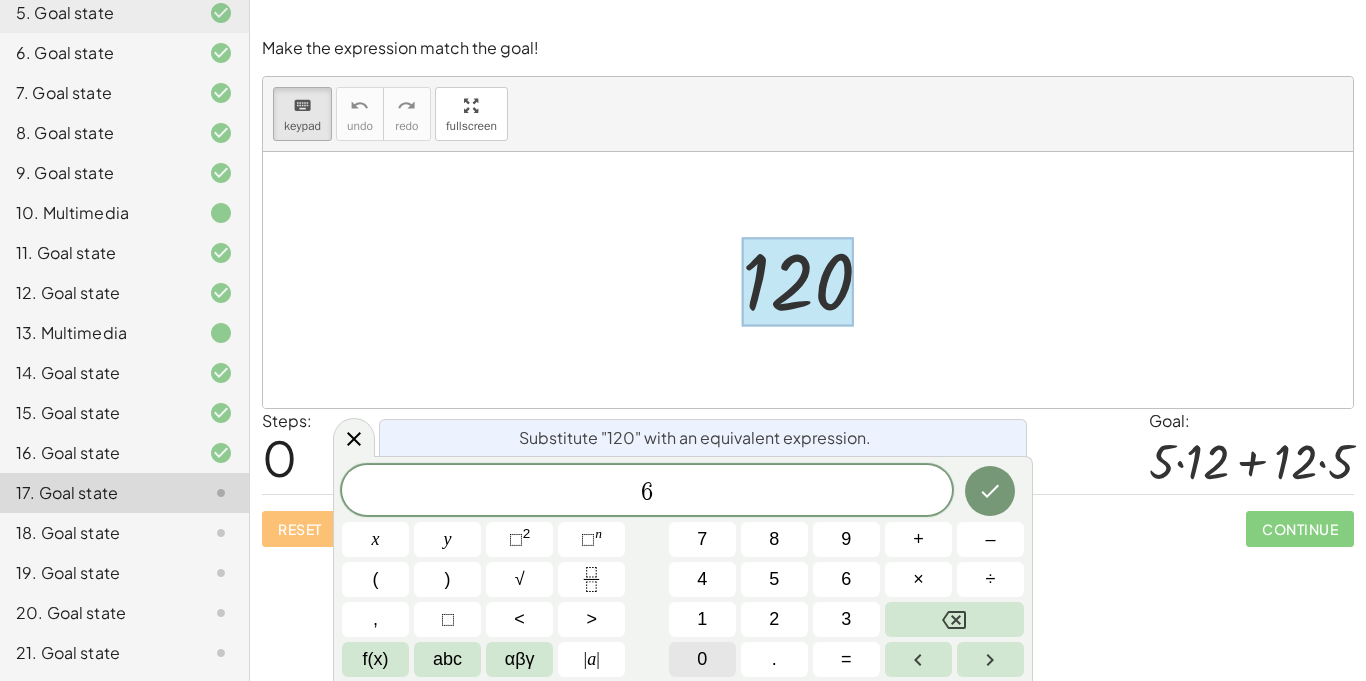 click on "0" at bounding box center [702, 659] 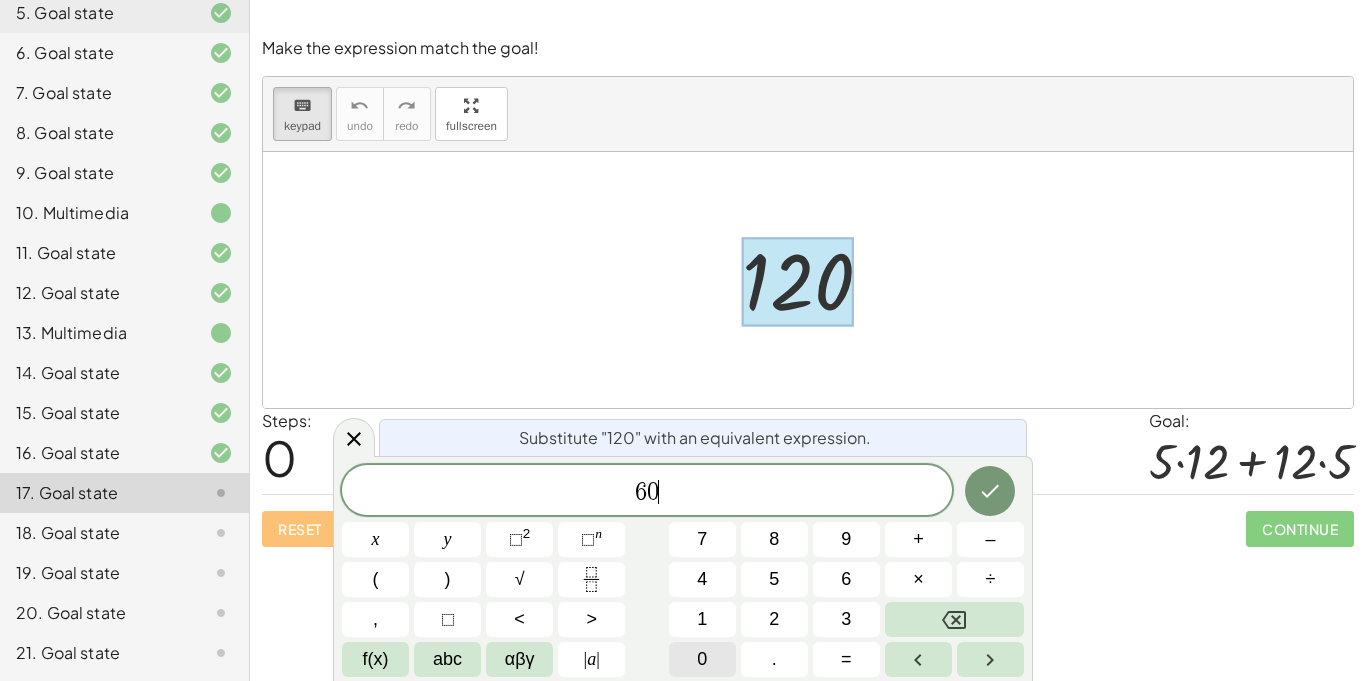 scroll, scrollTop: 6, scrollLeft: 0, axis: vertical 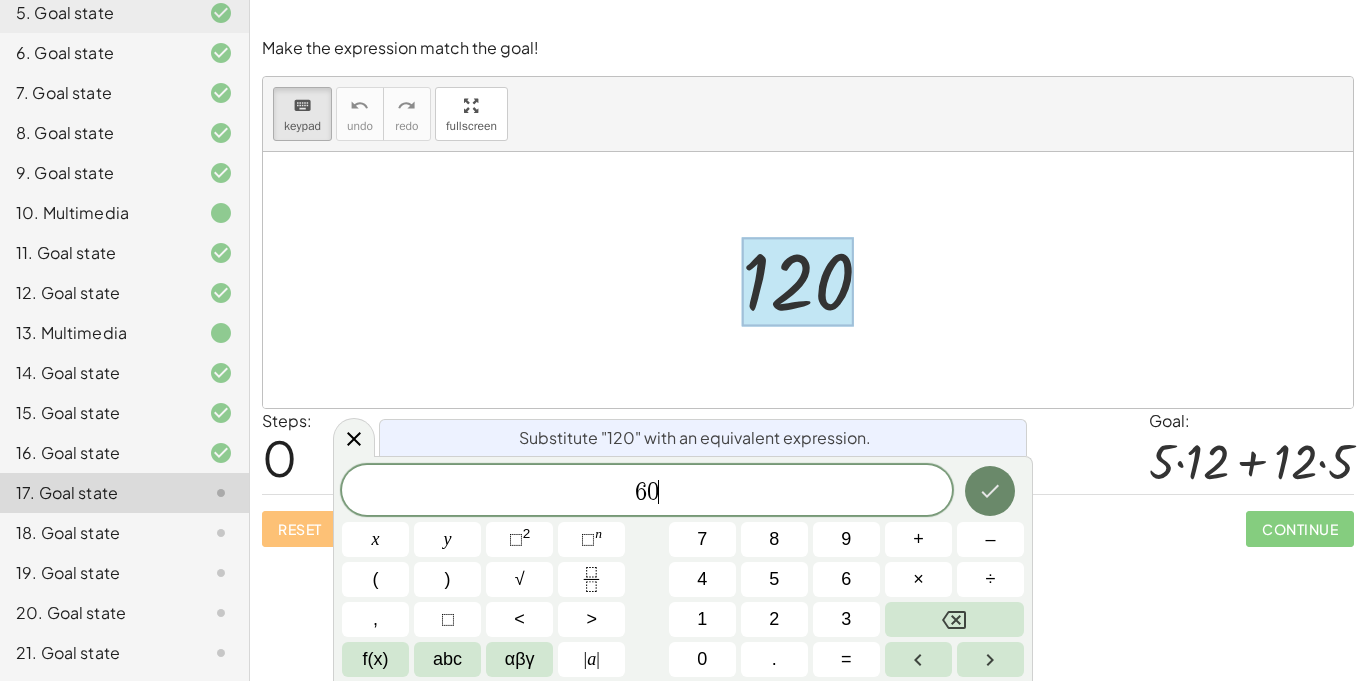 click 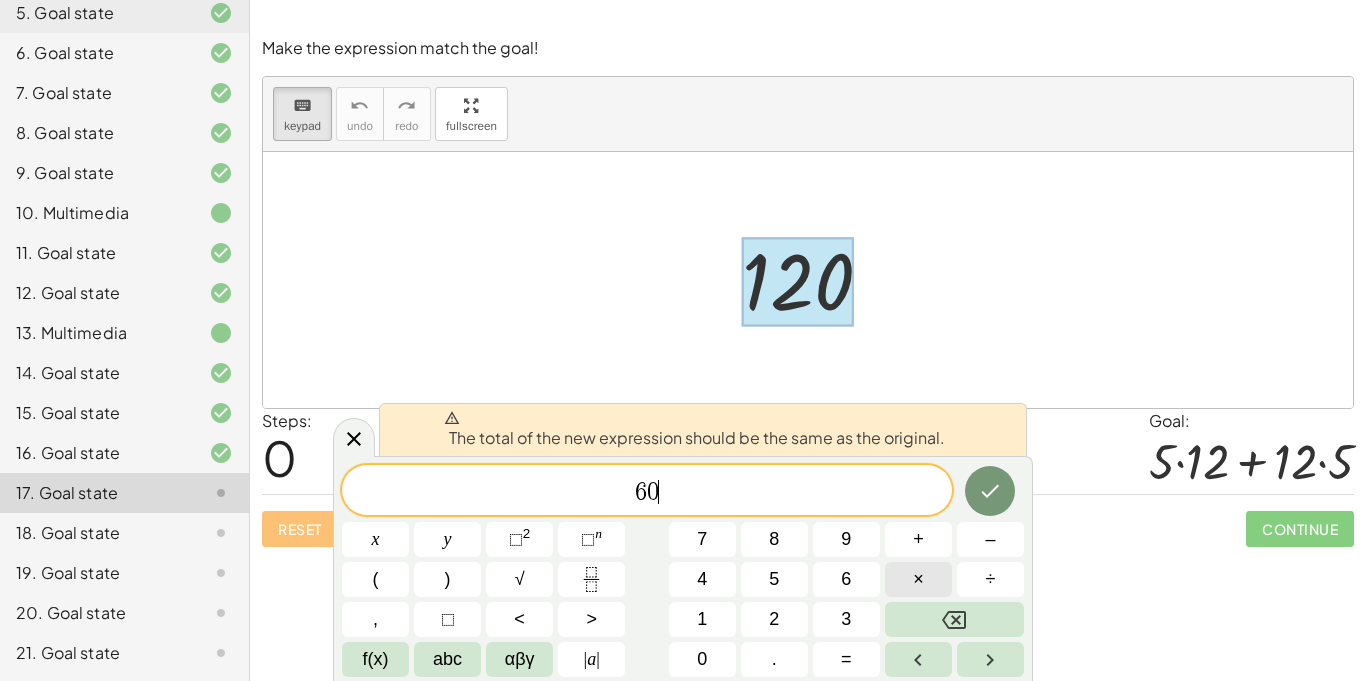 click on "×" at bounding box center [918, 579] 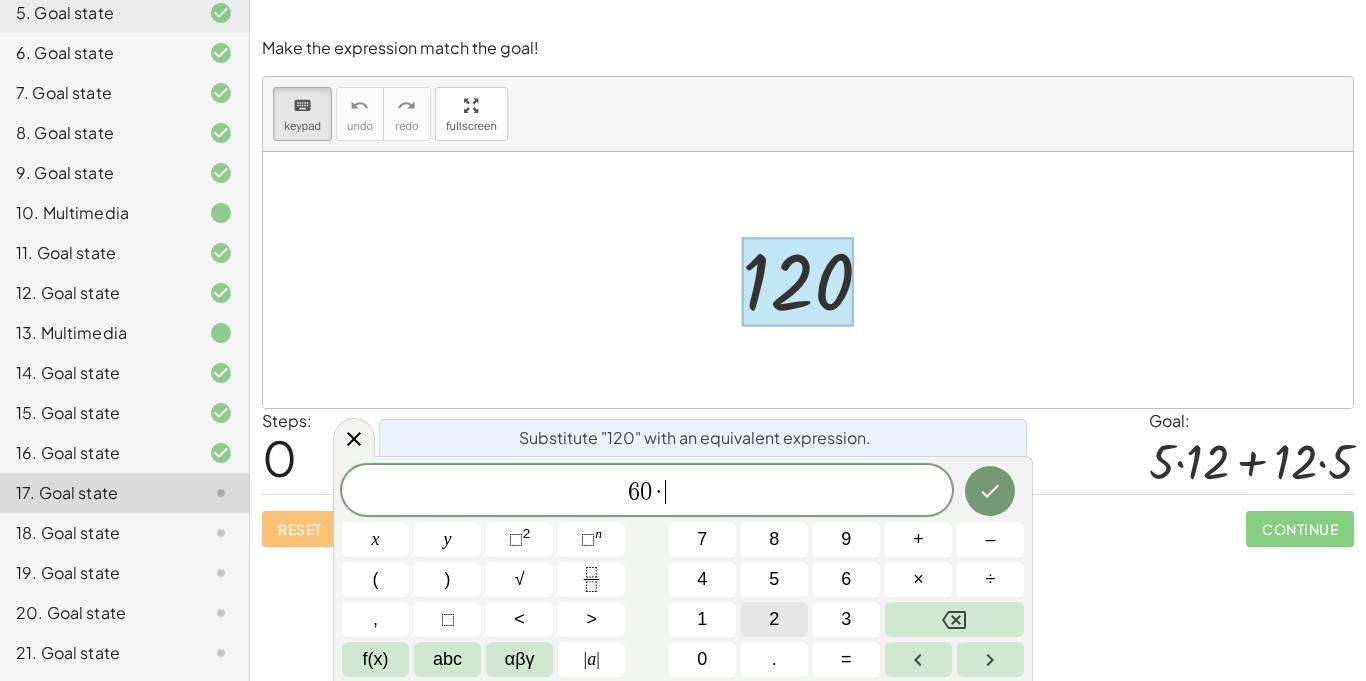 click on "2" at bounding box center [774, 619] 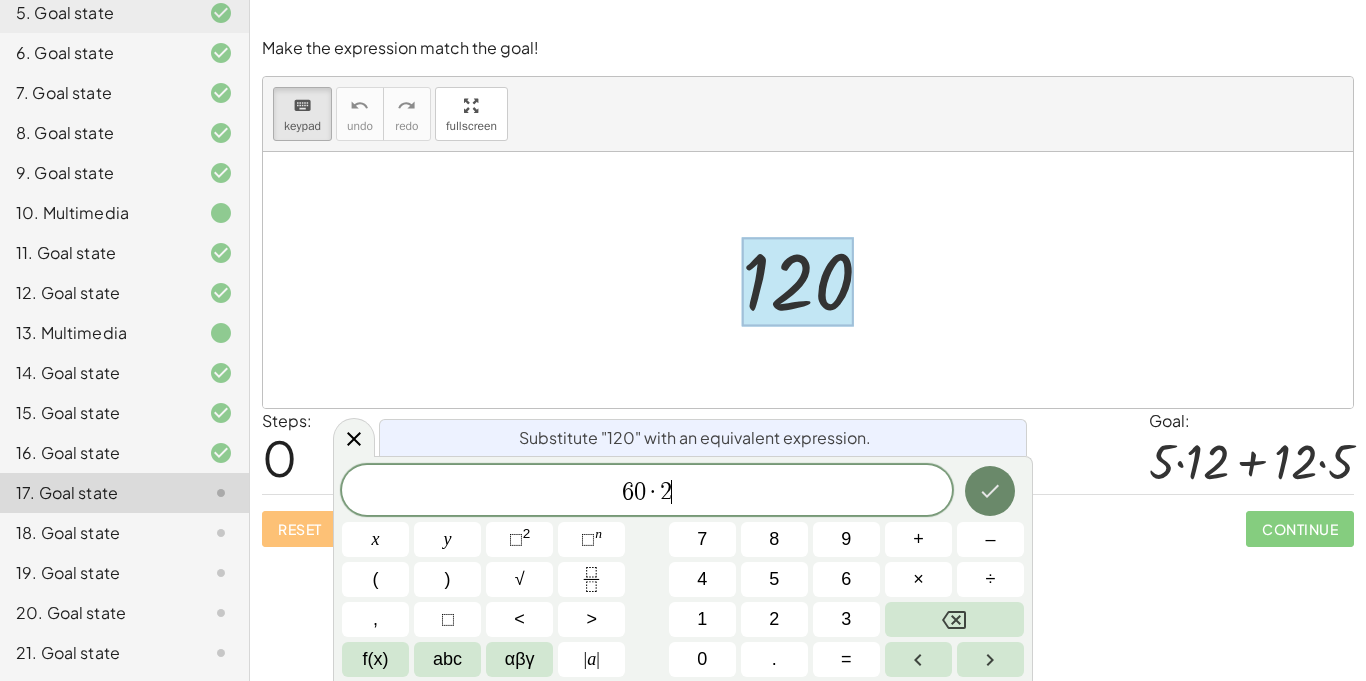 click at bounding box center [990, 491] 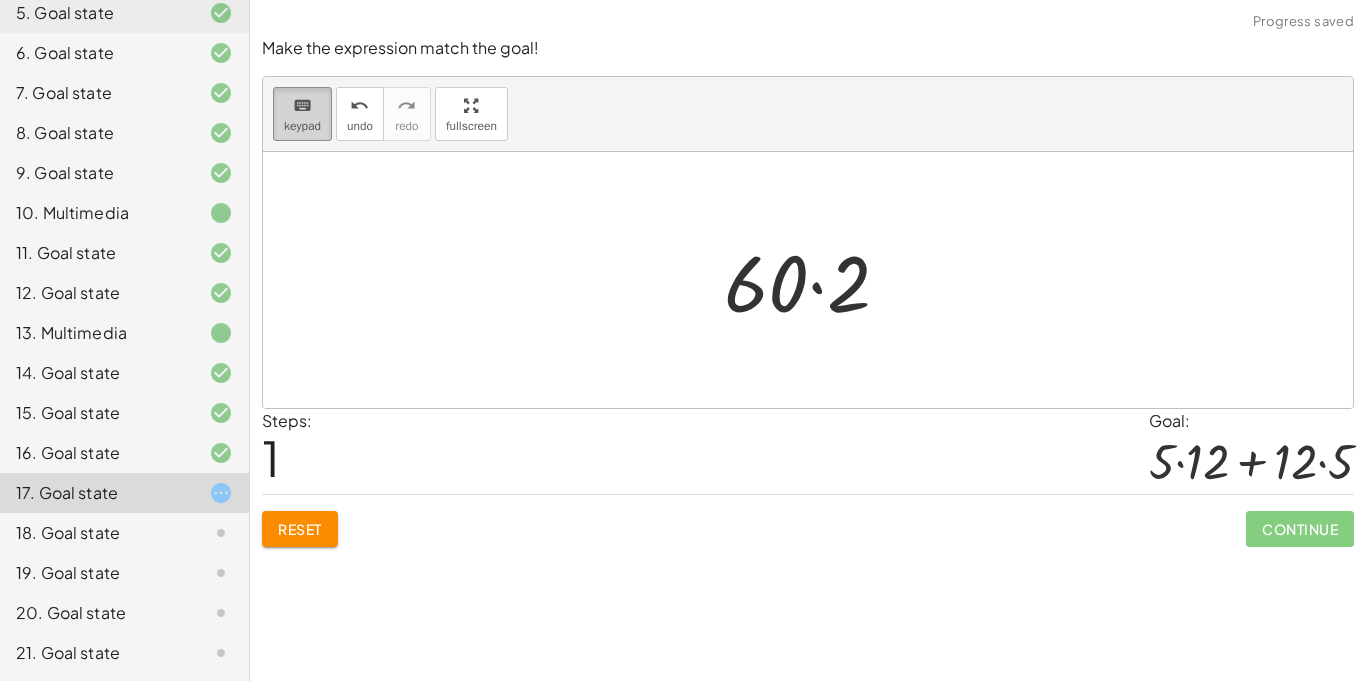 click on "keyboard" at bounding box center [302, 106] 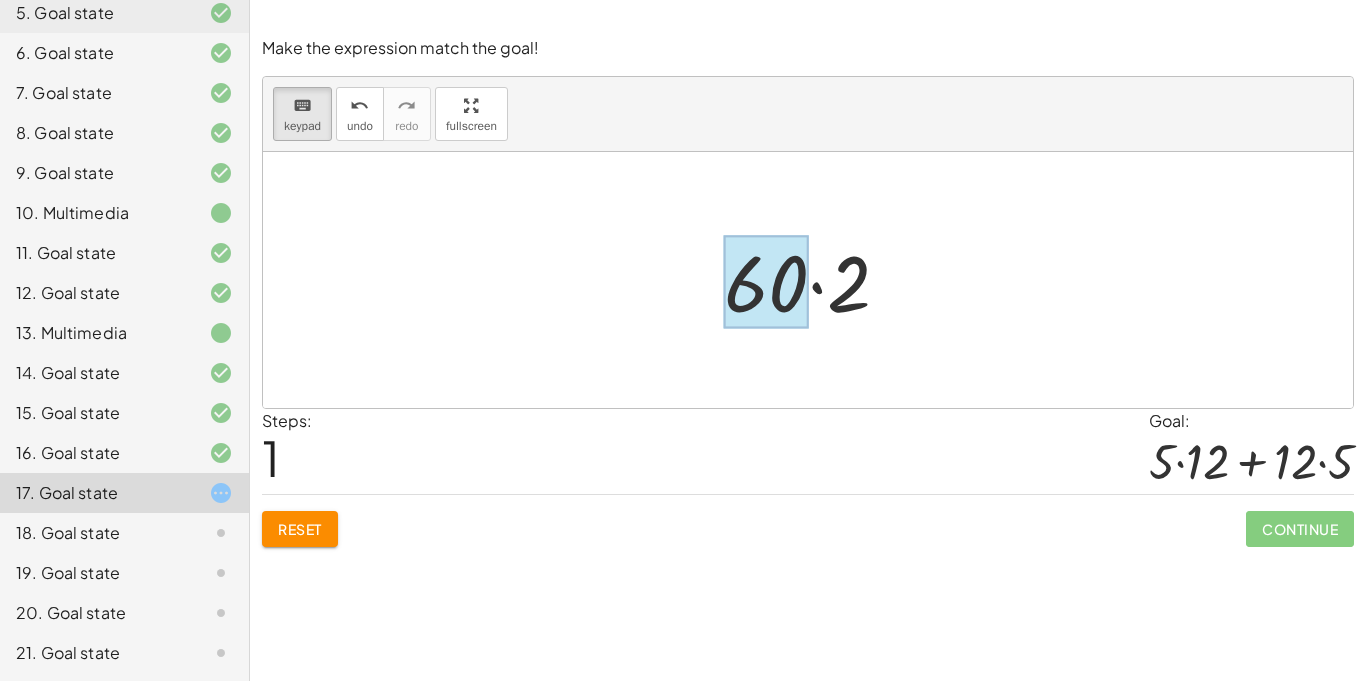 click at bounding box center (766, 282) 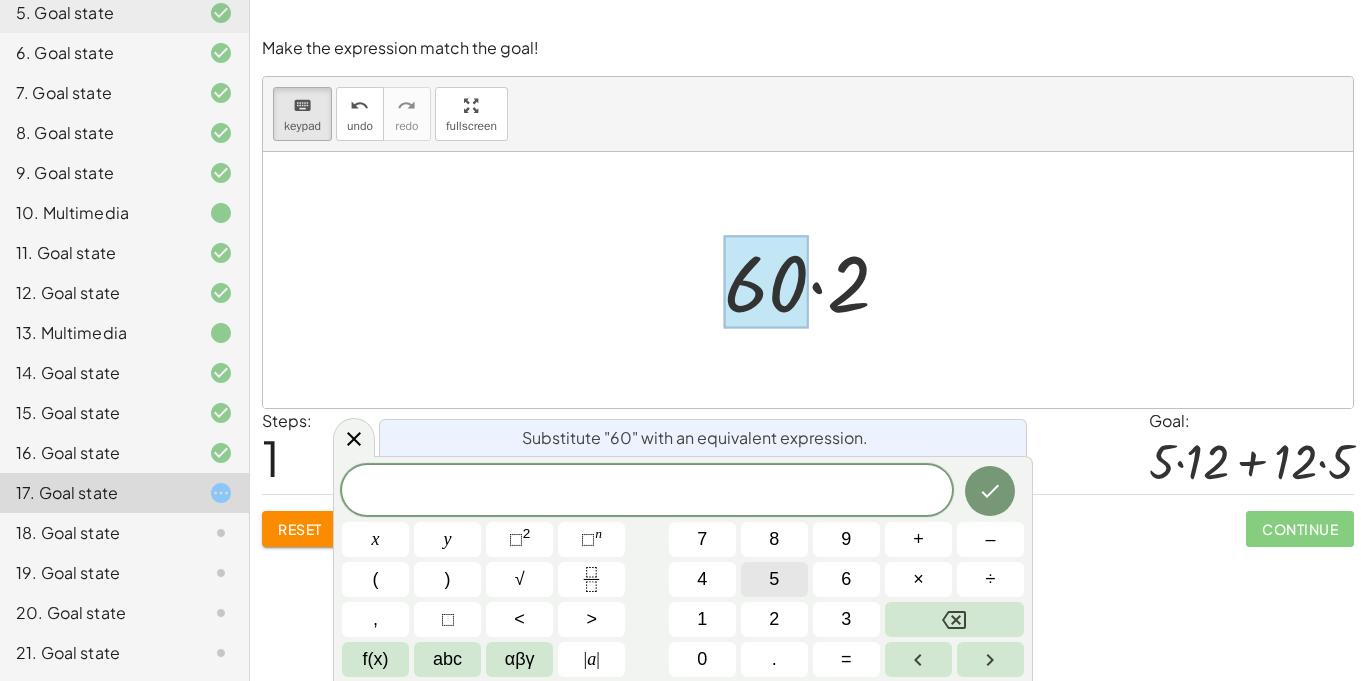 click on "5" at bounding box center (774, 579) 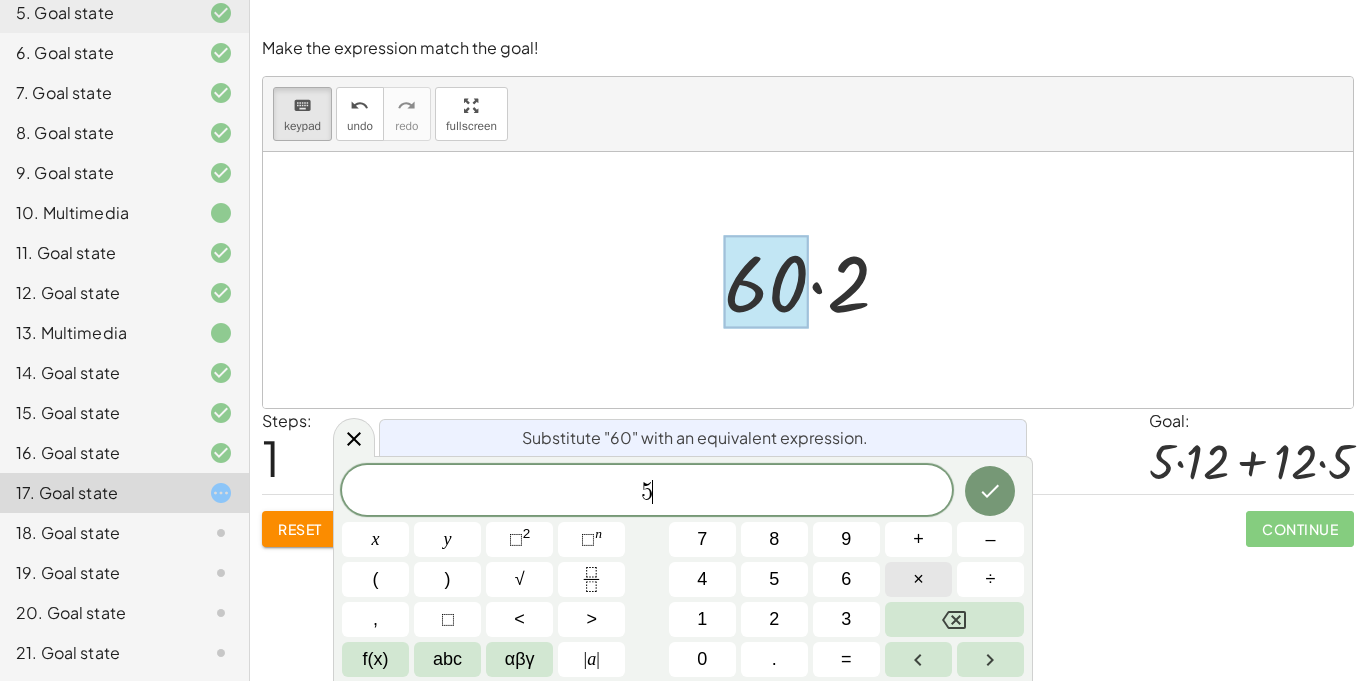 click on "×" at bounding box center [918, 579] 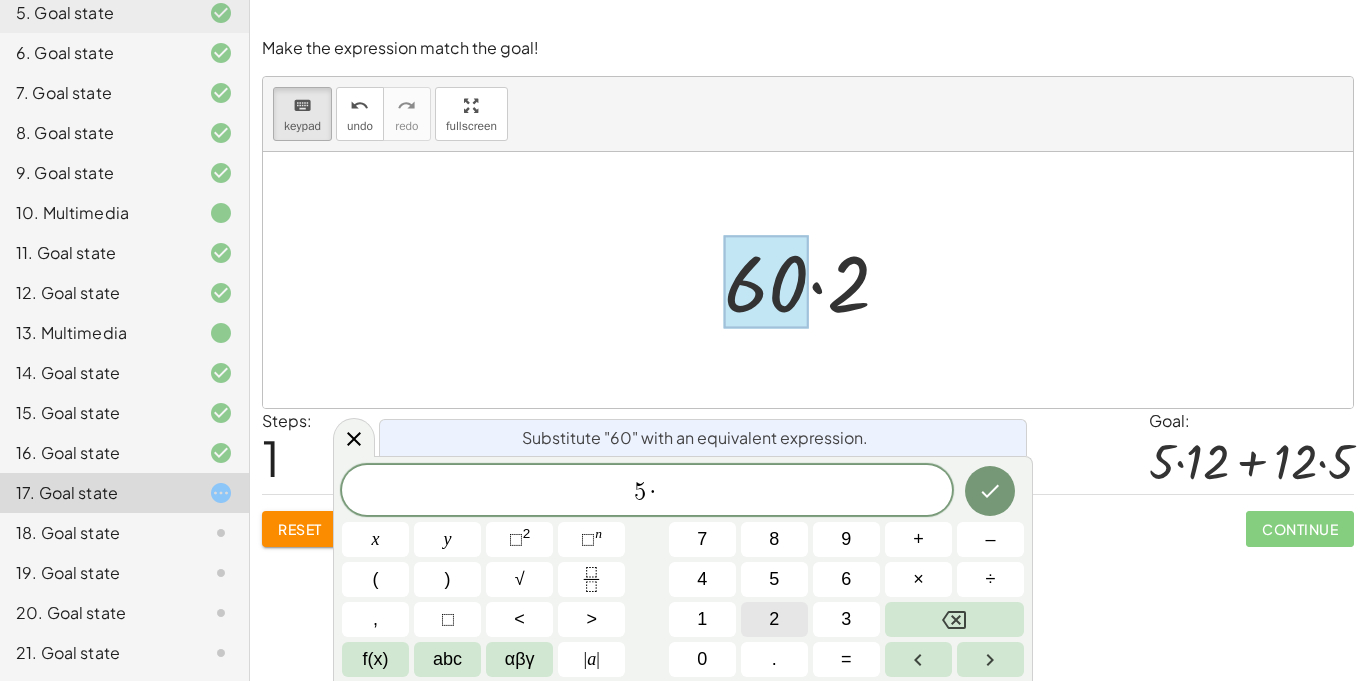 click on "2" at bounding box center (774, 619) 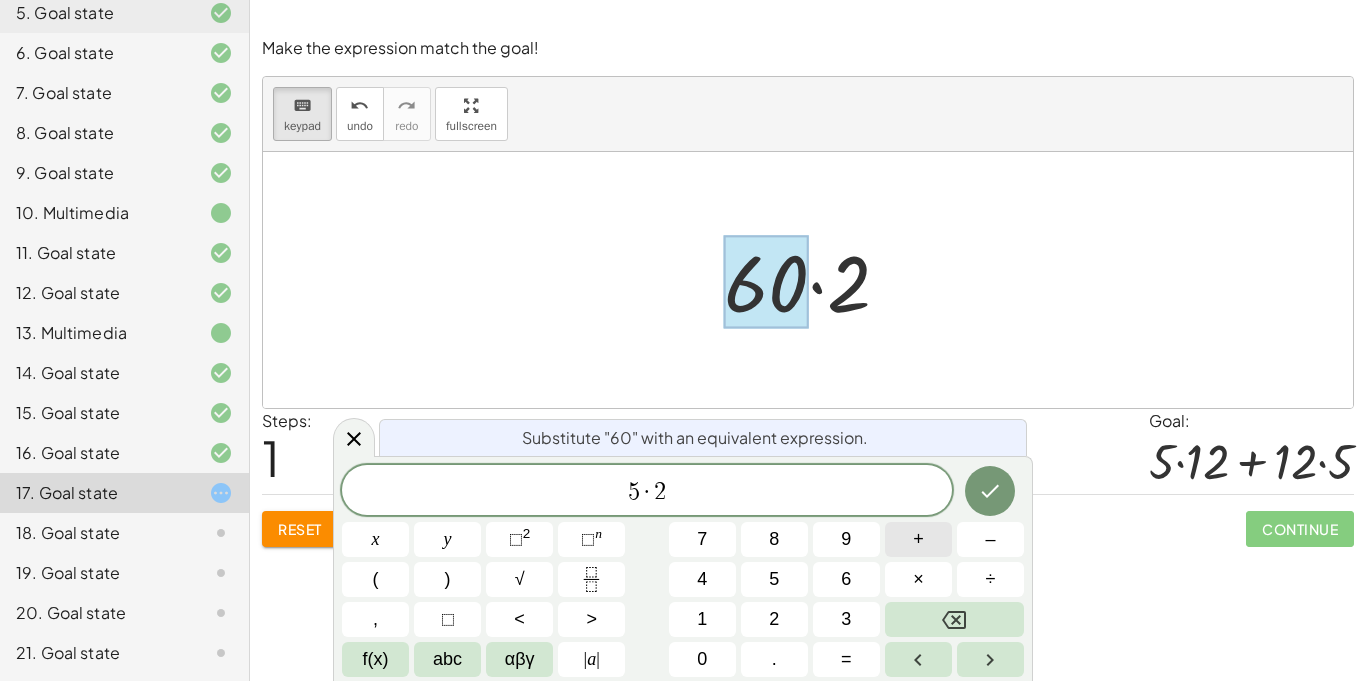 click on "+" at bounding box center (918, 539) 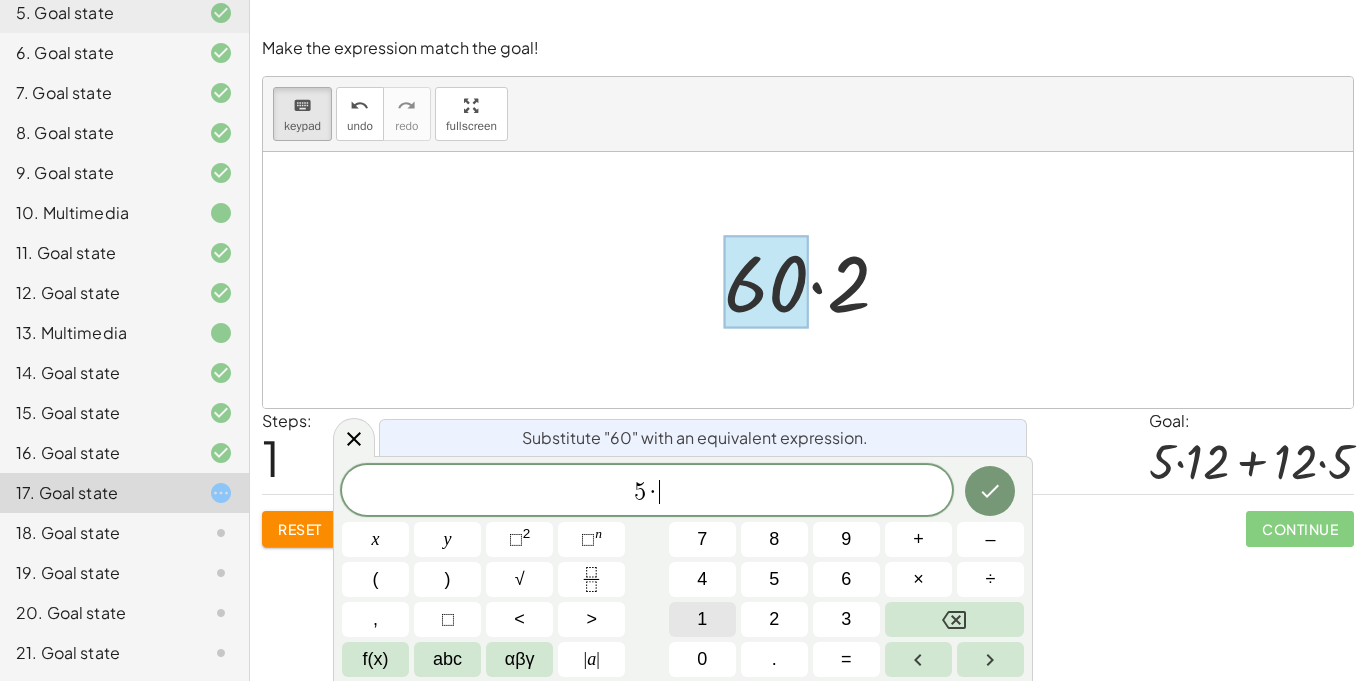click on "1" at bounding box center [702, 619] 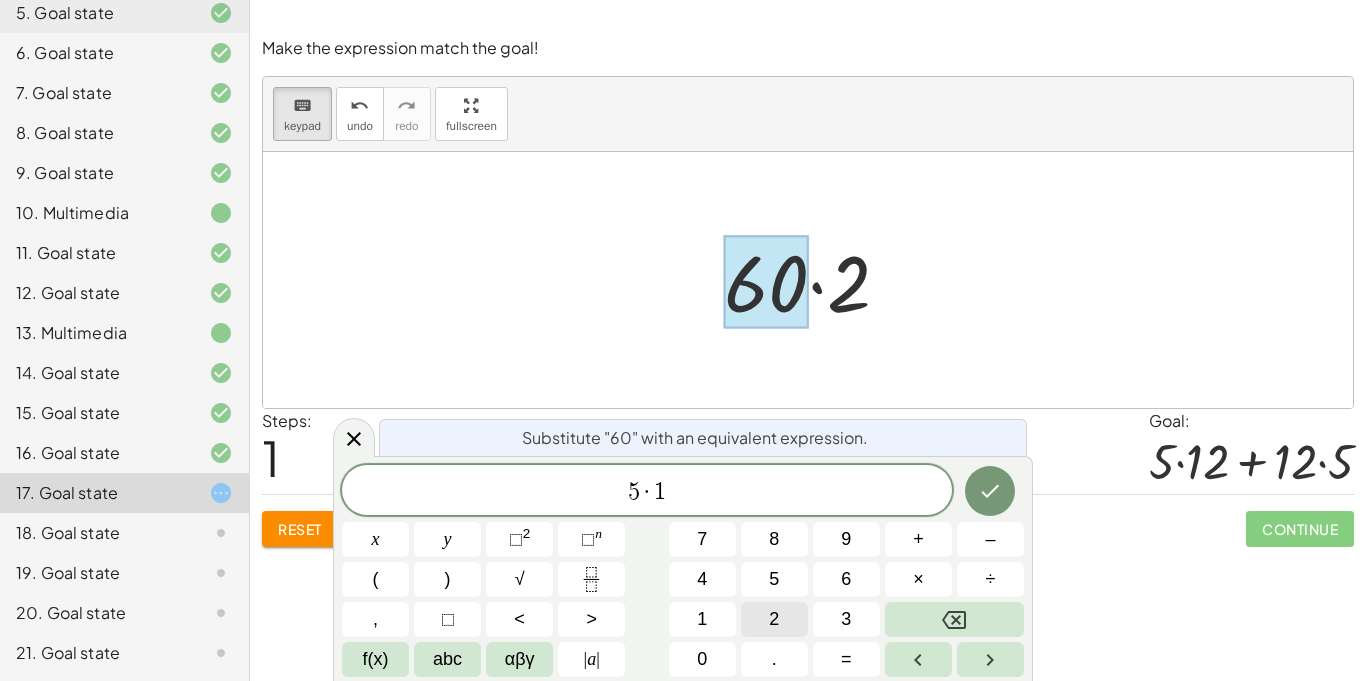 click on "2" at bounding box center [774, 619] 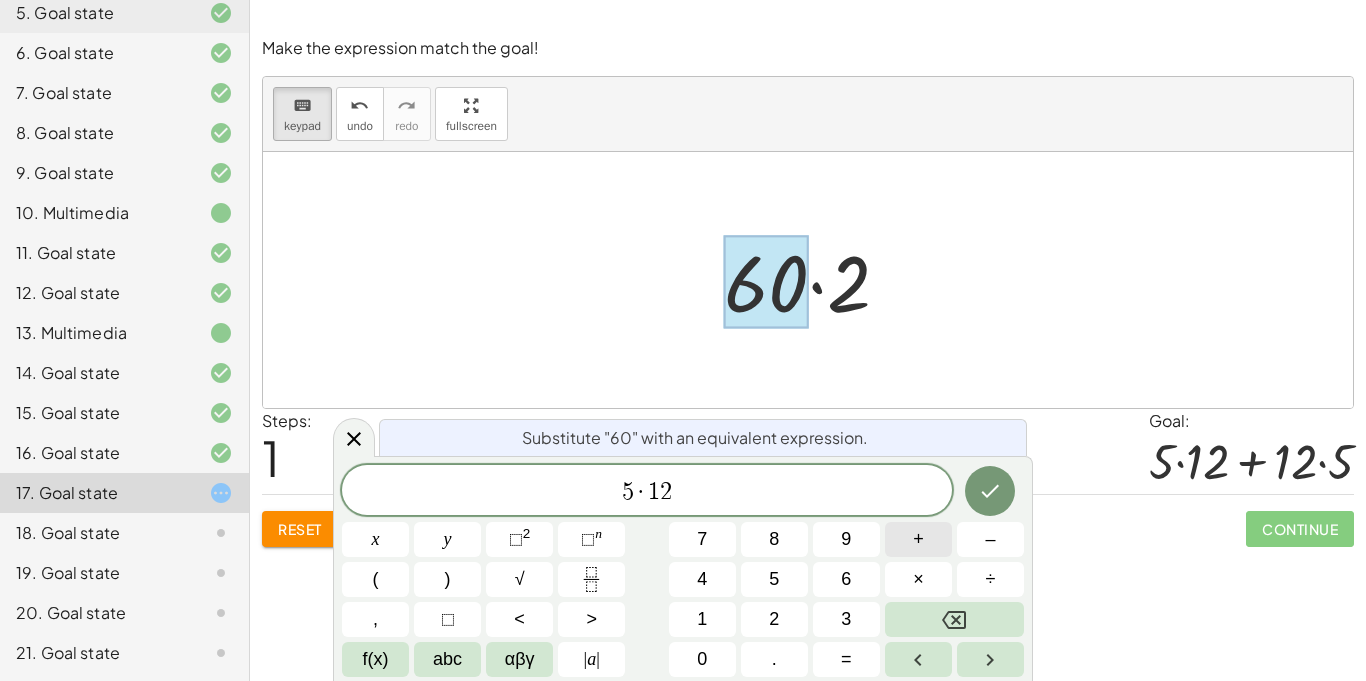 click on "+" at bounding box center (918, 539) 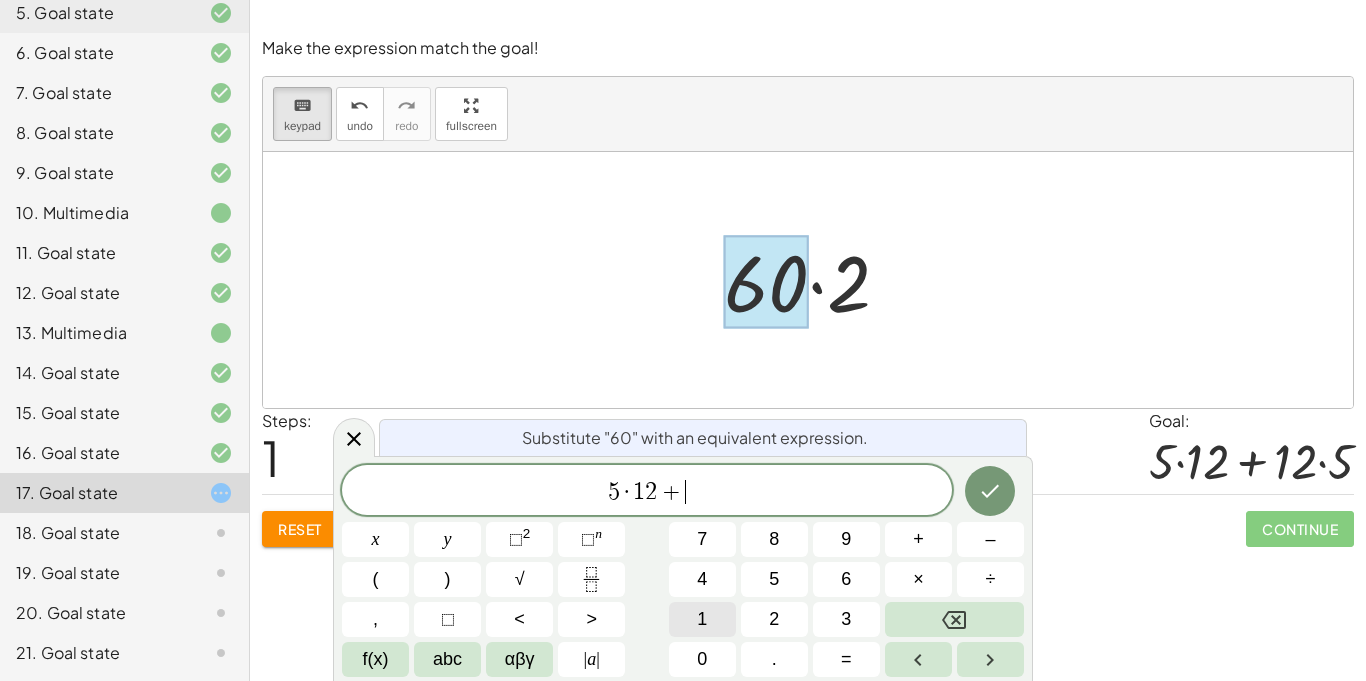 click on "1" at bounding box center [702, 619] 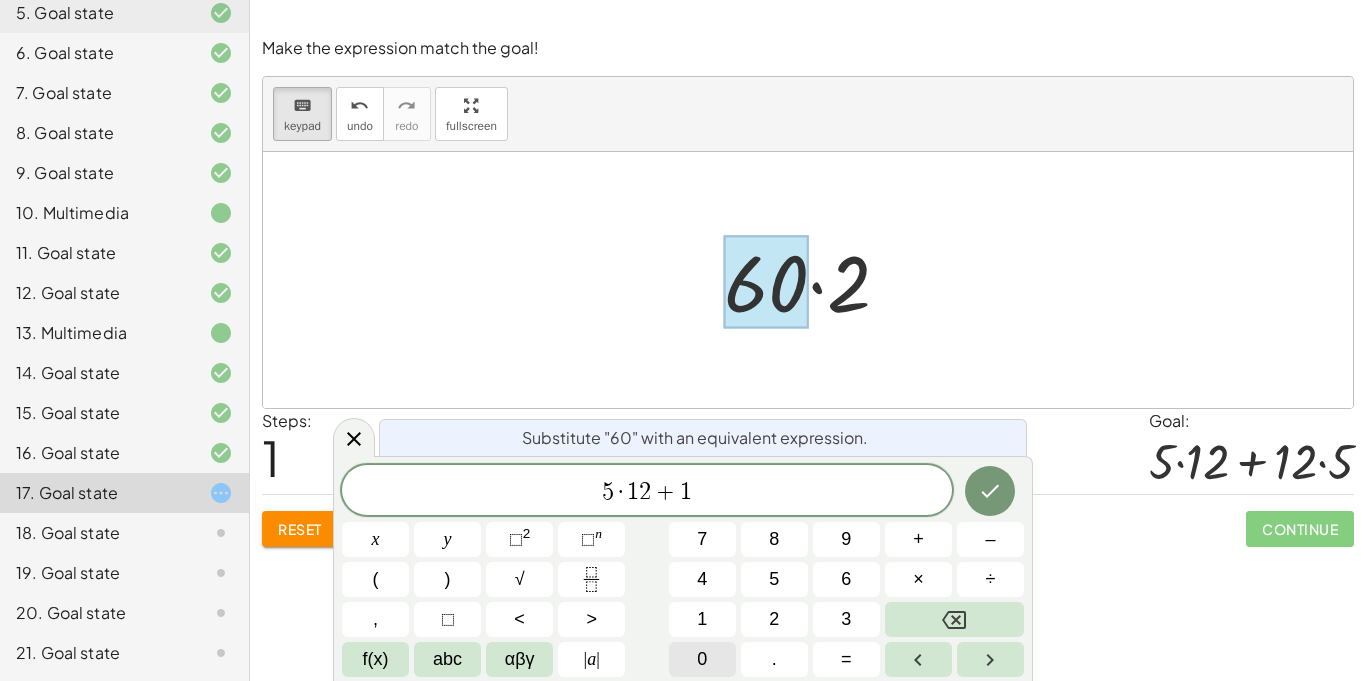 click on "0" at bounding box center [702, 659] 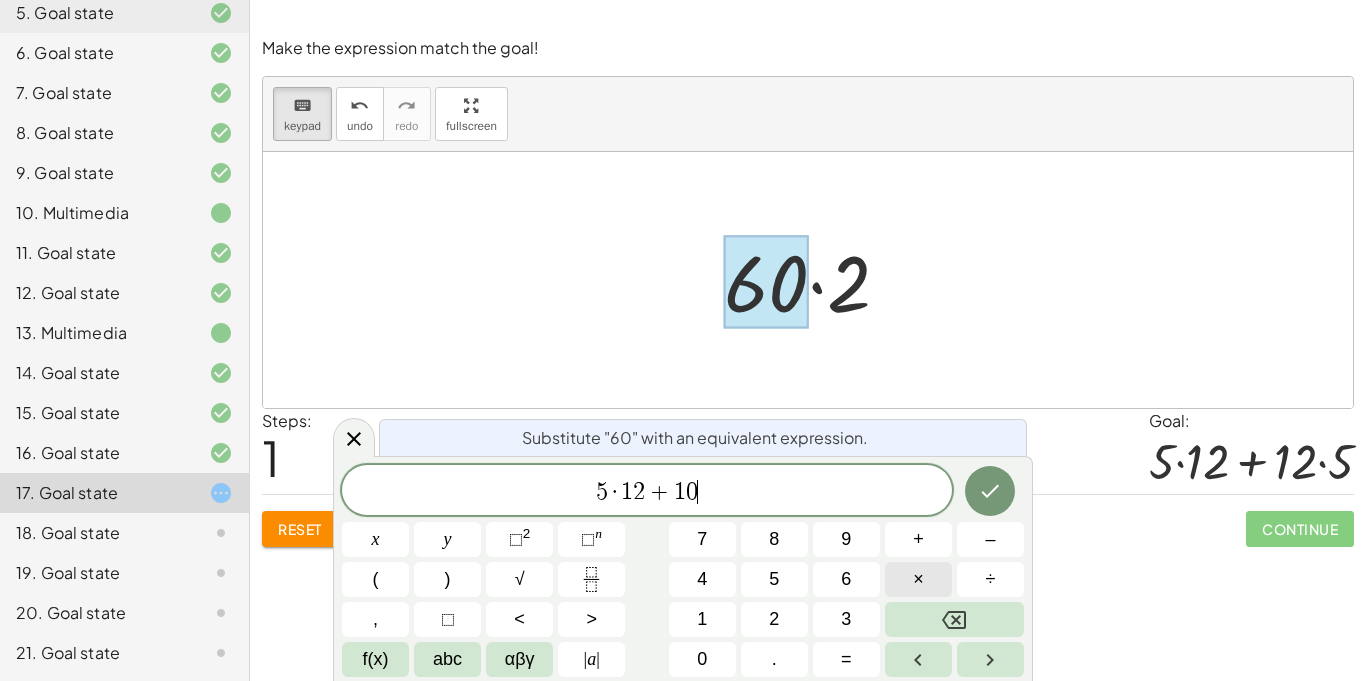 click on "×" at bounding box center [918, 579] 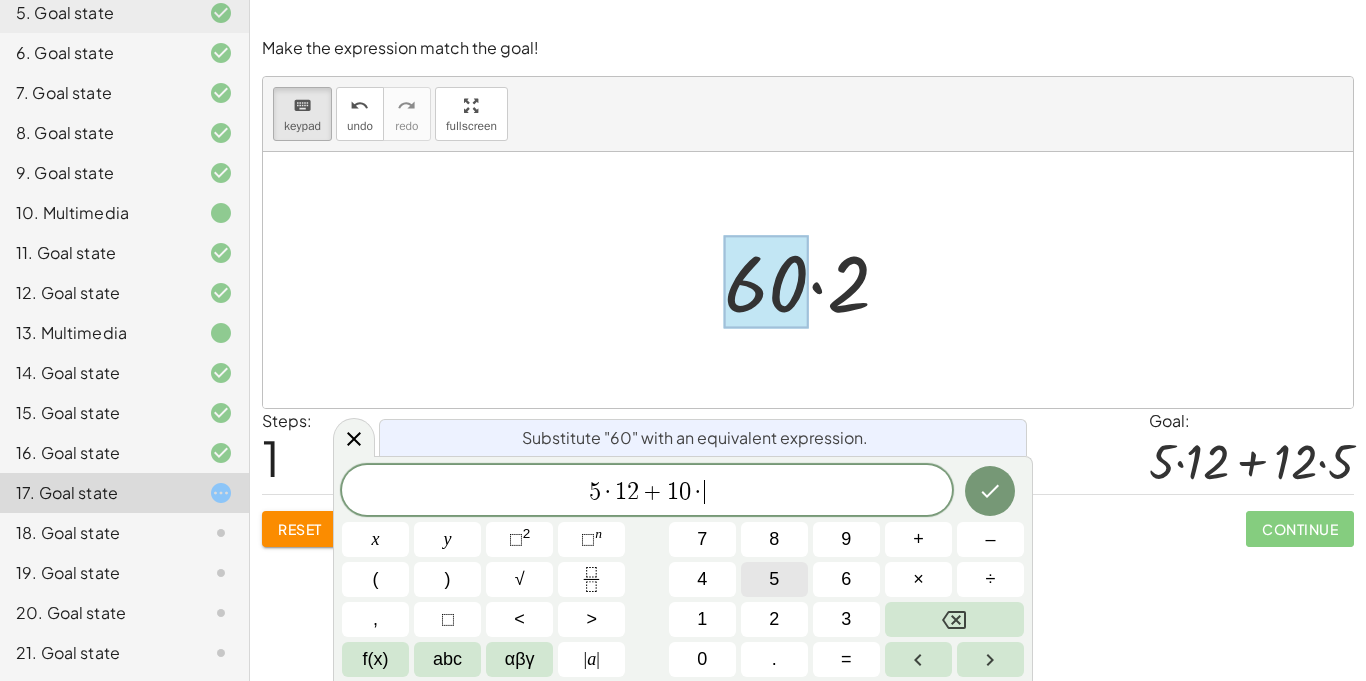 click on "5" at bounding box center (774, 579) 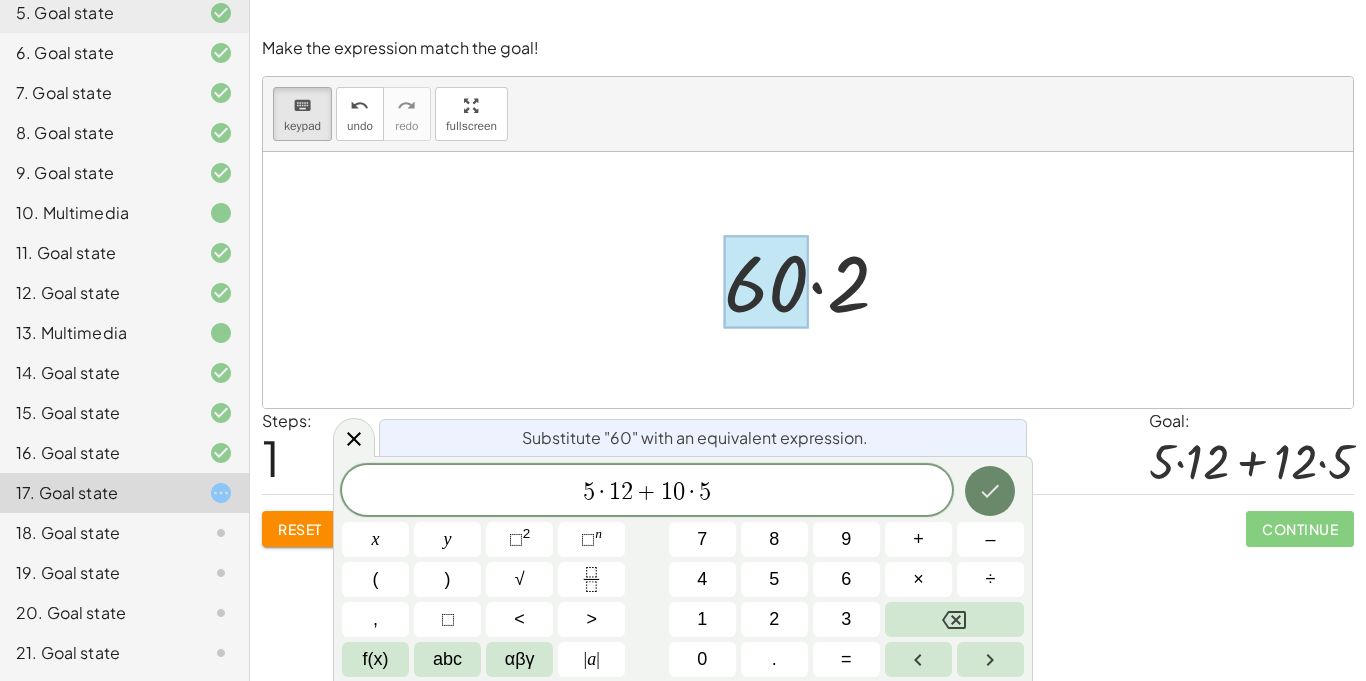 click 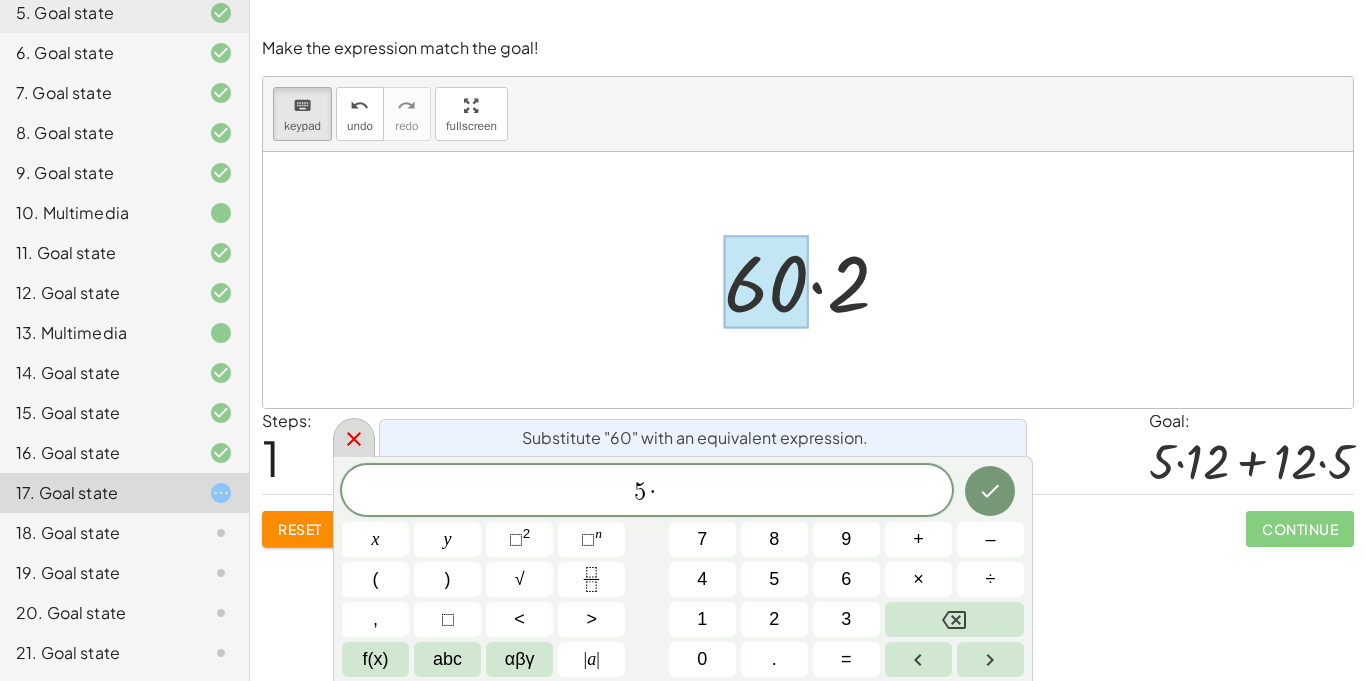 click 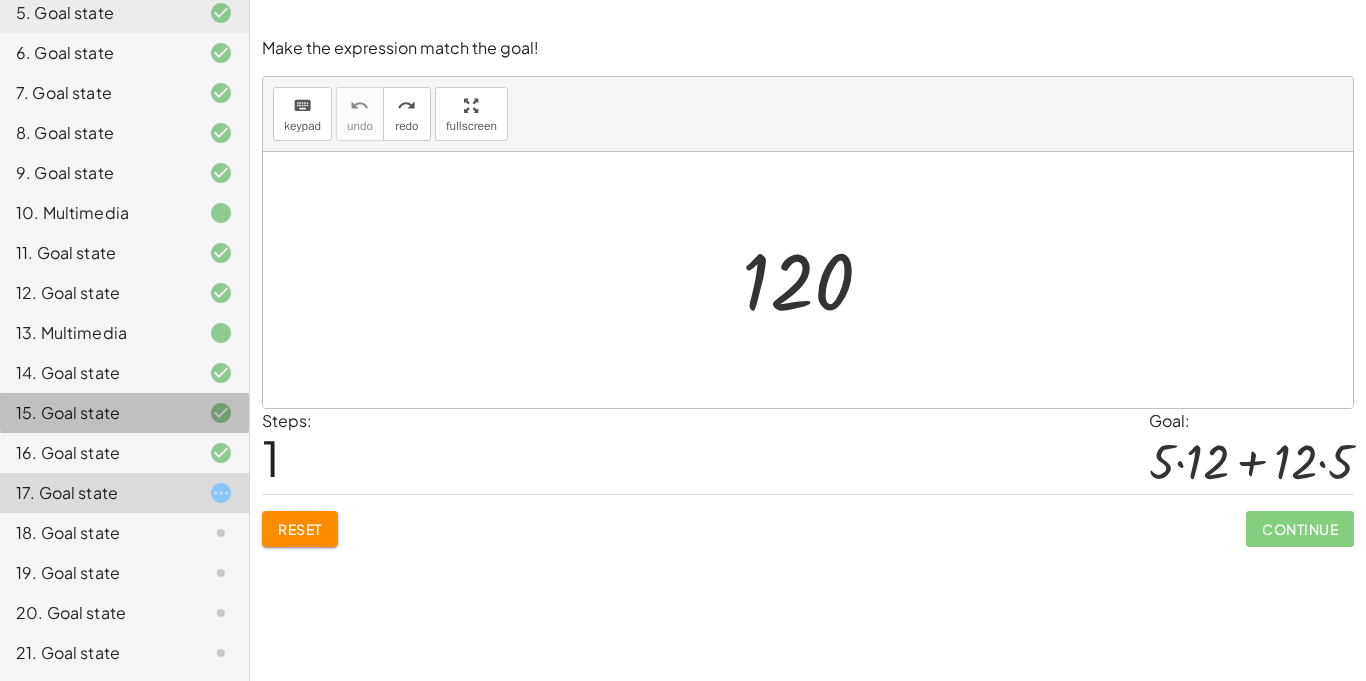 click on "15. Goal state" 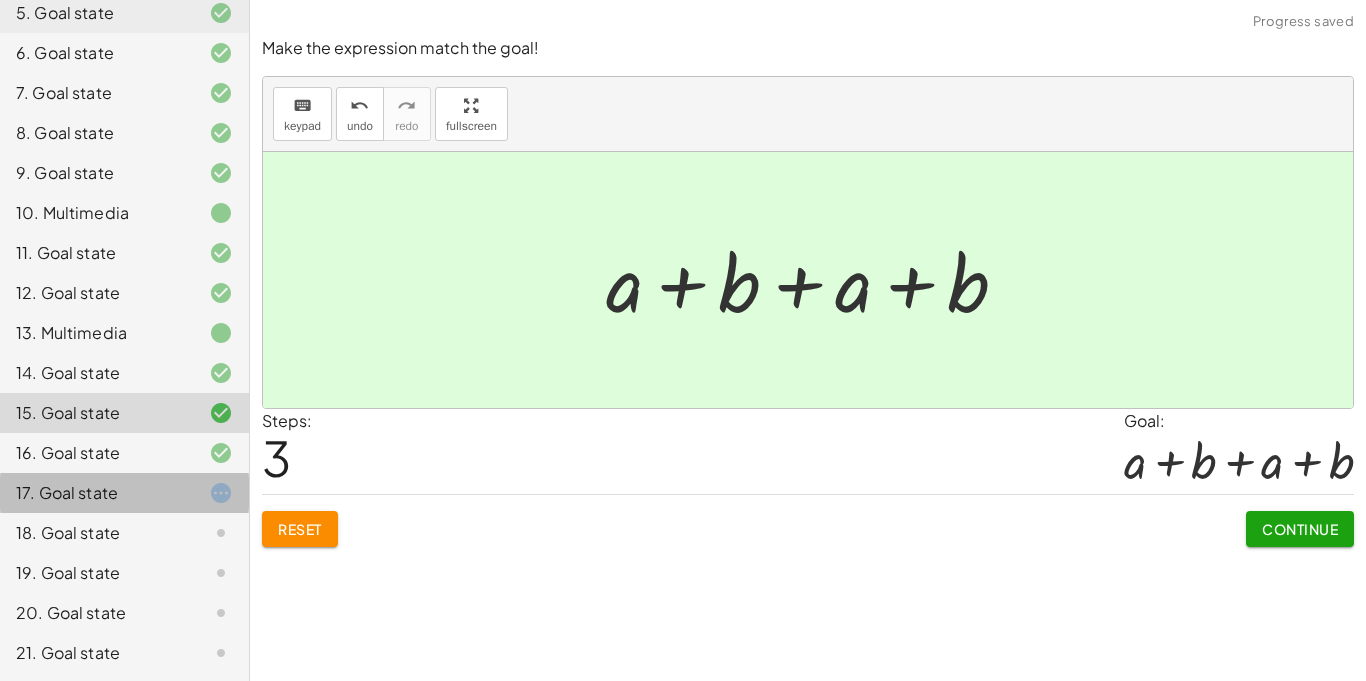click on "17. Goal state" 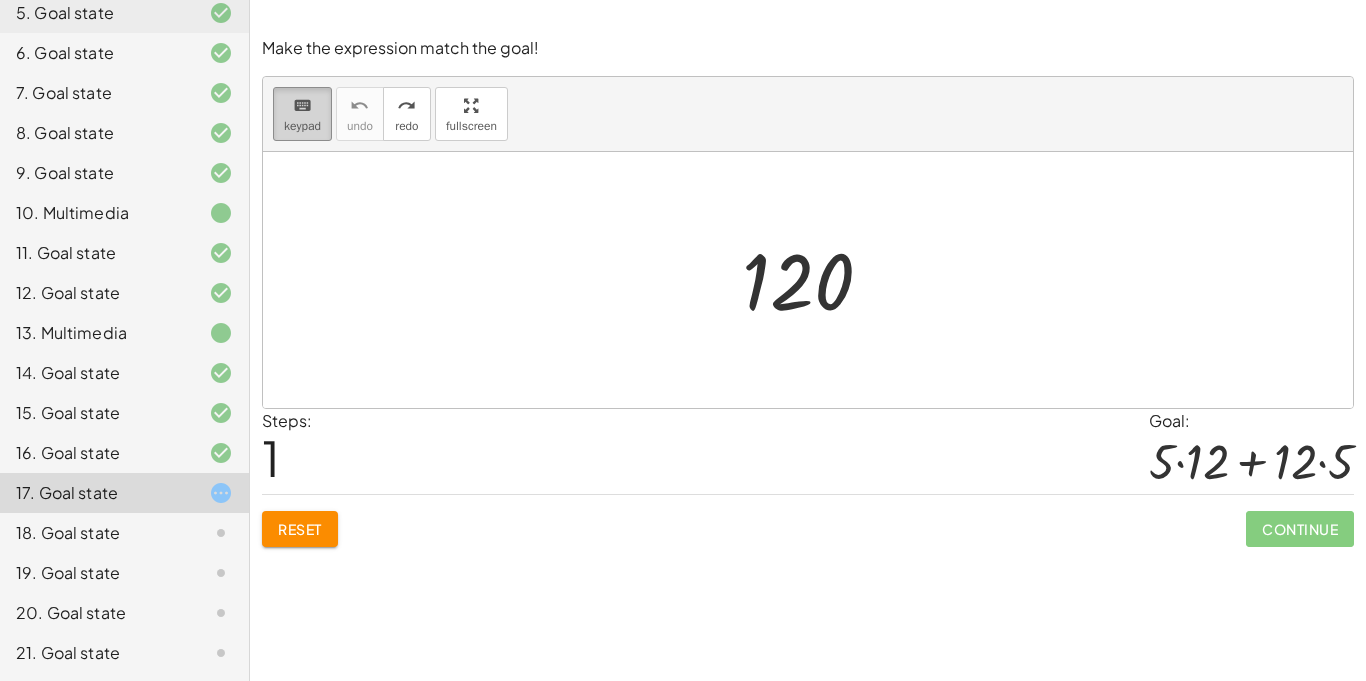 click on "keypad" at bounding box center [302, 126] 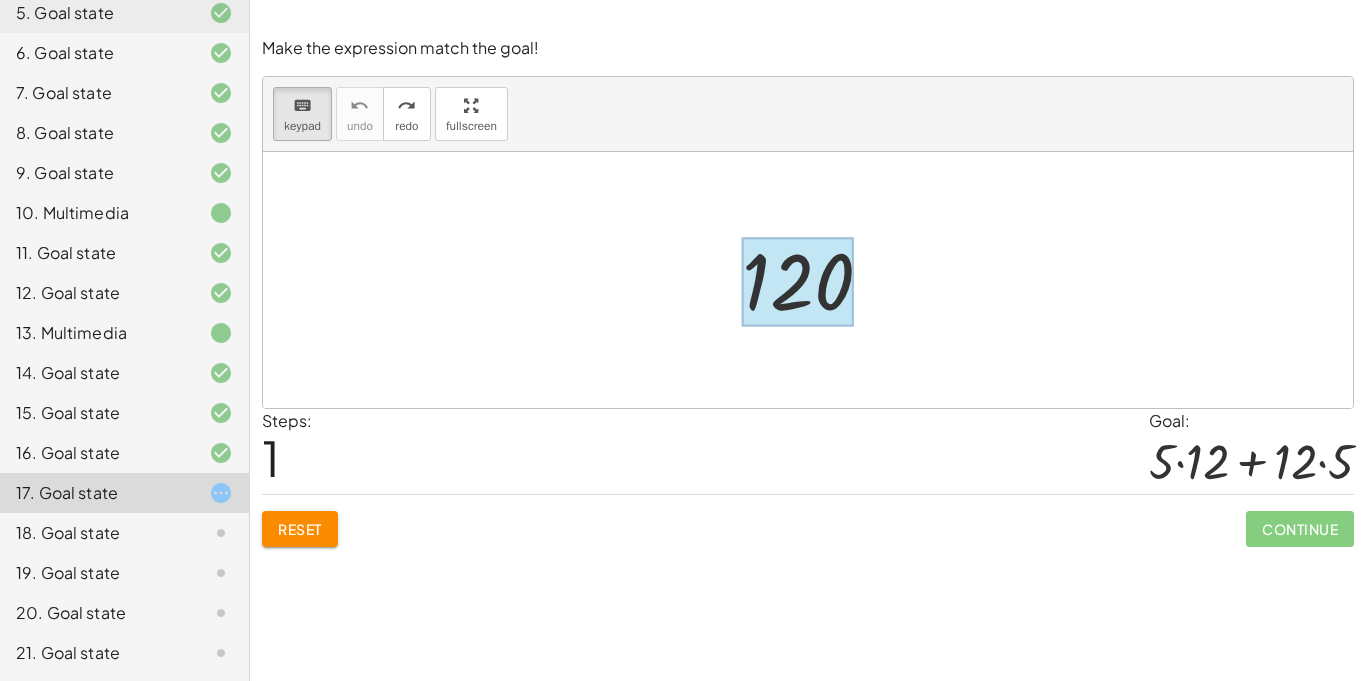 click at bounding box center [798, 282] 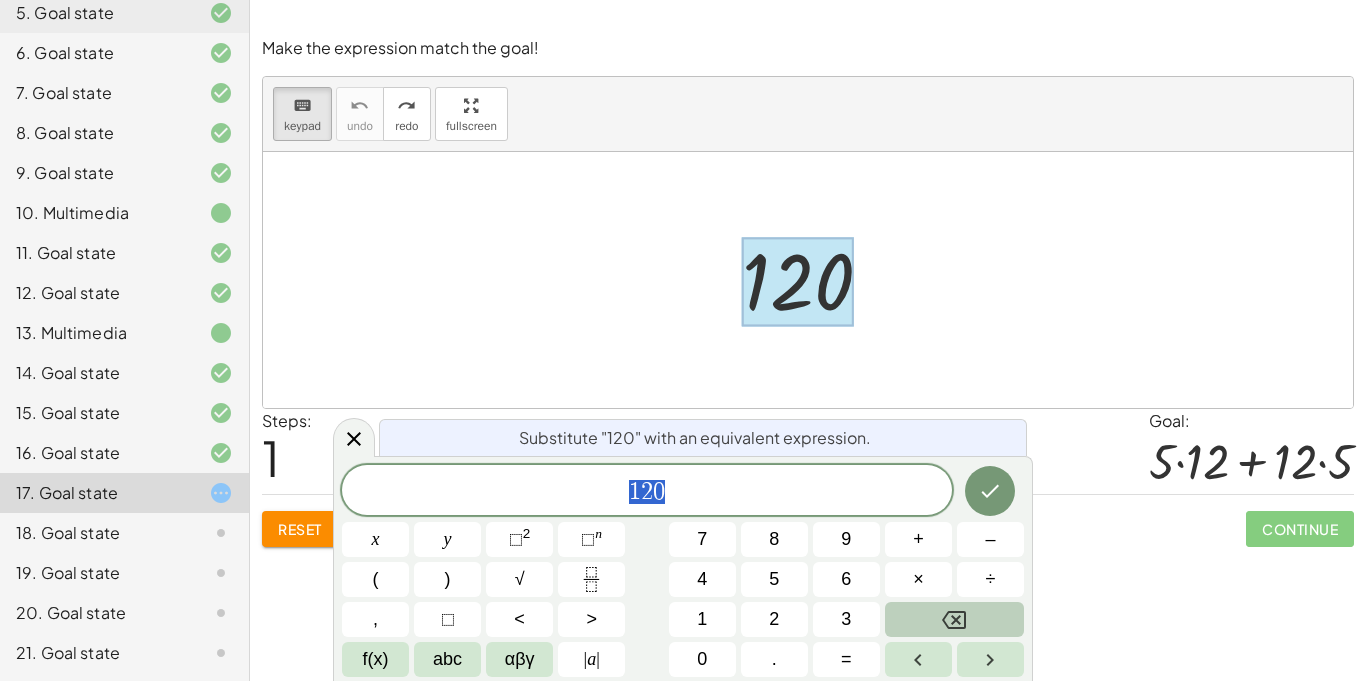 click 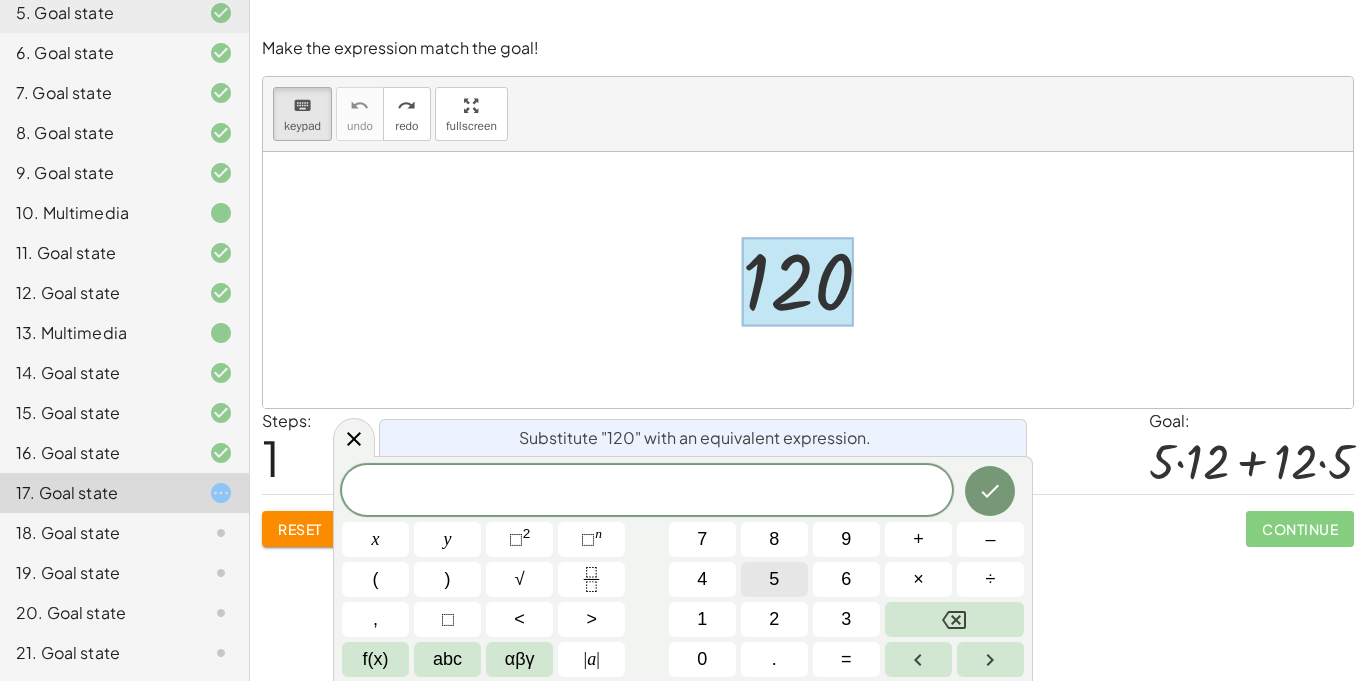 click on "5" at bounding box center [774, 579] 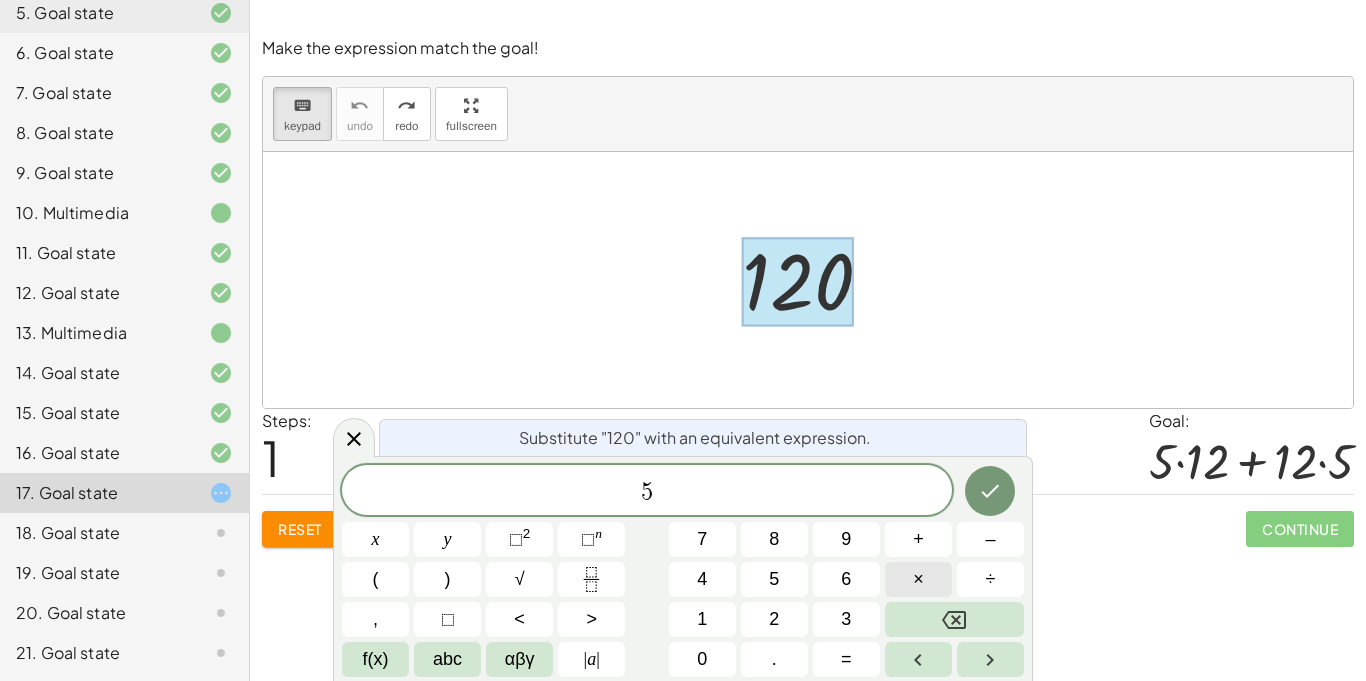 click on "×" at bounding box center (918, 579) 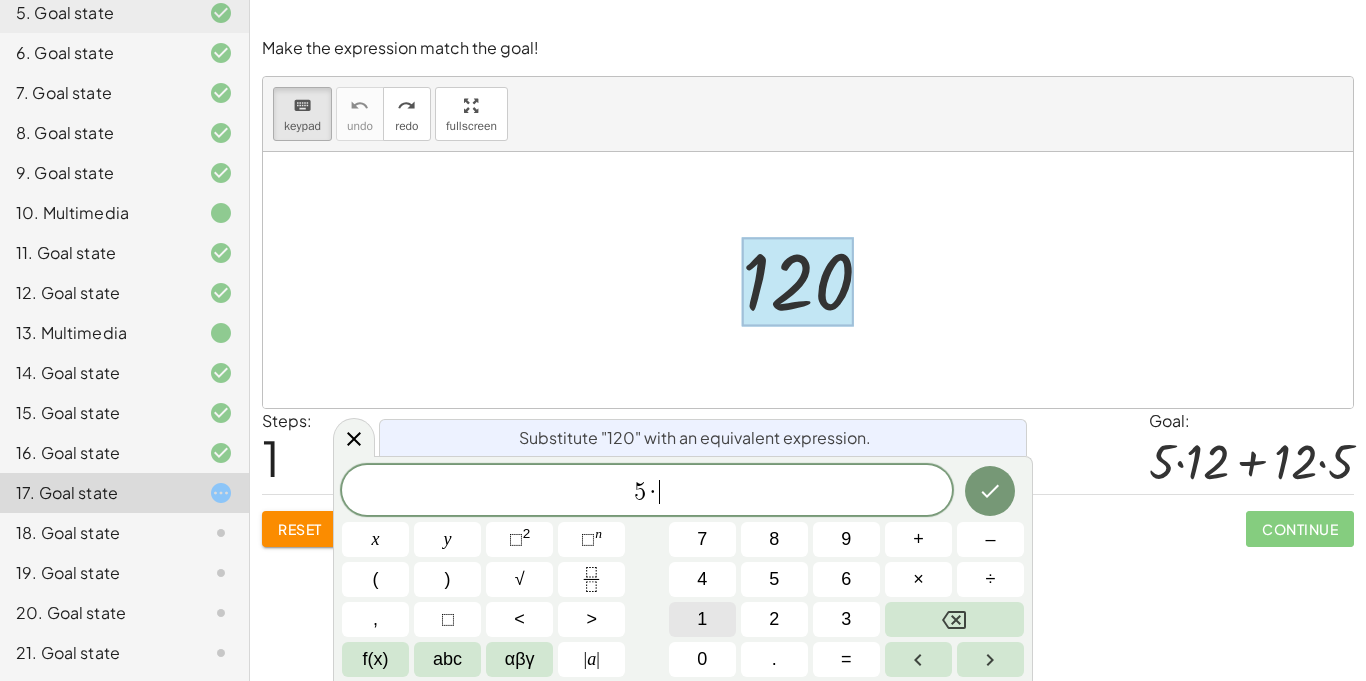 click on "1" at bounding box center (702, 619) 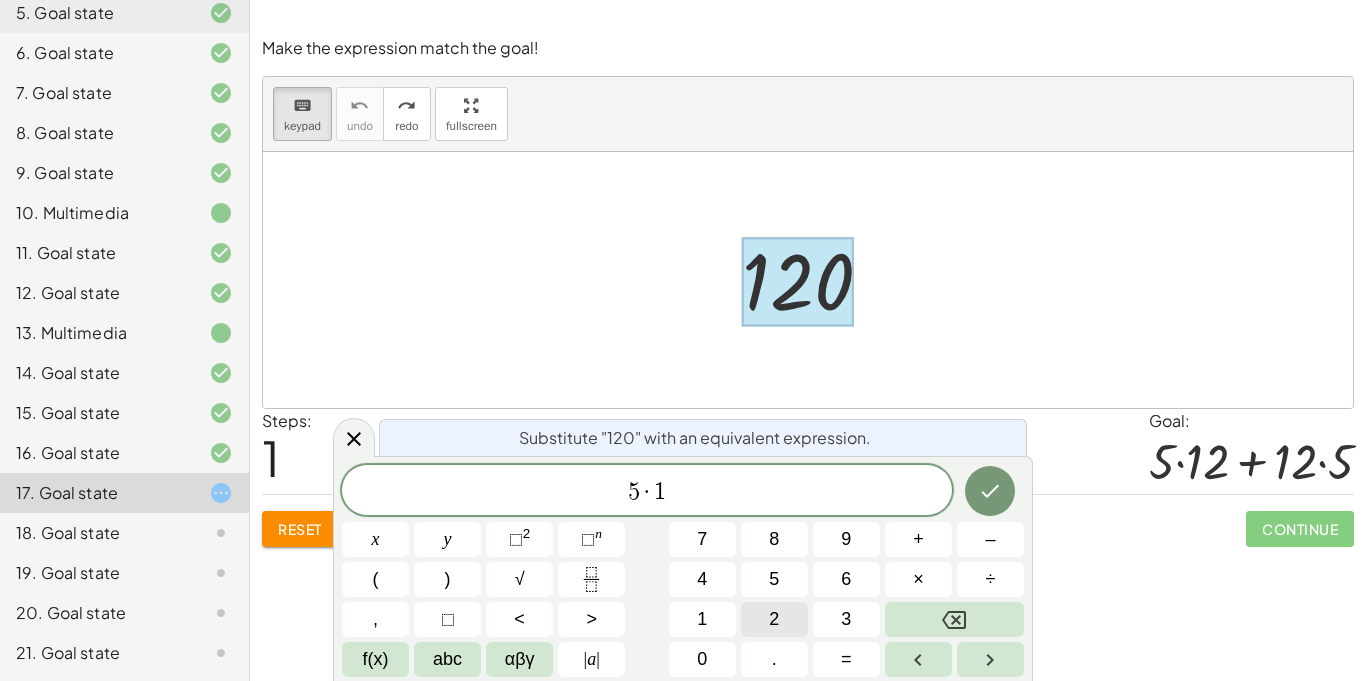 click on "2" at bounding box center (774, 619) 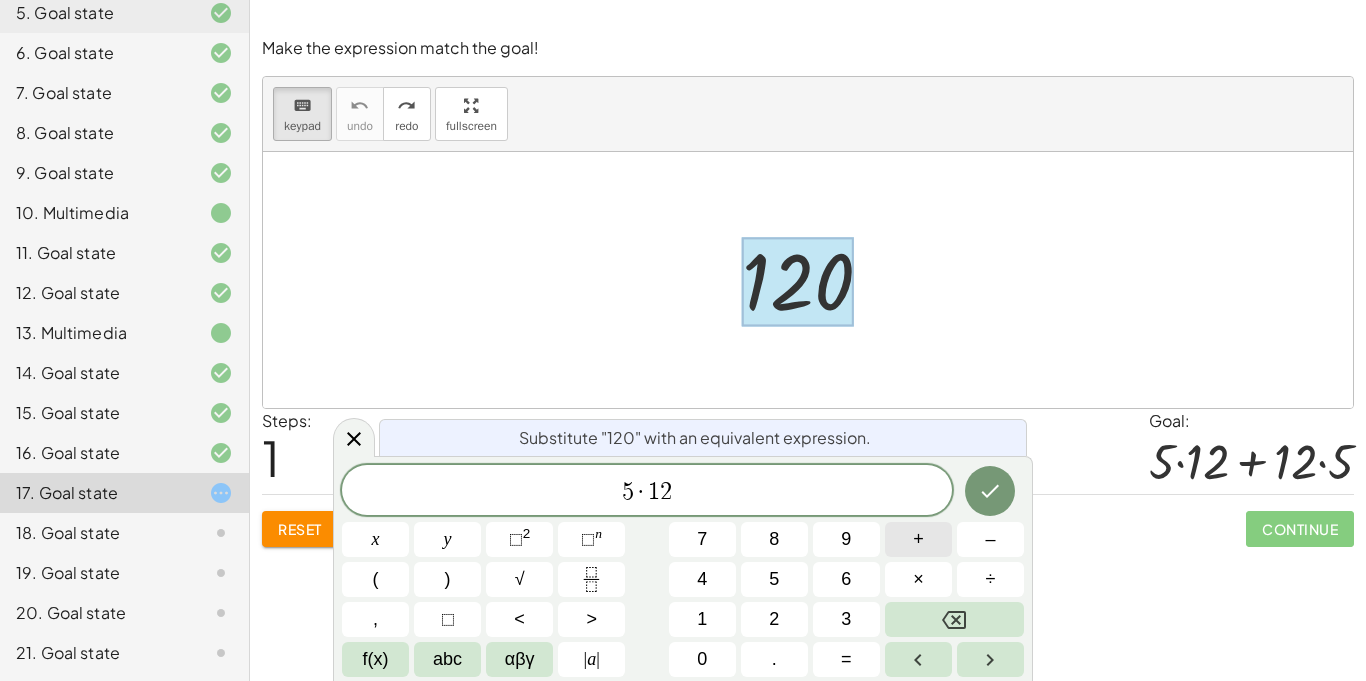 click on "+" at bounding box center [918, 539] 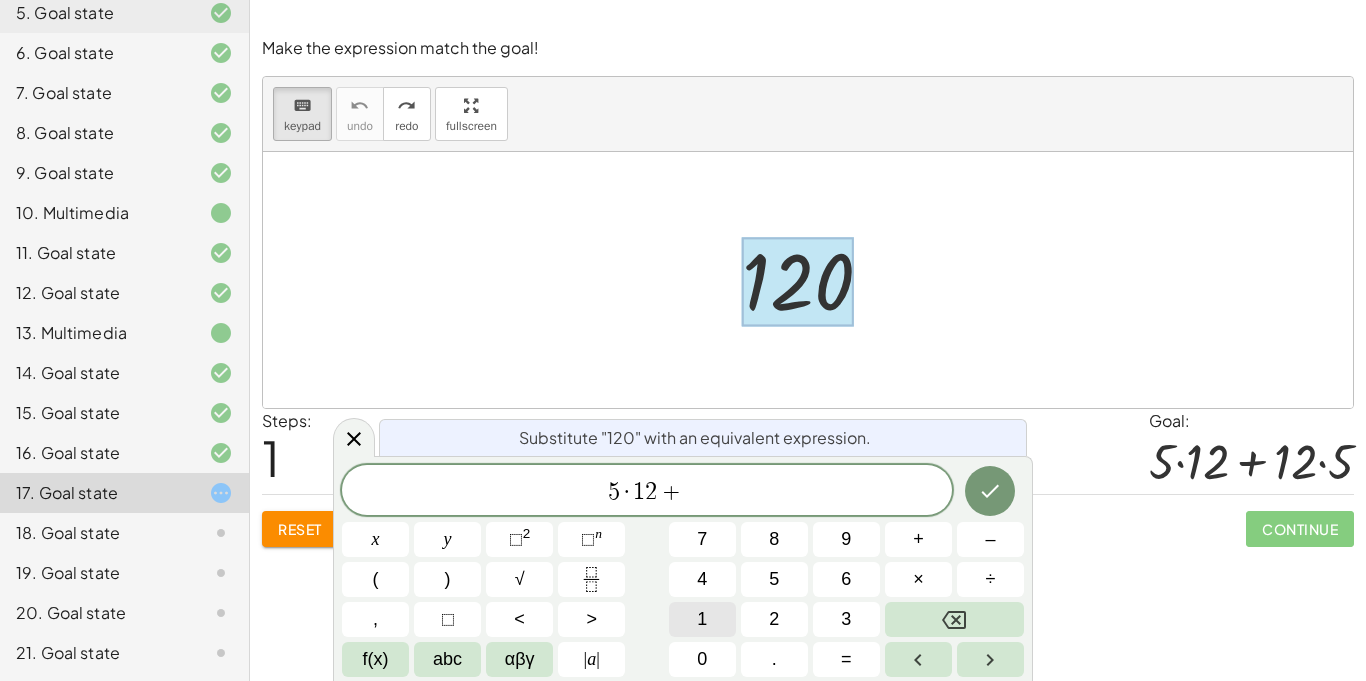 click on "1" at bounding box center [702, 619] 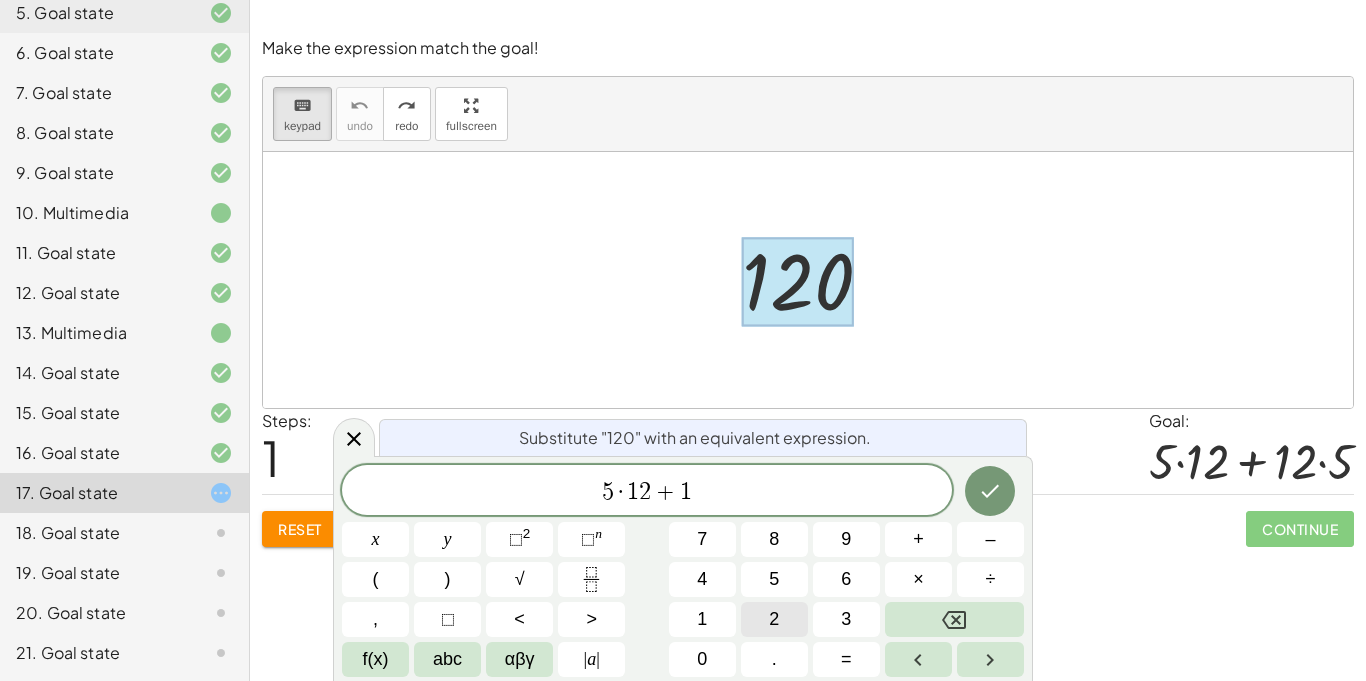 click on "2" at bounding box center [774, 619] 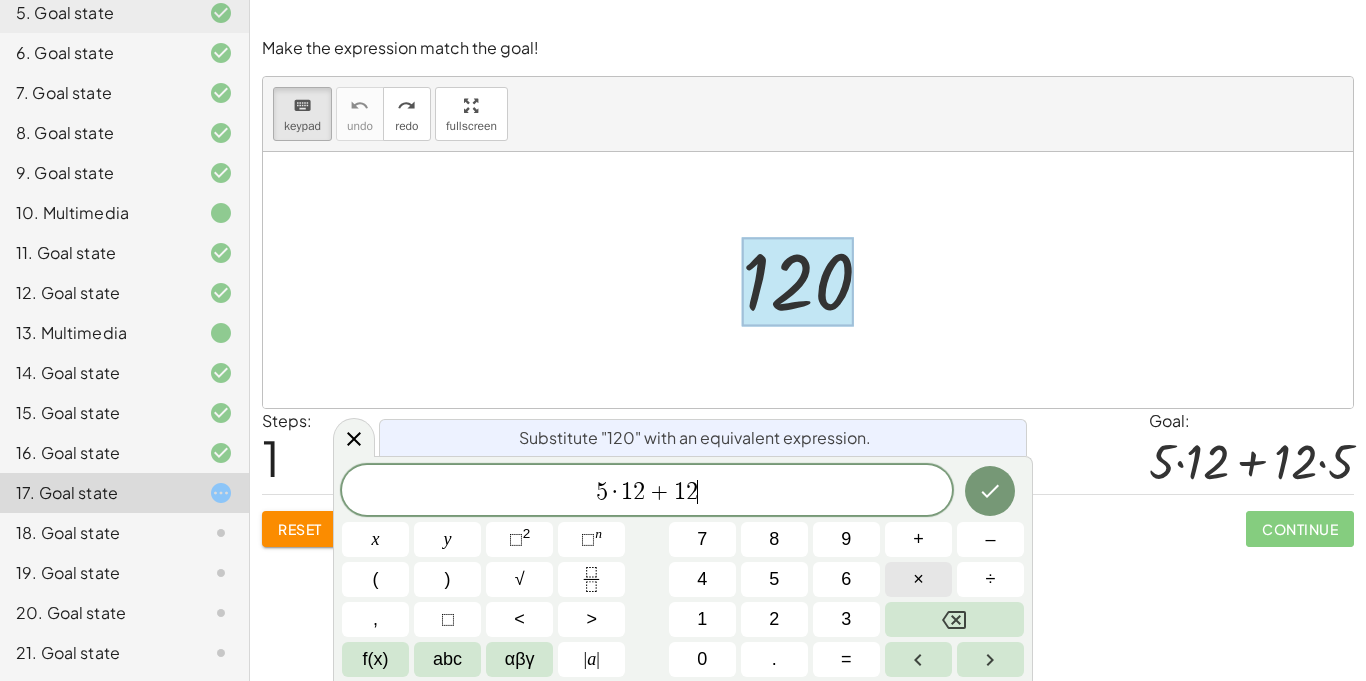 click on "×" at bounding box center (918, 579) 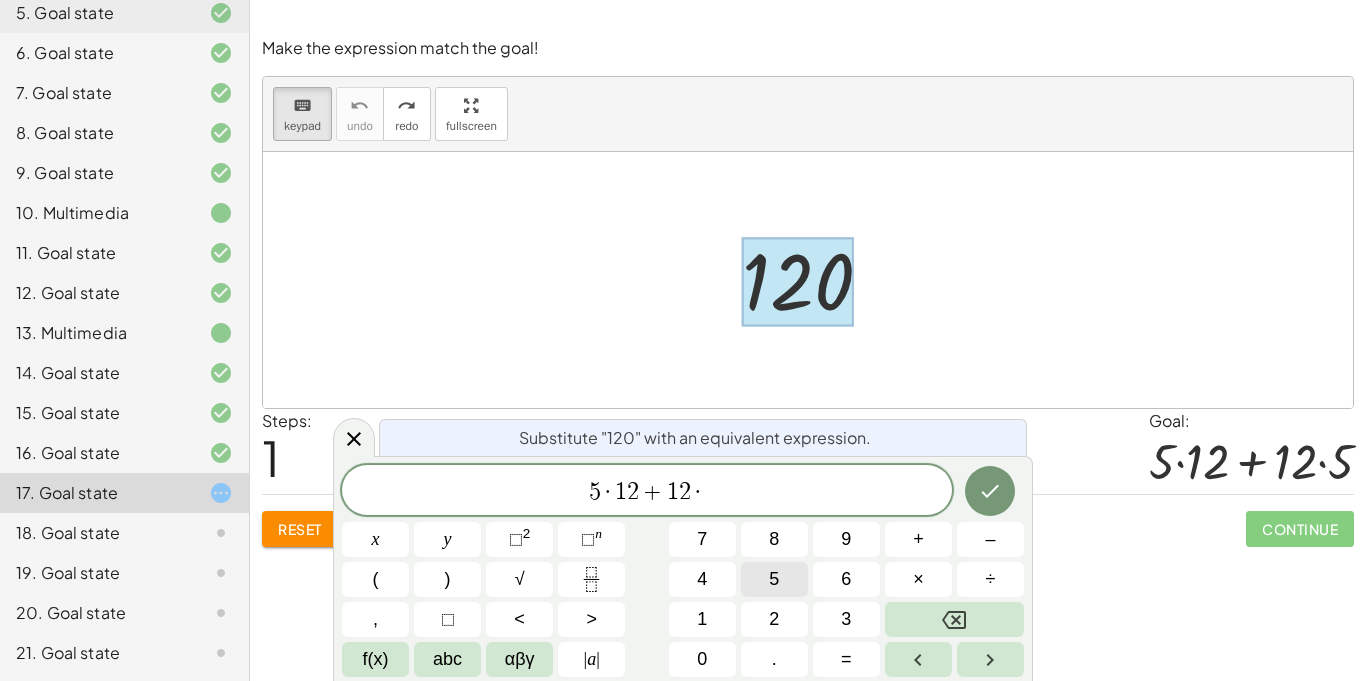 click on "5" at bounding box center (774, 579) 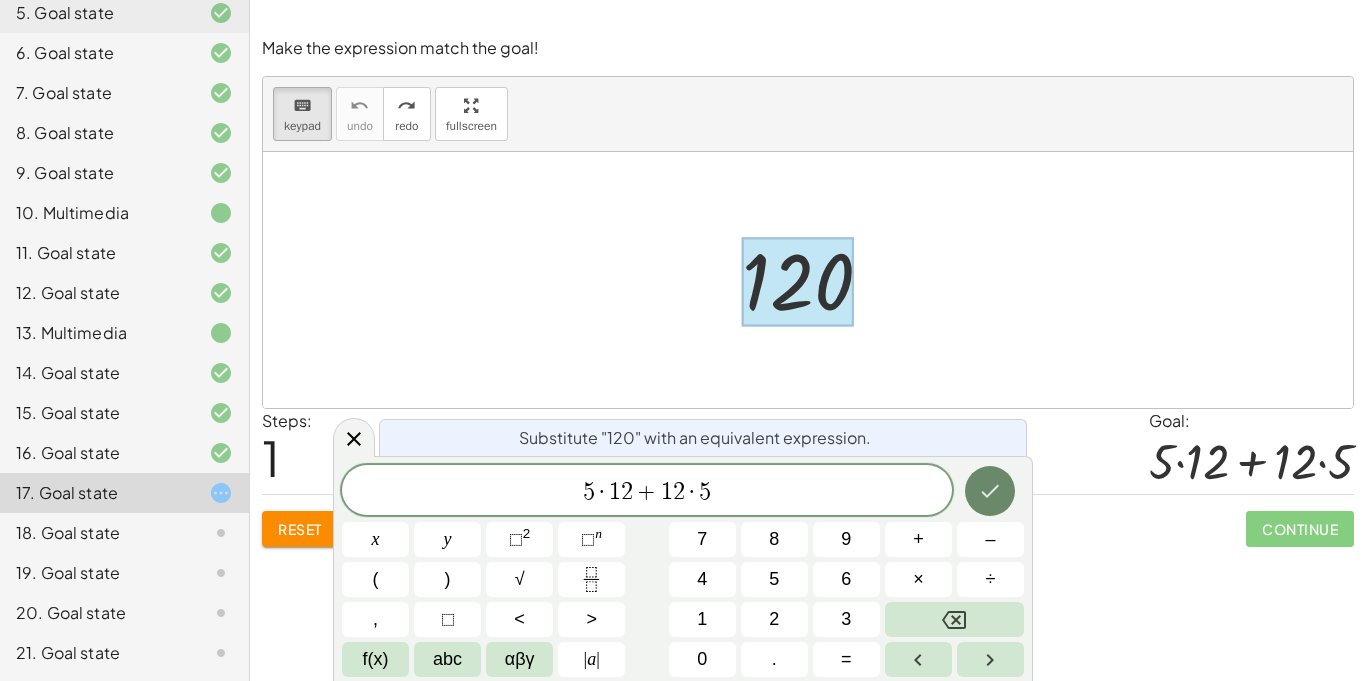 click 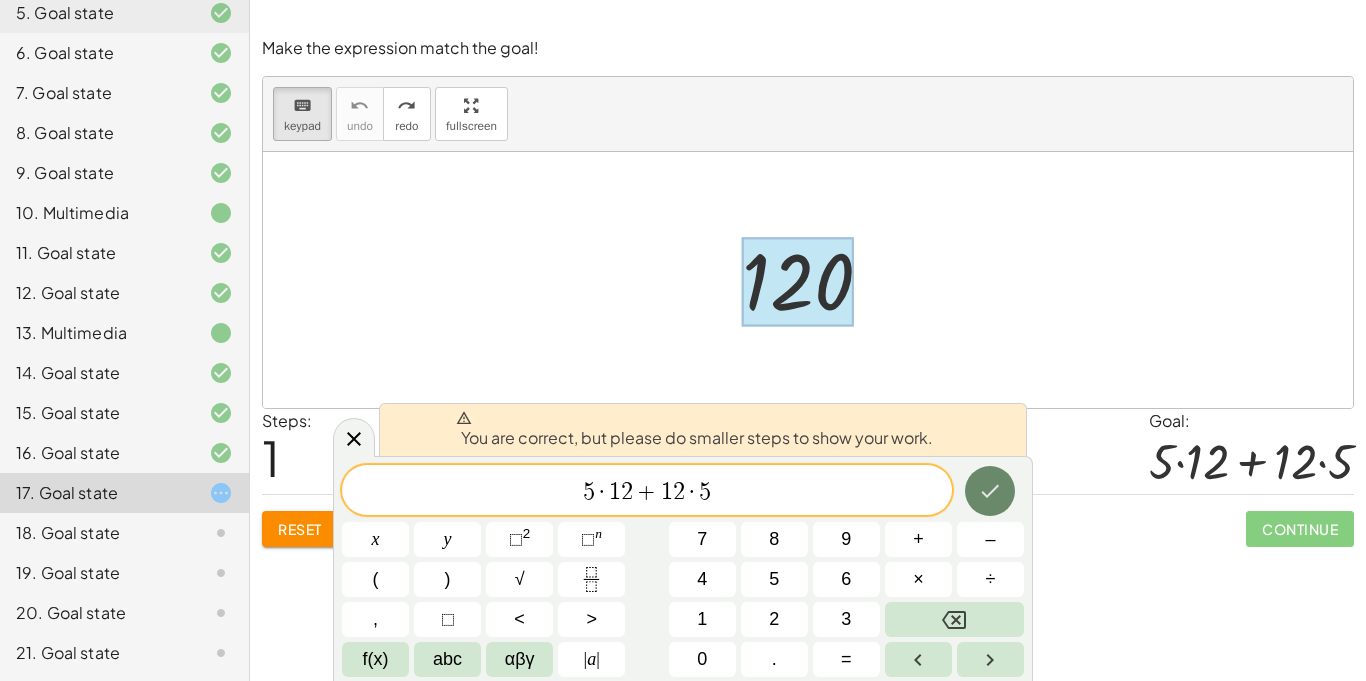 click 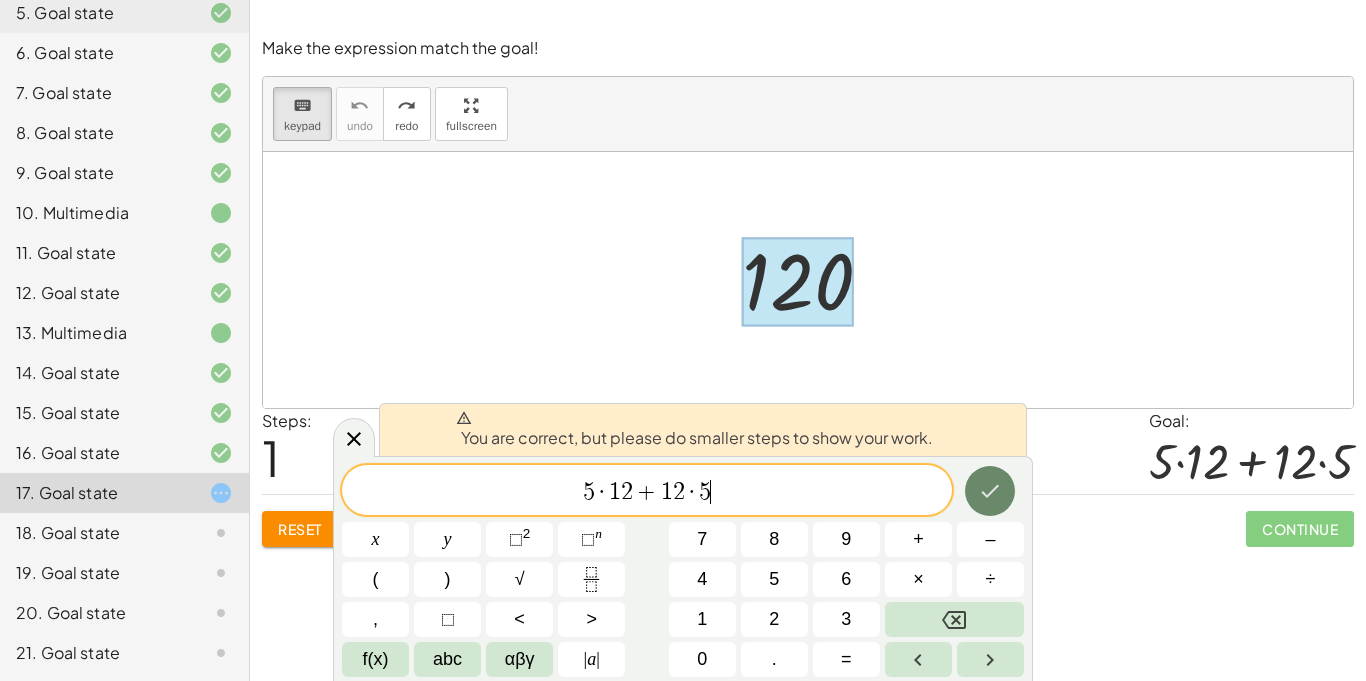 click 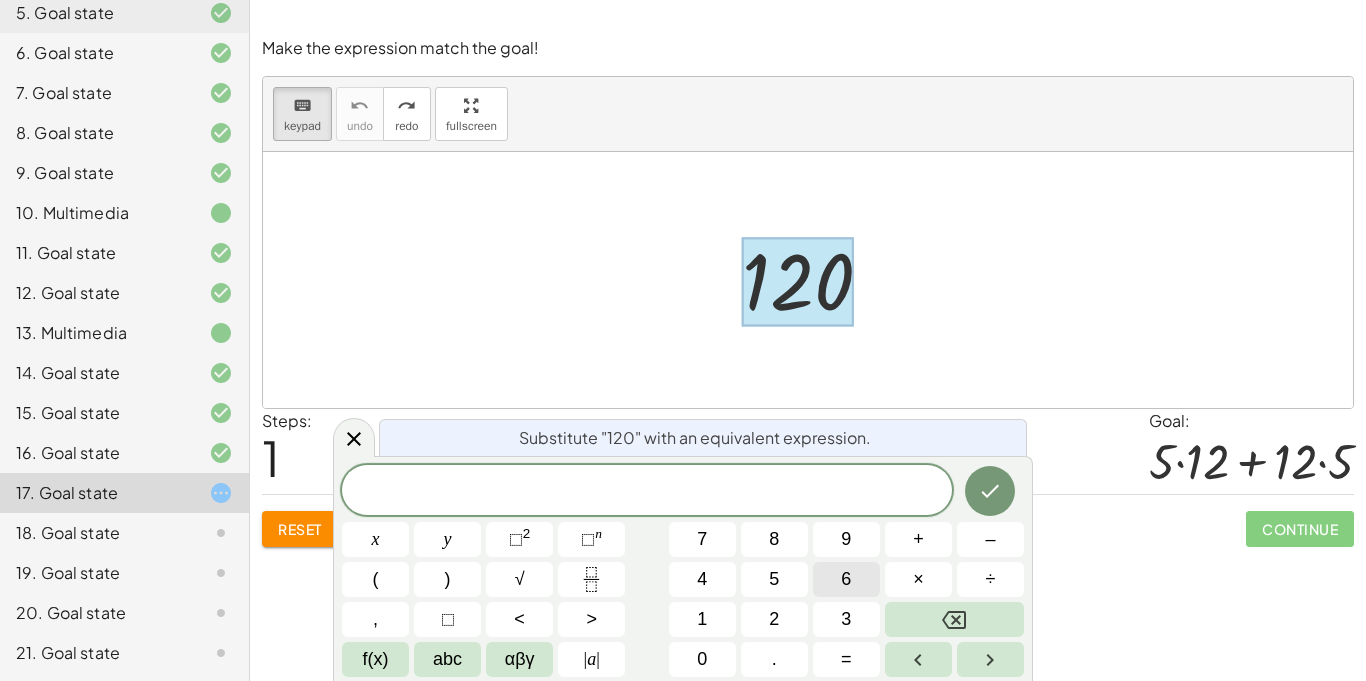 click on "6" at bounding box center [846, 579] 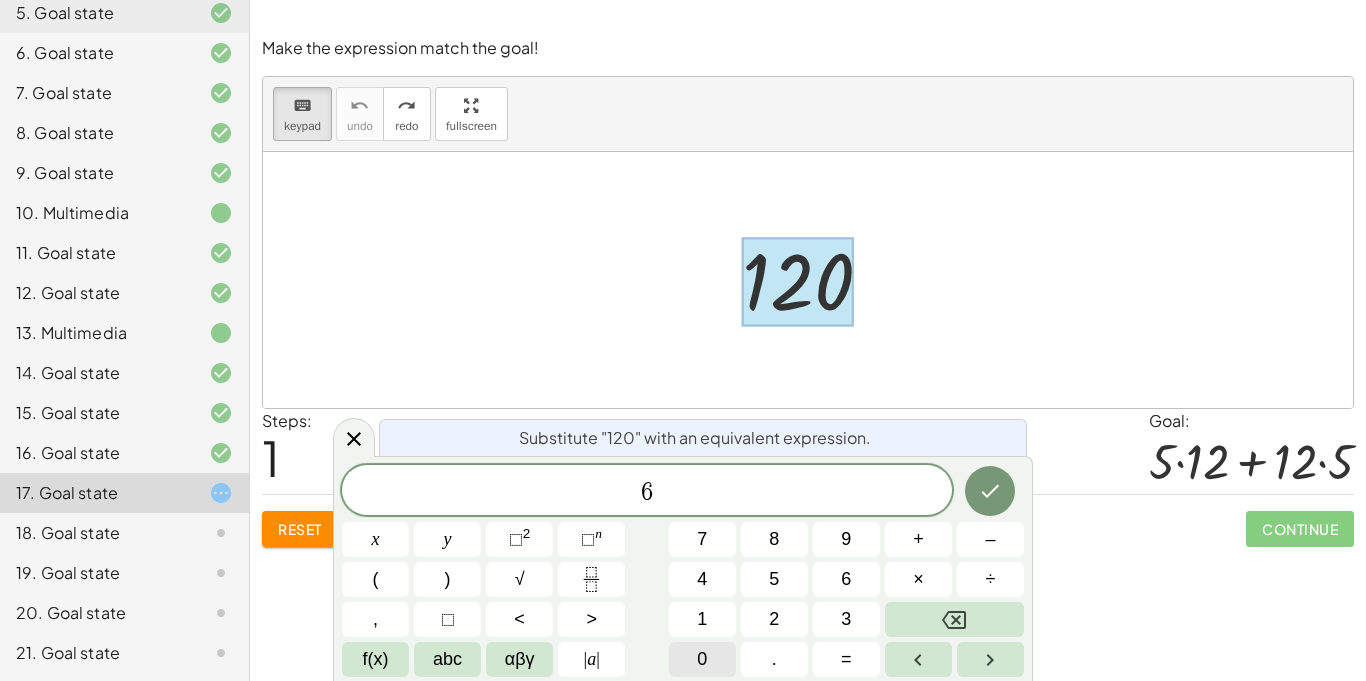click on "0" at bounding box center [702, 659] 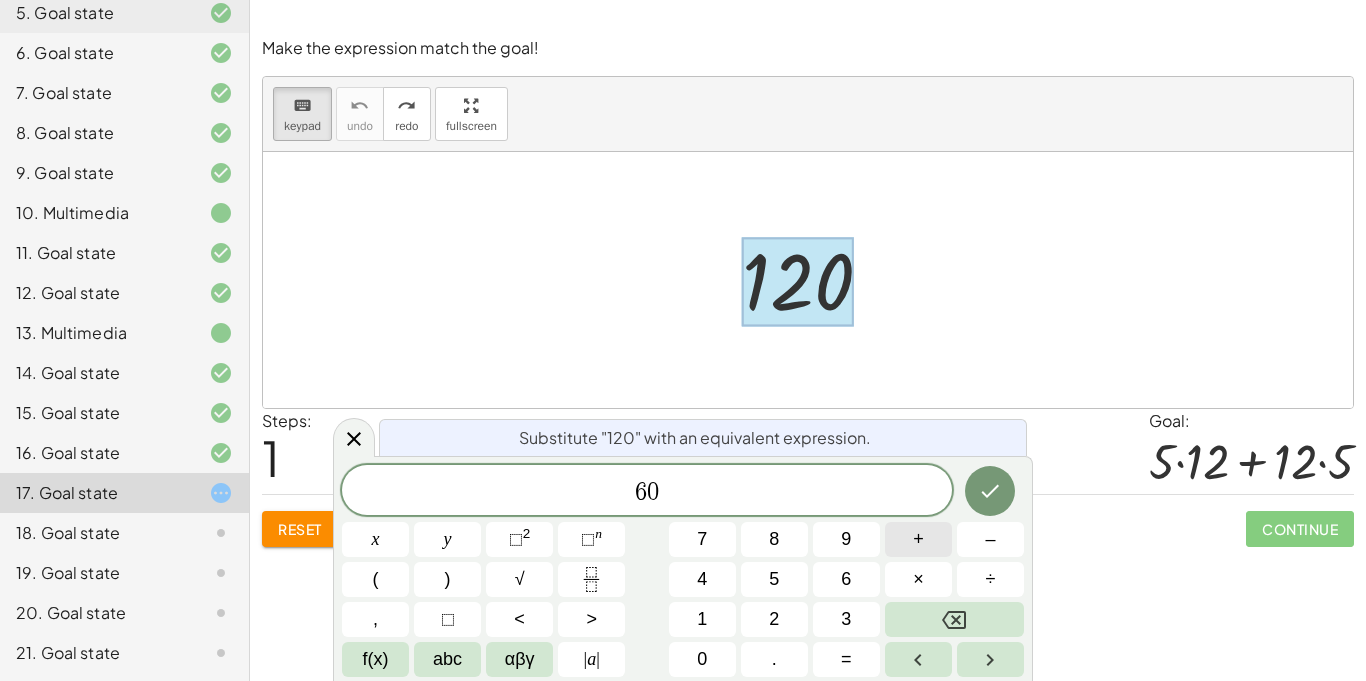 click on "+" at bounding box center [918, 539] 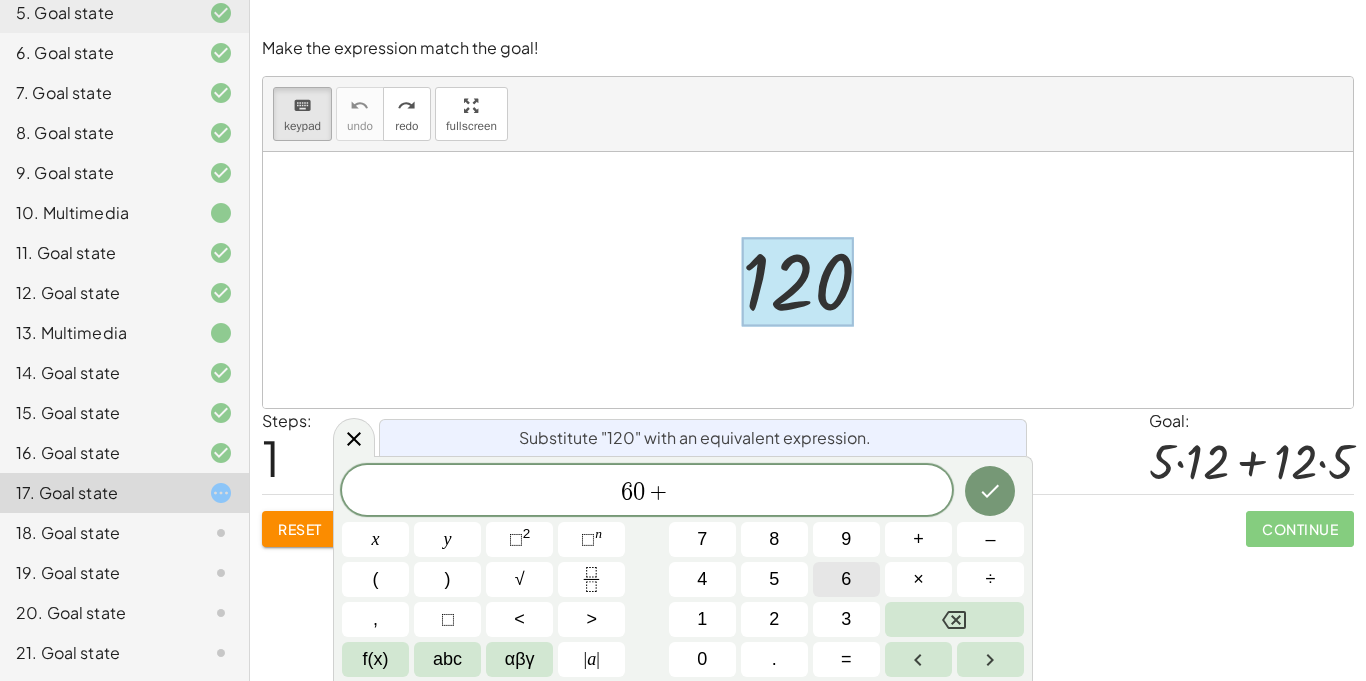 click on "6" at bounding box center (846, 579) 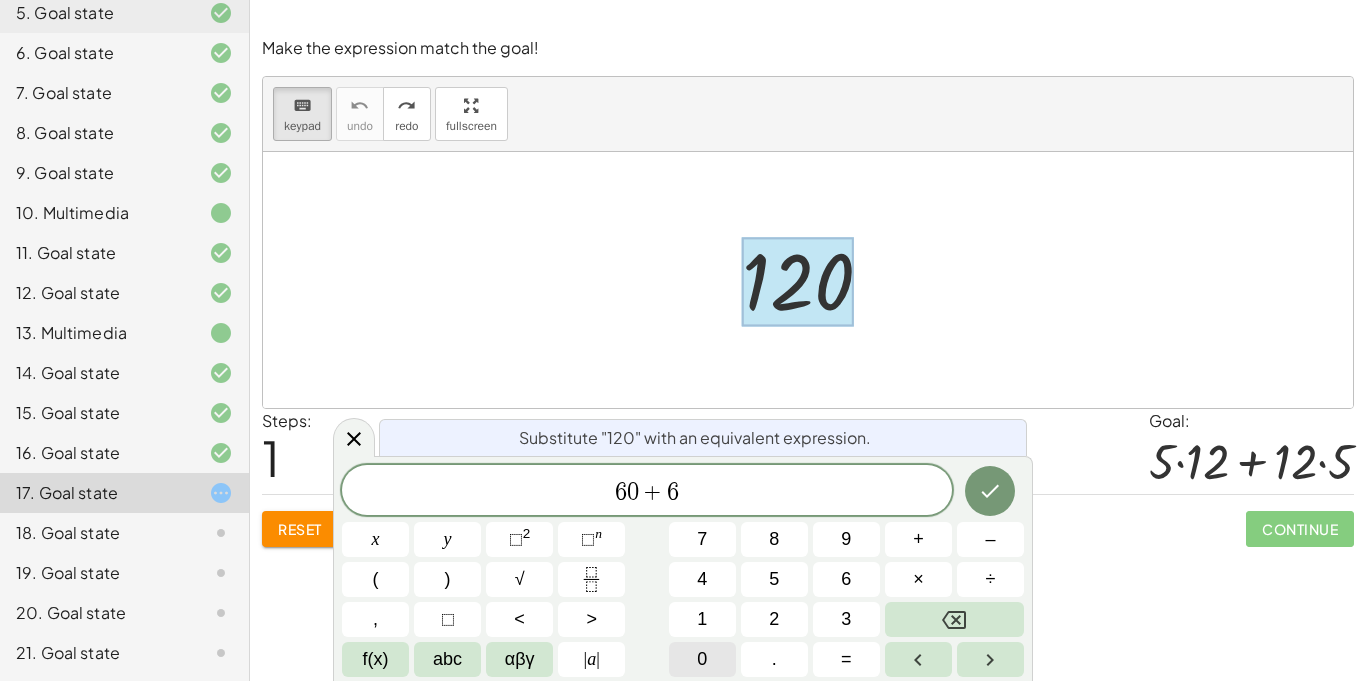 click on "0" at bounding box center (702, 659) 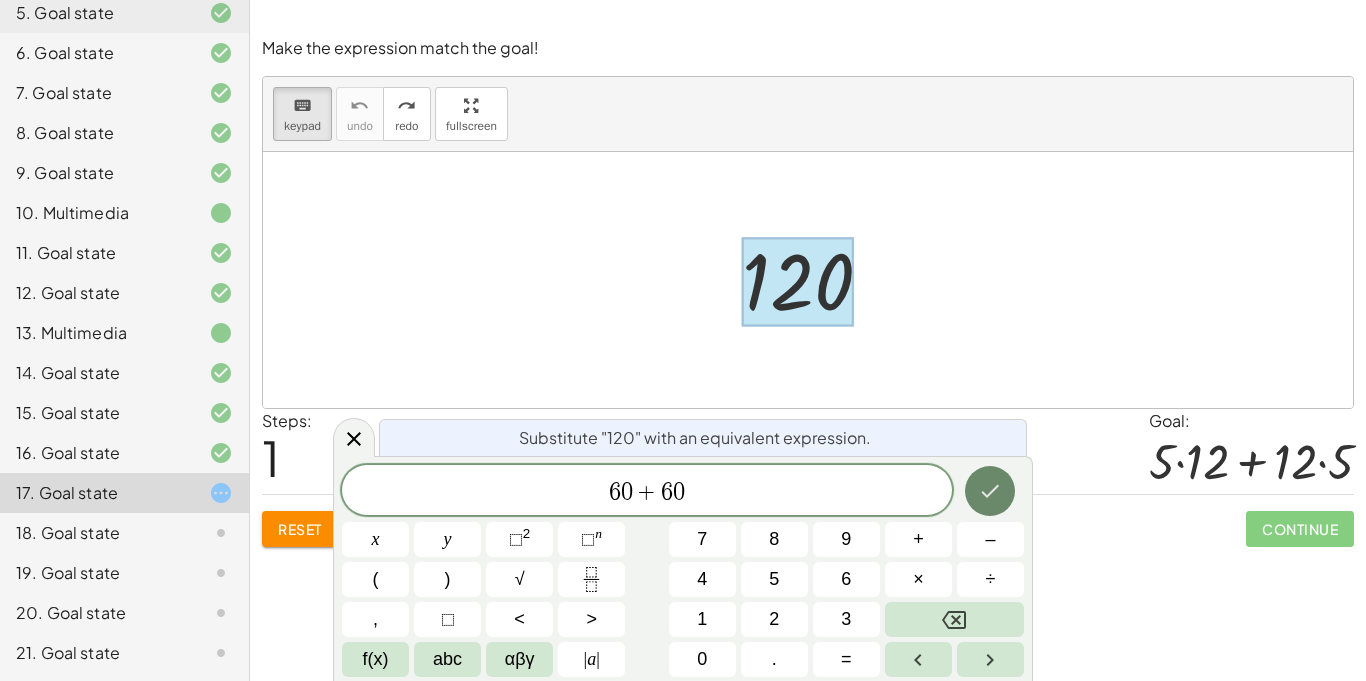 click at bounding box center (990, 491) 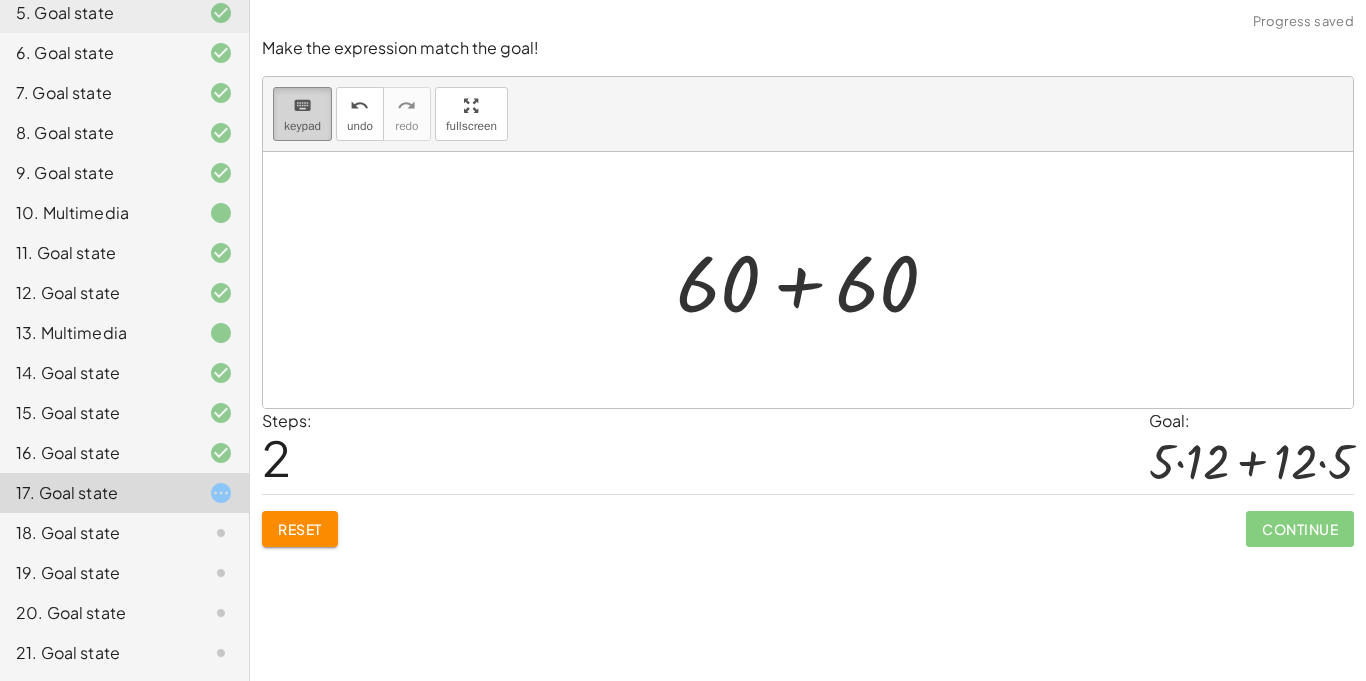 click on "keyboard keypad" at bounding box center [302, 114] 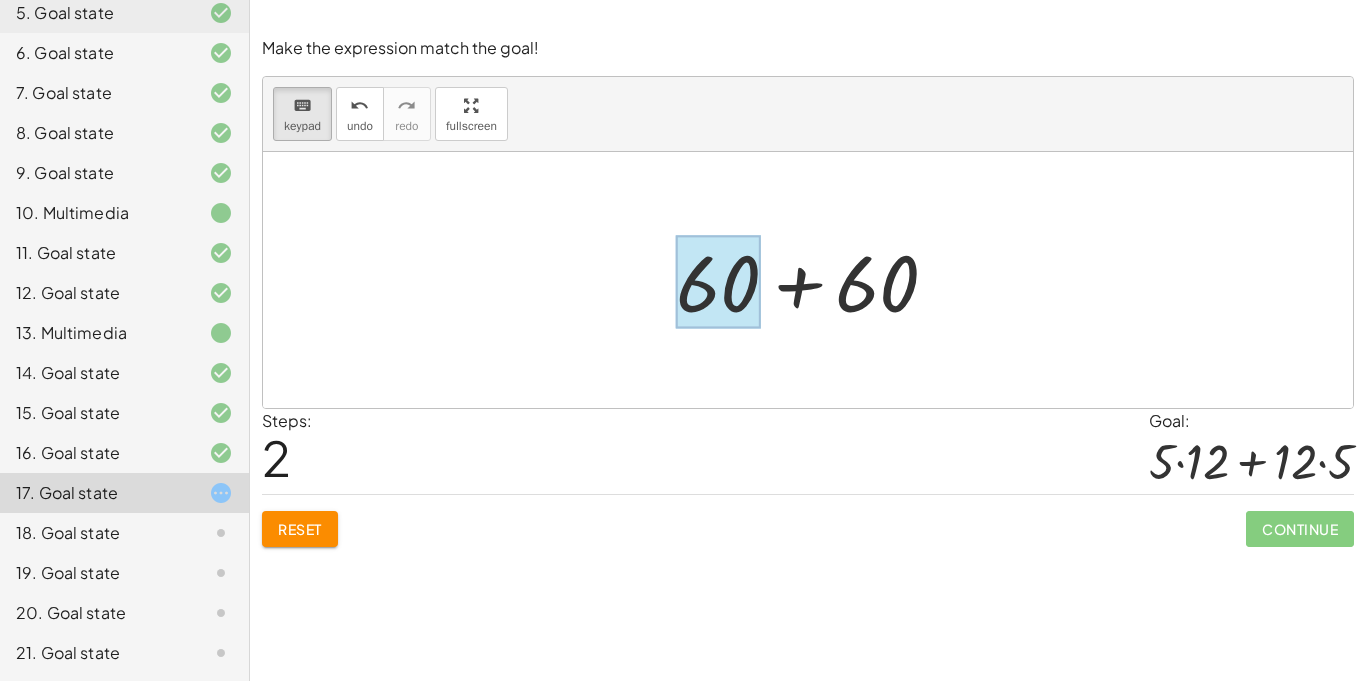 click at bounding box center (718, 282) 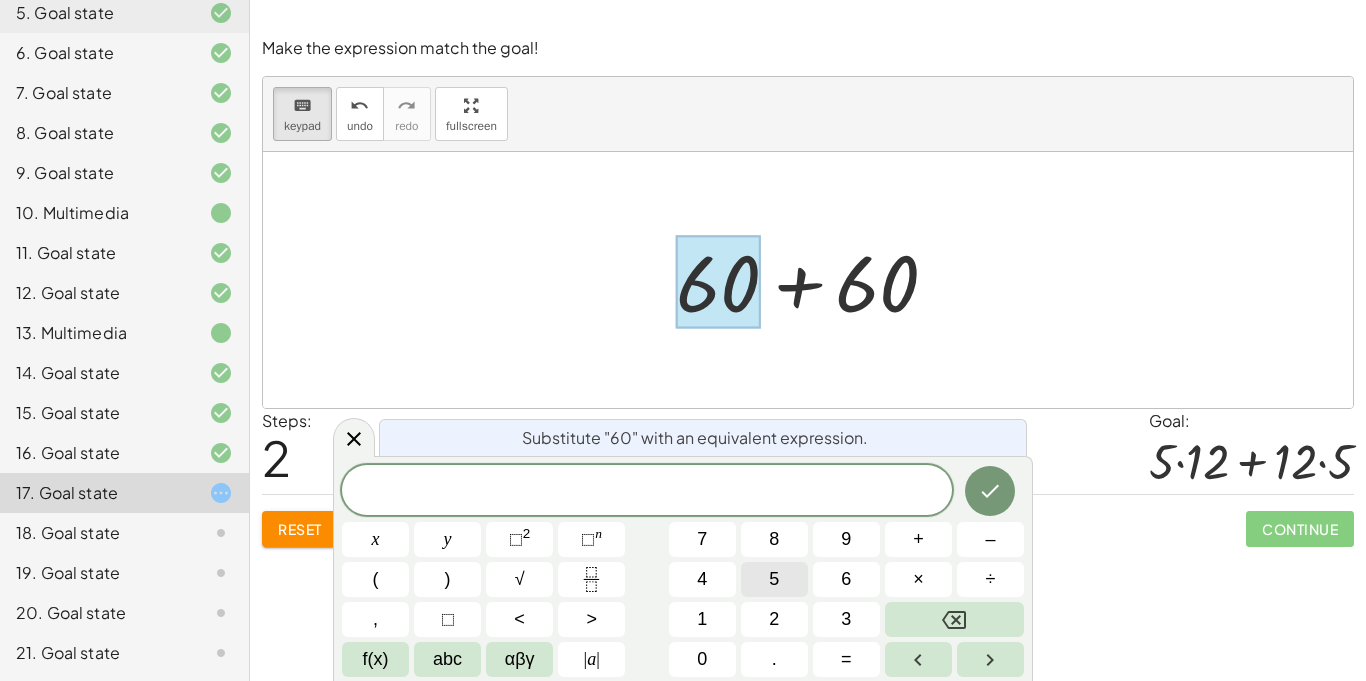 click on "5" at bounding box center [774, 579] 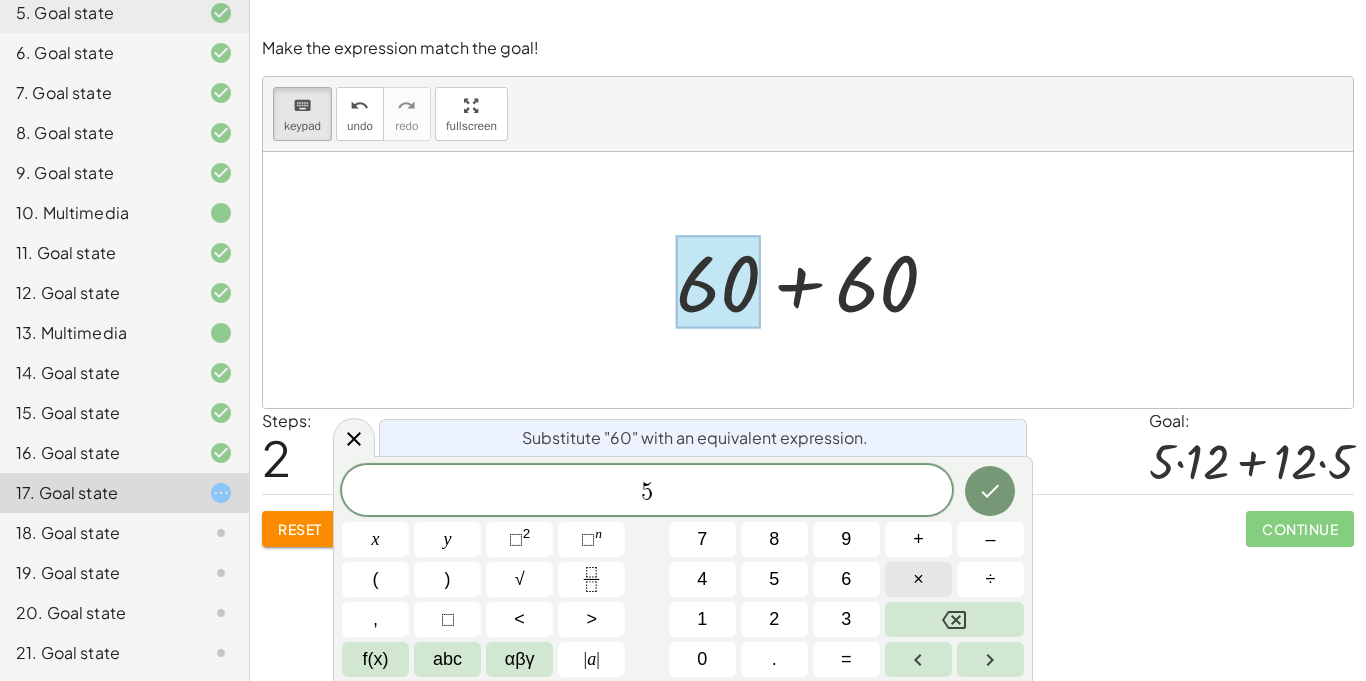 click on "×" at bounding box center (918, 579) 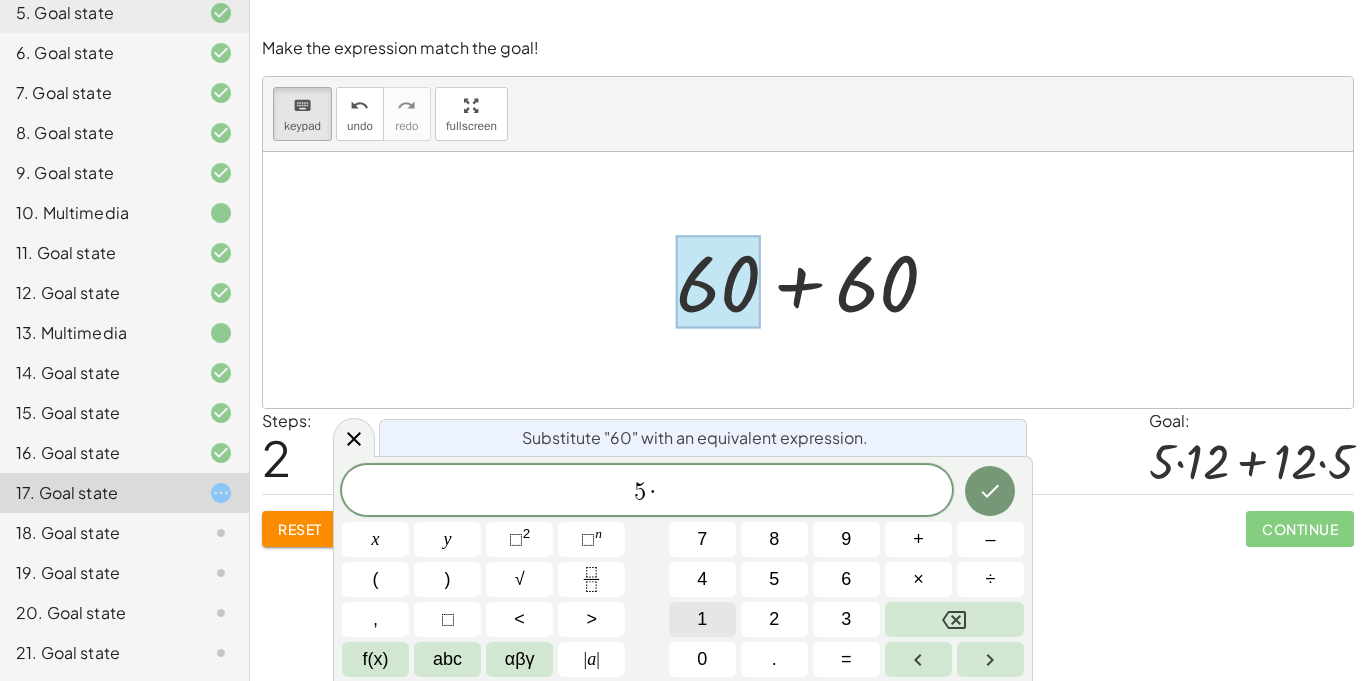 click on "1" at bounding box center [702, 619] 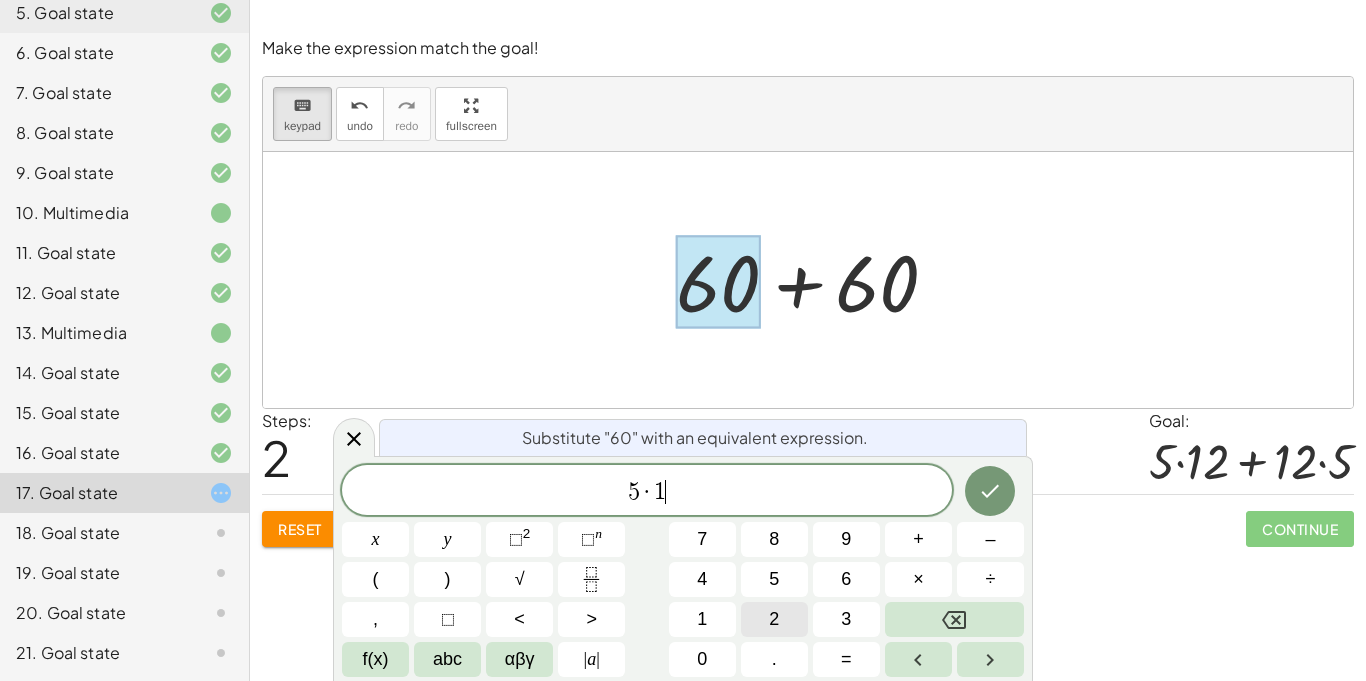click on "2" at bounding box center [774, 619] 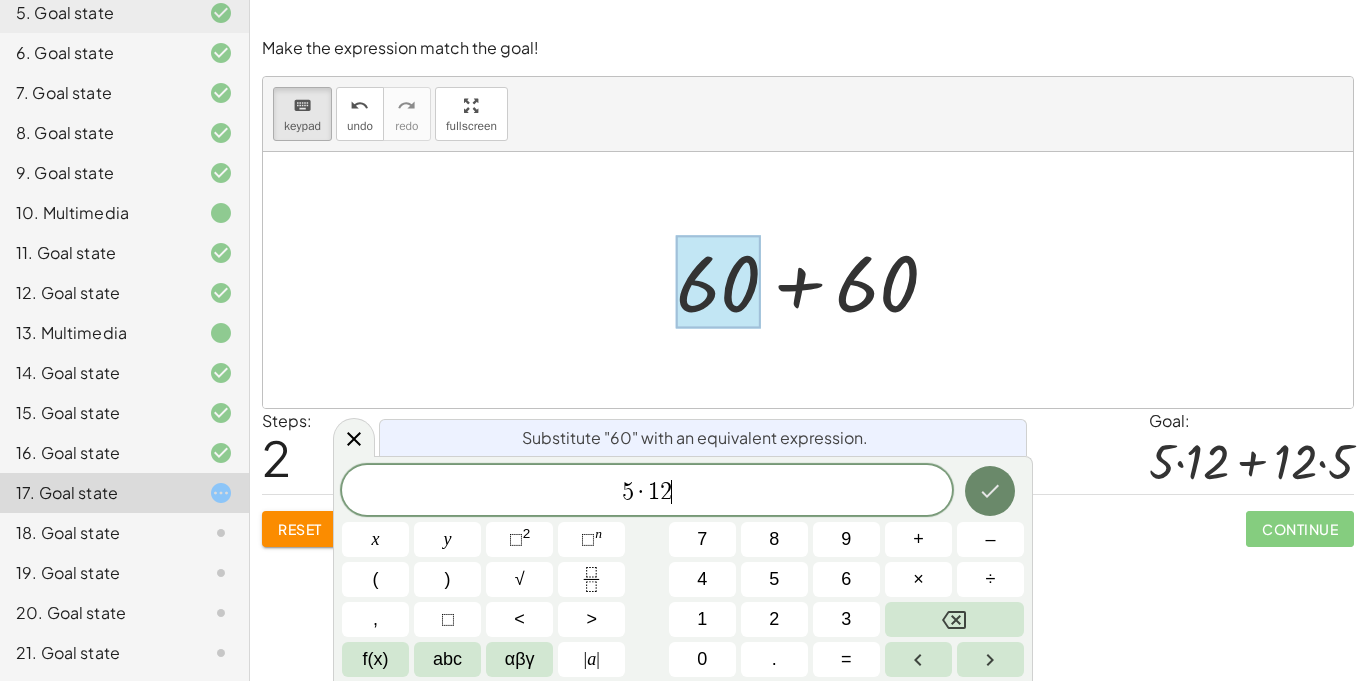 click 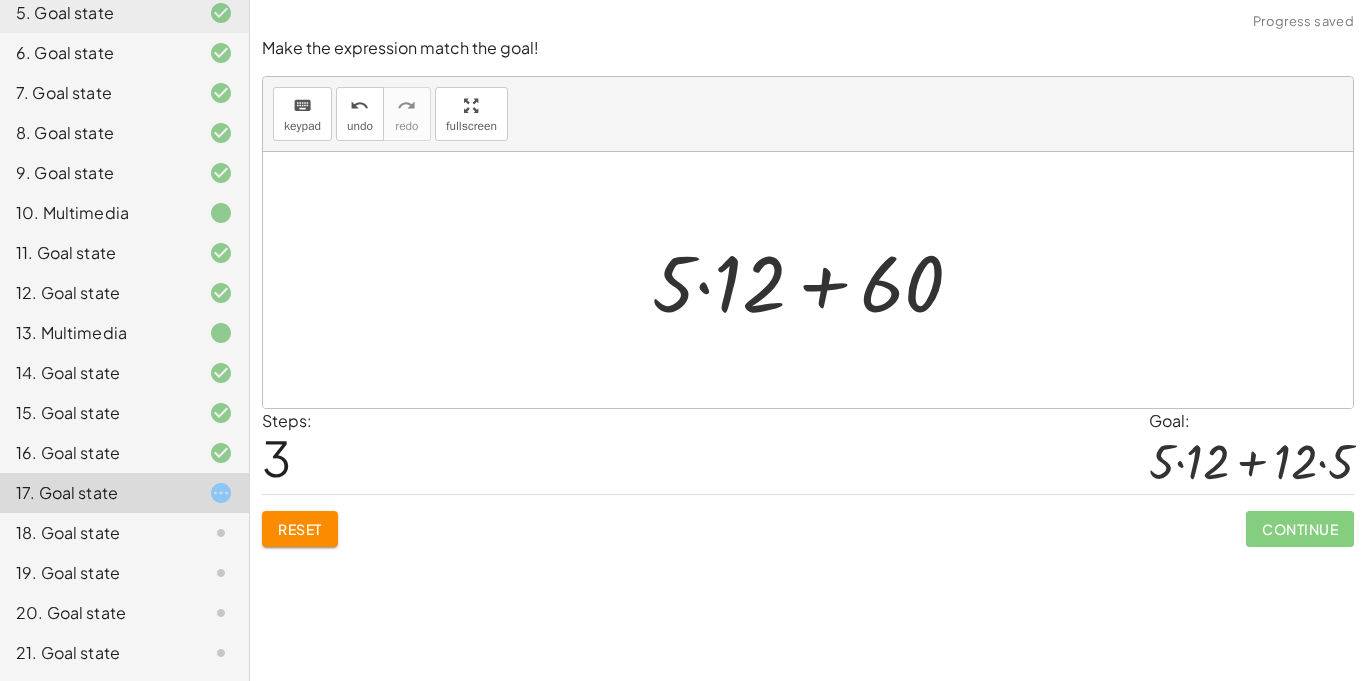 click on "keyboard keypad undo undo redo redo fullscreen" at bounding box center [808, 114] 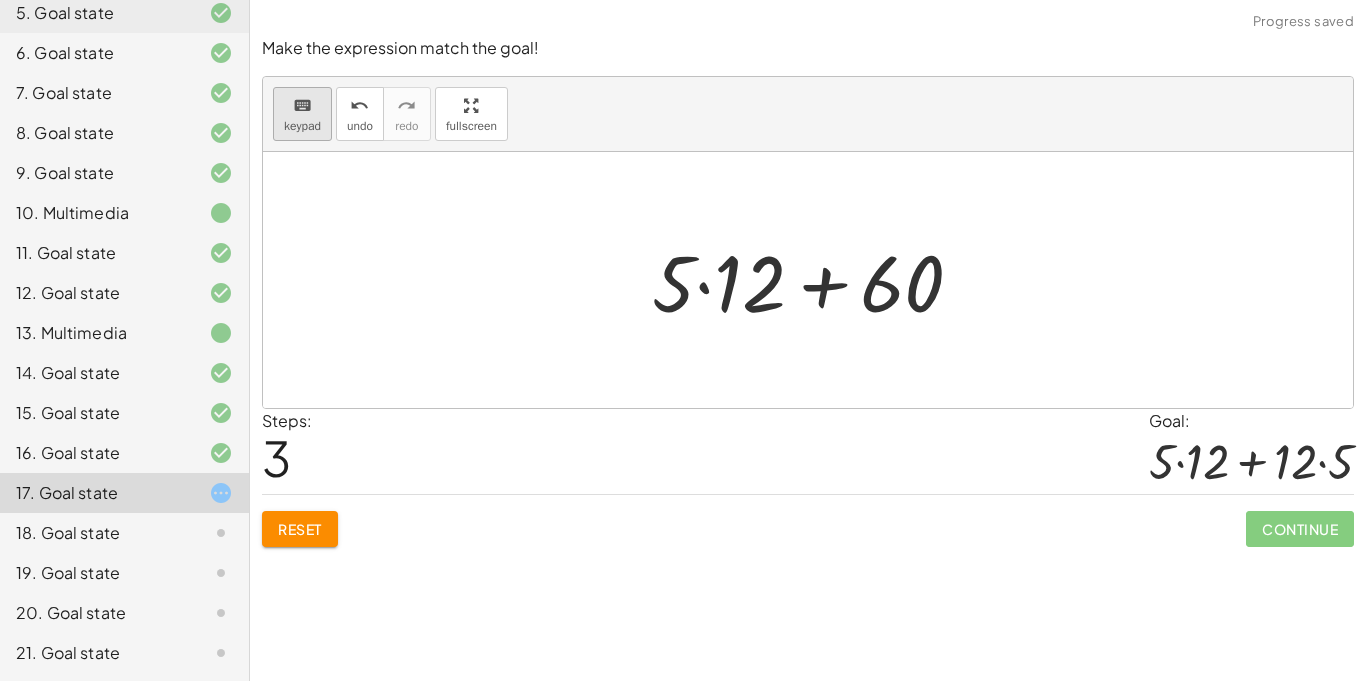 click on "keypad" at bounding box center (302, 126) 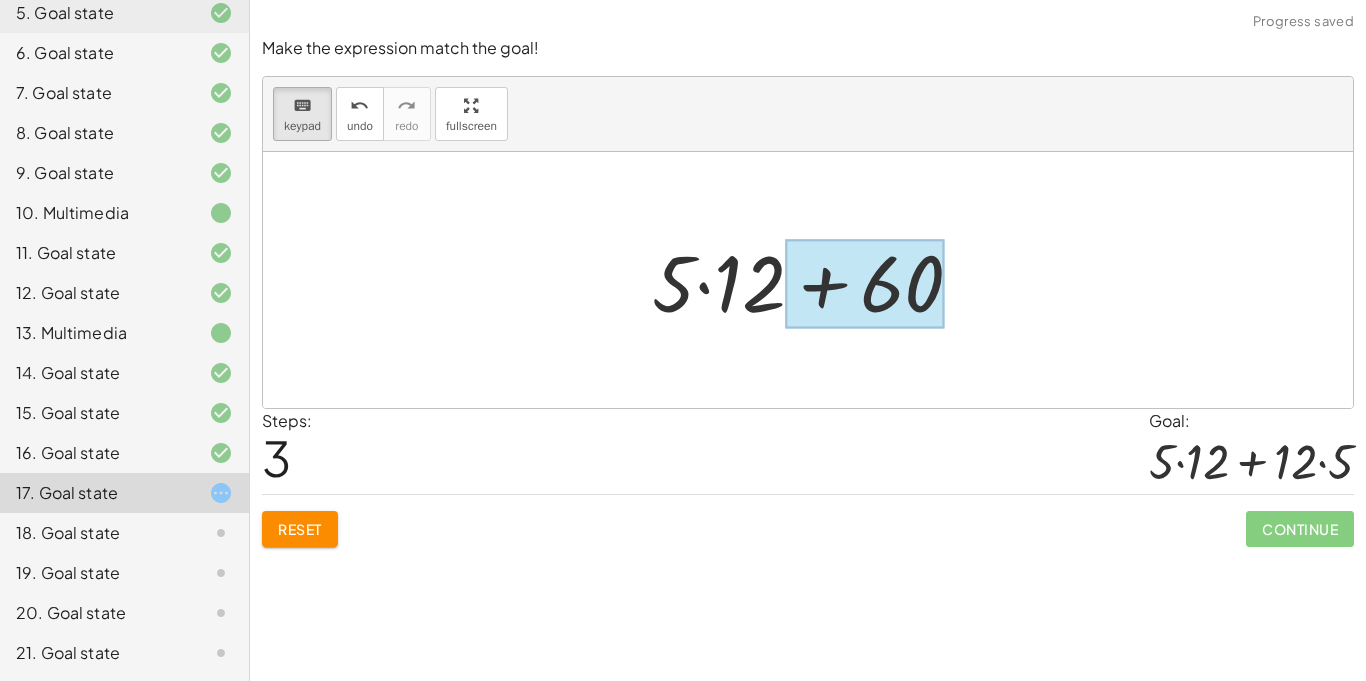 click at bounding box center [865, 284] 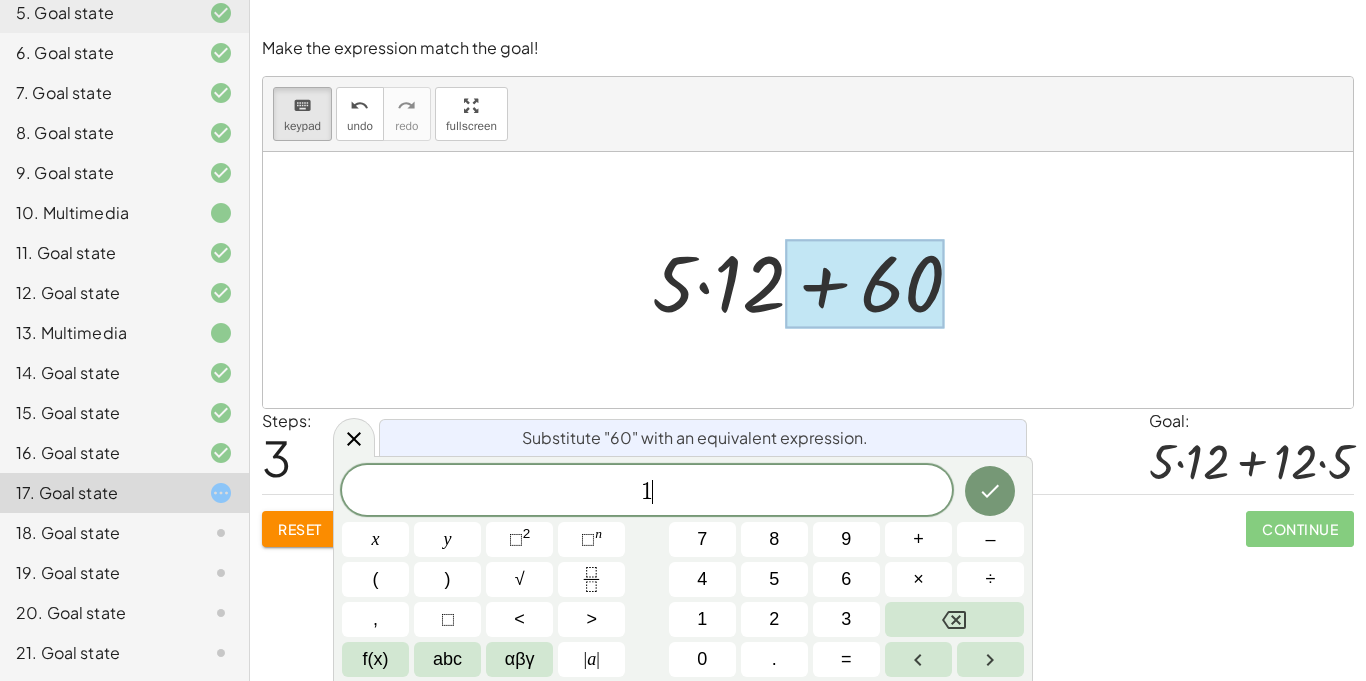 scroll, scrollTop: 12, scrollLeft: 0, axis: vertical 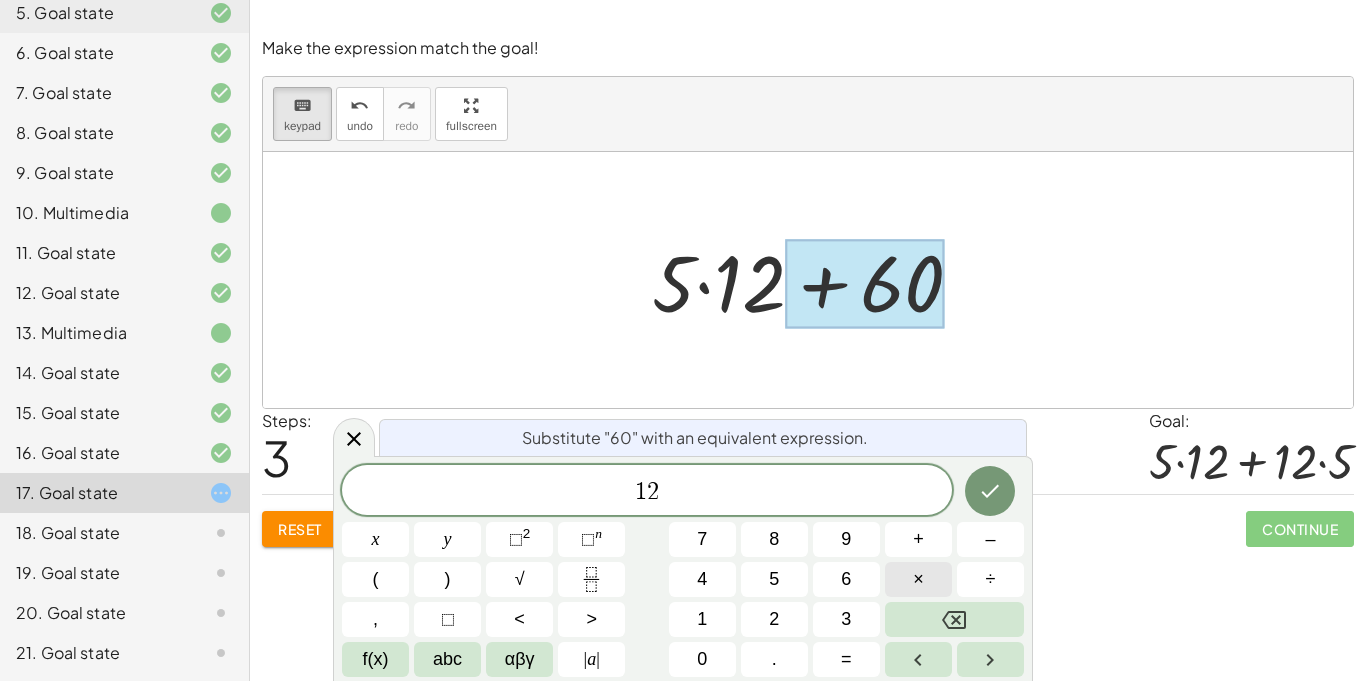 click on "×" at bounding box center [918, 579] 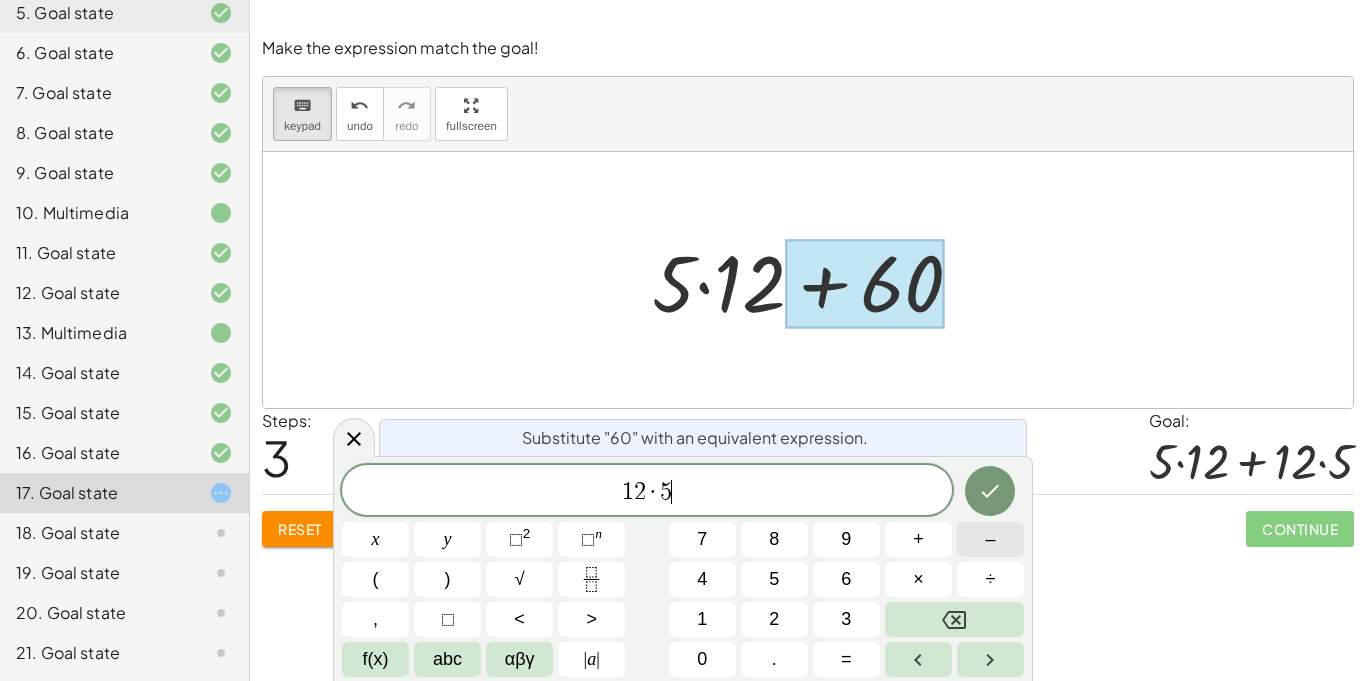 scroll, scrollTop: 13, scrollLeft: 0, axis: vertical 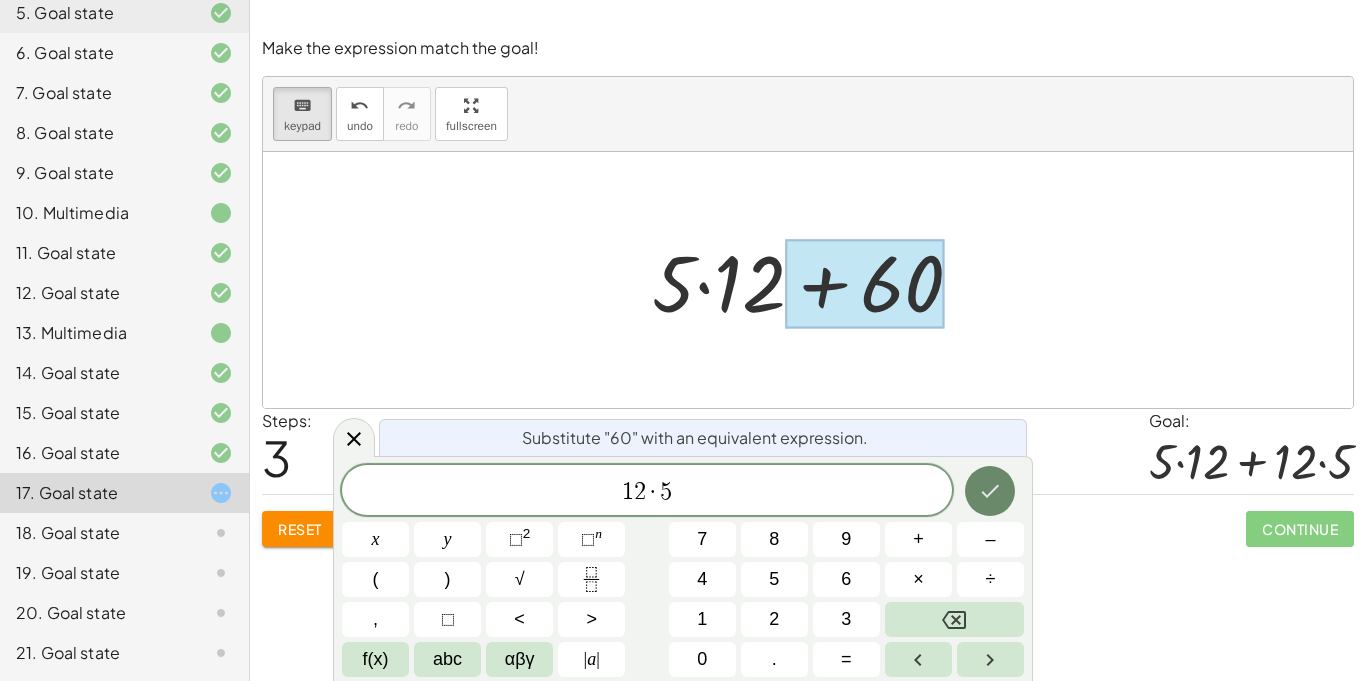 click at bounding box center (990, 491) 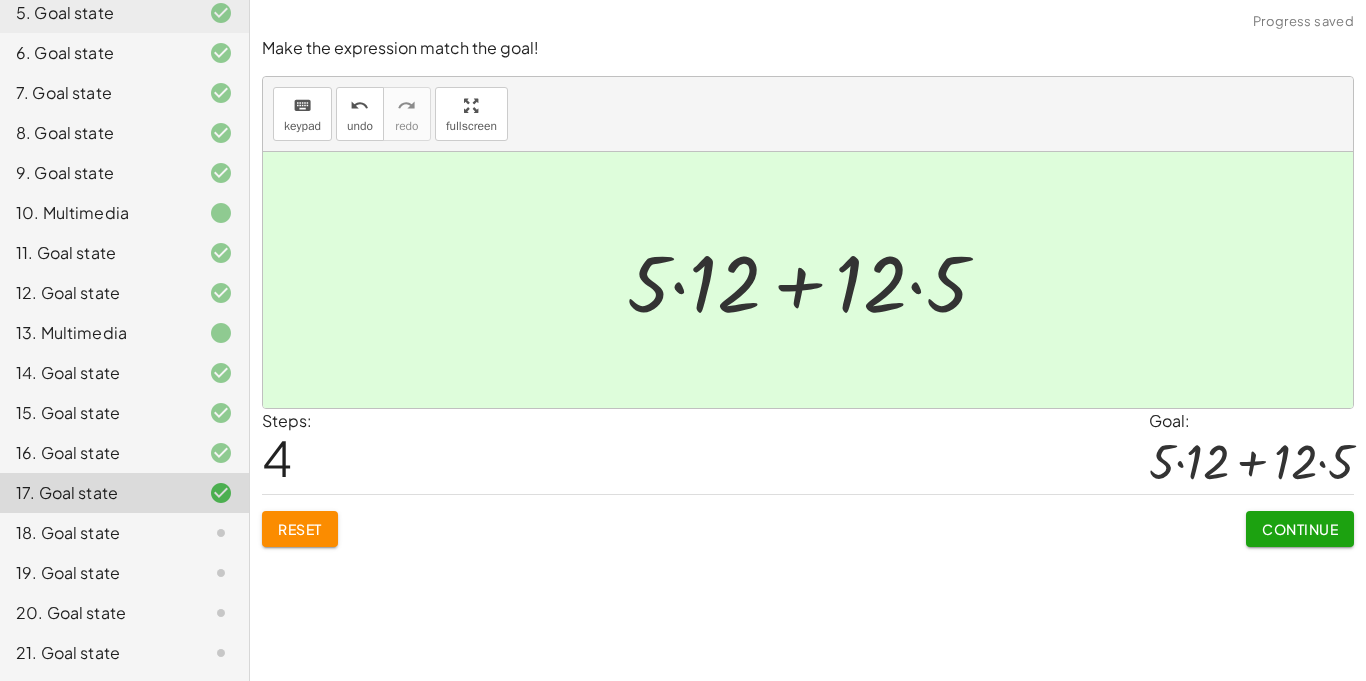 click on "Continue" 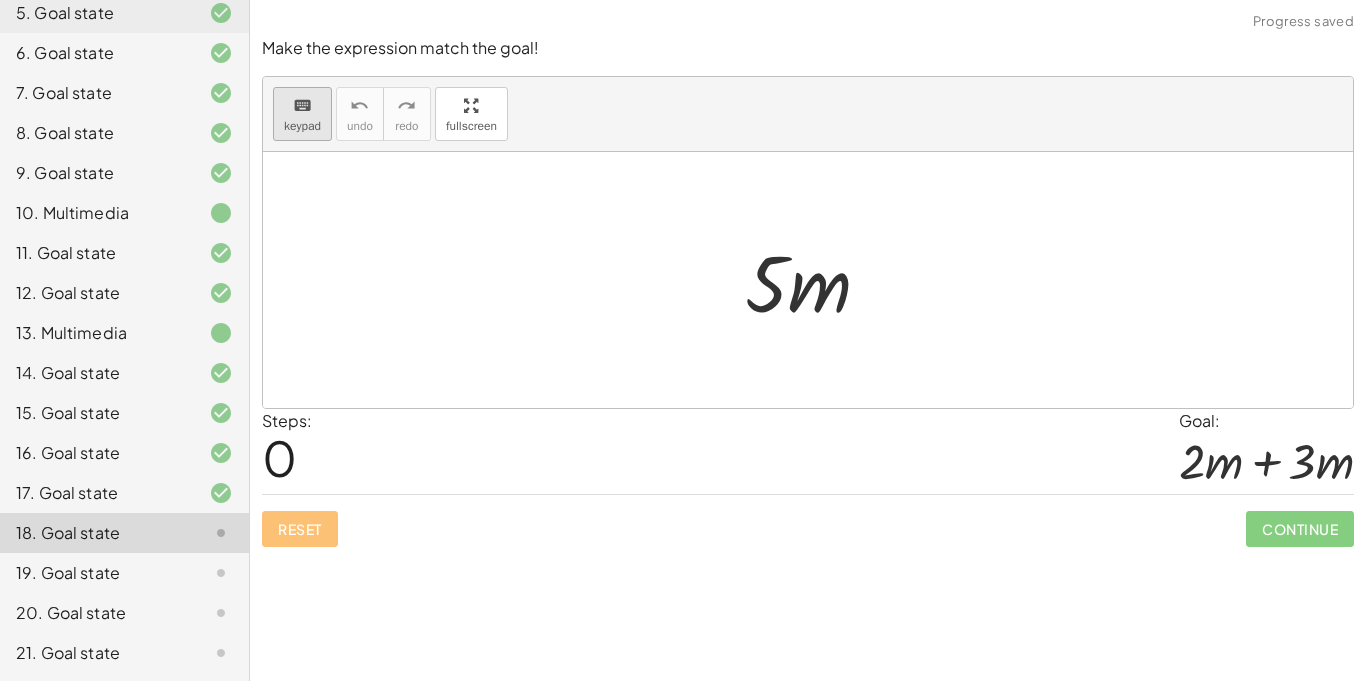 click on "keyboard" at bounding box center [302, 105] 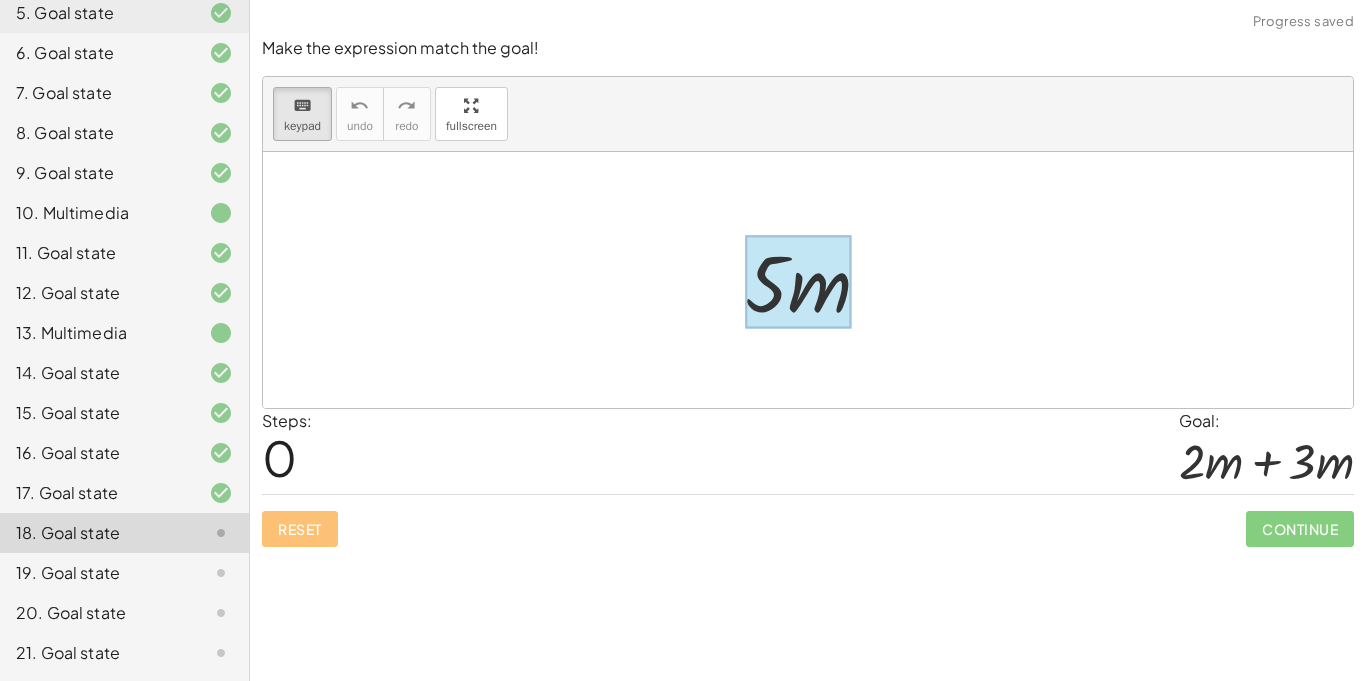 drag, startPoint x: 794, startPoint y: 314, endPoint x: 836, endPoint y: 302, distance: 43.68066 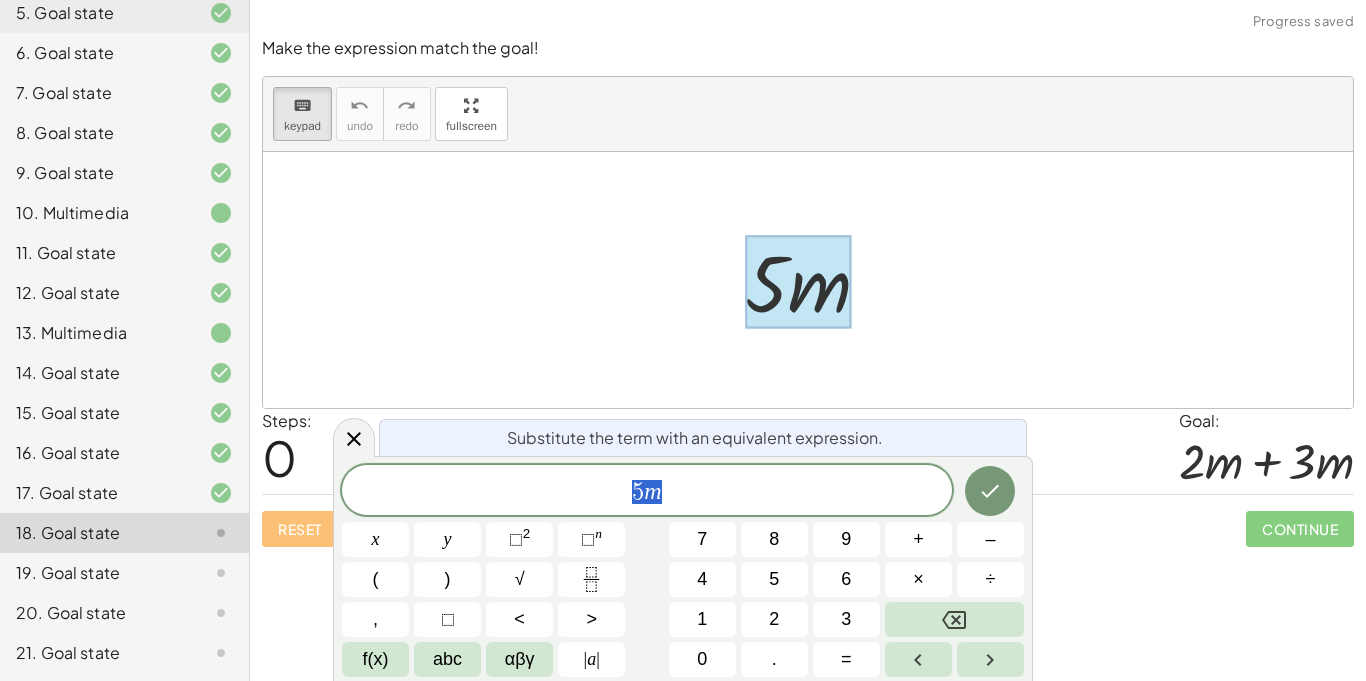 scroll, scrollTop: 14, scrollLeft: 0, axis: vertical 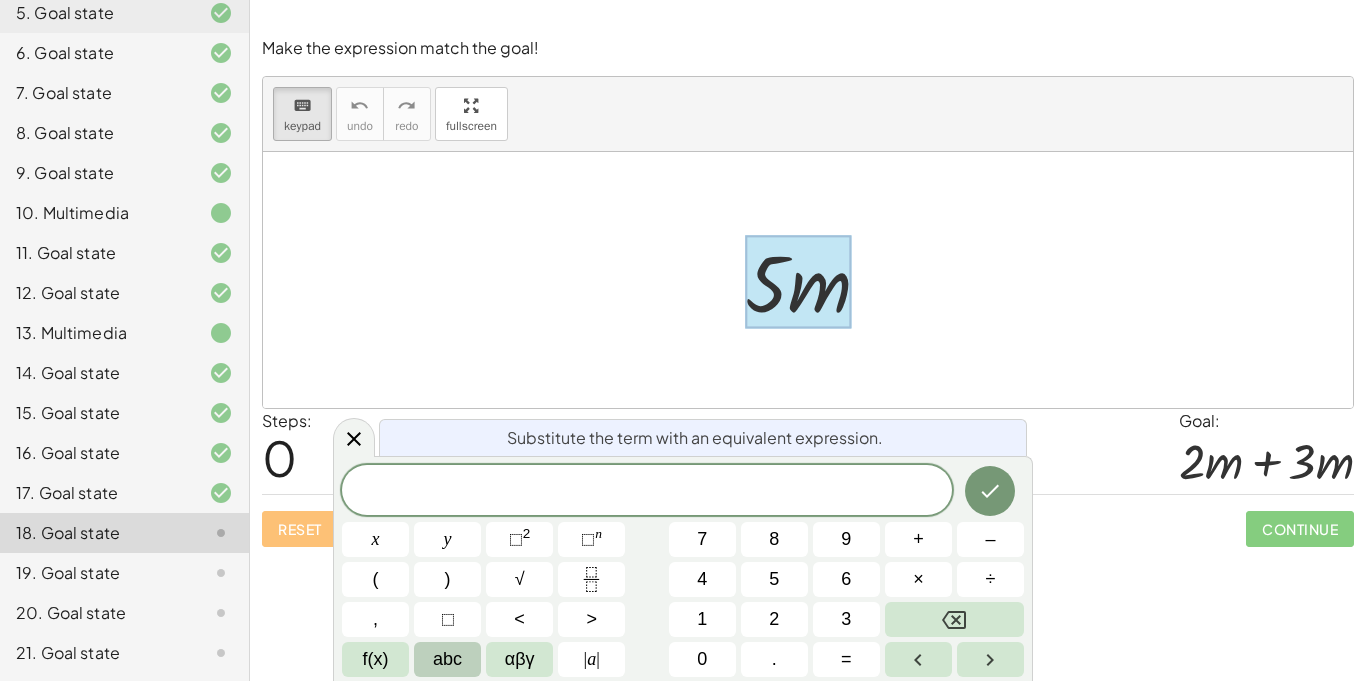 click on "abc" at bounding box center (447, 659) 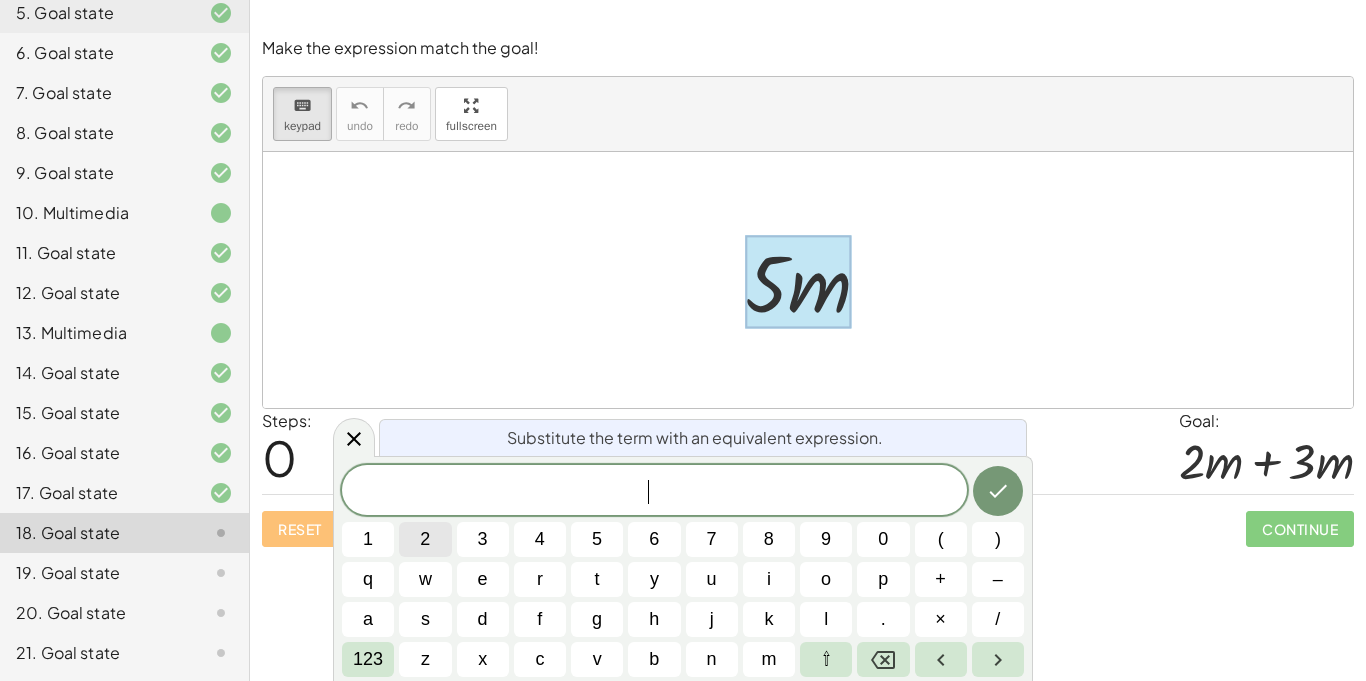 click on "2" at bounding box center [425, 539] 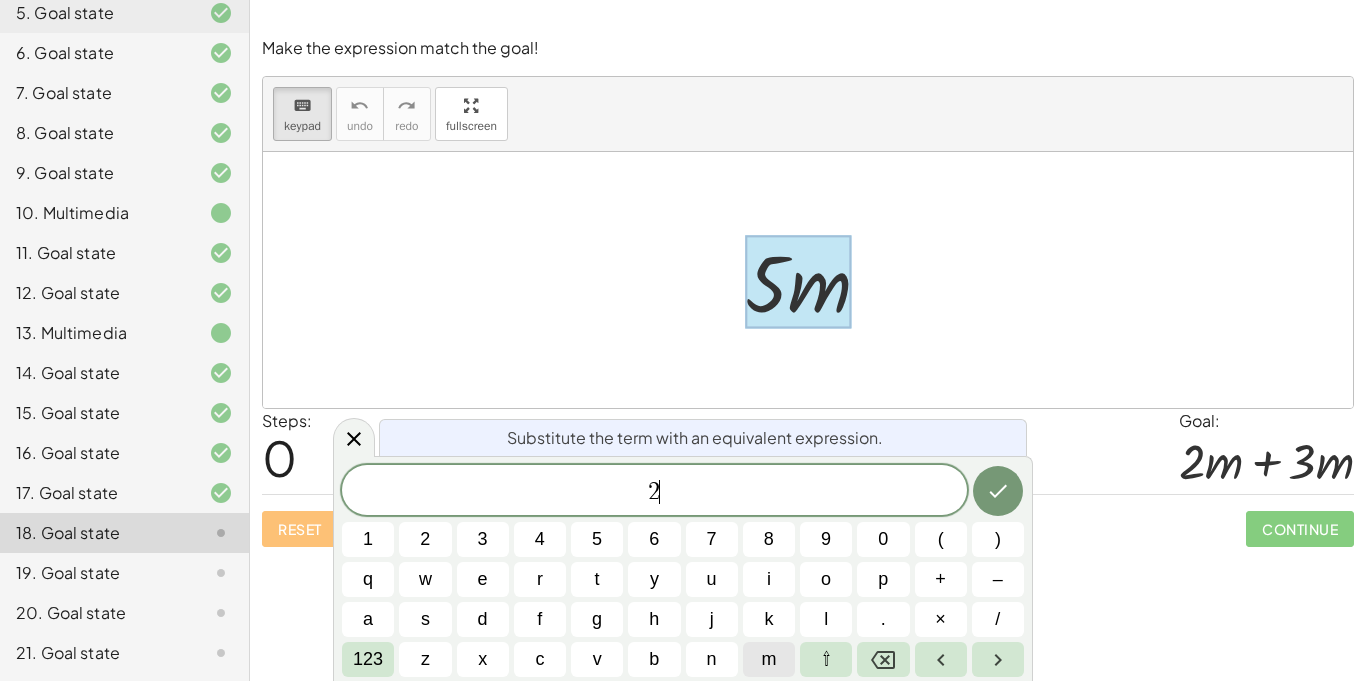 click on "m" at bounding box center (769, 659) 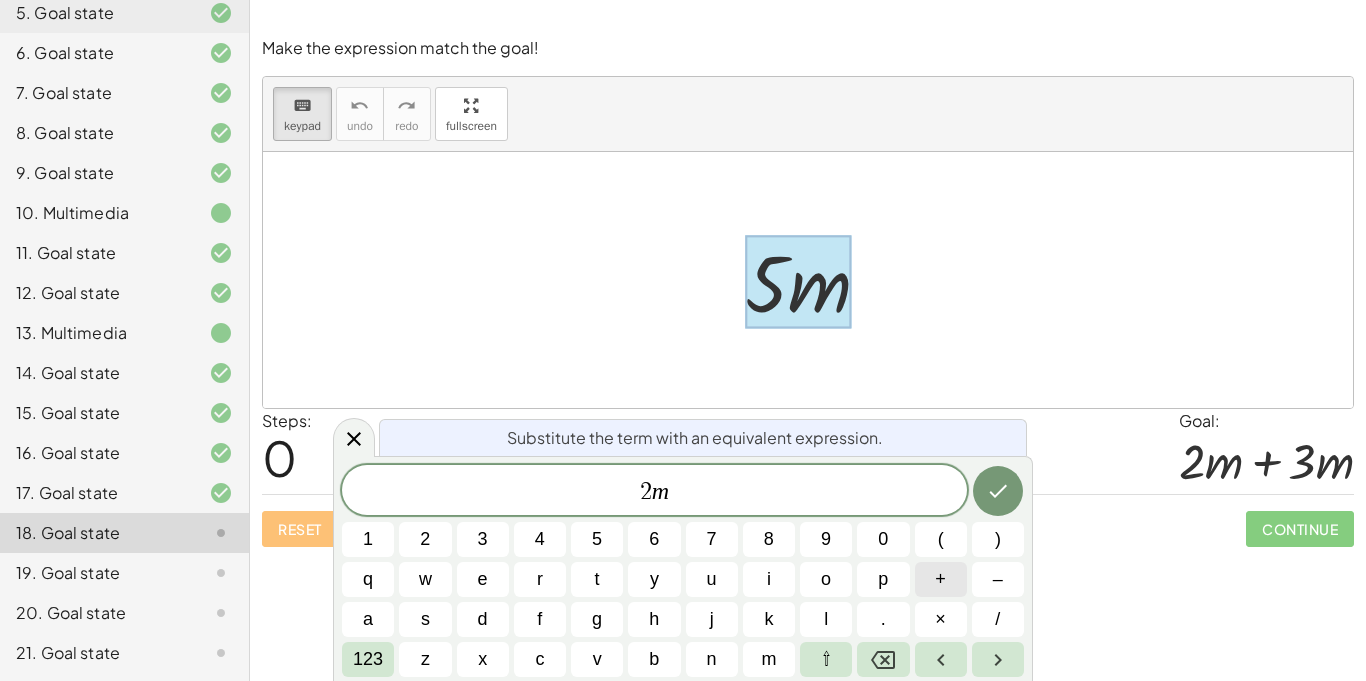click on "+" at bounding box center (940, 579) 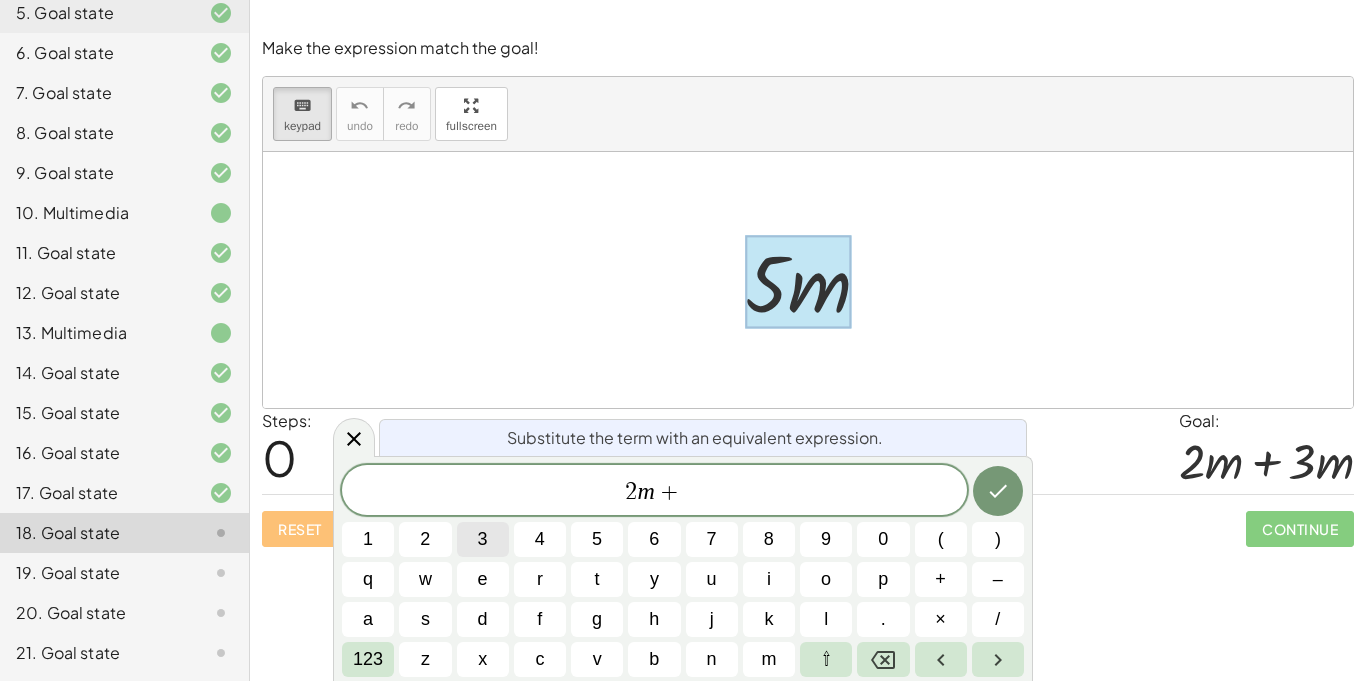 click on "3" at bounding box center (483, 539) 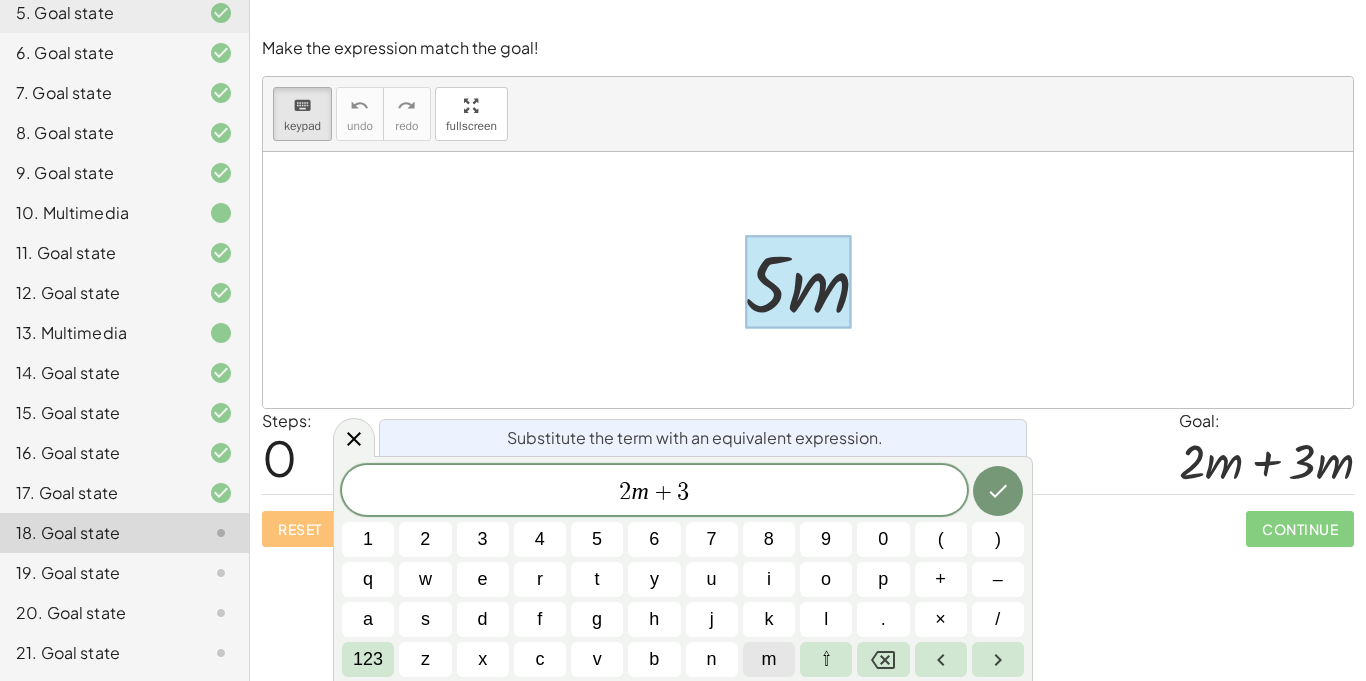 click on "m" at bounding box center [768, 659] 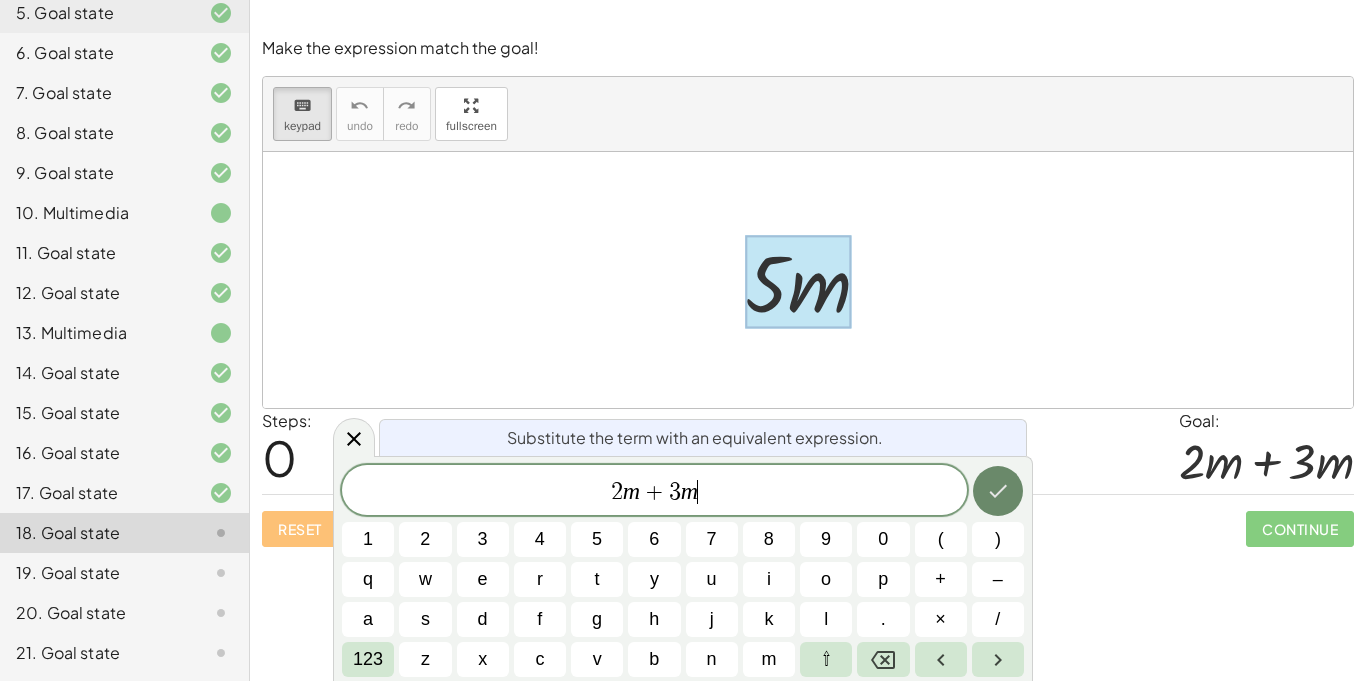 click 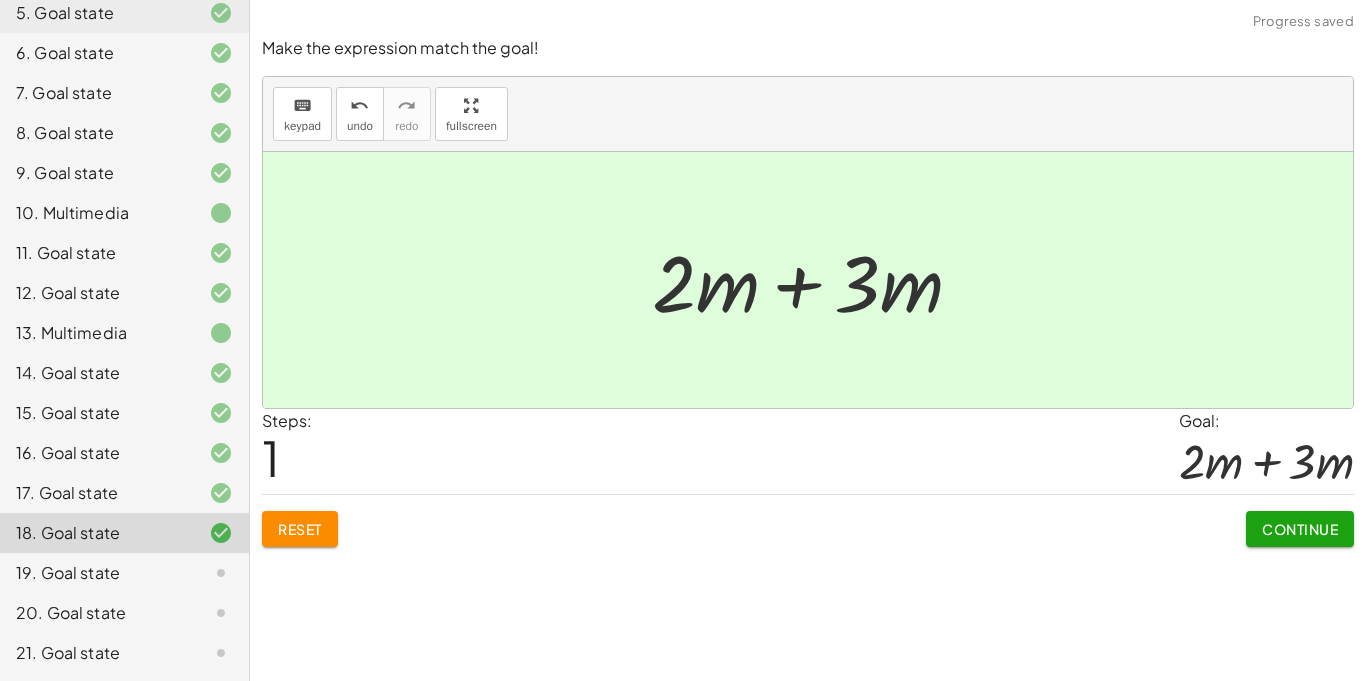 click on "Continue" at bounding box center [1300, 529] 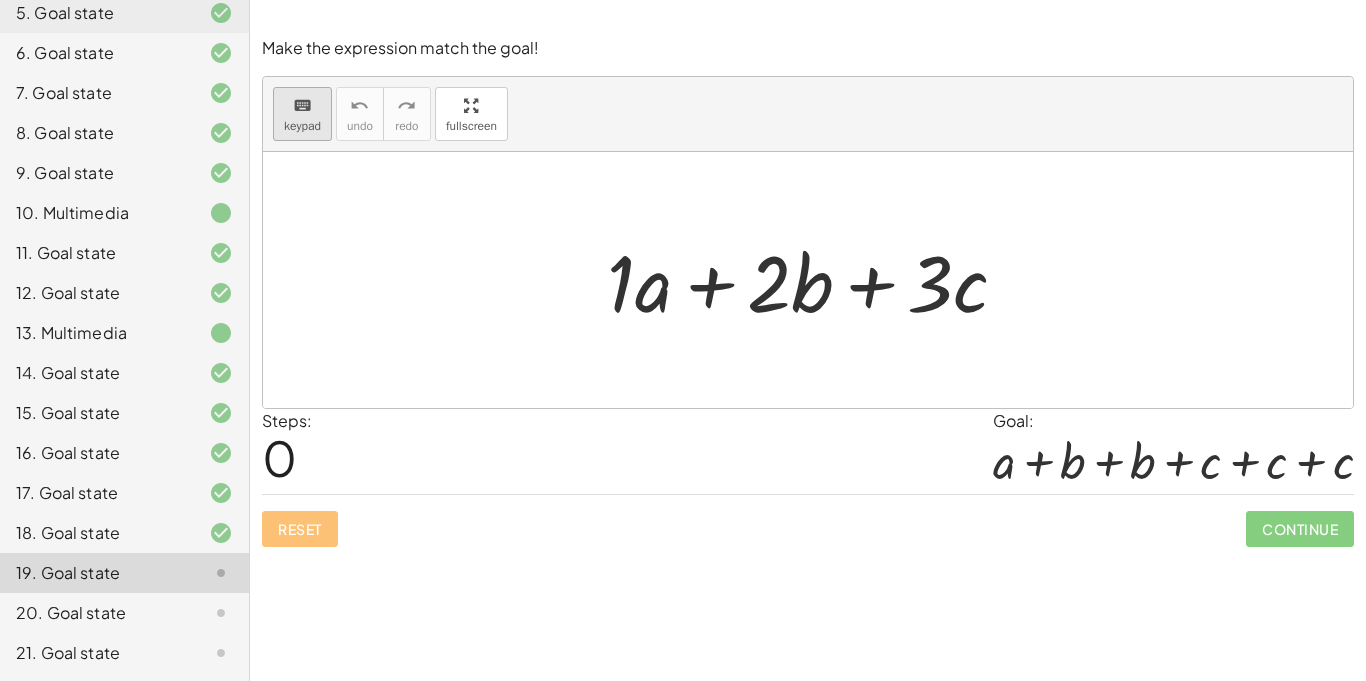 click on "keyboard" at bounding box center (302, 105) 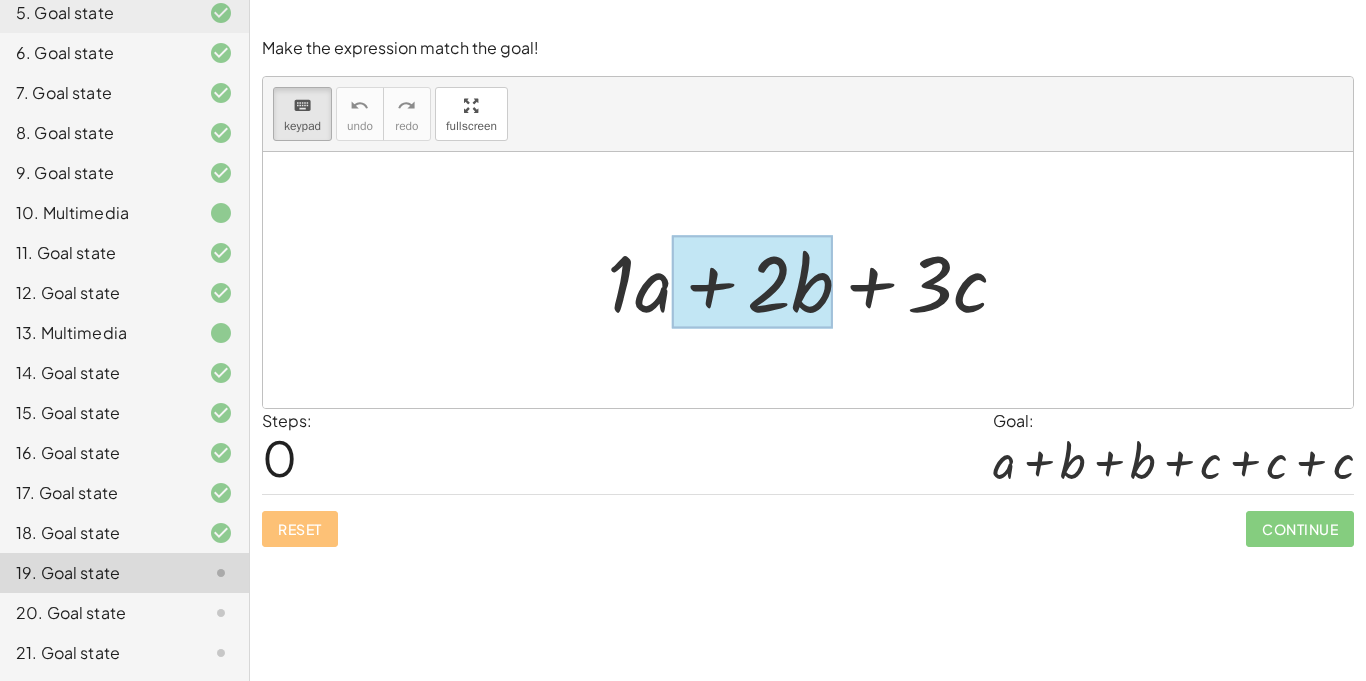 click at bounding box center (752, 282) 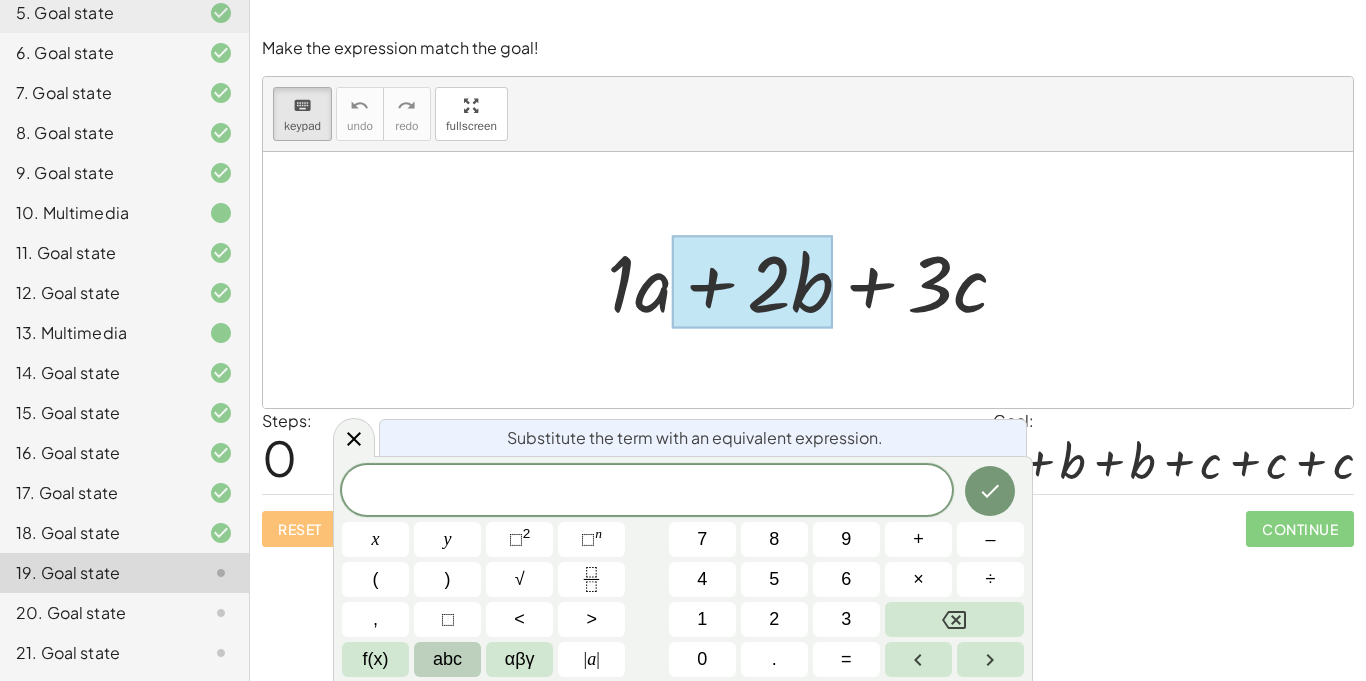 click on "abc" at bounding box center [447, 659] 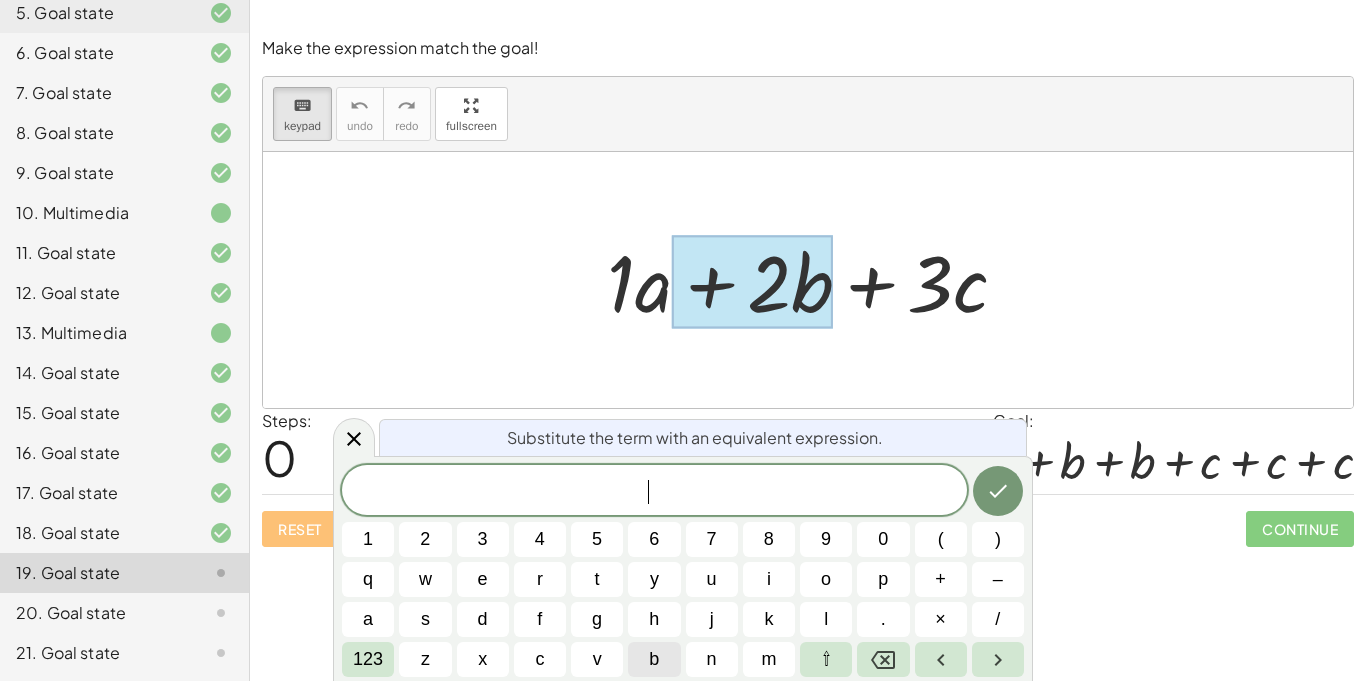 click on "b" at bounding box center [654, 659] 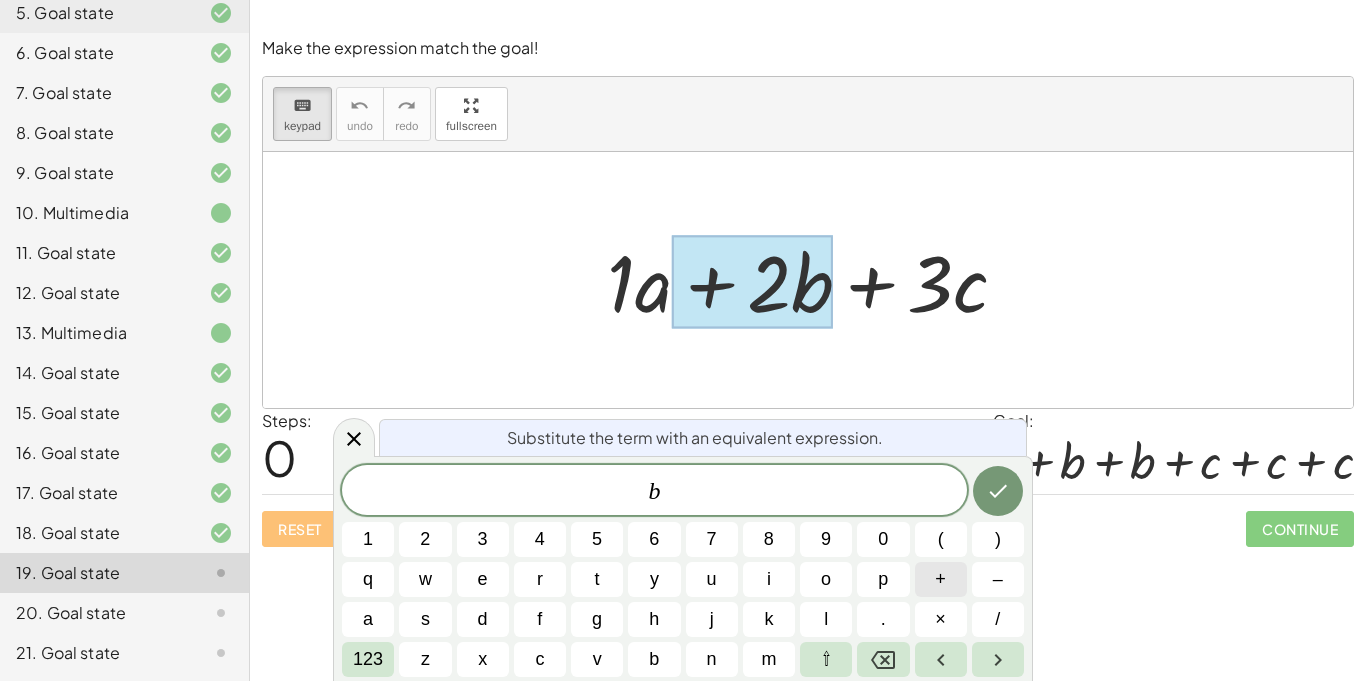 click on "+" at bounding box center [941, 579] 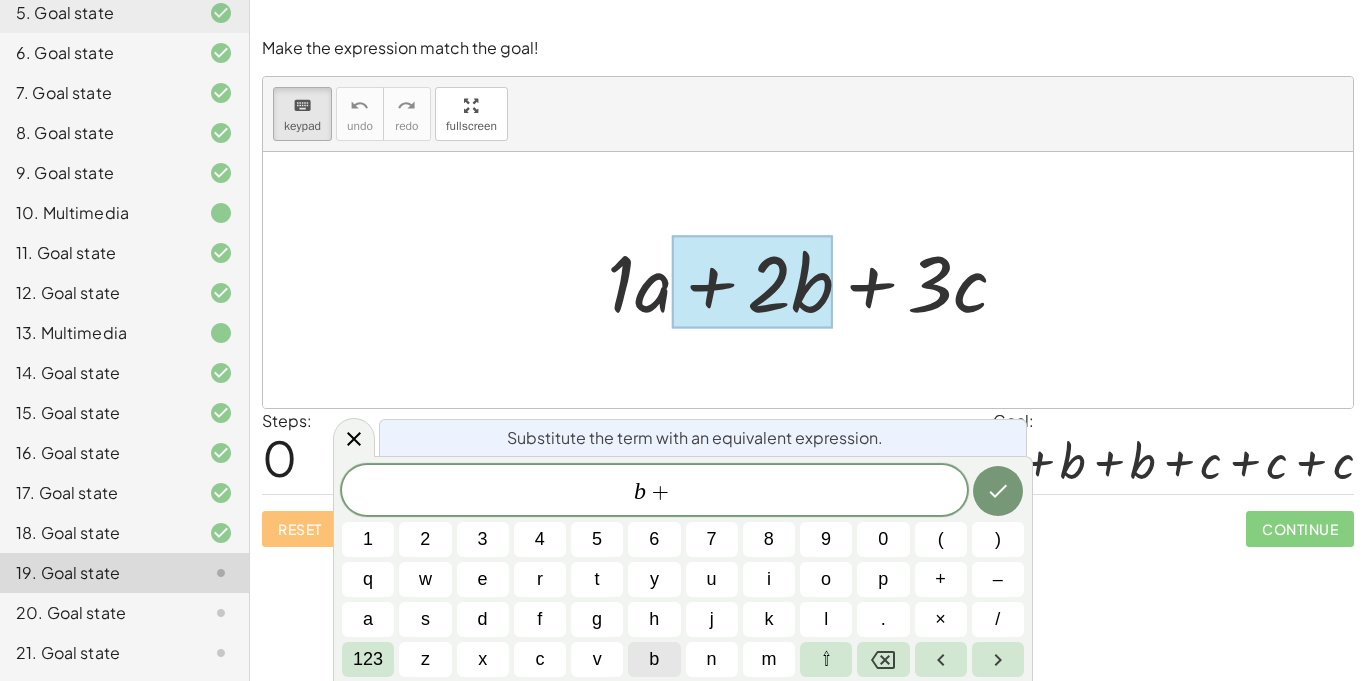 click on "b" at bounding box center (654, 659) 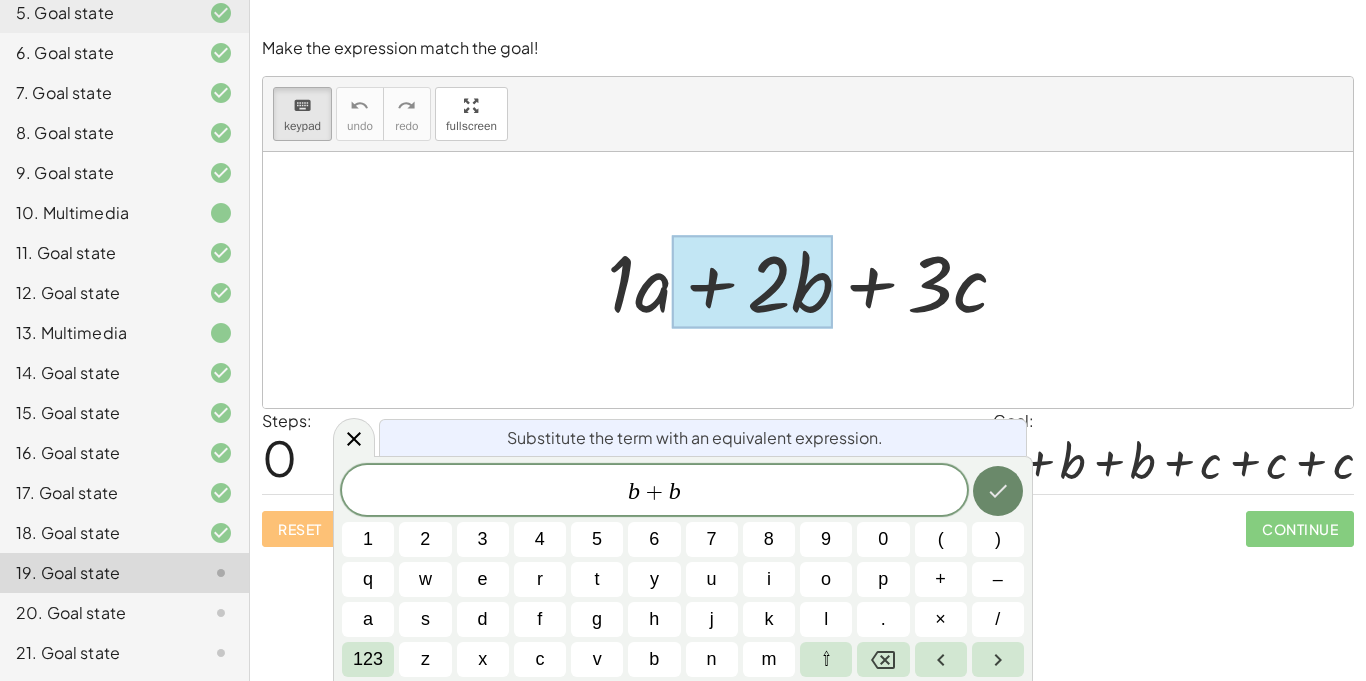 click 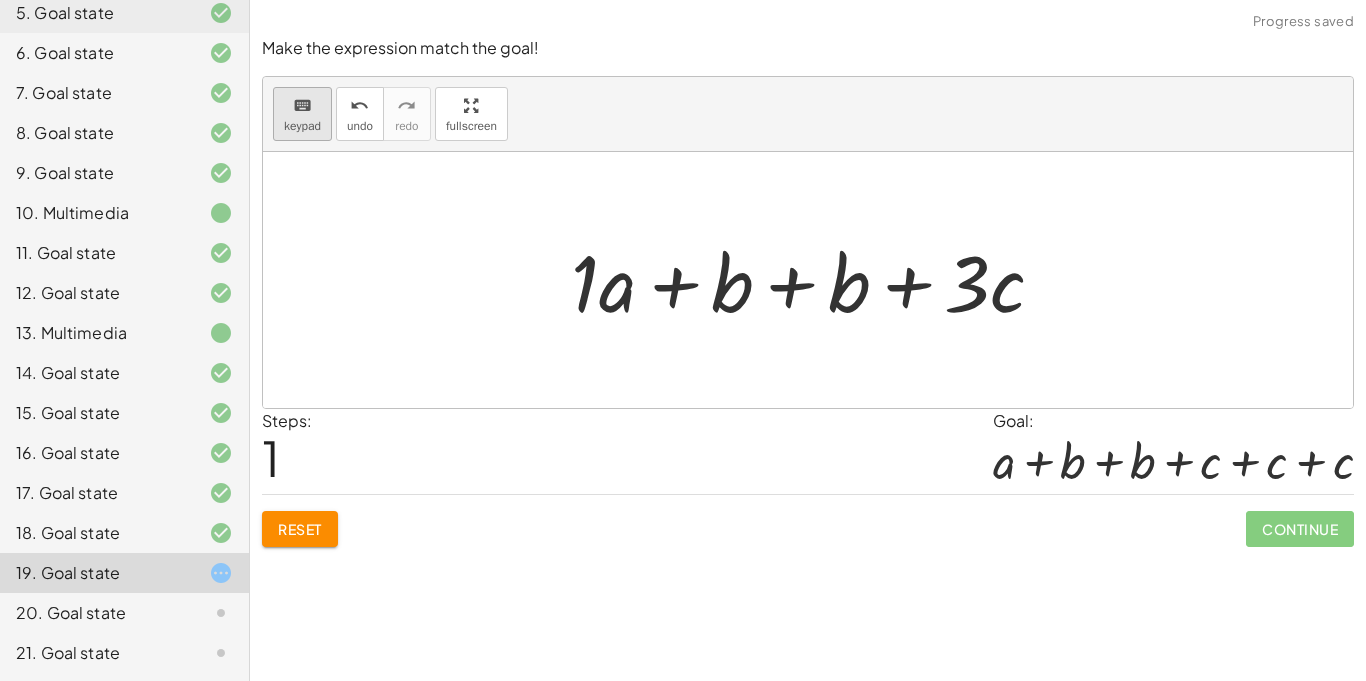 click on "keypad" at bounding box center [302, 126] 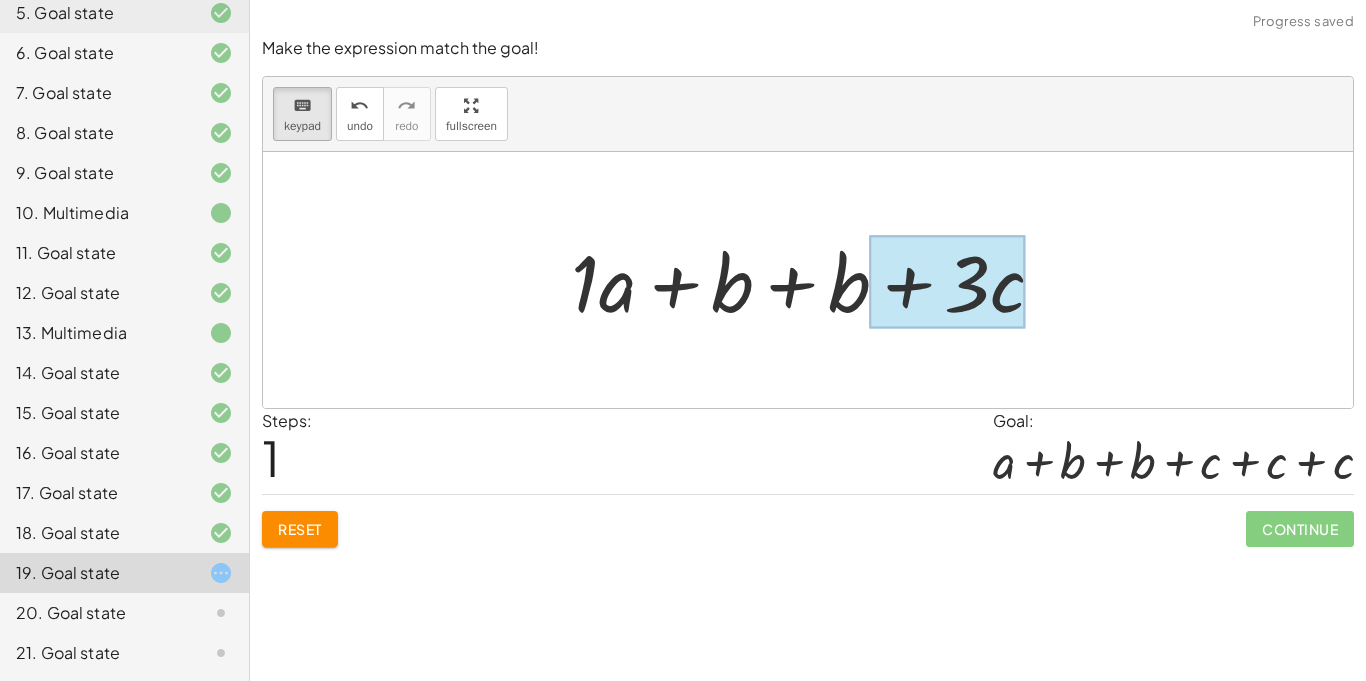 click at bounding box center [948, 282] 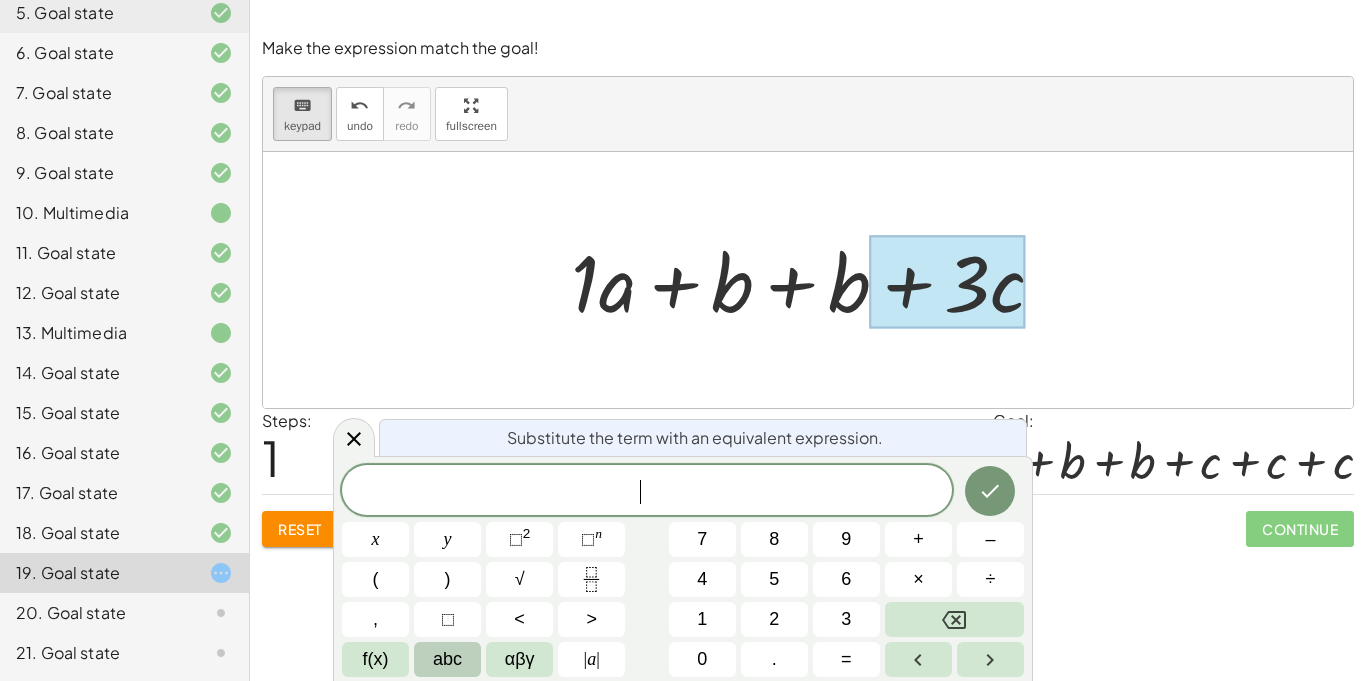 click on "abc" at bounding box center [447, 659] 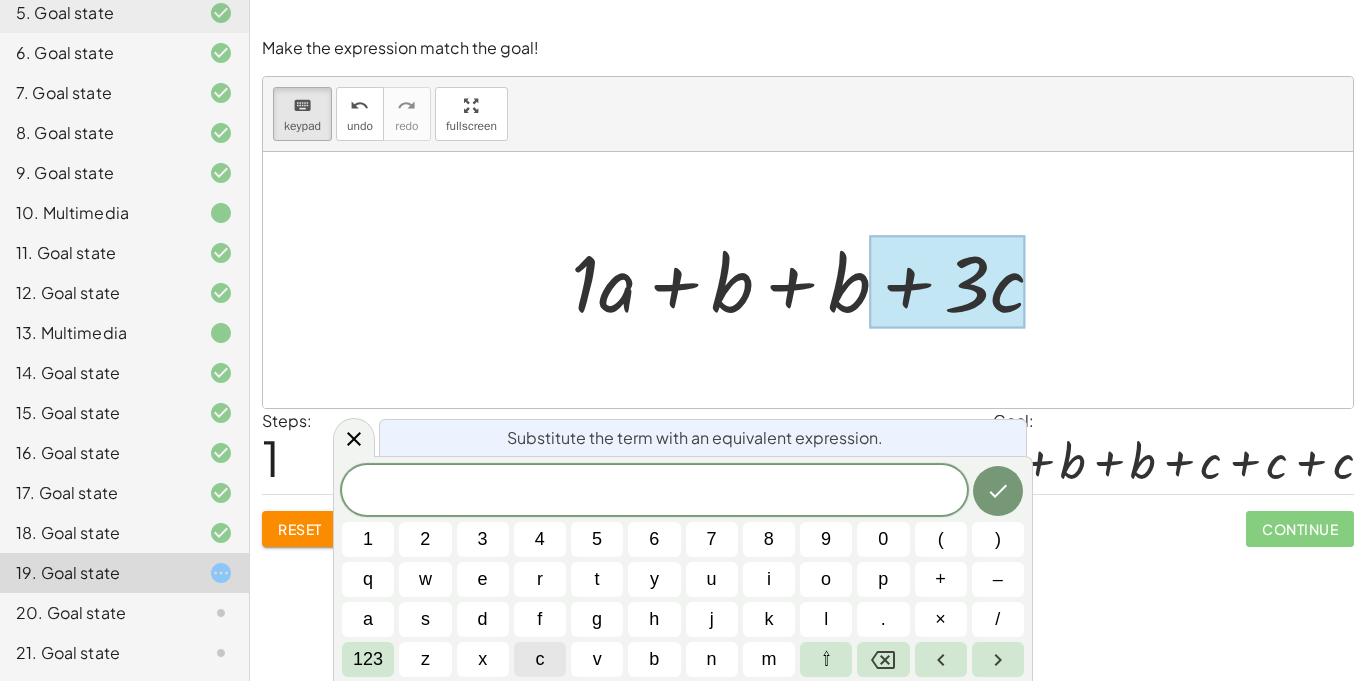 click on "c" at bounding box center [539, 659] 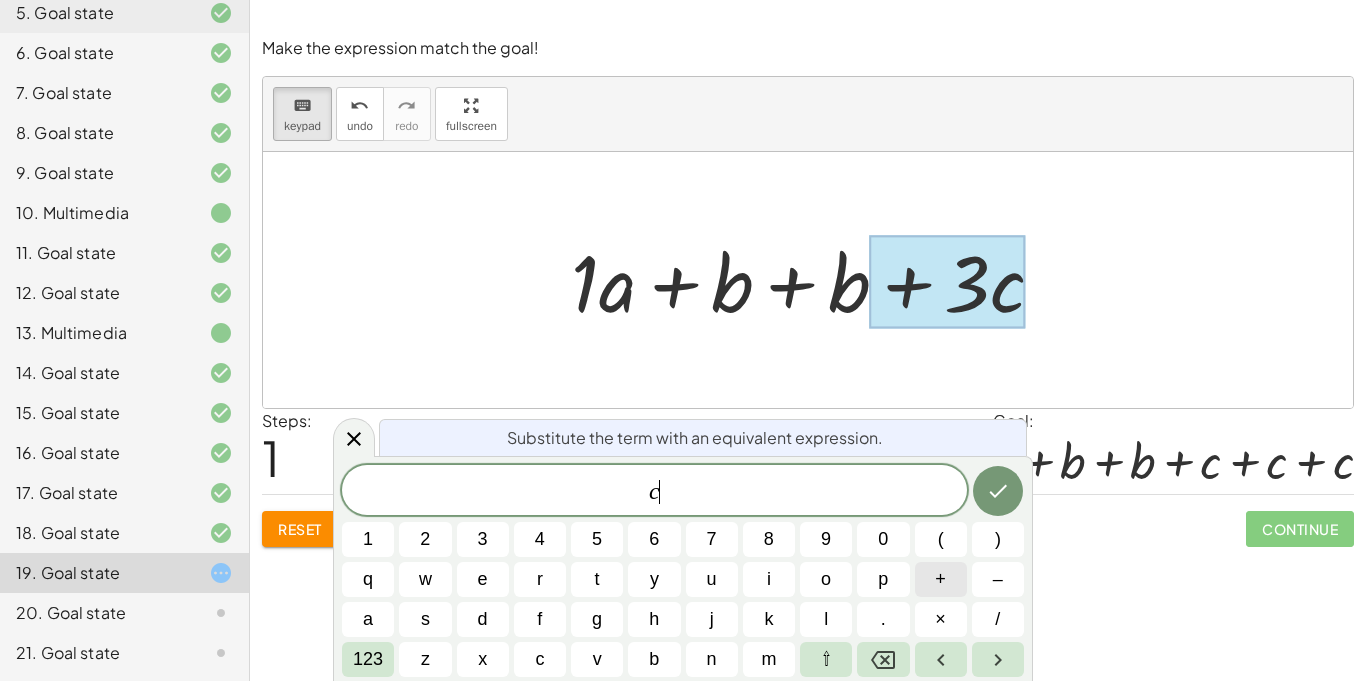 click on "+" at bounding box center [940, 579] 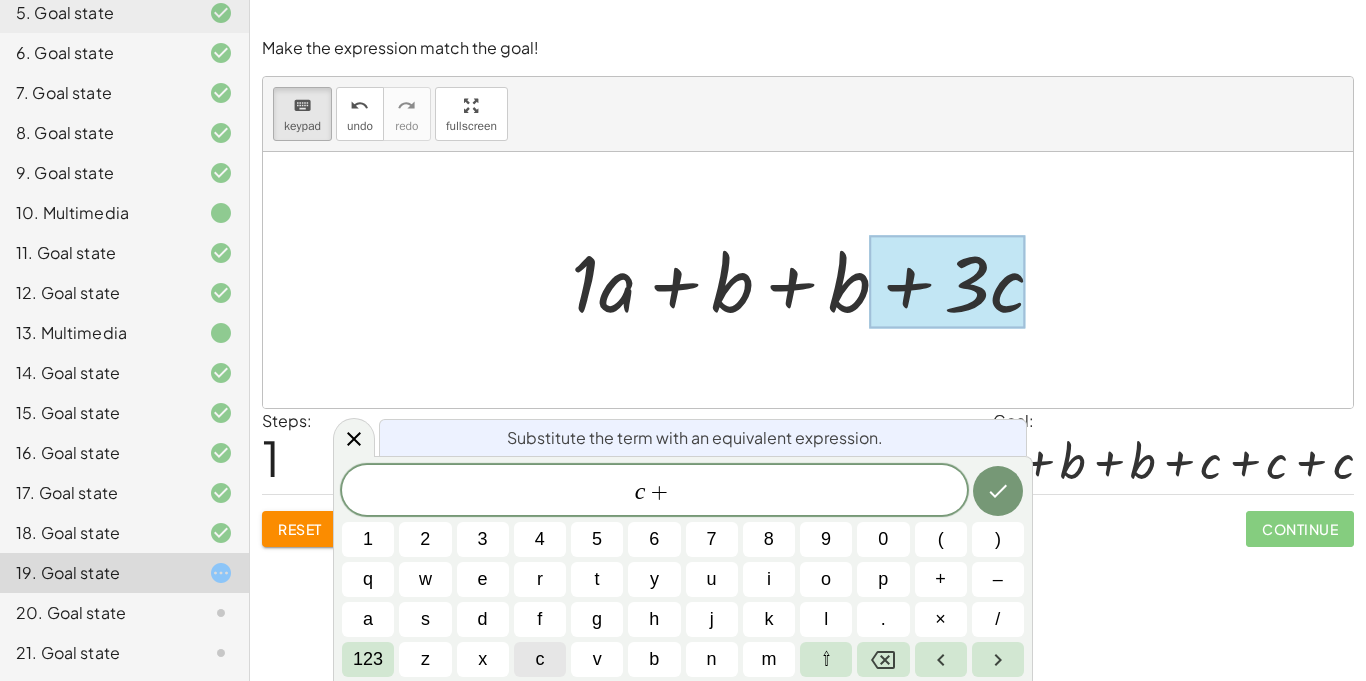 click on "c" at bounding box center (539, 659) 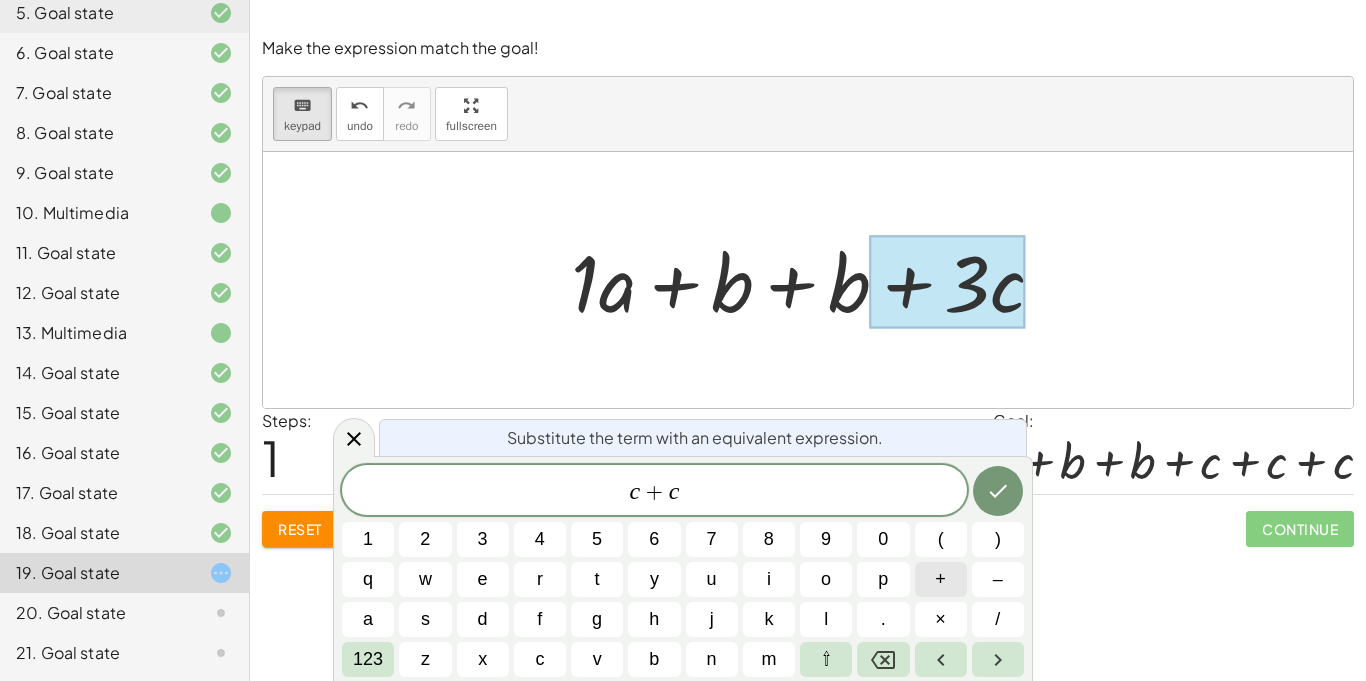click on "+" at bounding box center [940, 579] 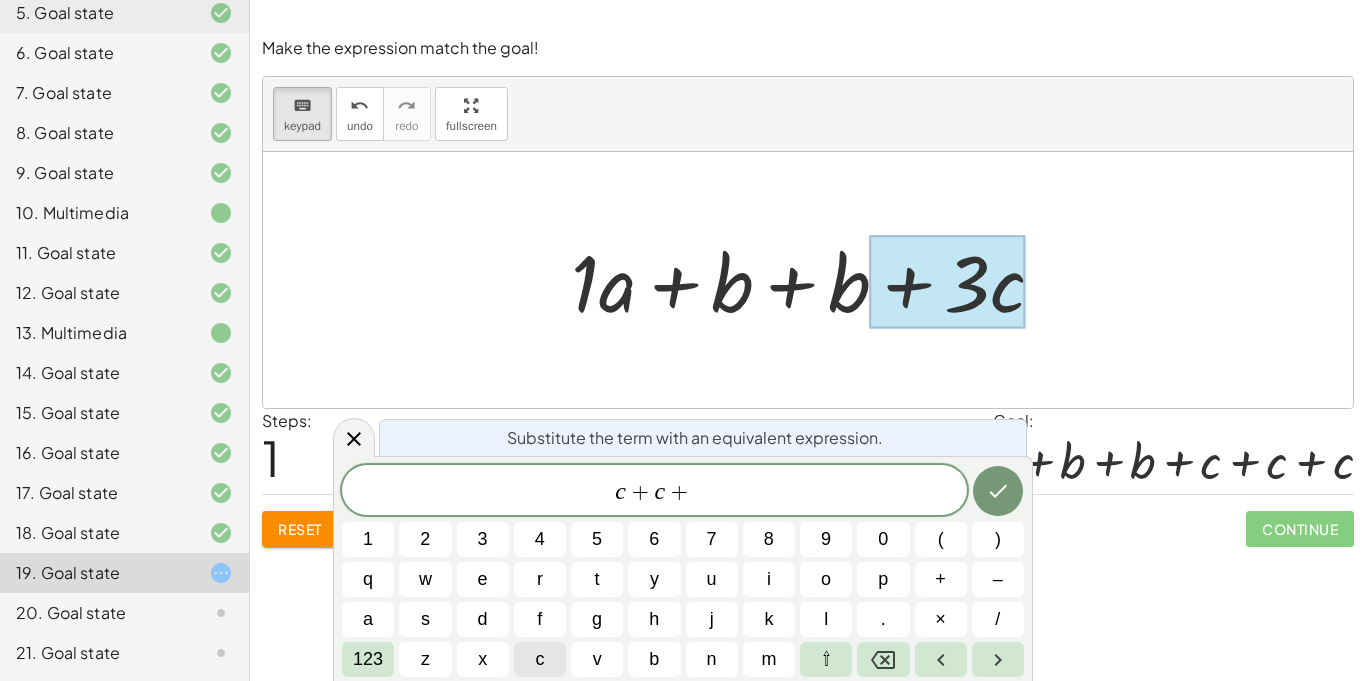 click on "c" at bounding box center (539, 659) 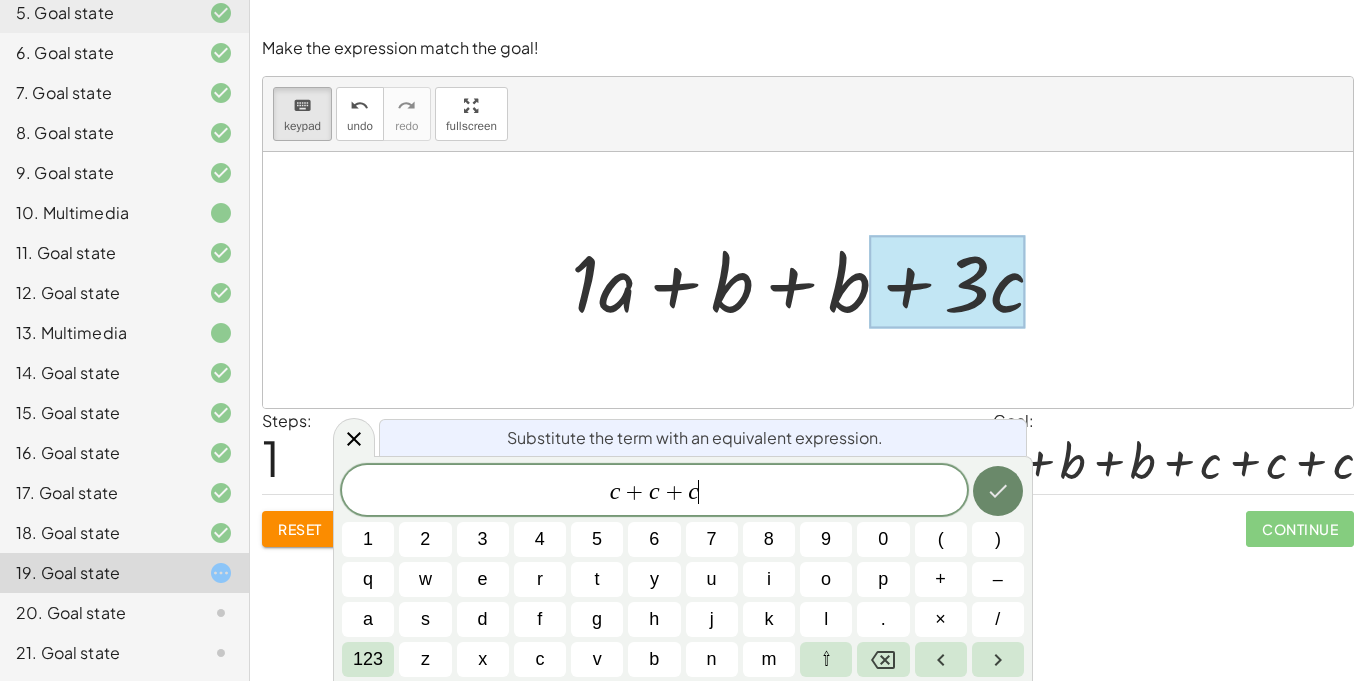click 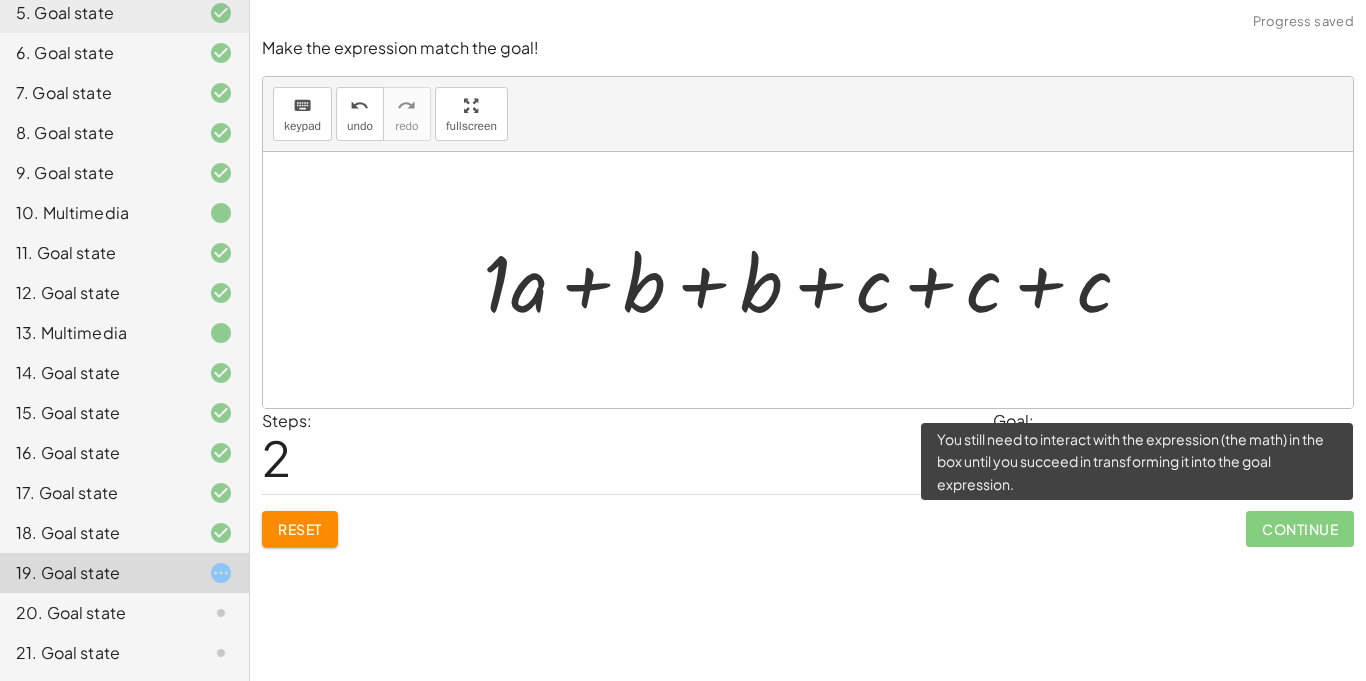 click on "Continue" 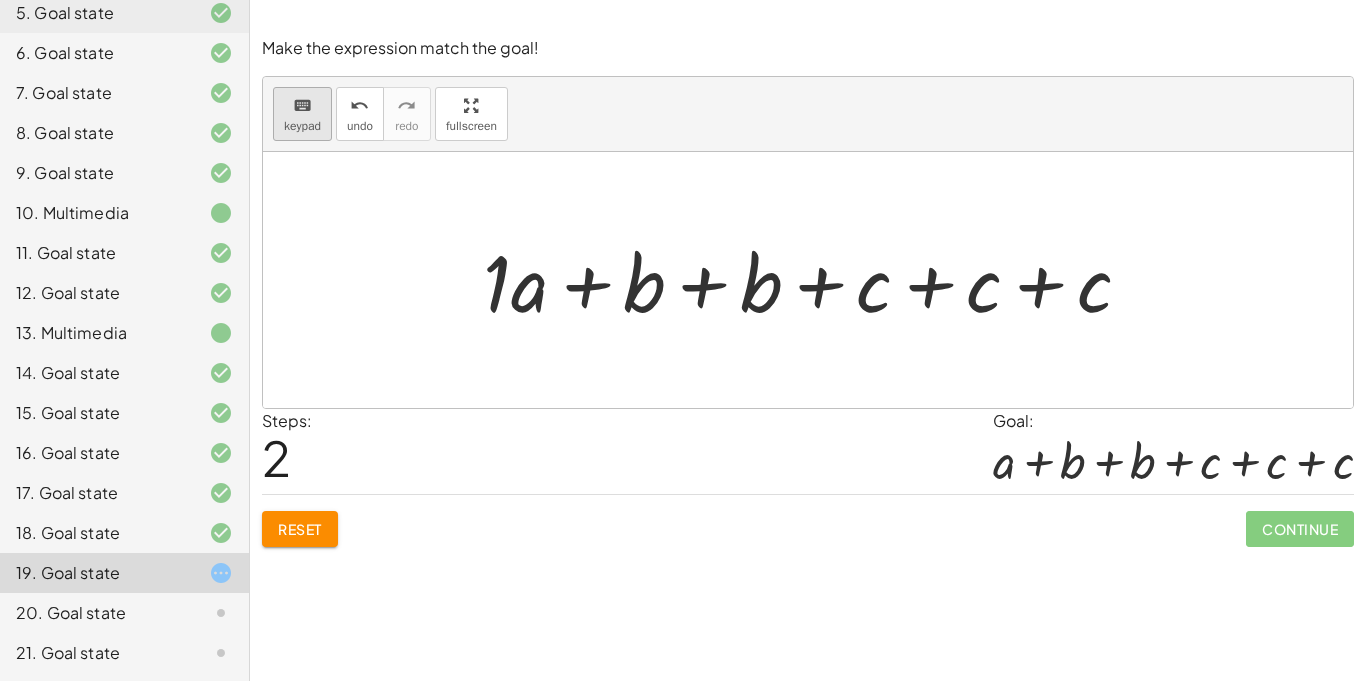 click on "keyboard keypad" at bounding box center (302, 114) 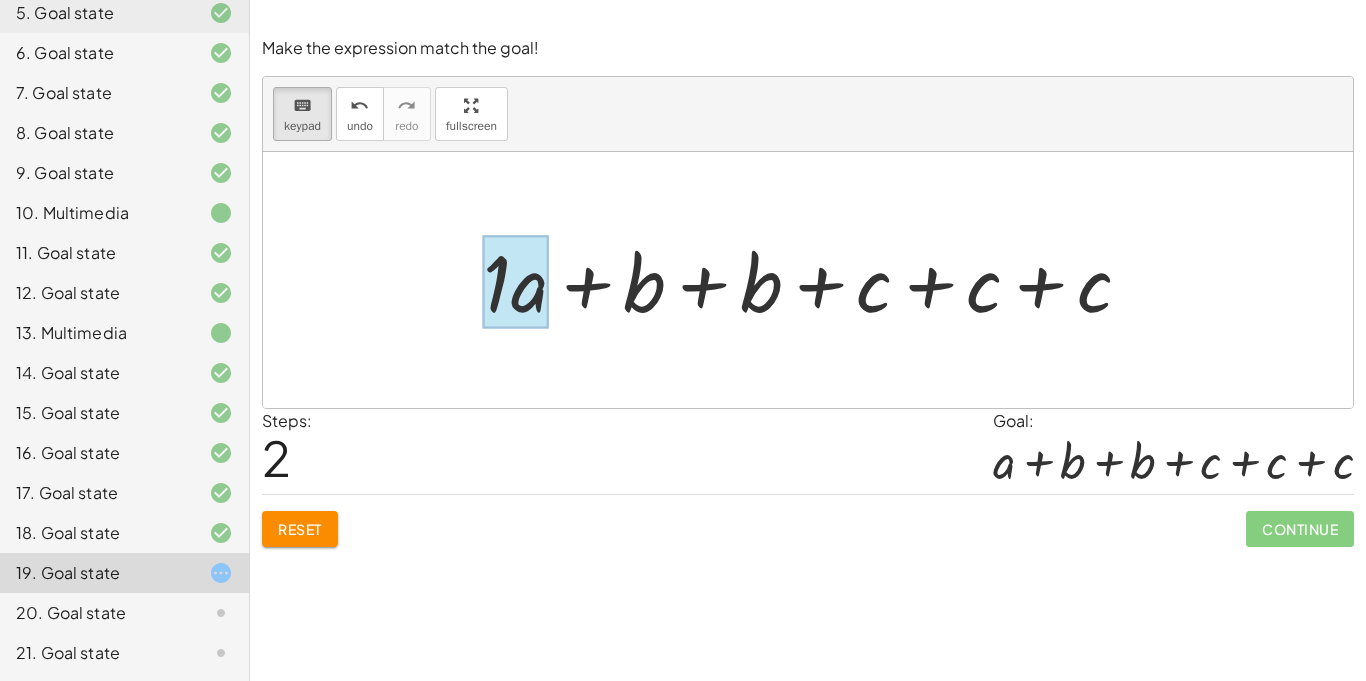 click at bounding box center [515, 282] 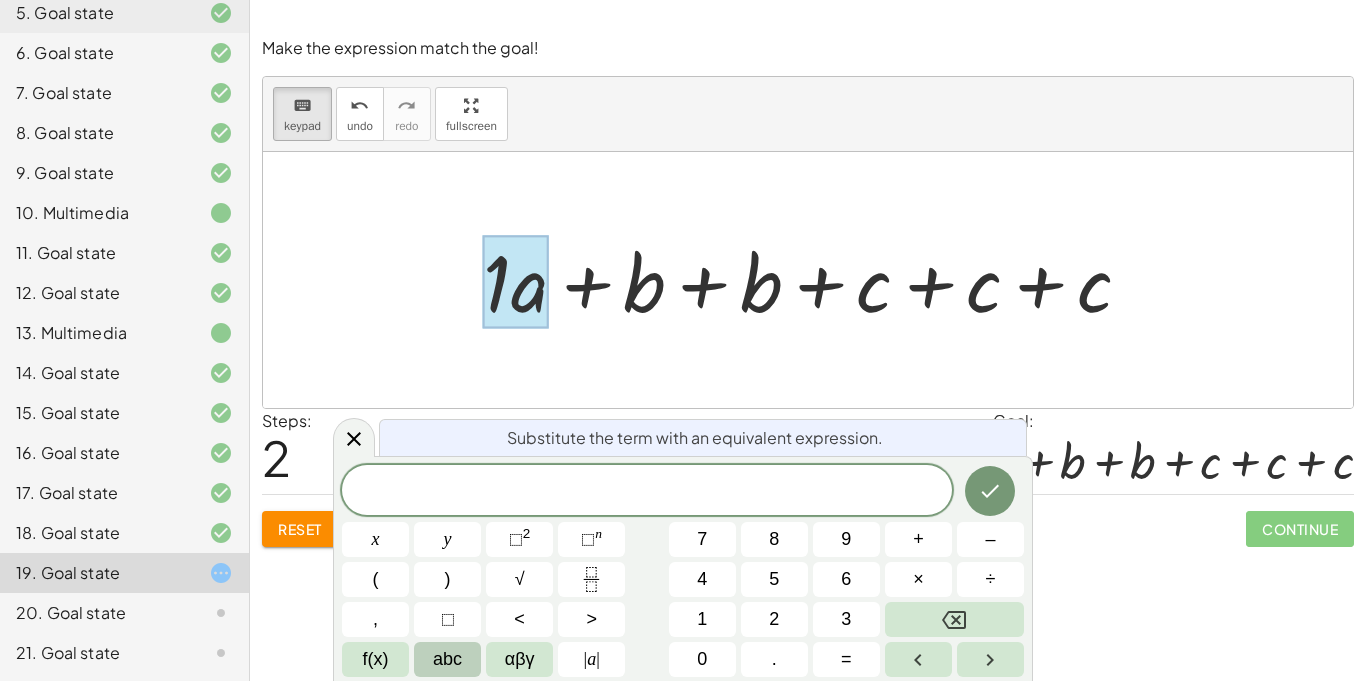click on "abc" at bounding box center (447, 659) 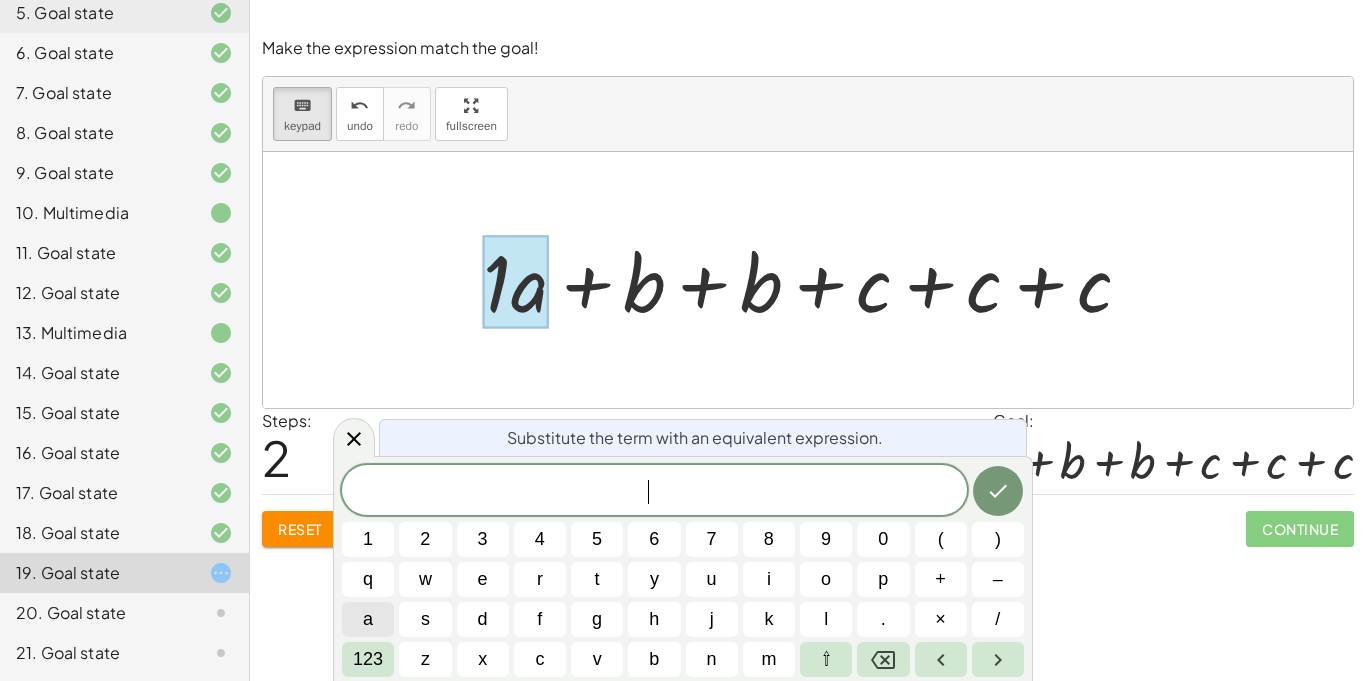 click on "a" at bounding box center (368, 619) 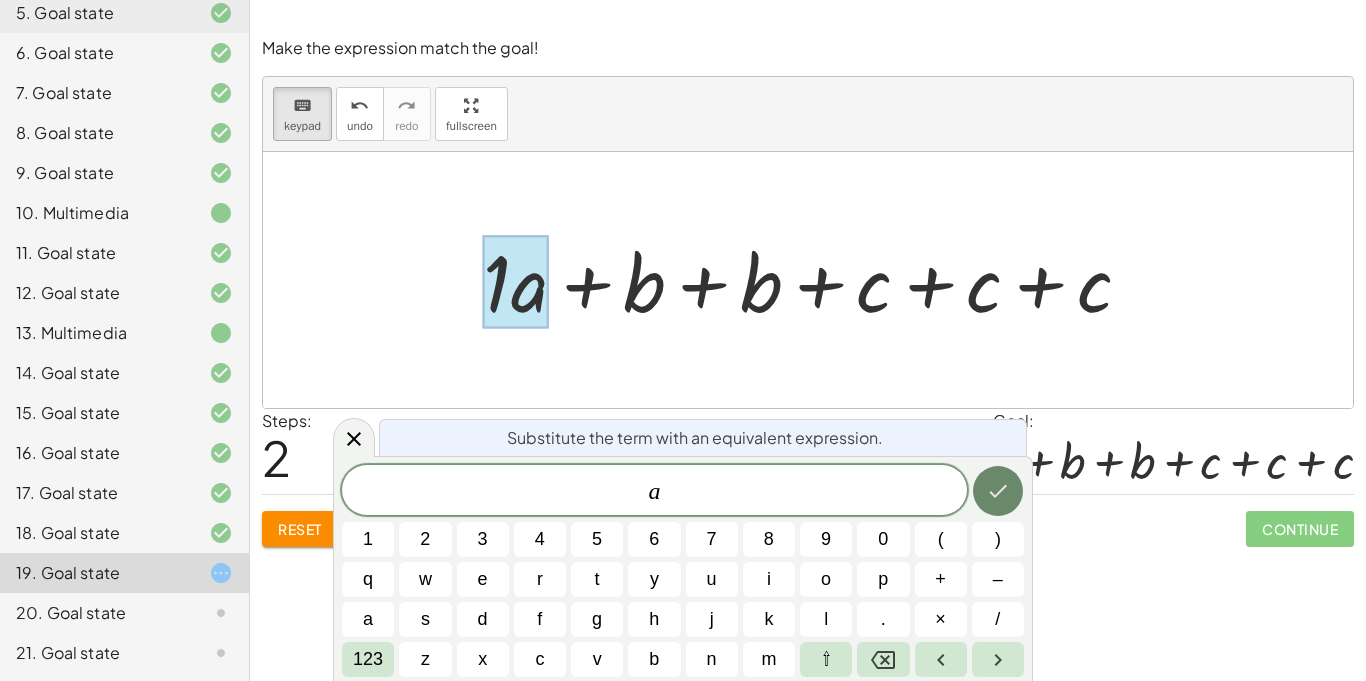 click 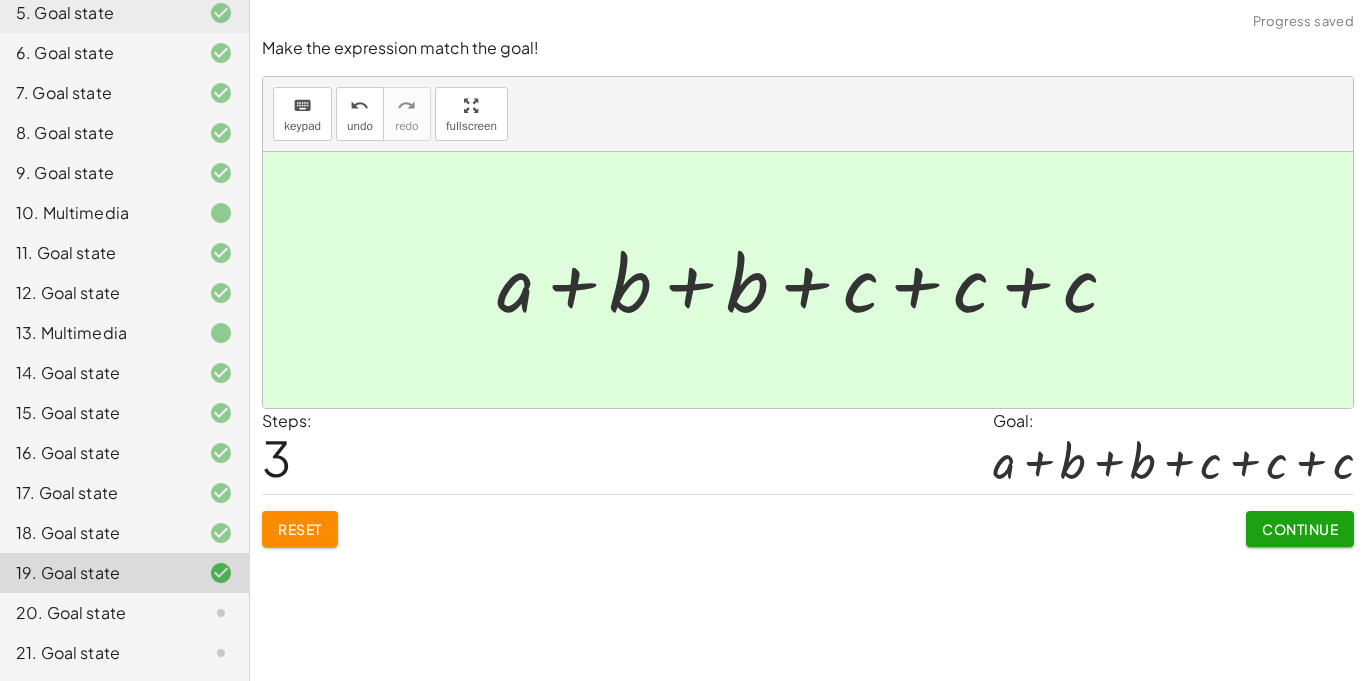 click on "Make the expression match the goal! keyboard keypad undo undo redo redo fullscreen + · 1 · a + · 2 · b + · 3 · c + · 1 · a + b + b + · 3 · c + · 1 · a + b + b + c + c + c + b + b + c + c + c + a × Steps:  3 Goal: + a + b + b + c + c + c Reset   Continue" 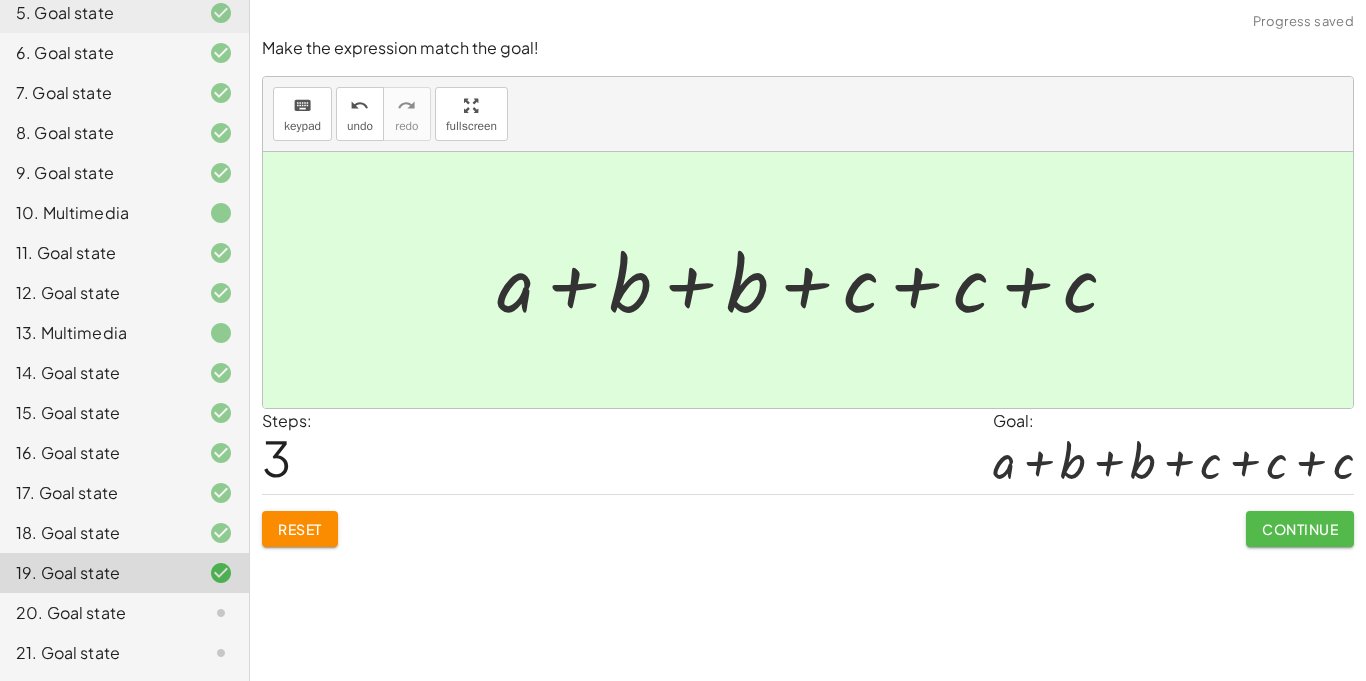 click on "Continue" 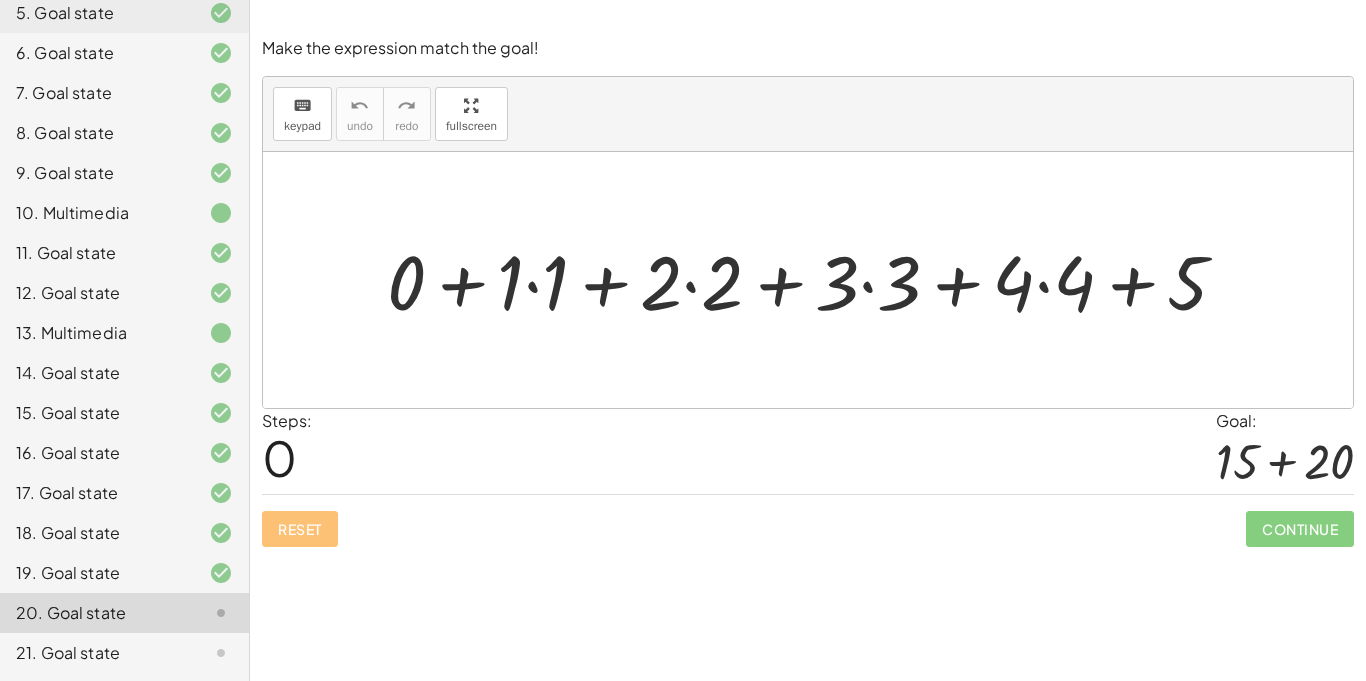 click at bounding box center (815, 279) 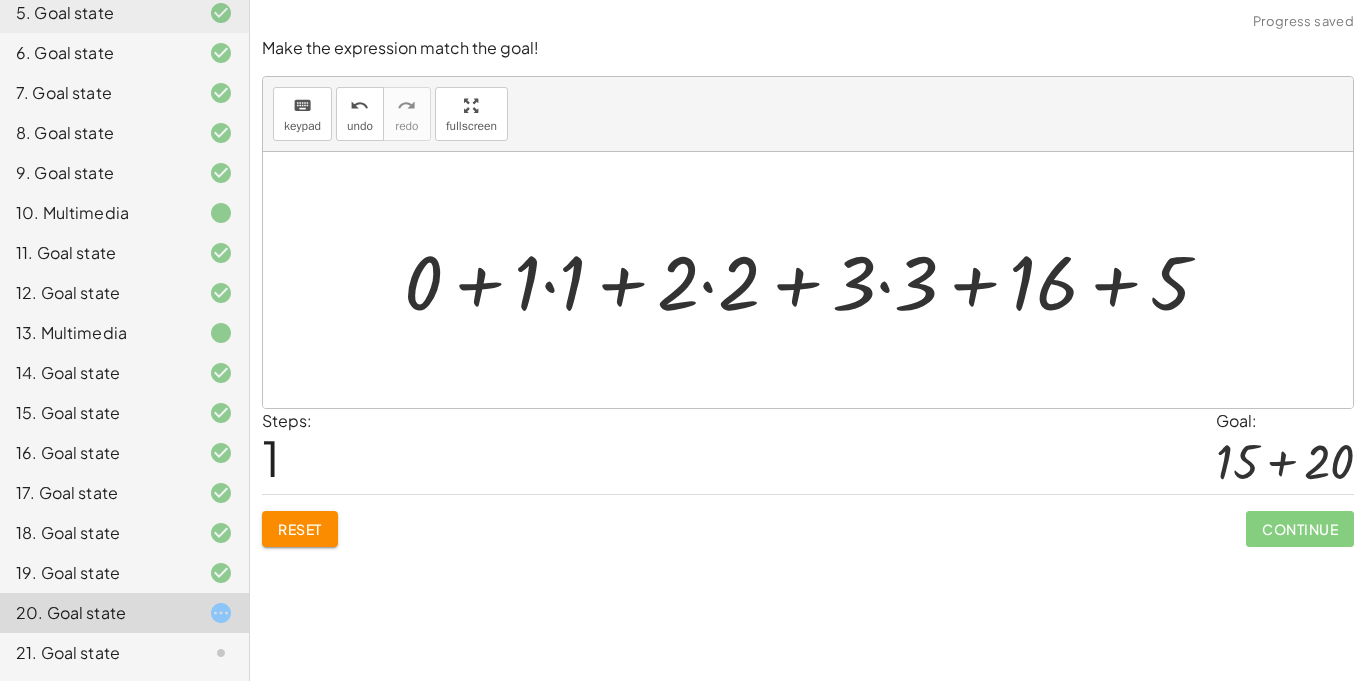 click at bounding box center [815, 279] 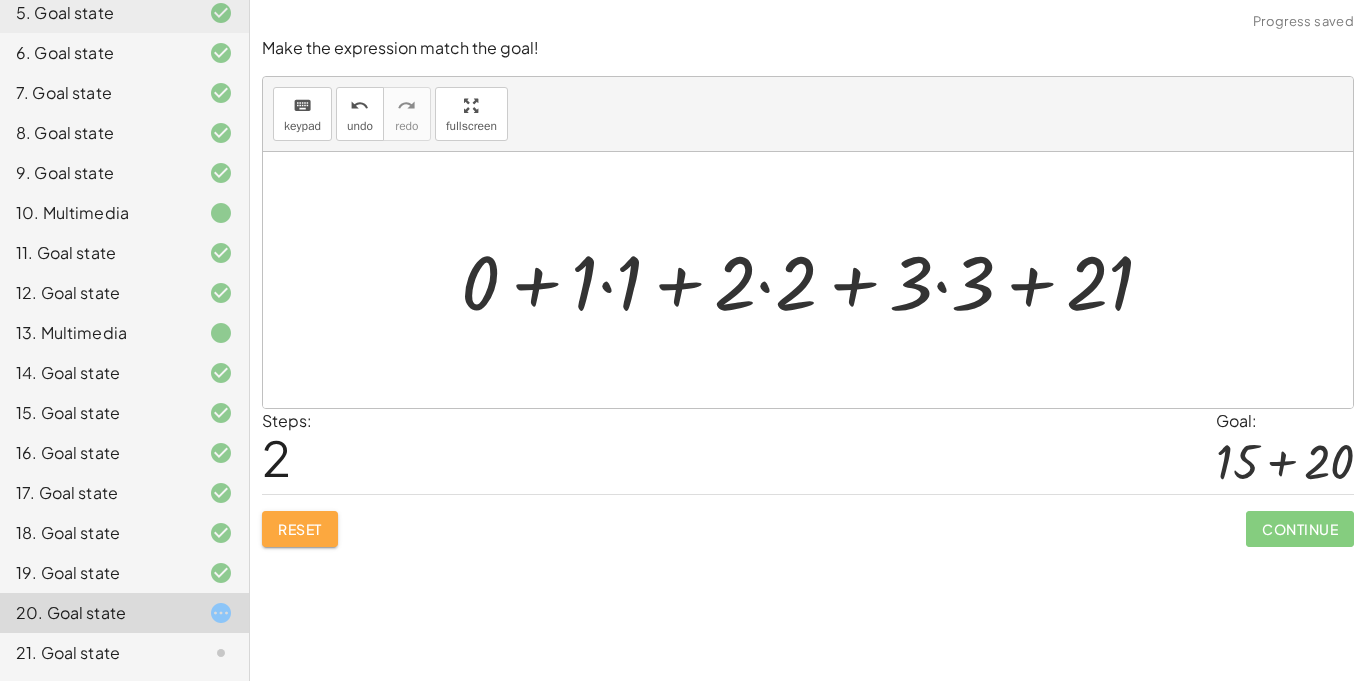 click on "Reset" 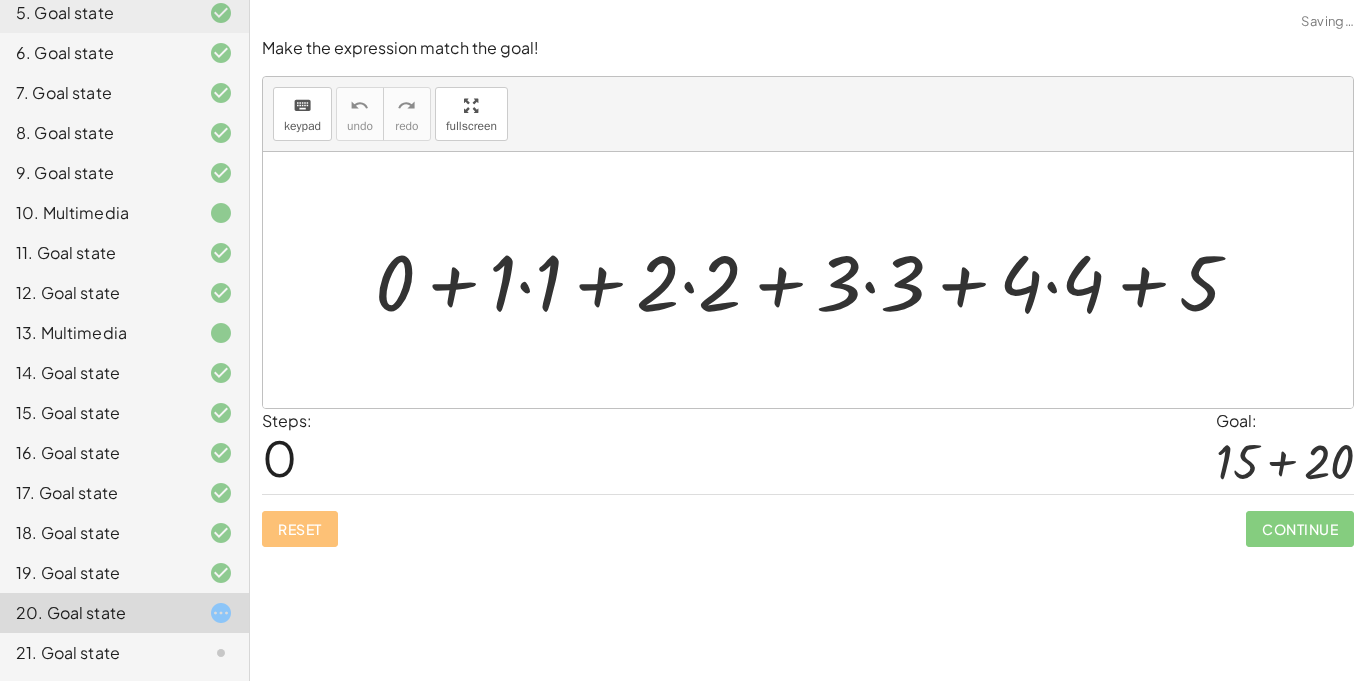 click at bounding box center [815, 280] 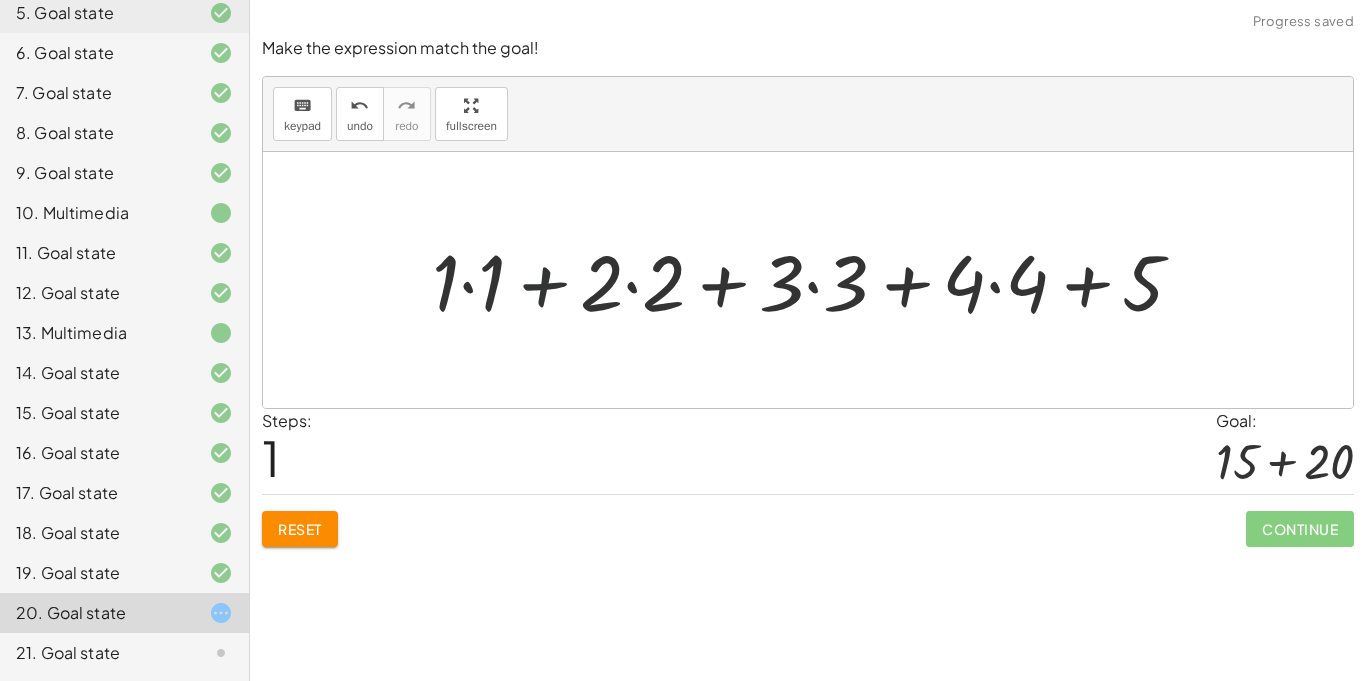 click at bounding box center (816, 280) 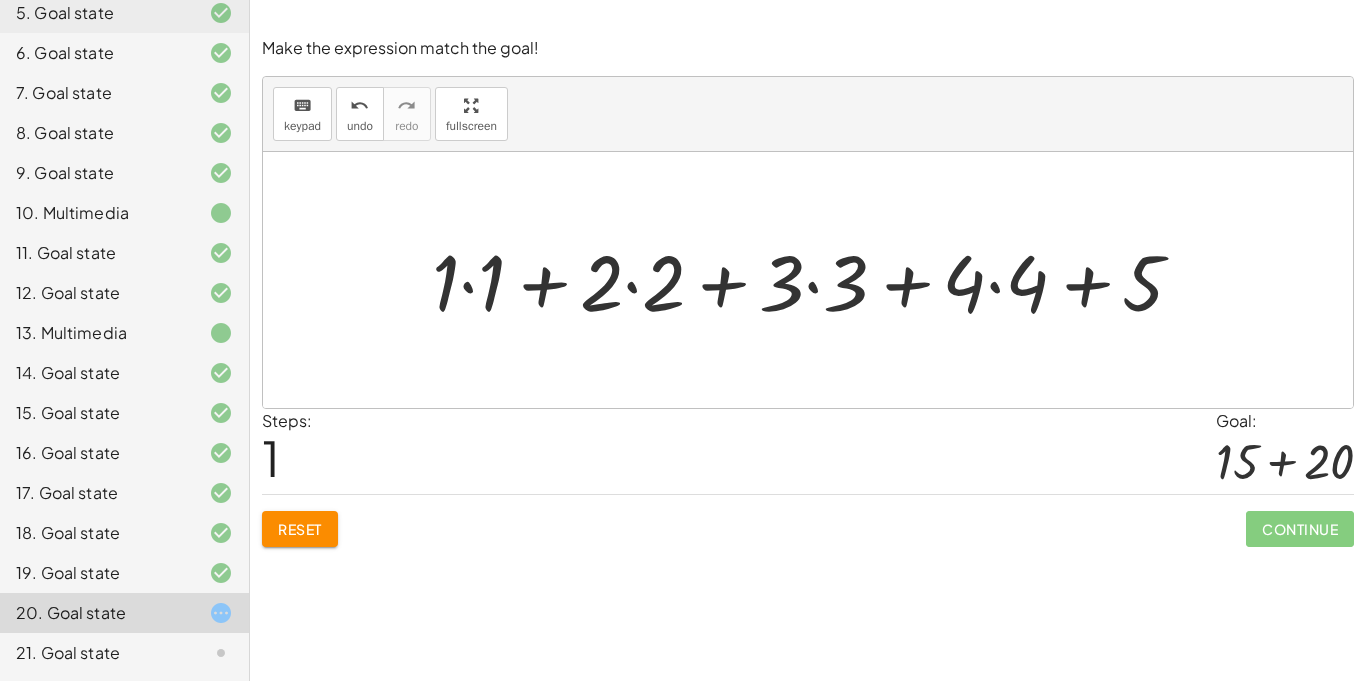 click at bounding box center [816, 280] 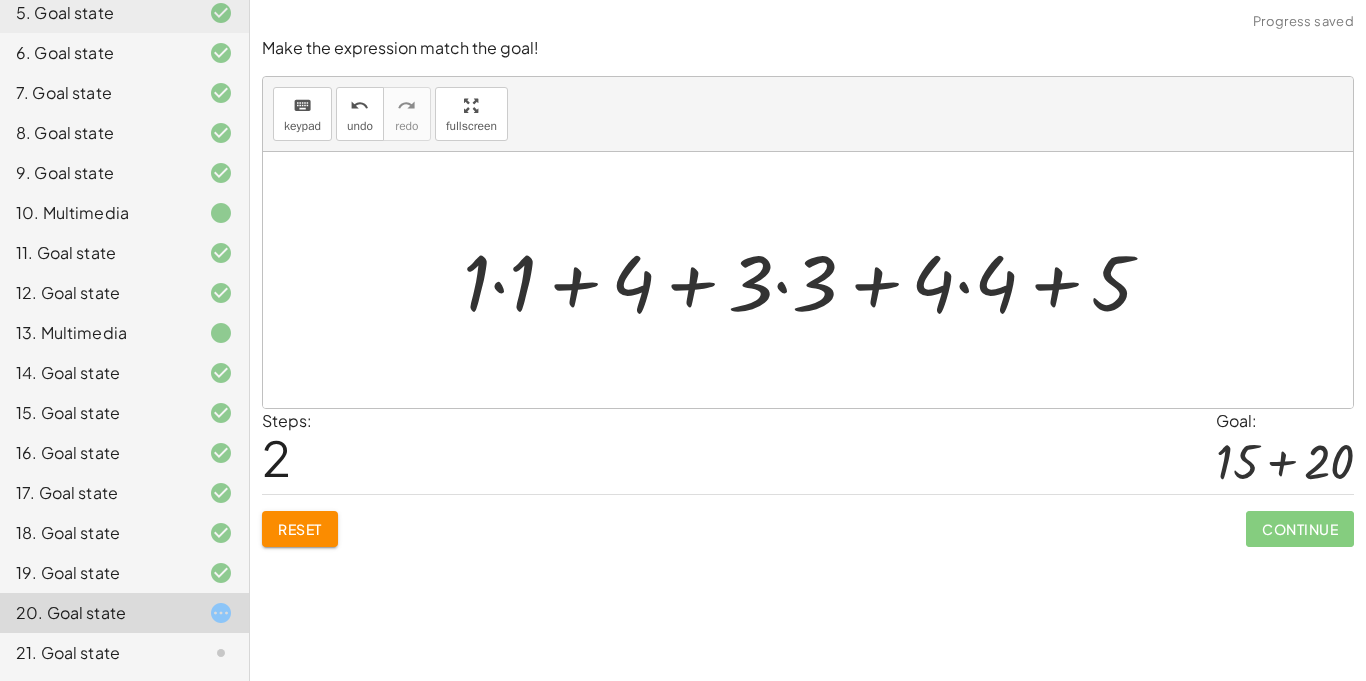 click at bounding box center (816, 280) 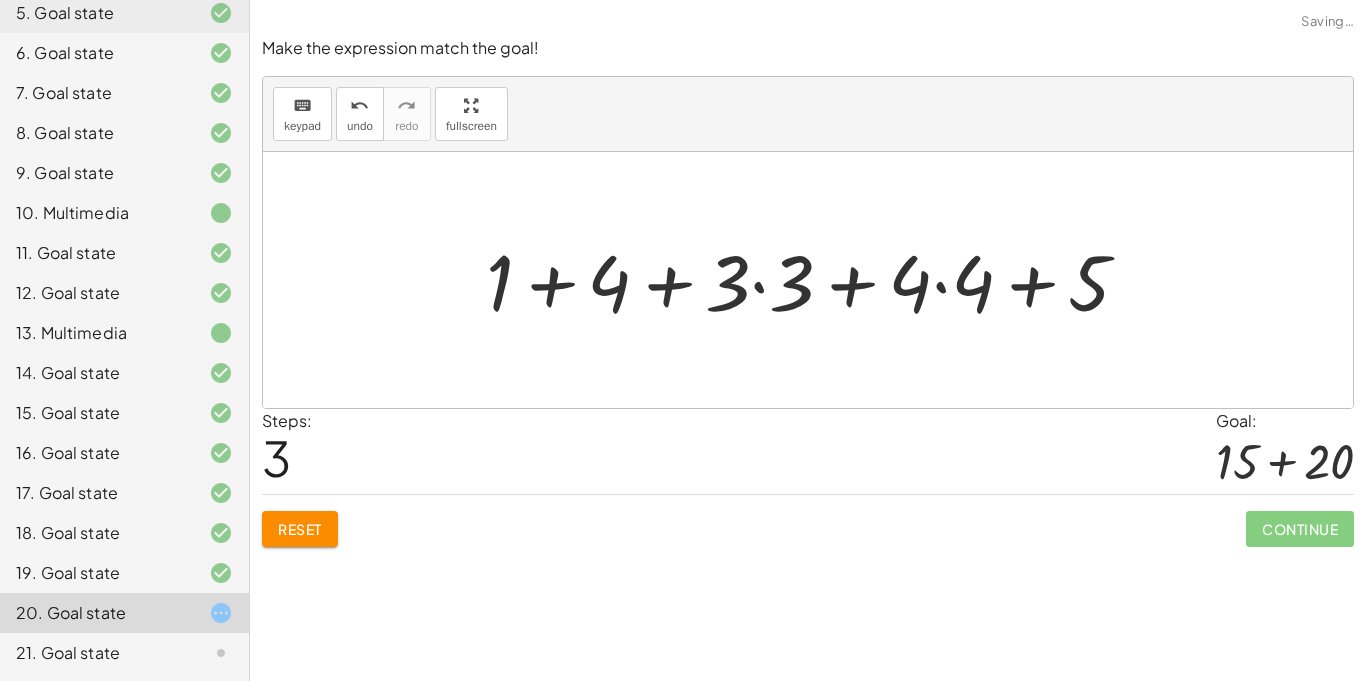 click at bounding box center (816, 280) 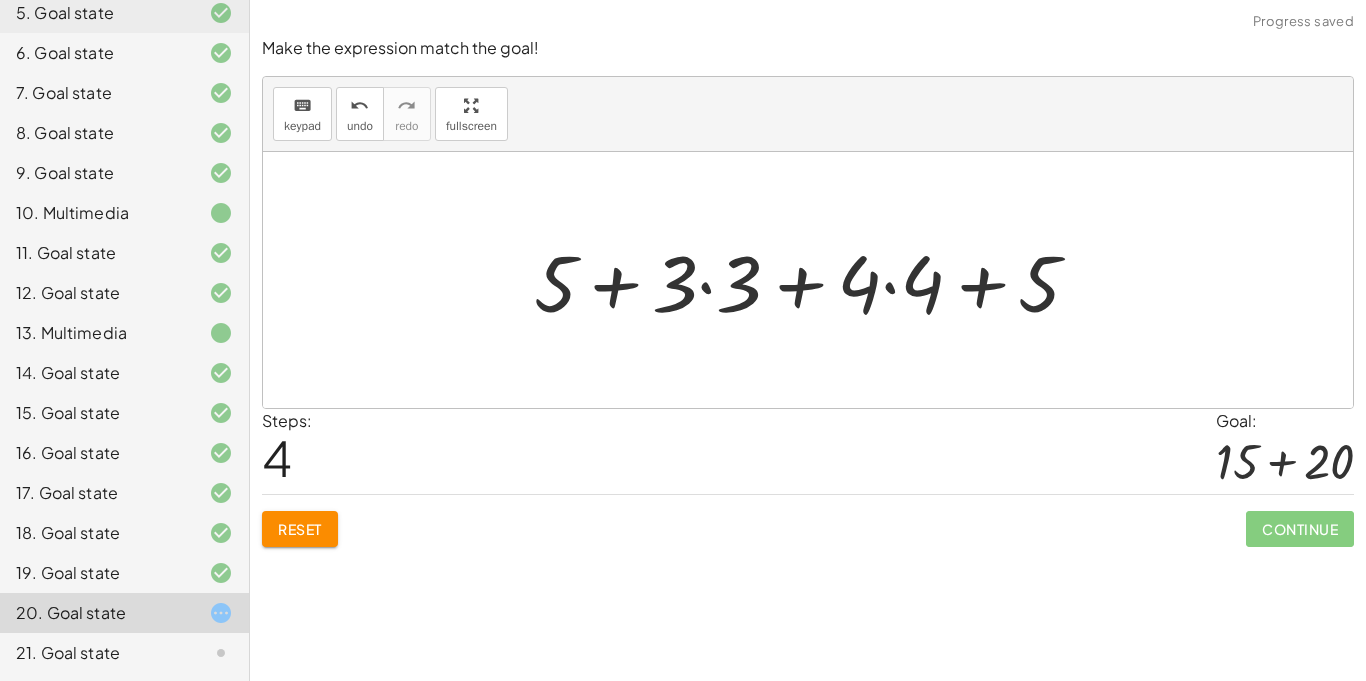 click at bounding box center (815, 280) 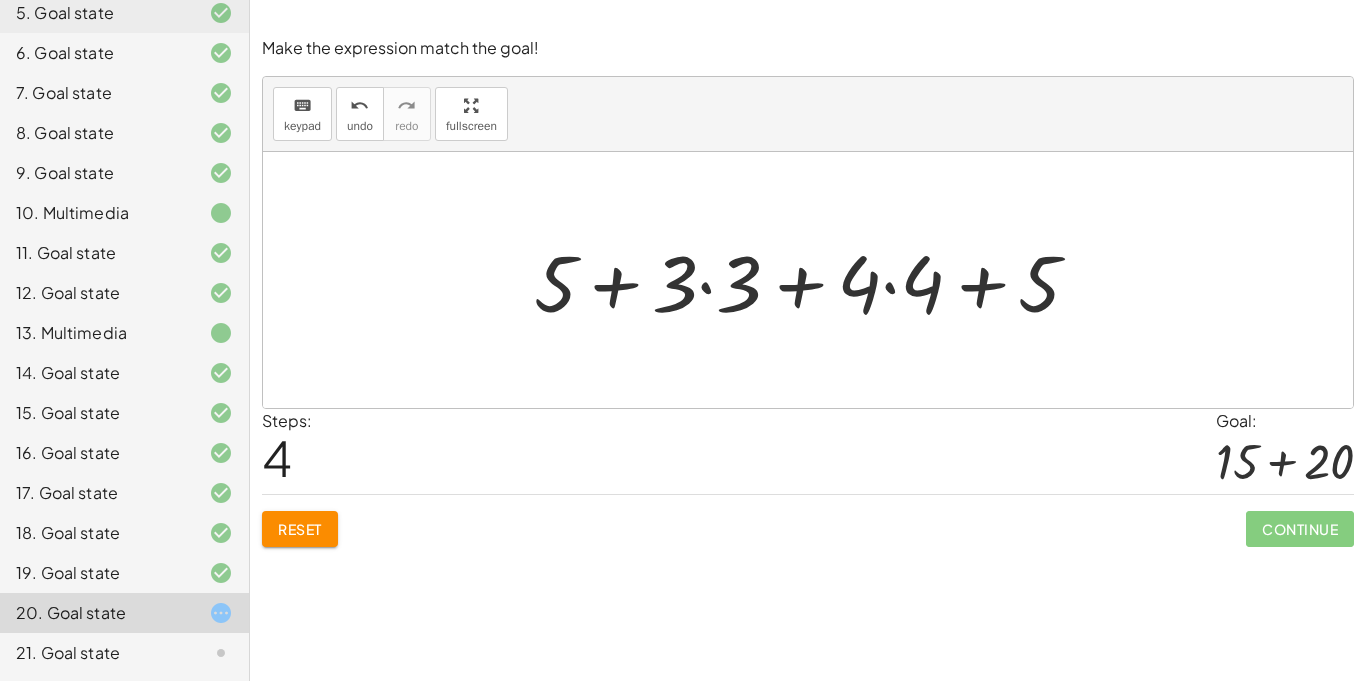 click at bounding box center [815, 280] 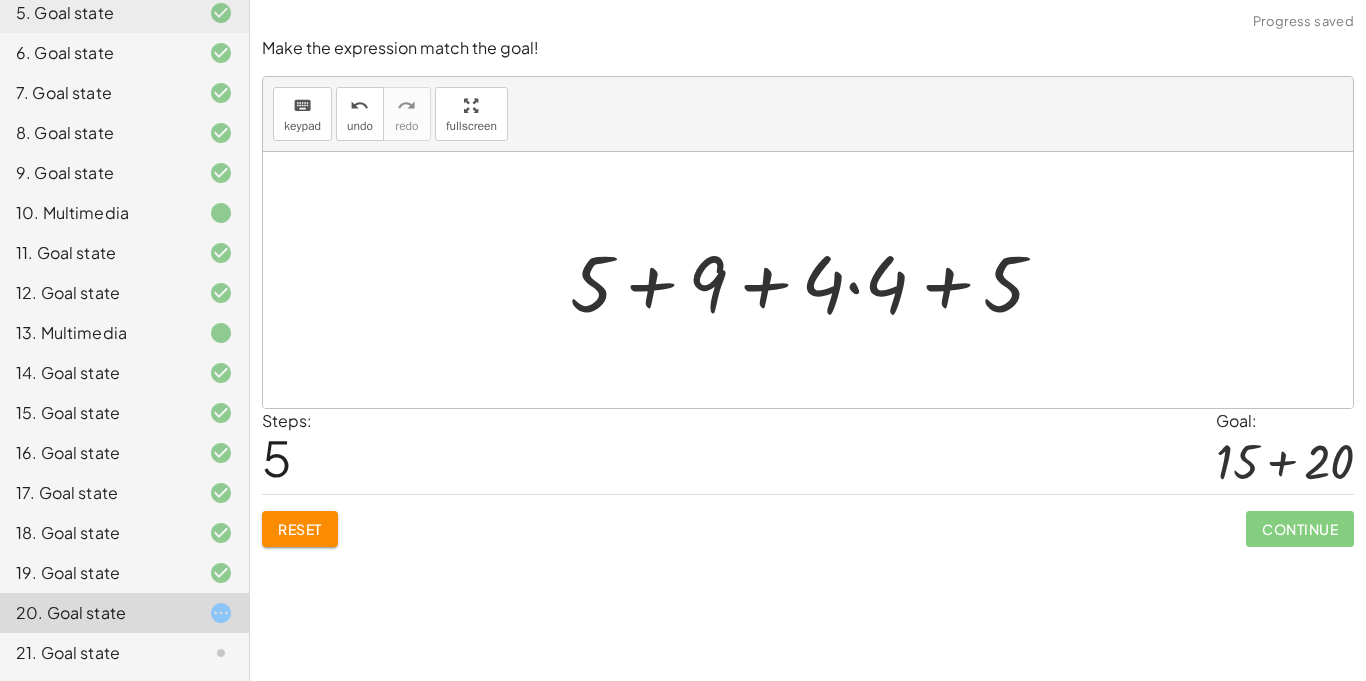 click at bounding box center [815, 280] 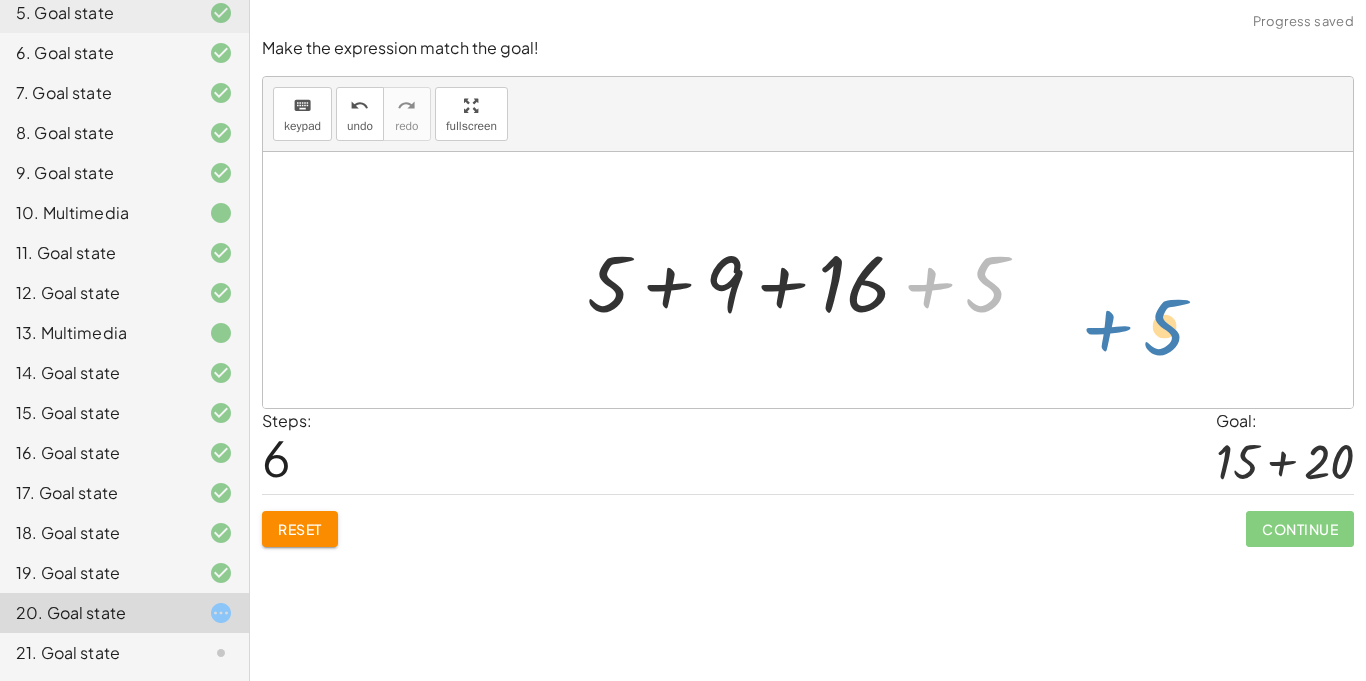 drag, startPoint x: 985, startPoint y: 291, endPoint x: 1122, endPoint y: 295, distance: 137.05838 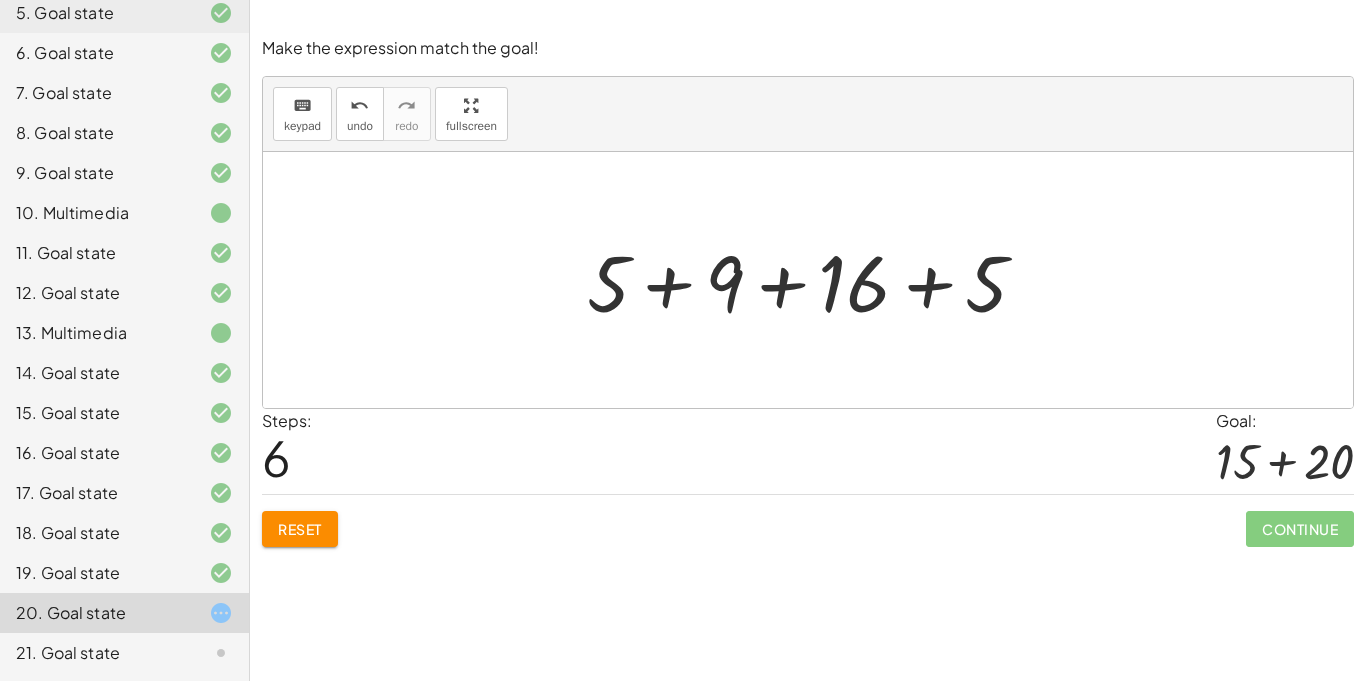 click on "Reset" 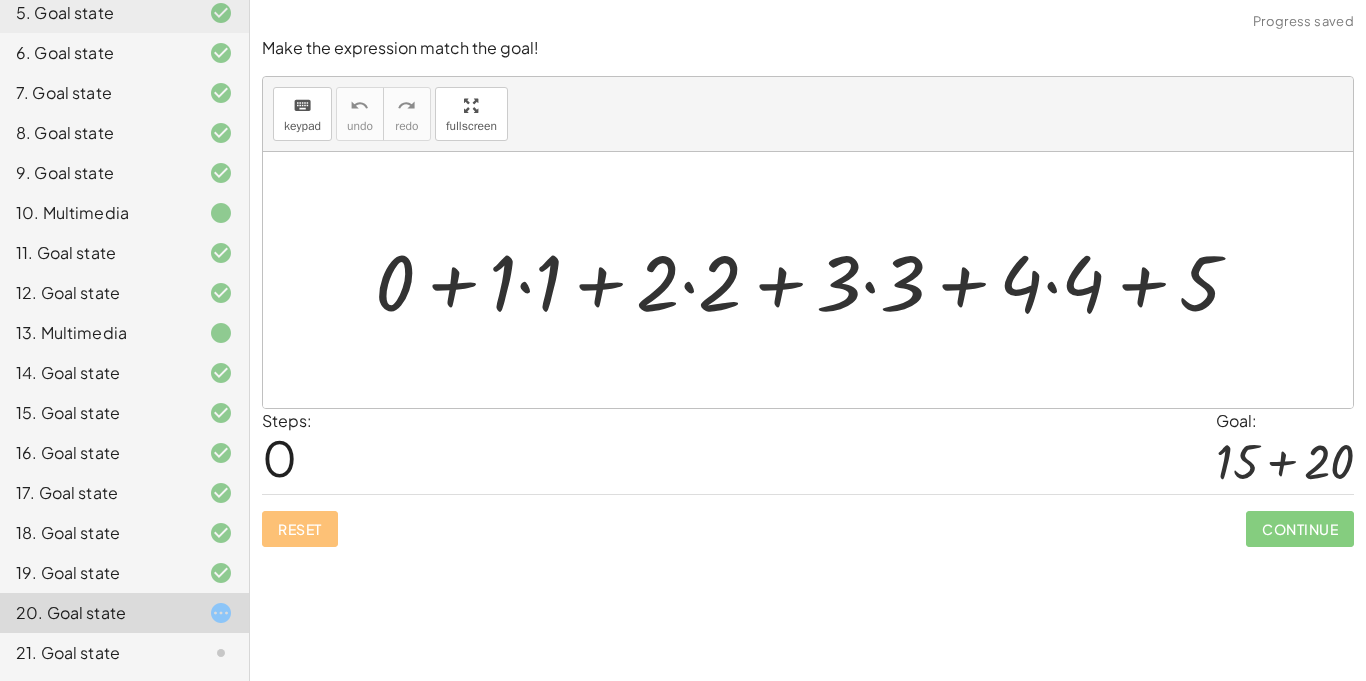 click at bounding box center (816, 280) 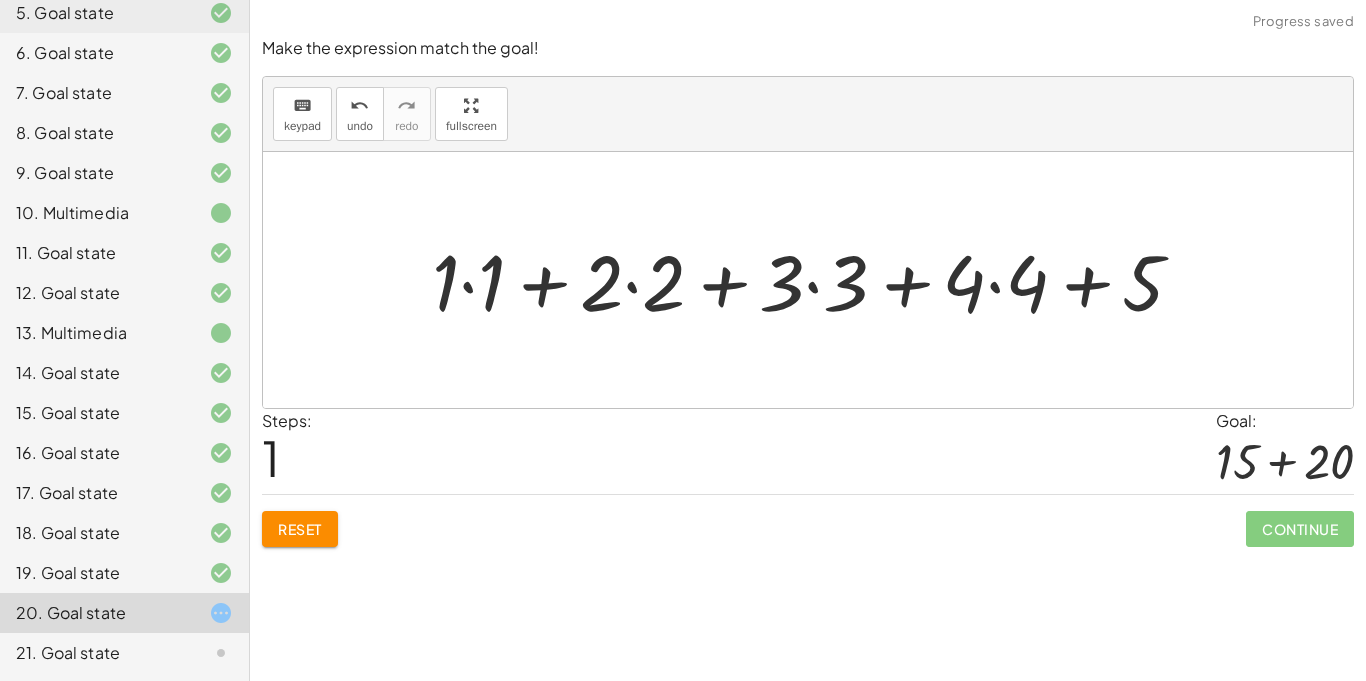 click at bounding box center (816, 280) 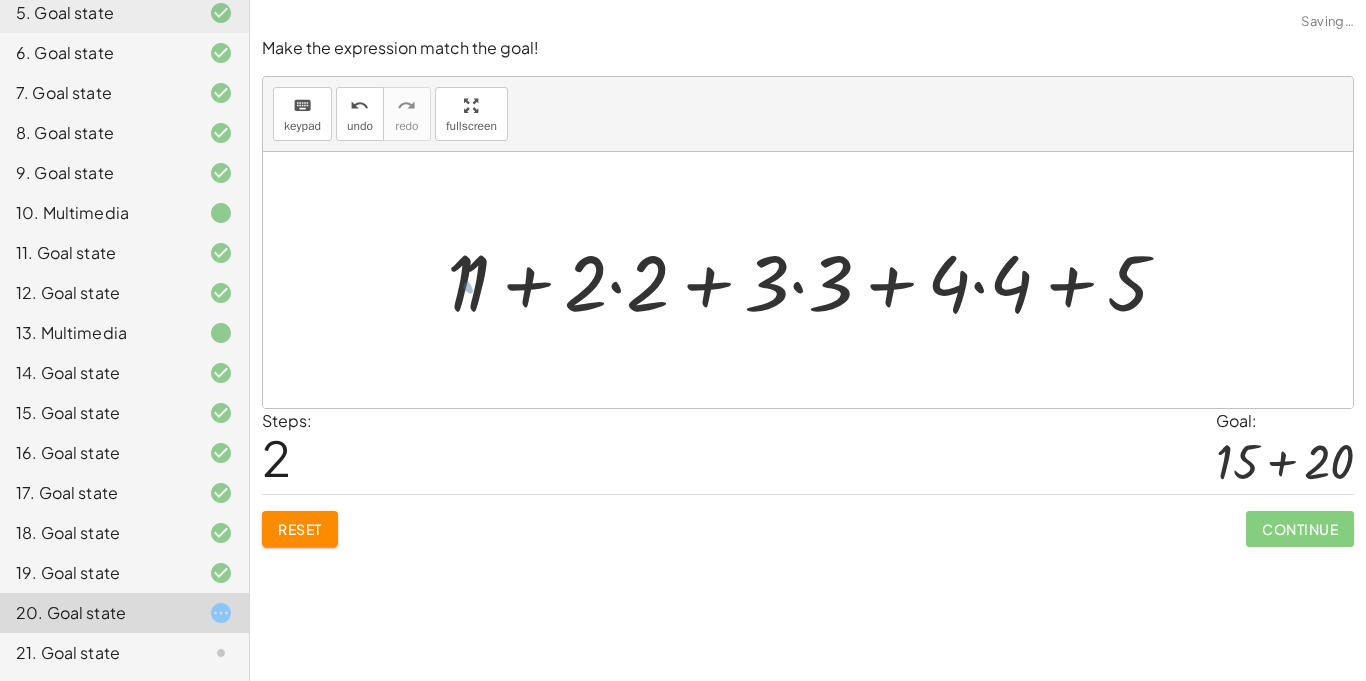 click at bounding box center (816, 280) 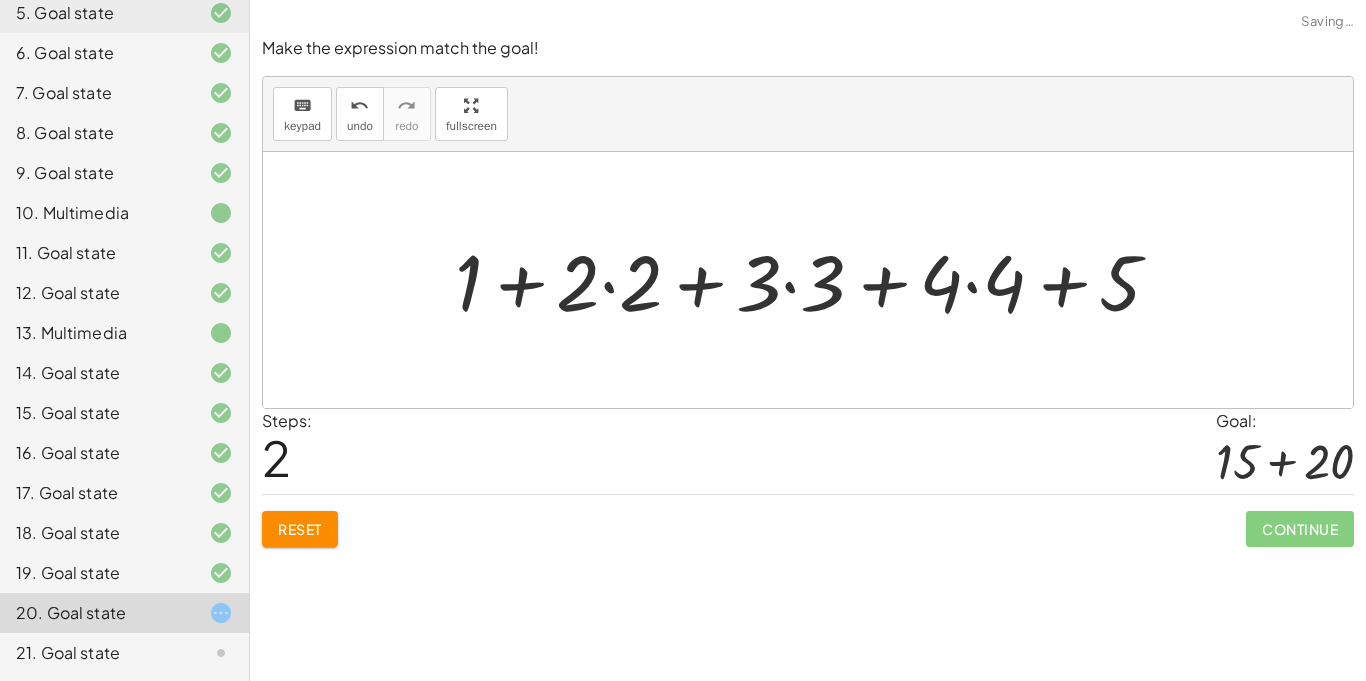 click at bounding box center [816, 280] 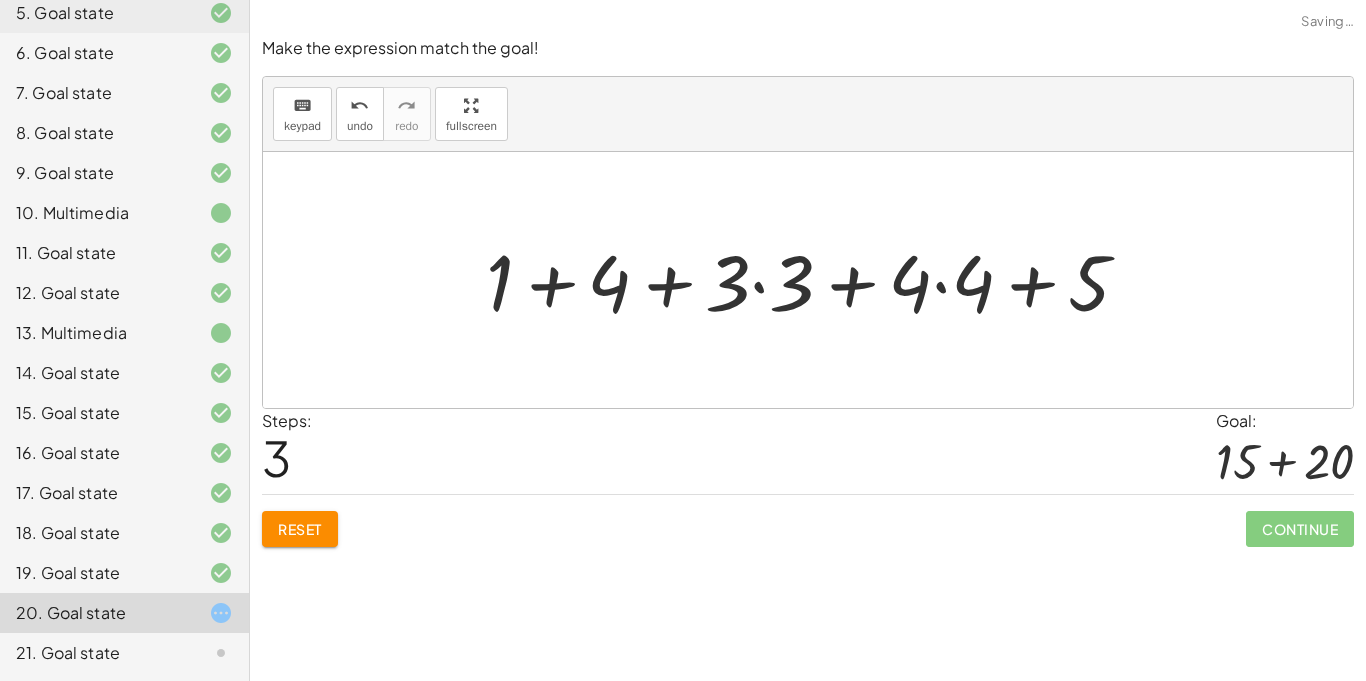click at bounding box center [816, 280] 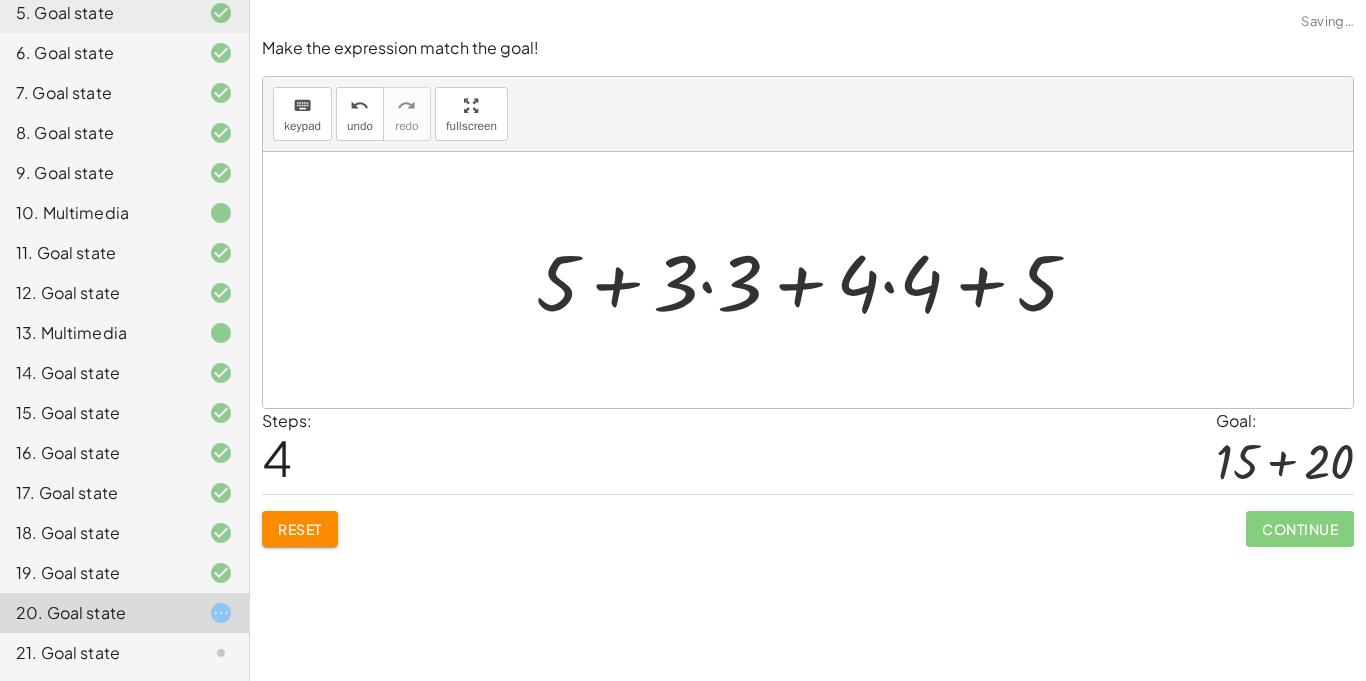 click at bounding box center [815, 280] 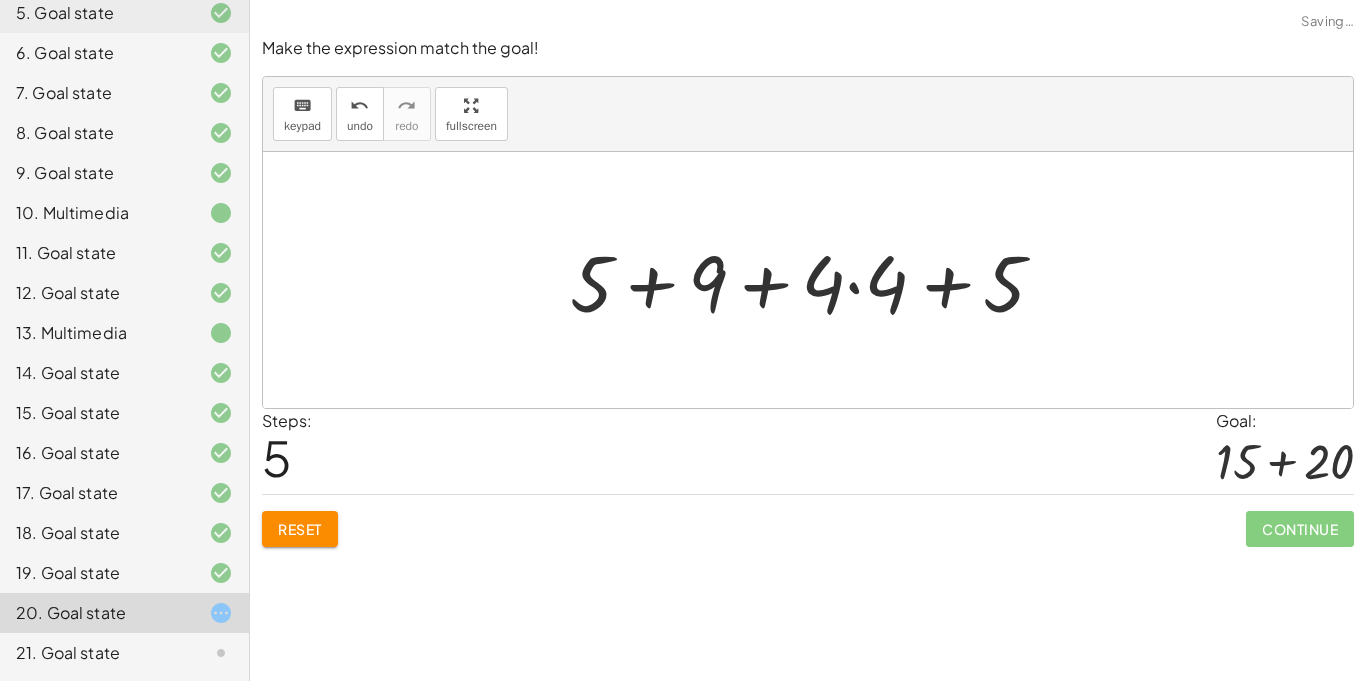 click at bounding box center (815, 280) 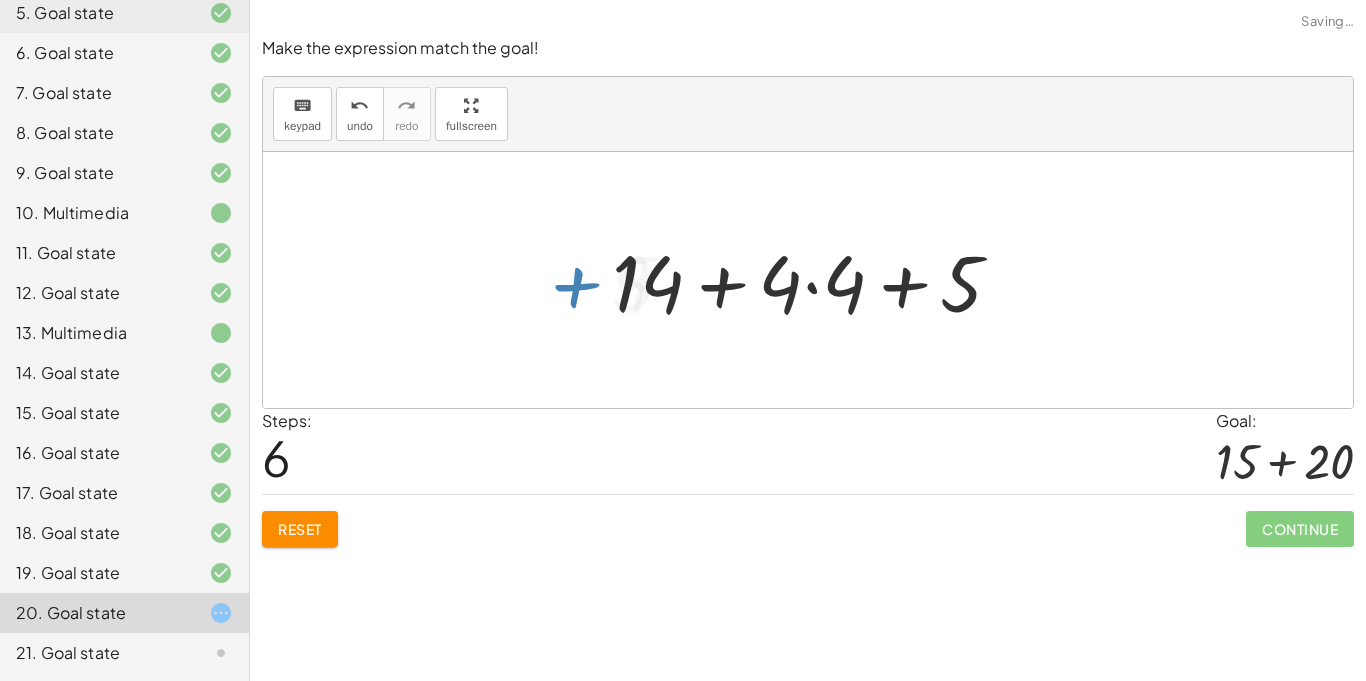 click at bounding box center [815, 280] 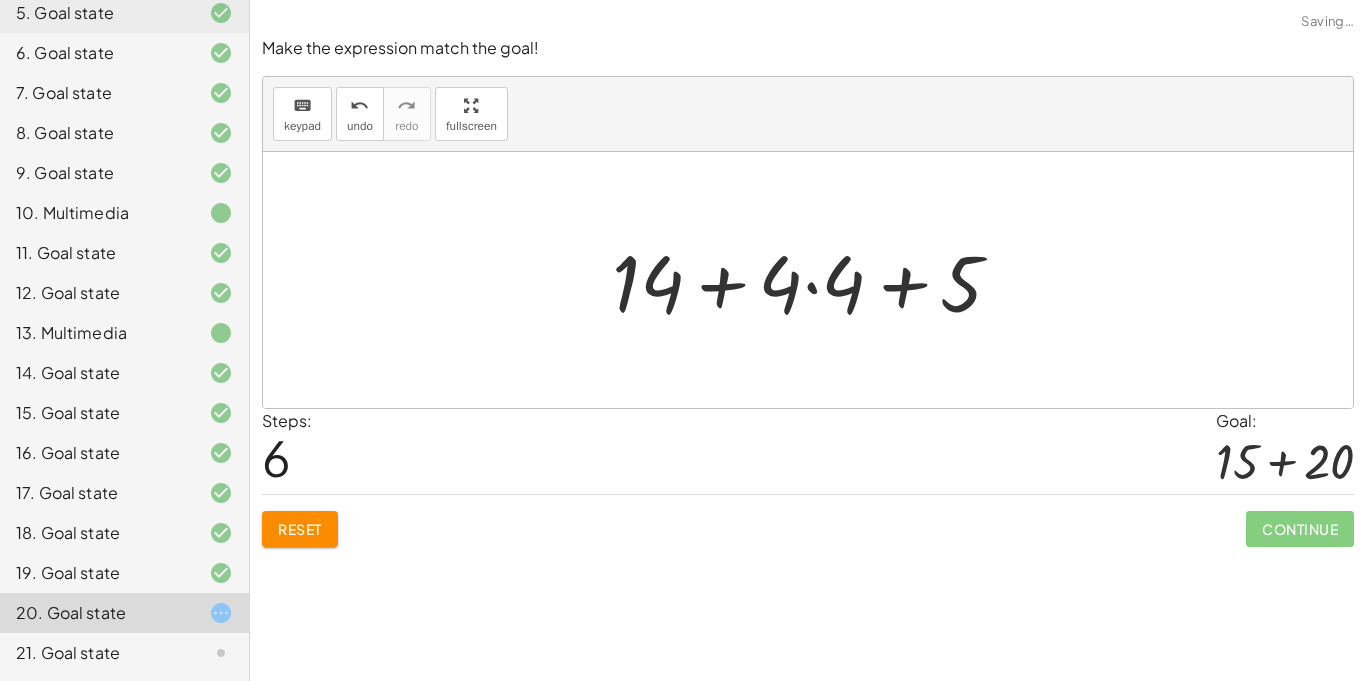 click at bounding box center (815, 280) 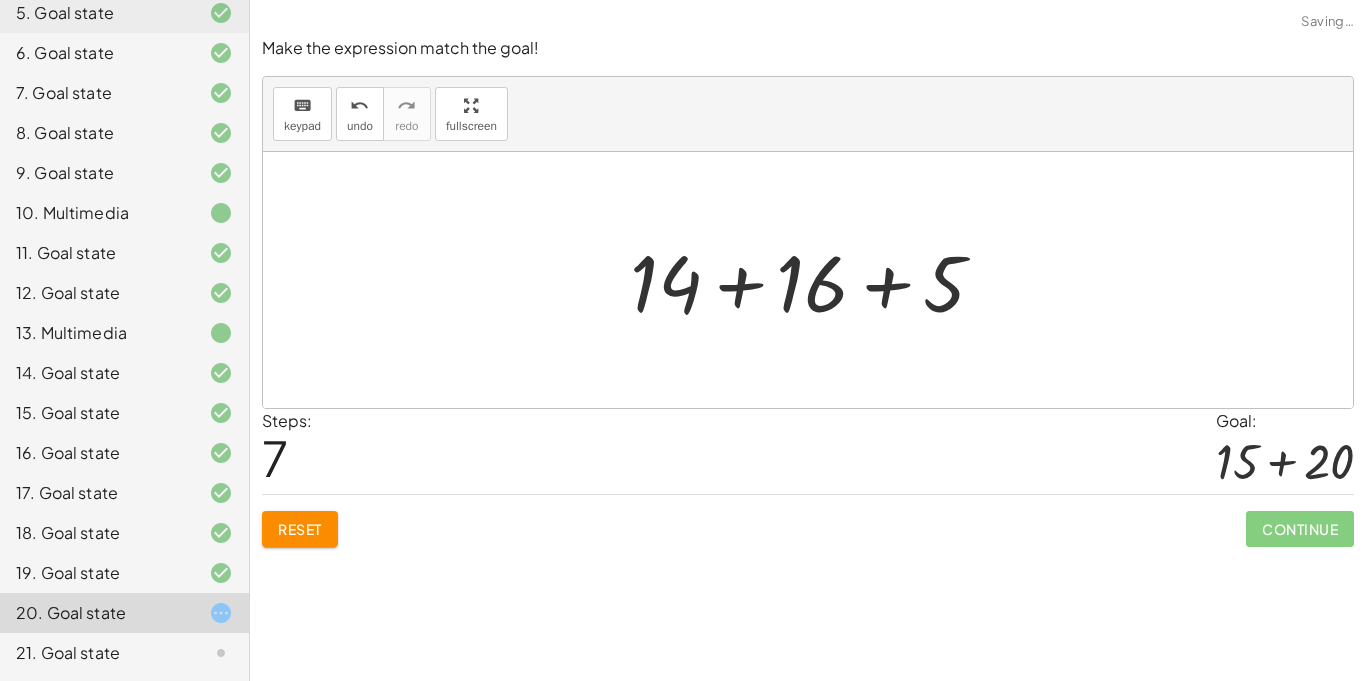 click at bounding box center (815, 280) 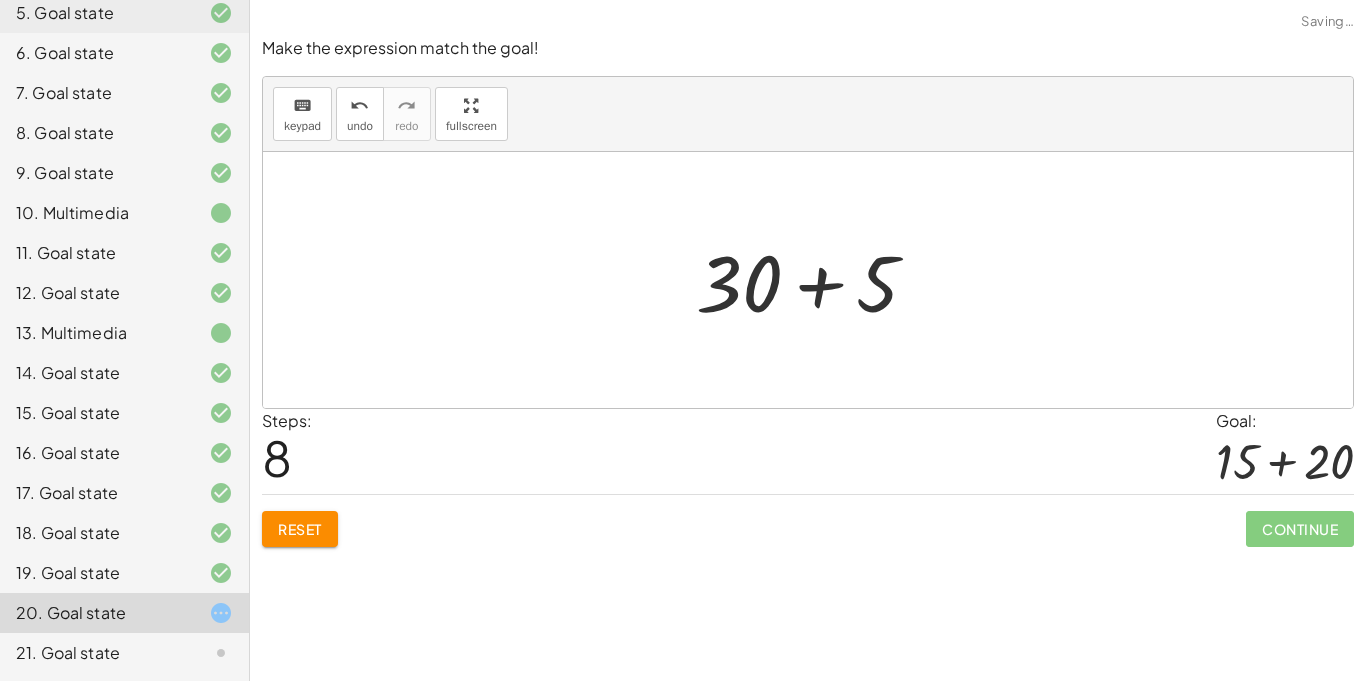 click at bounding box center [815, 280] 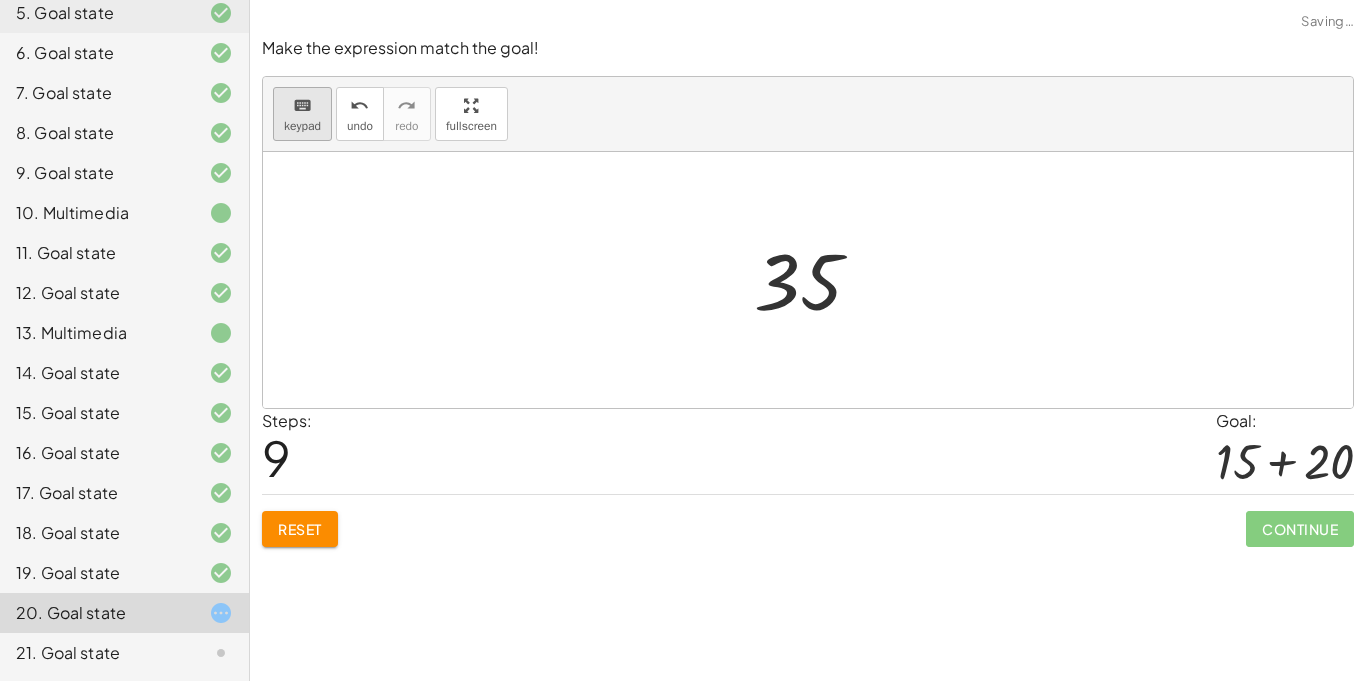 click on "keyboard" at bounding box center [302, 105] 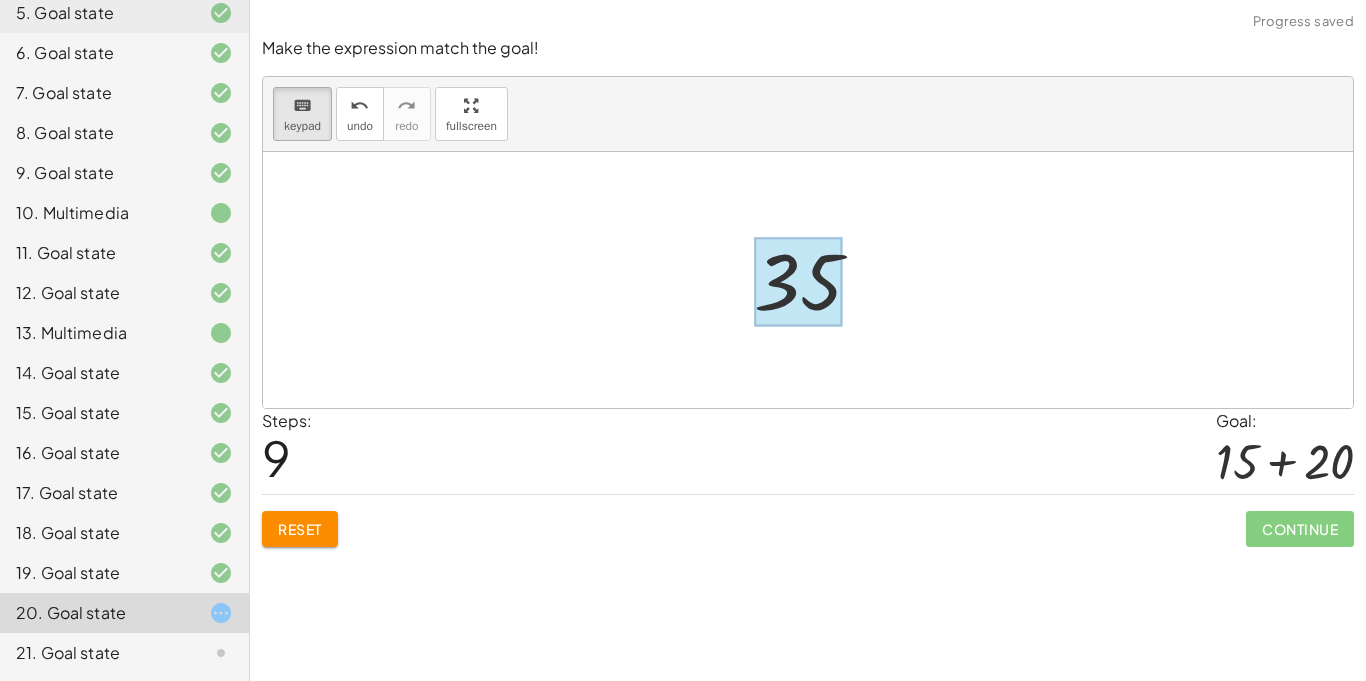 click at bounding box center [798, 282] 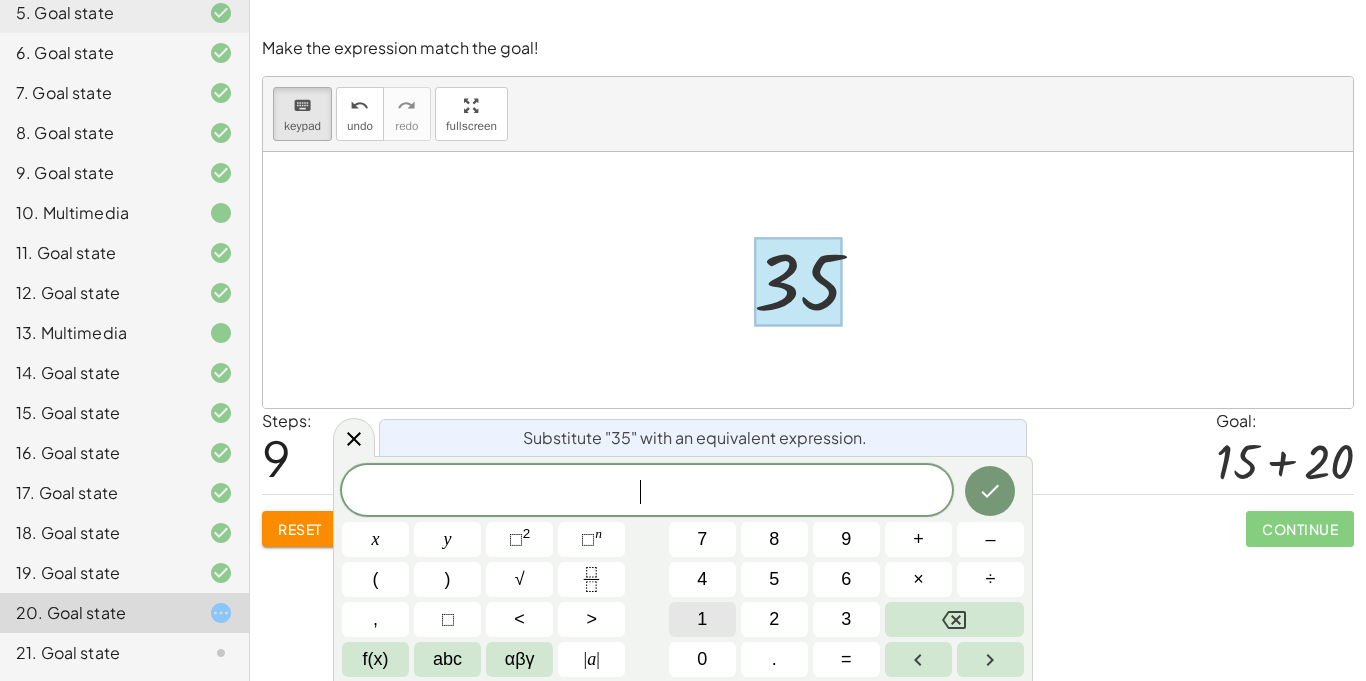 click on "1" at bounding box center (702, 619) 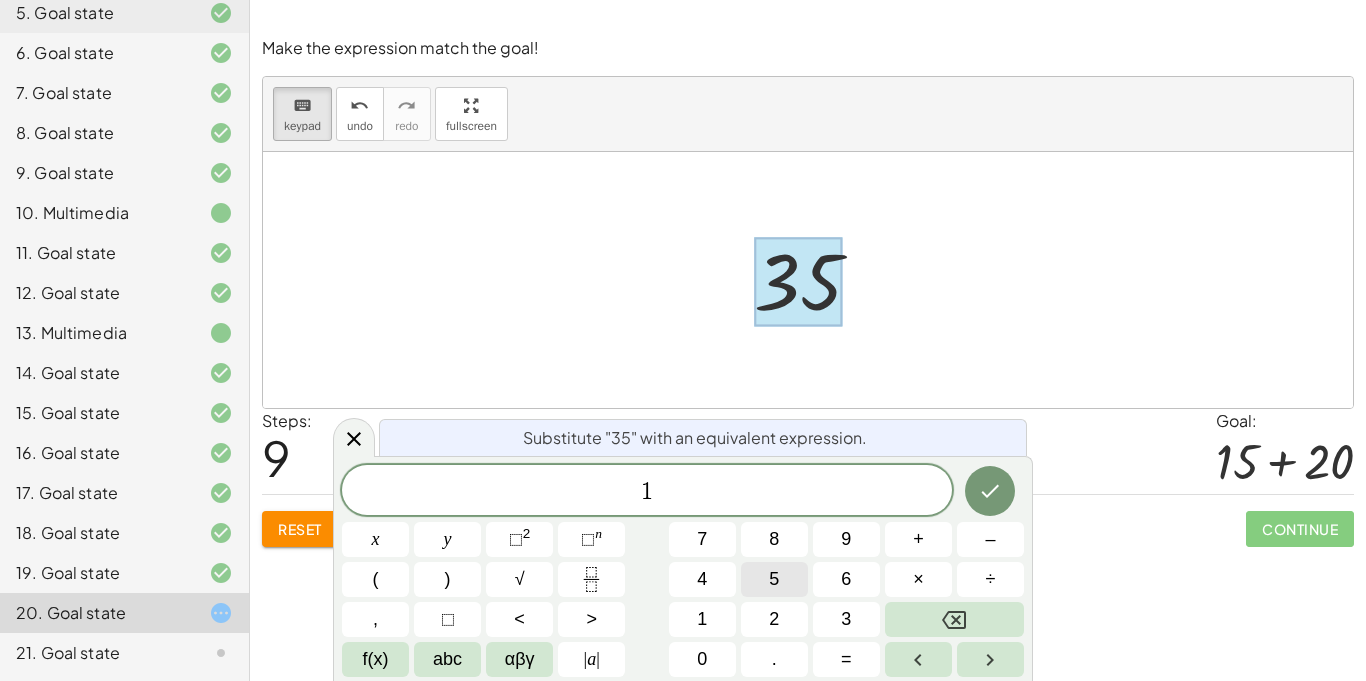 click on "5" at bounding box center [774, 579] 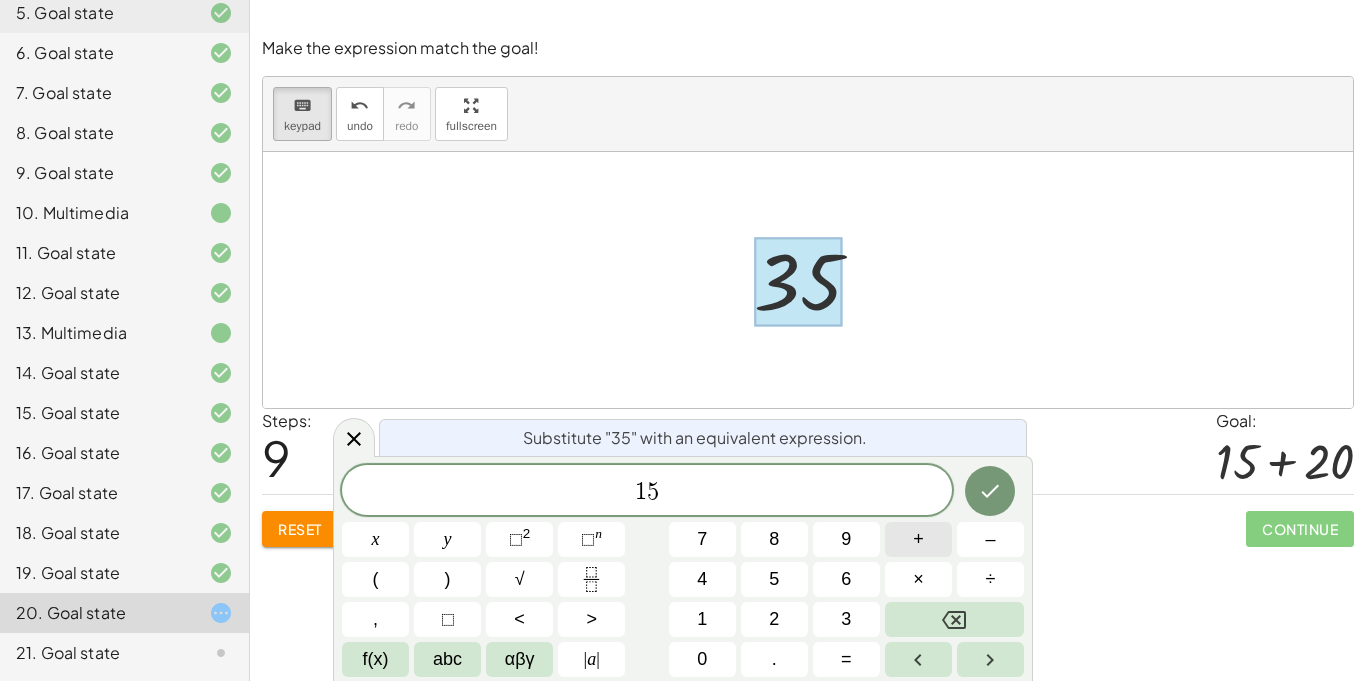click on "+" at bounding box center [918, 539] 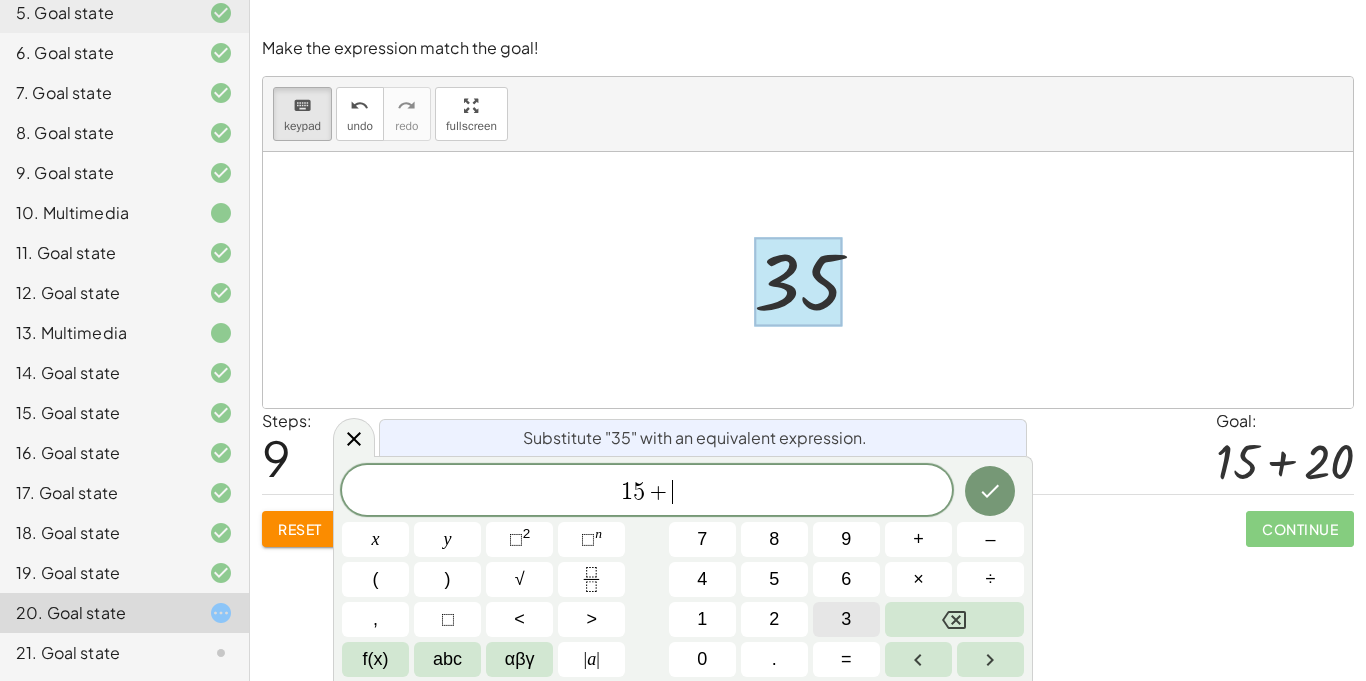 click on "3" at bounding box center (846, 619) 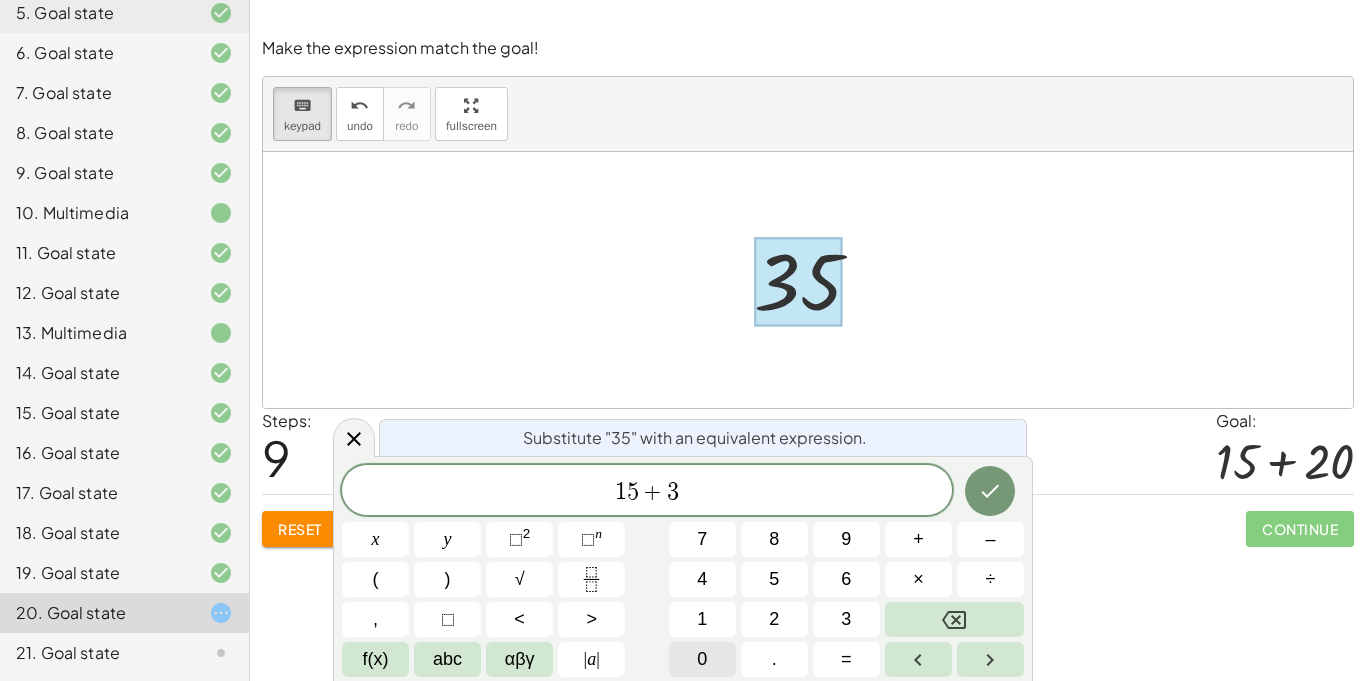 click on "0" at bounding box center (702, 659) 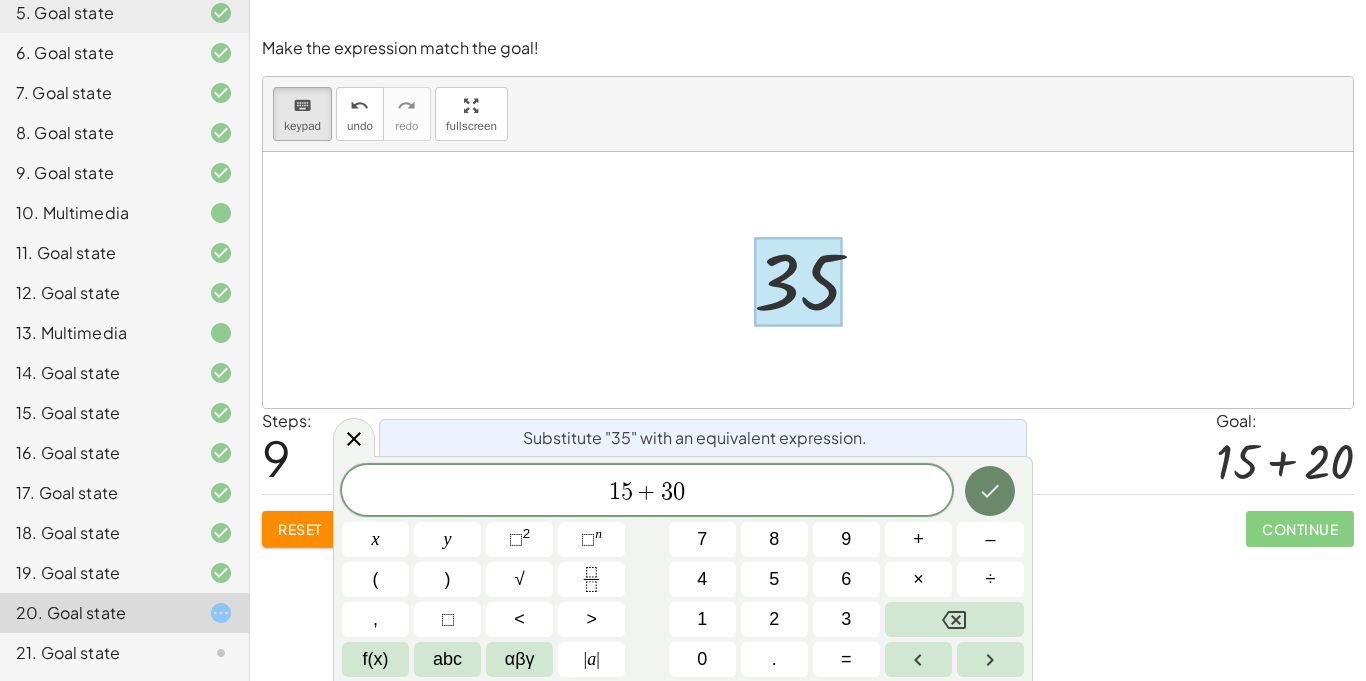 click 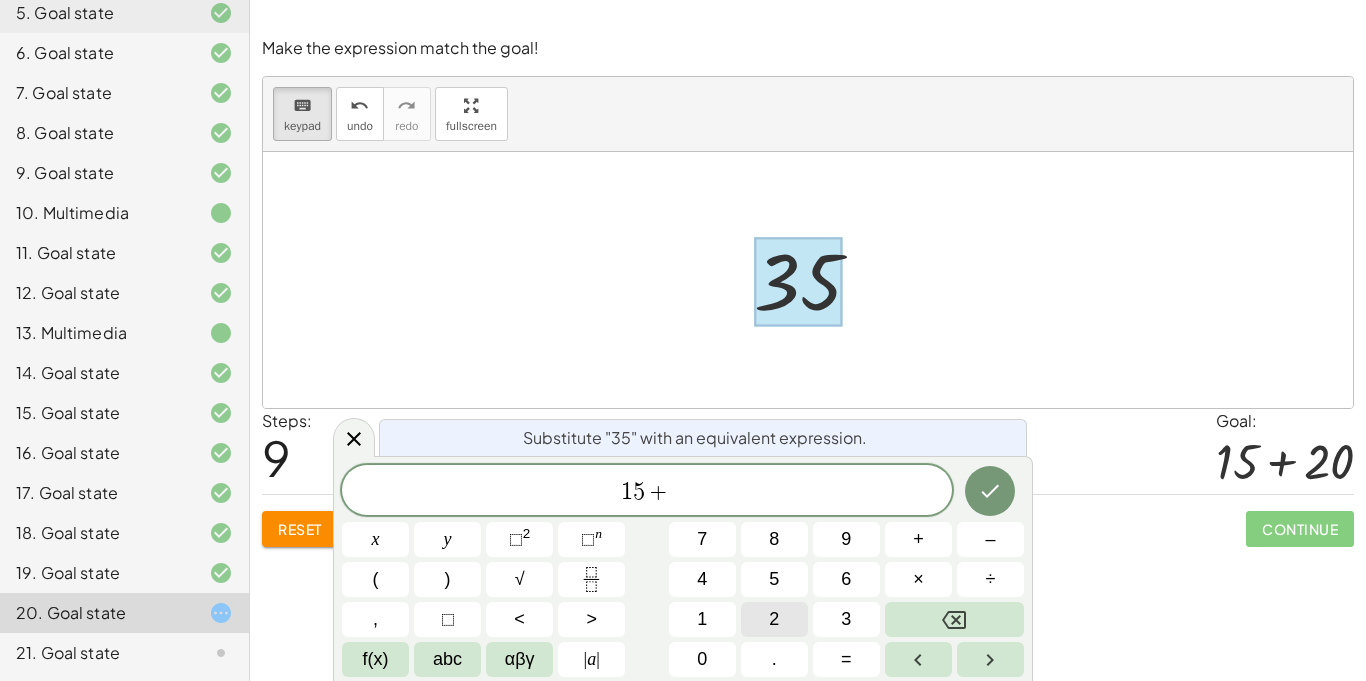 click on "2" at bounding box center (774, 619) 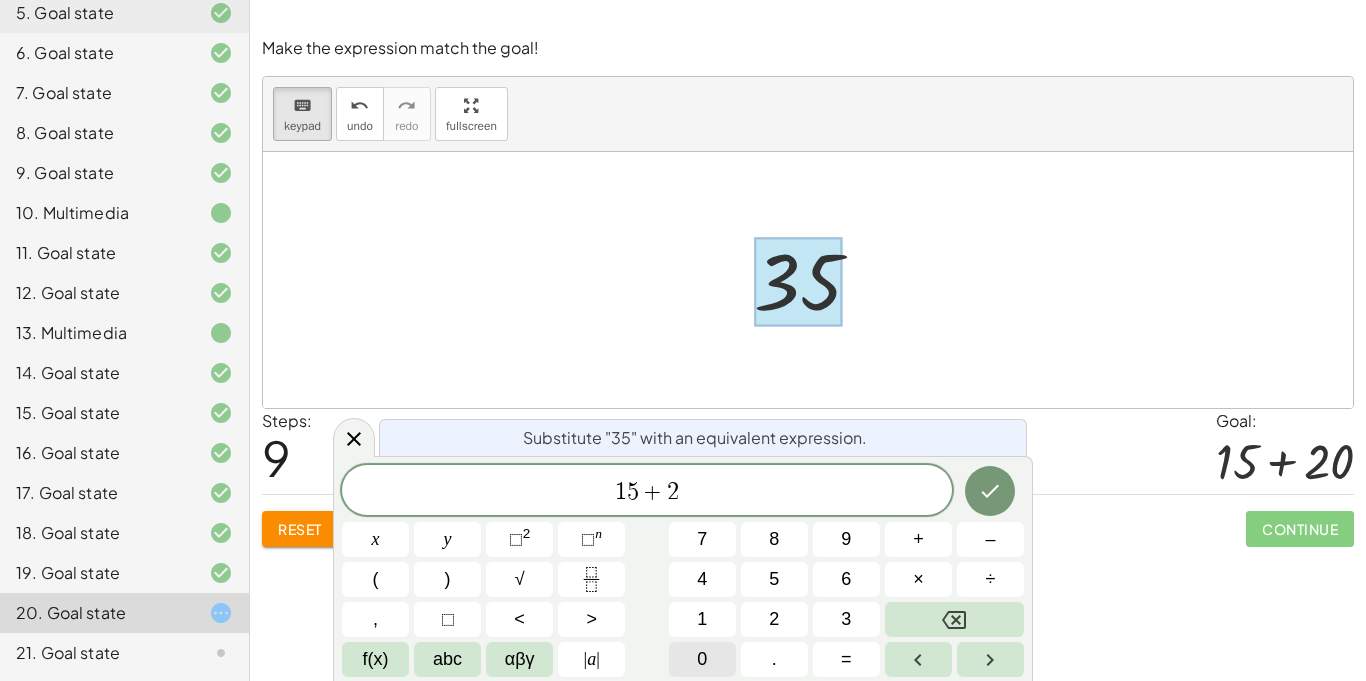 click on "0" at bounding box center [702, 659] 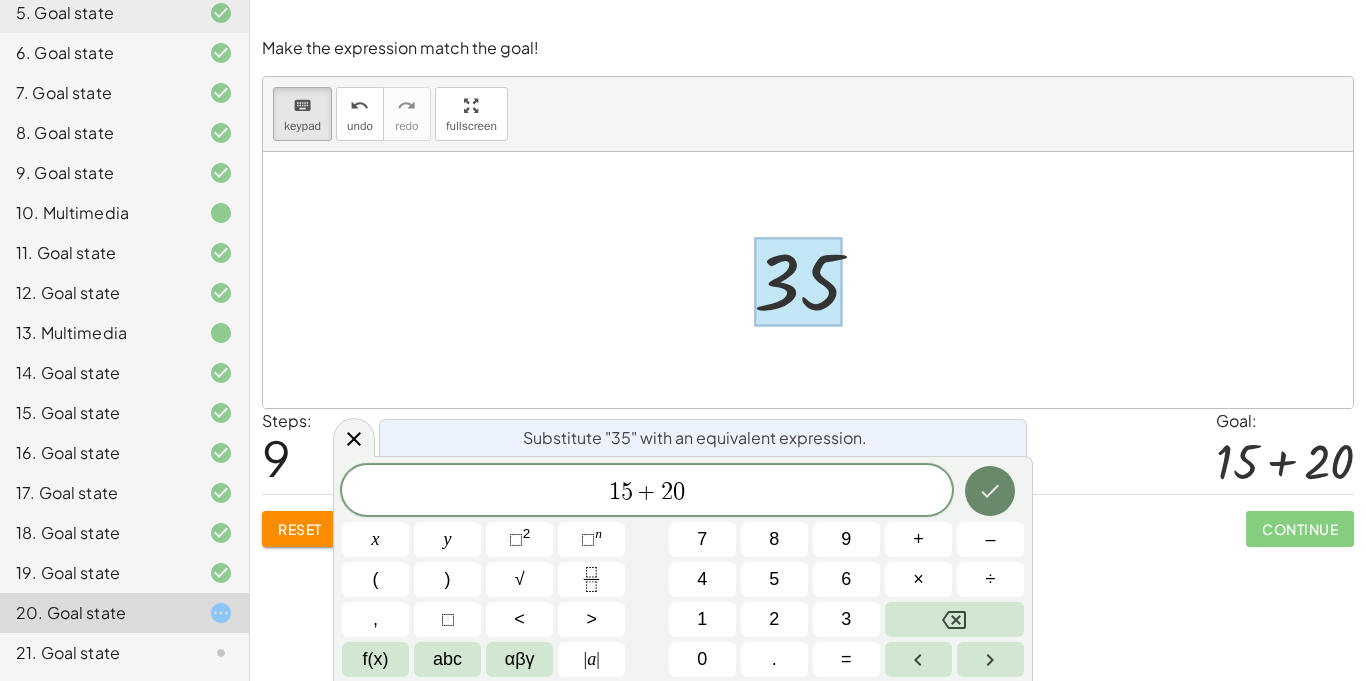click 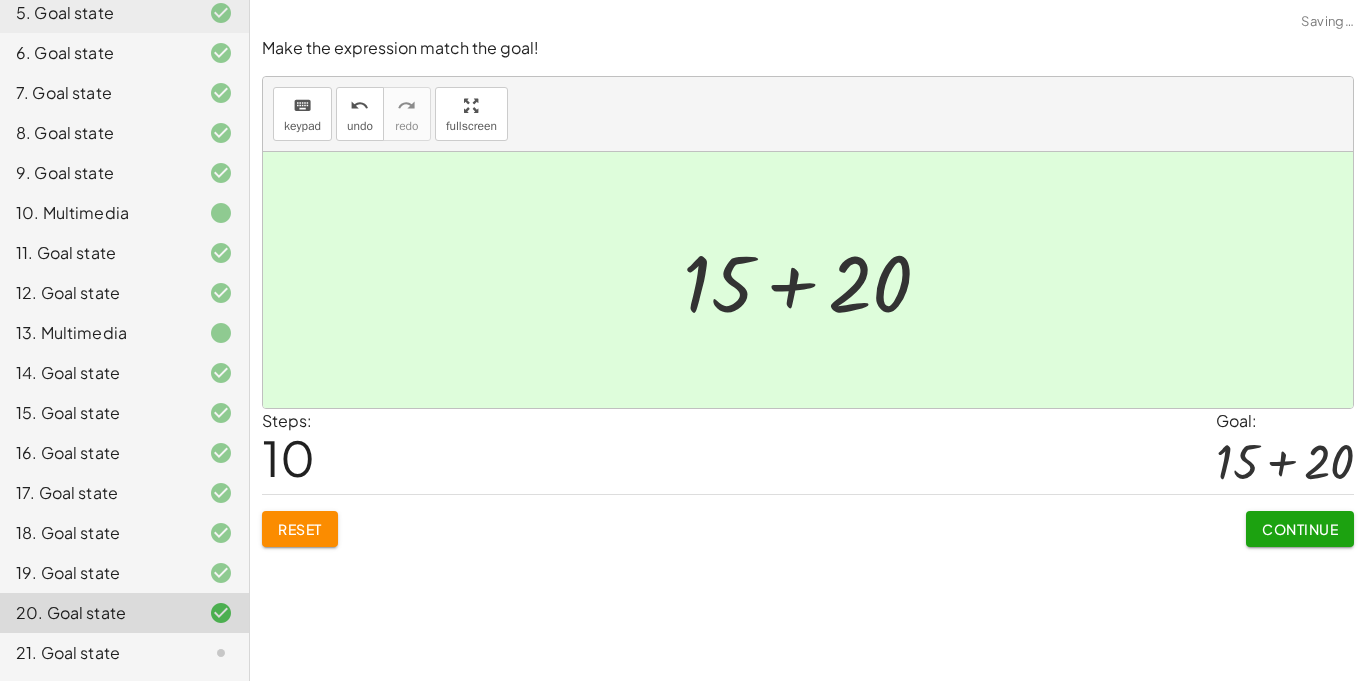 click on "Continue" 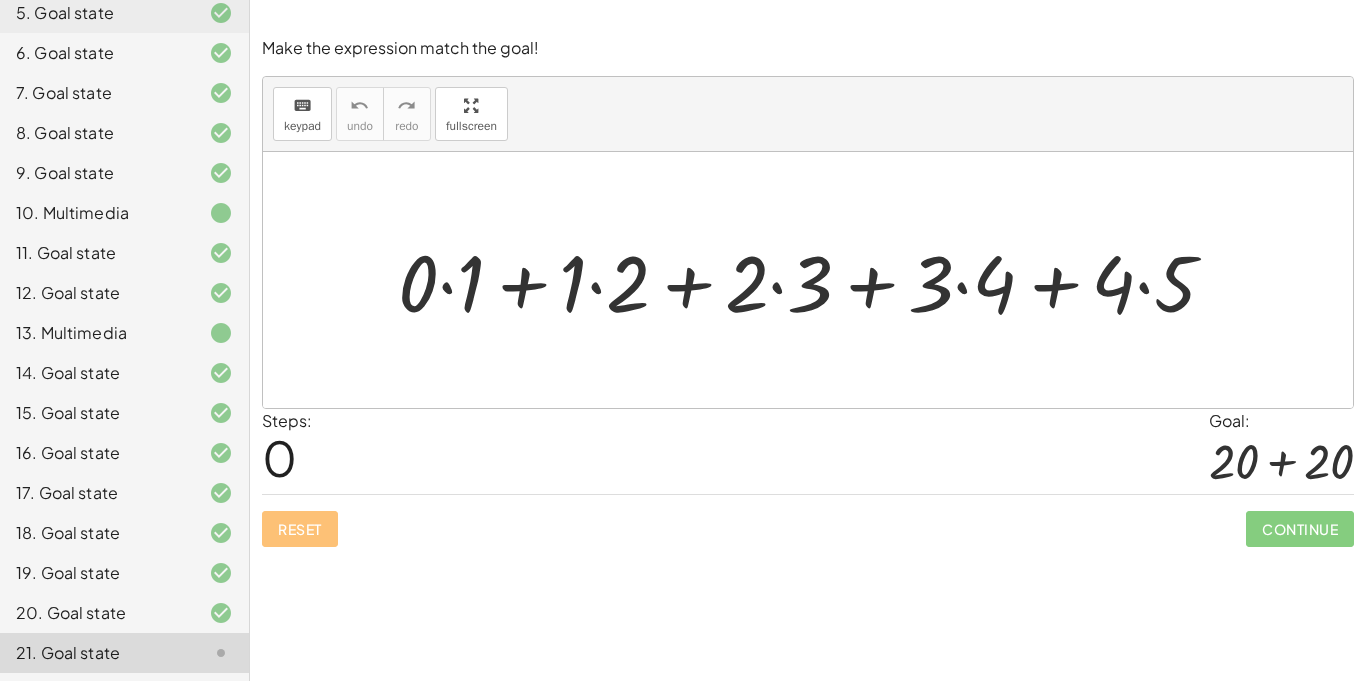 click at bounding box center (815, 280) 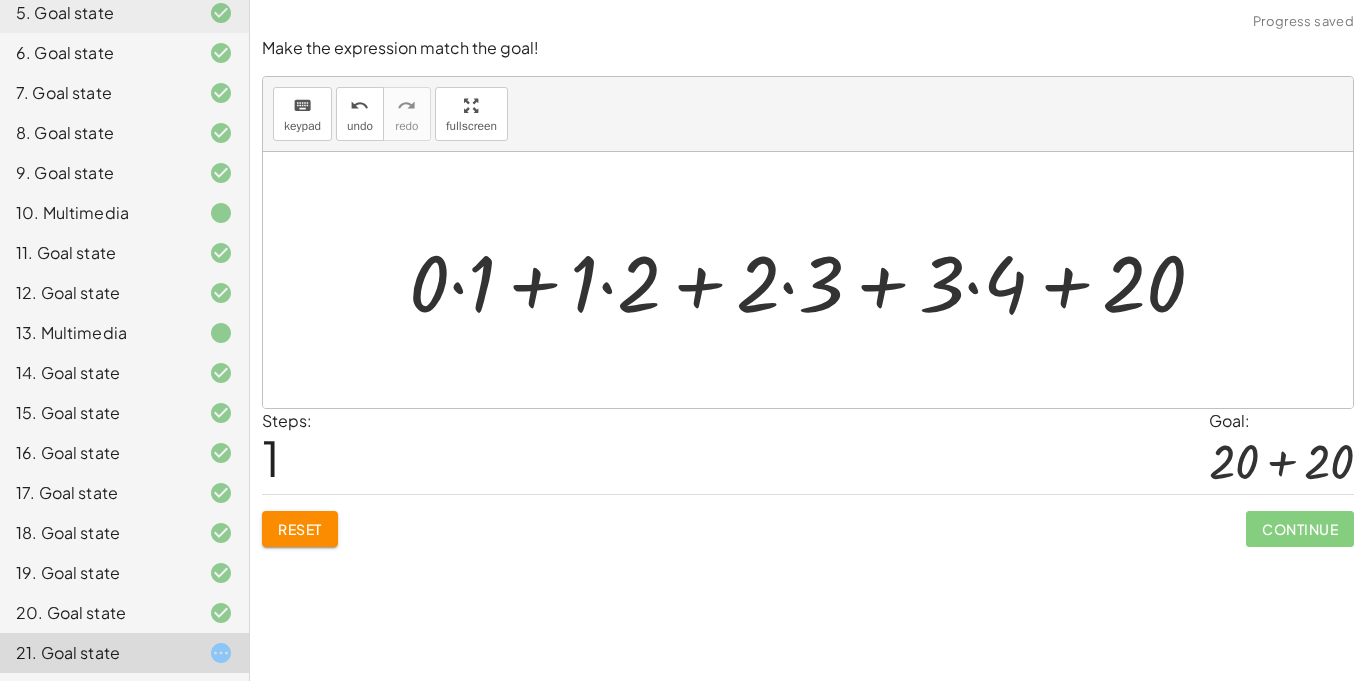click at bounding box center [815, 280] 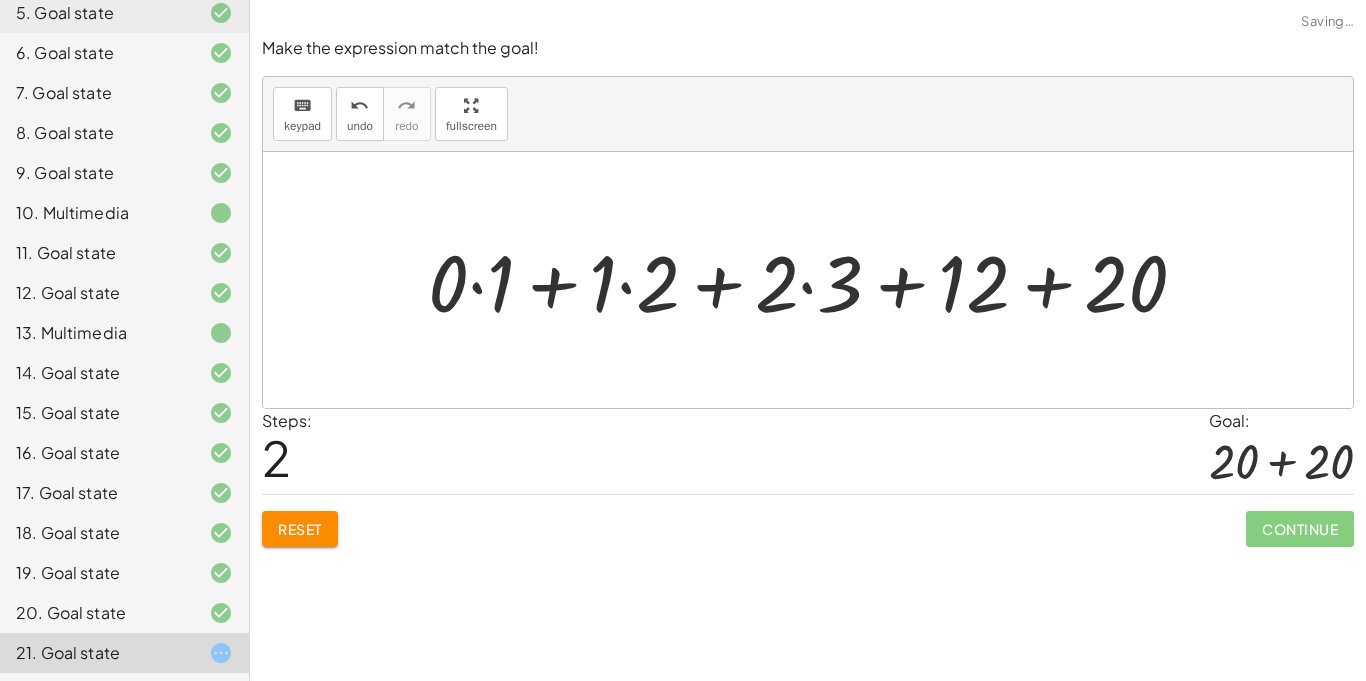 click at bounding box center [815, 280] 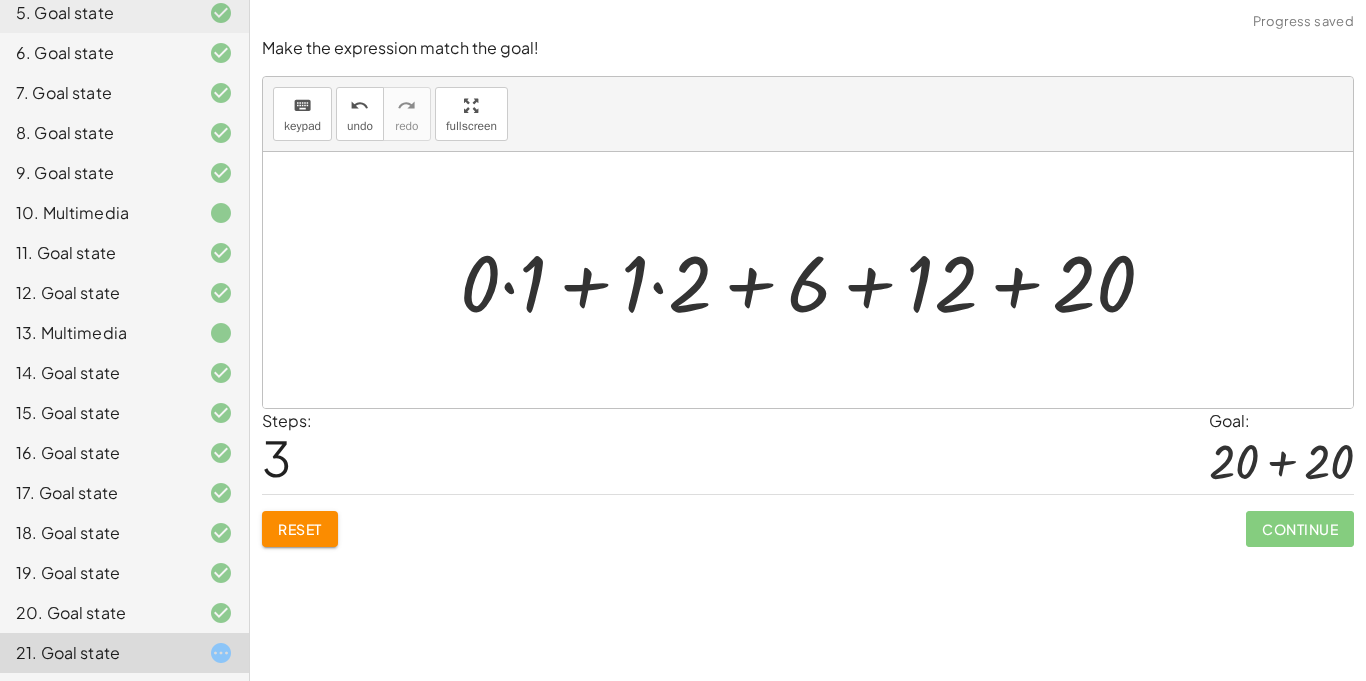click at bounding box center [815, 280] 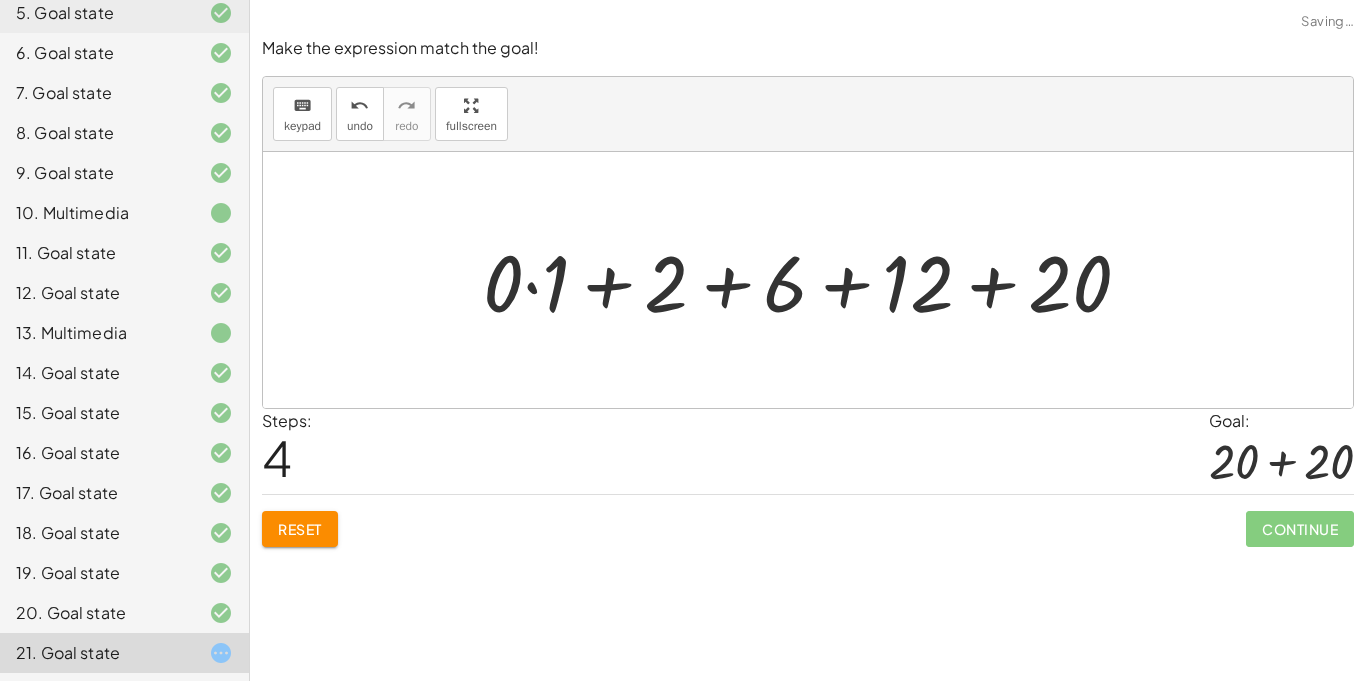 click at bounding box center [815, 280] 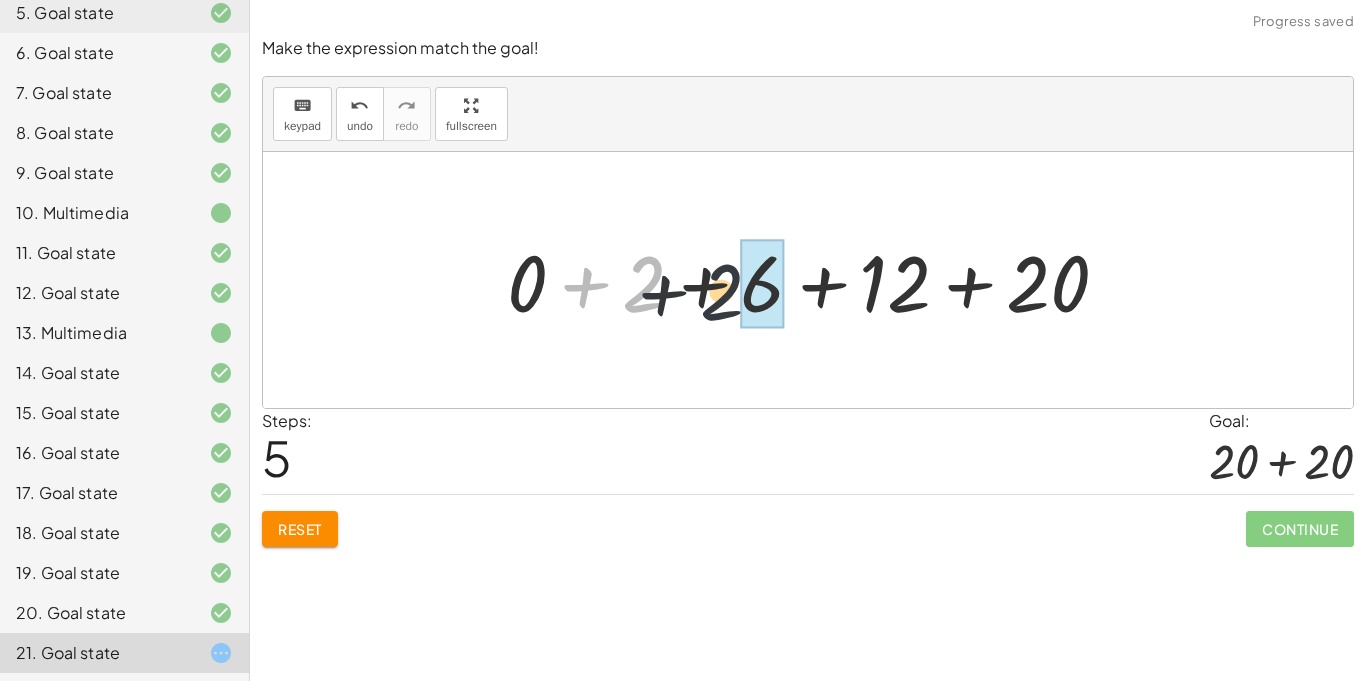 drag, startPoint x: 651, startPoint y: 288, endPoint x: 766, endPoint y: 285, distance: 115.03912 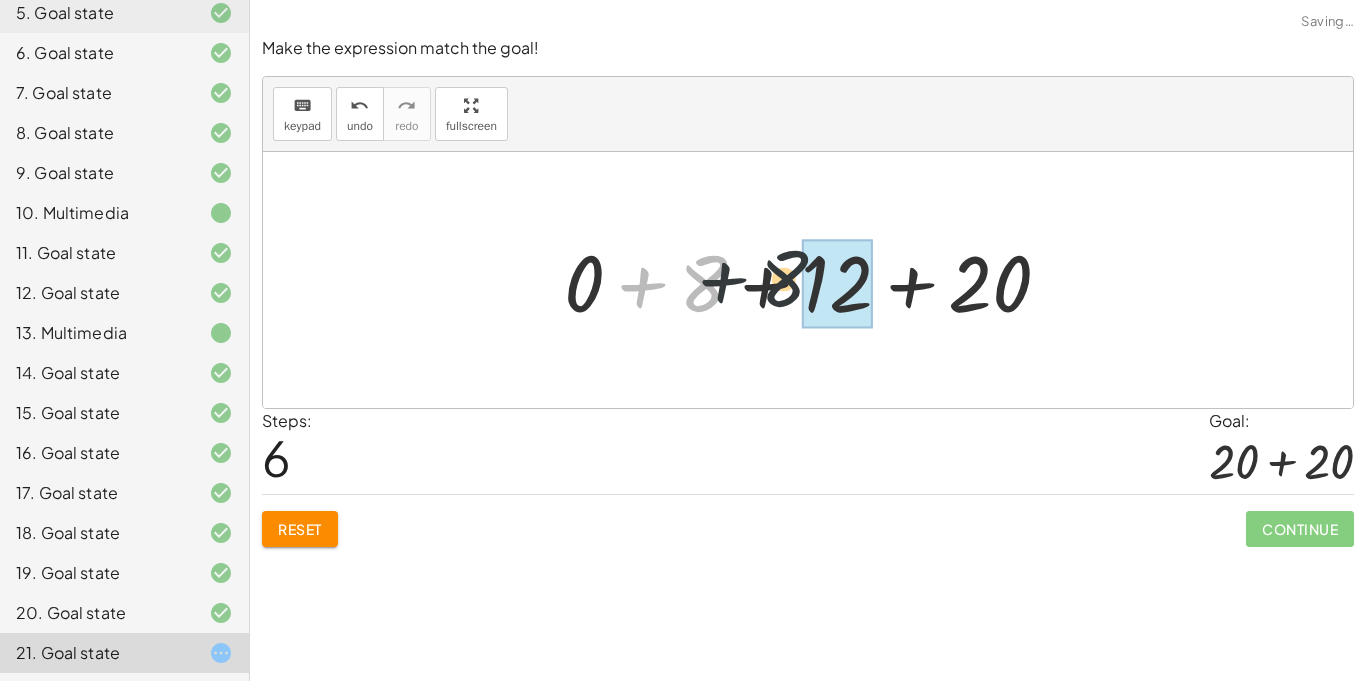 drag, startPoint x: 696, startPoint y: 288, endPoint x: 833, endPoint y: 275, distance: 137.6154 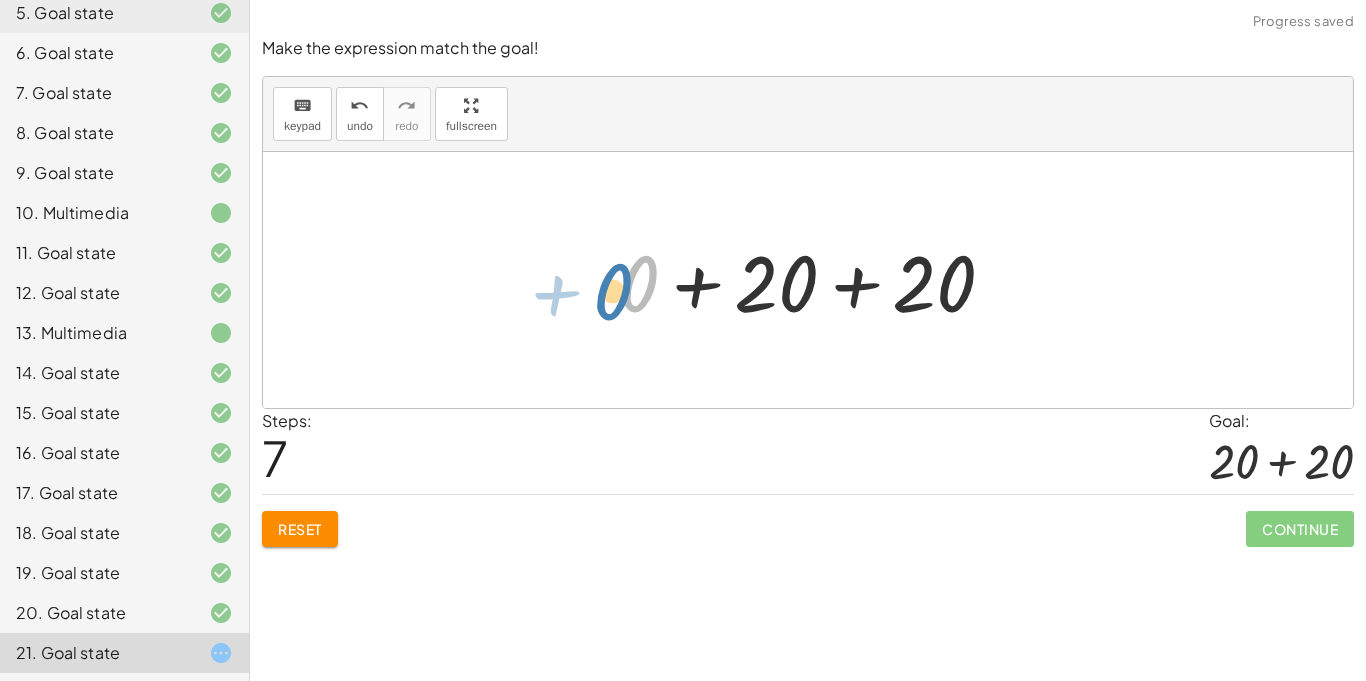 drag, startPoint x: 640, startPoint y: 290, endPoint x: 615, endPoint y: 281, distance: 26.57066 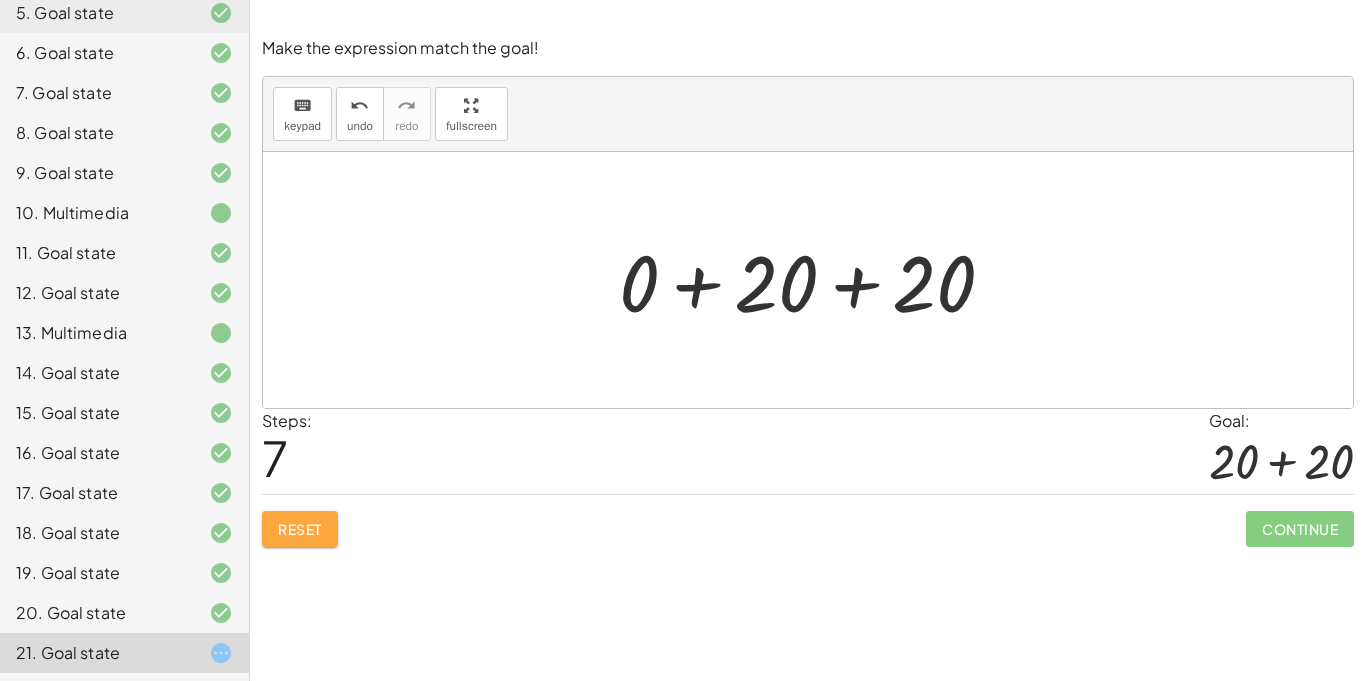 click on "Reset" 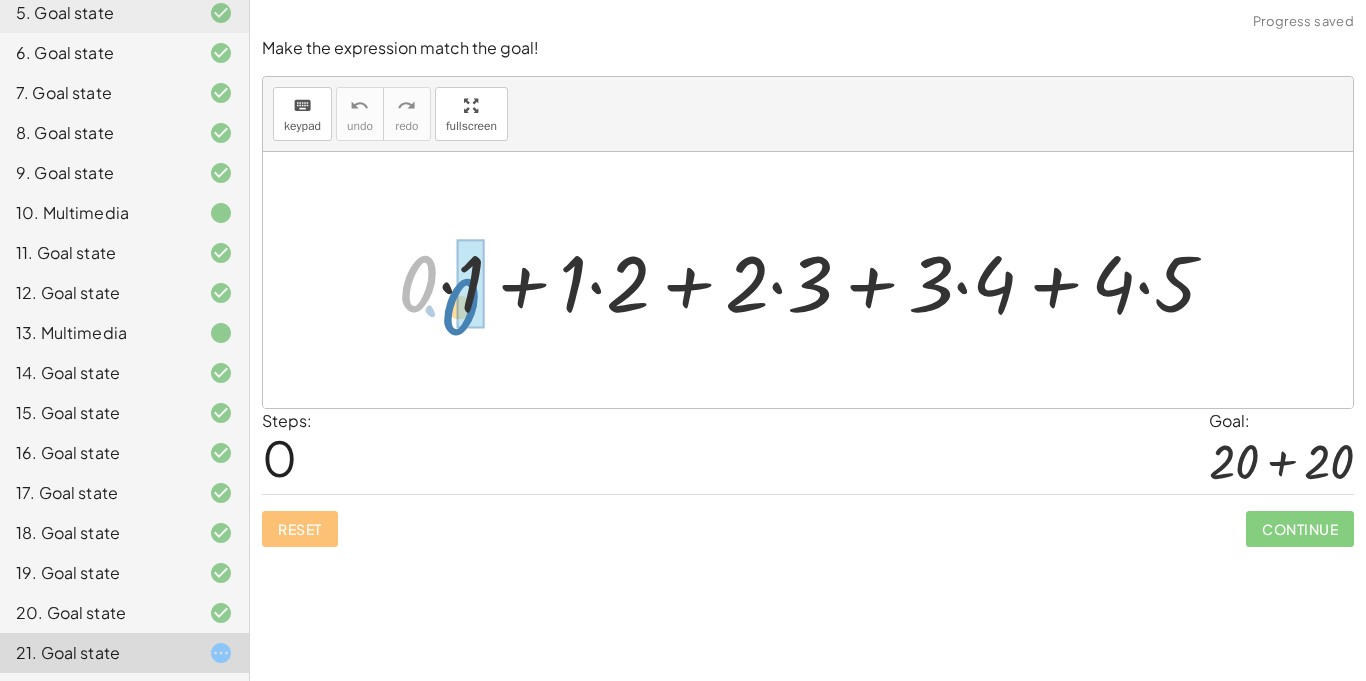drag, startPoint x: 423, startPoint y: 284, endPoint x: 465, endPoint y: 307, distance: 47.88528 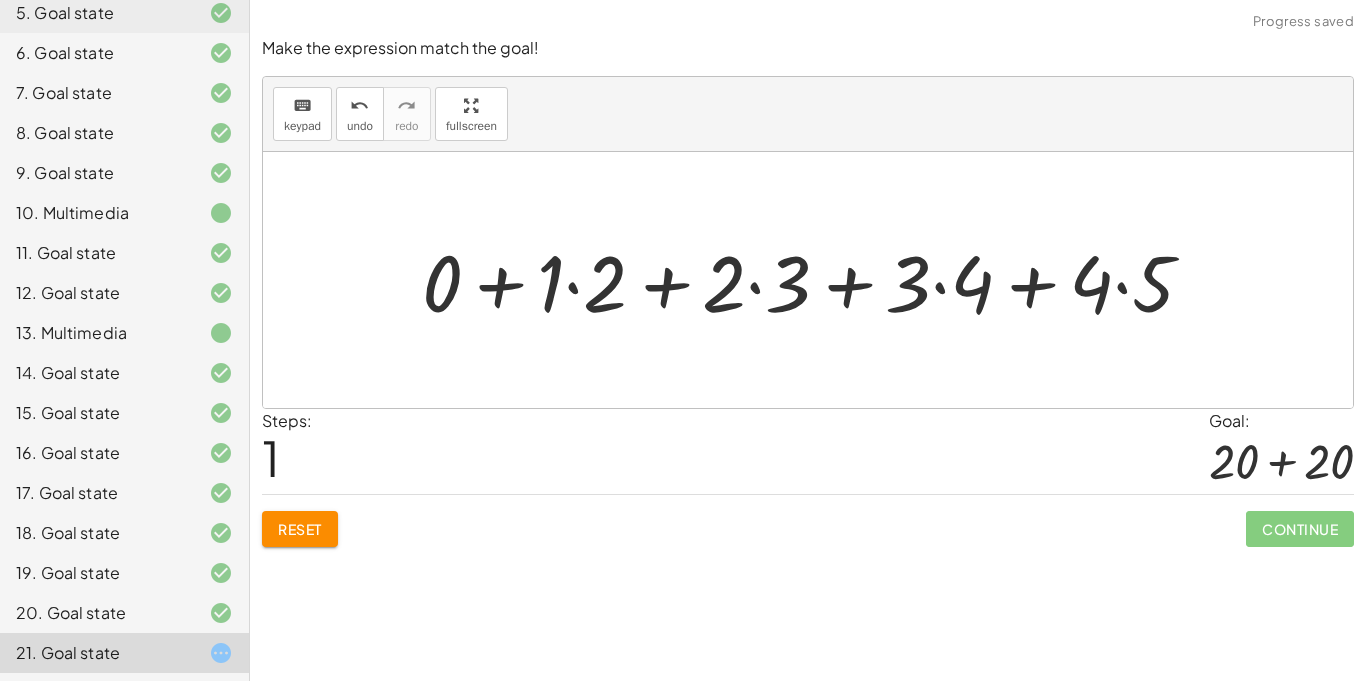 click at bounding box center [816, 280] 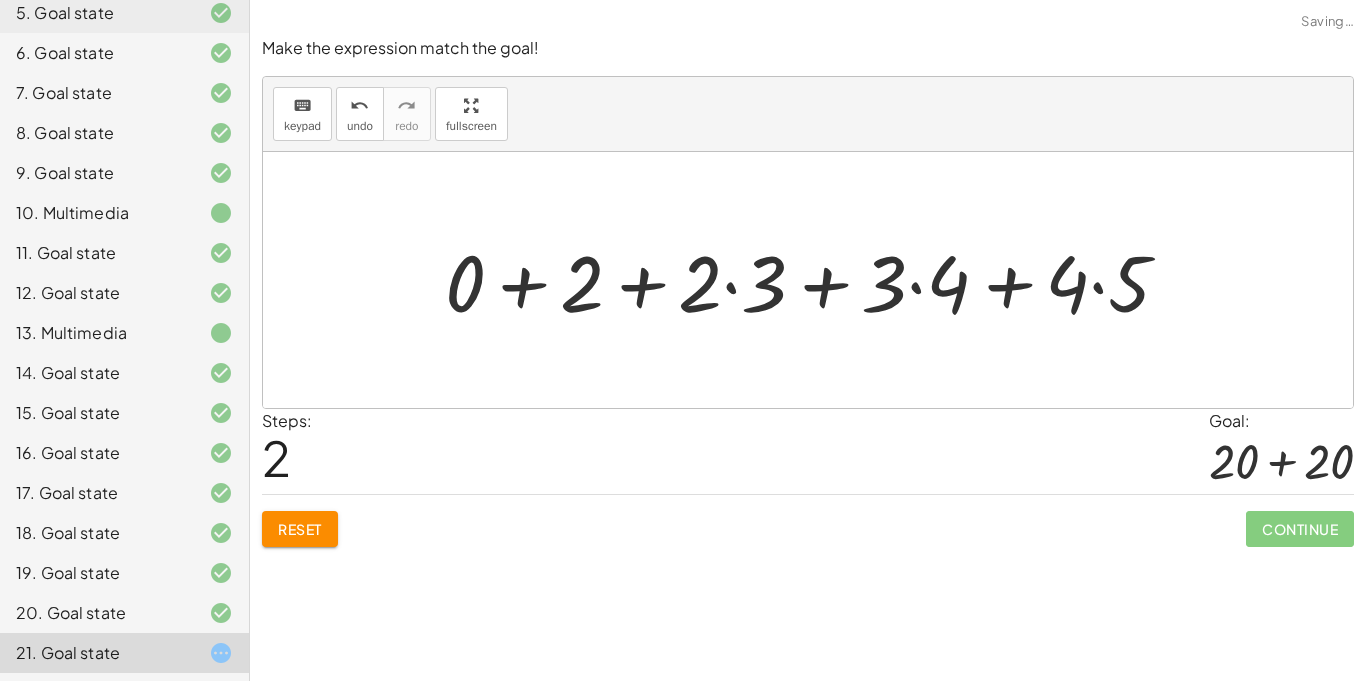 click at bounding box center [815, 280] 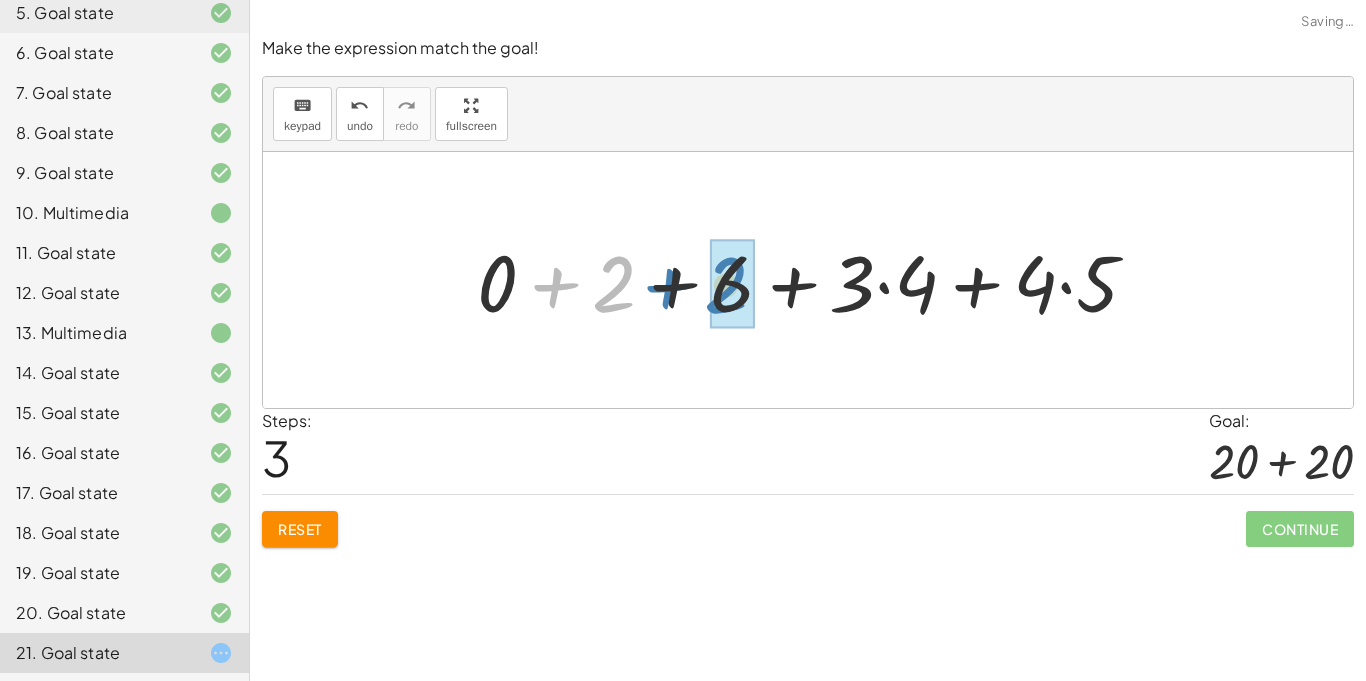 drag, startPoint x: 618, startPoint y: 289, endPoint x: 731, endPoint y: 290, distance: 113.004425 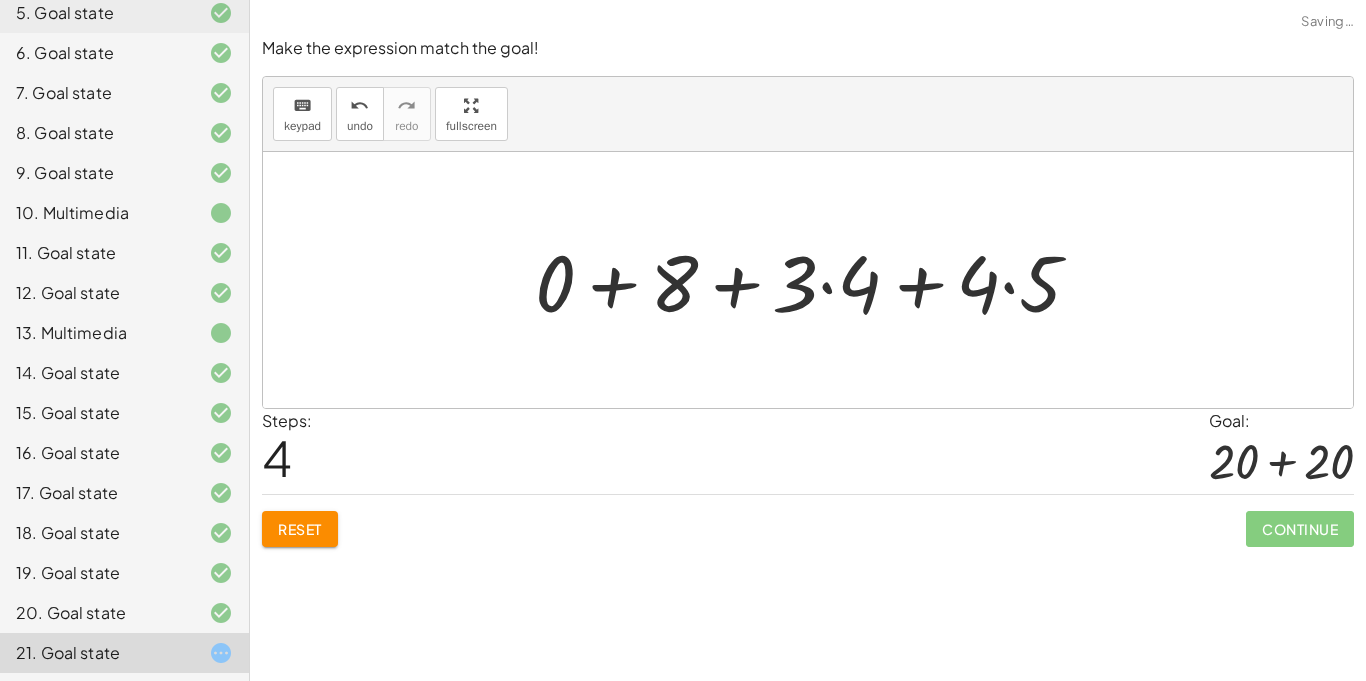 click on "Reset" at bounding box center [300, 529] 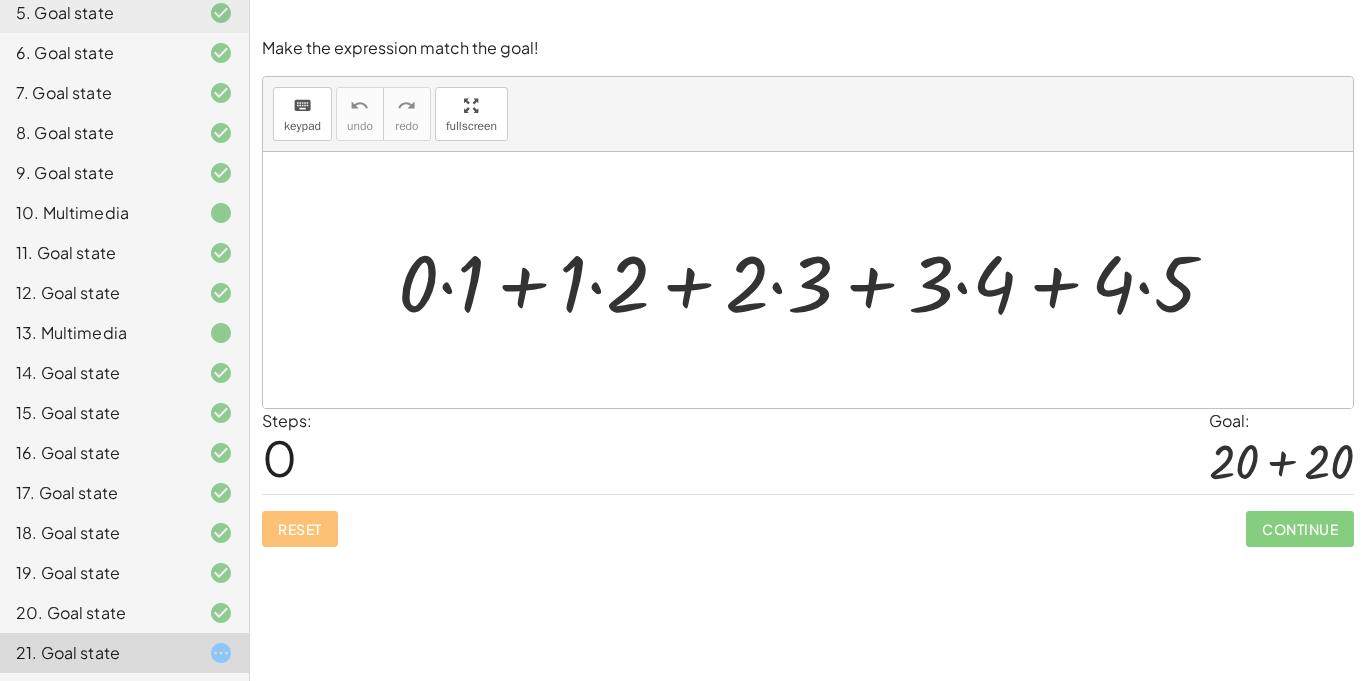 click at bounding box center (815, 280) 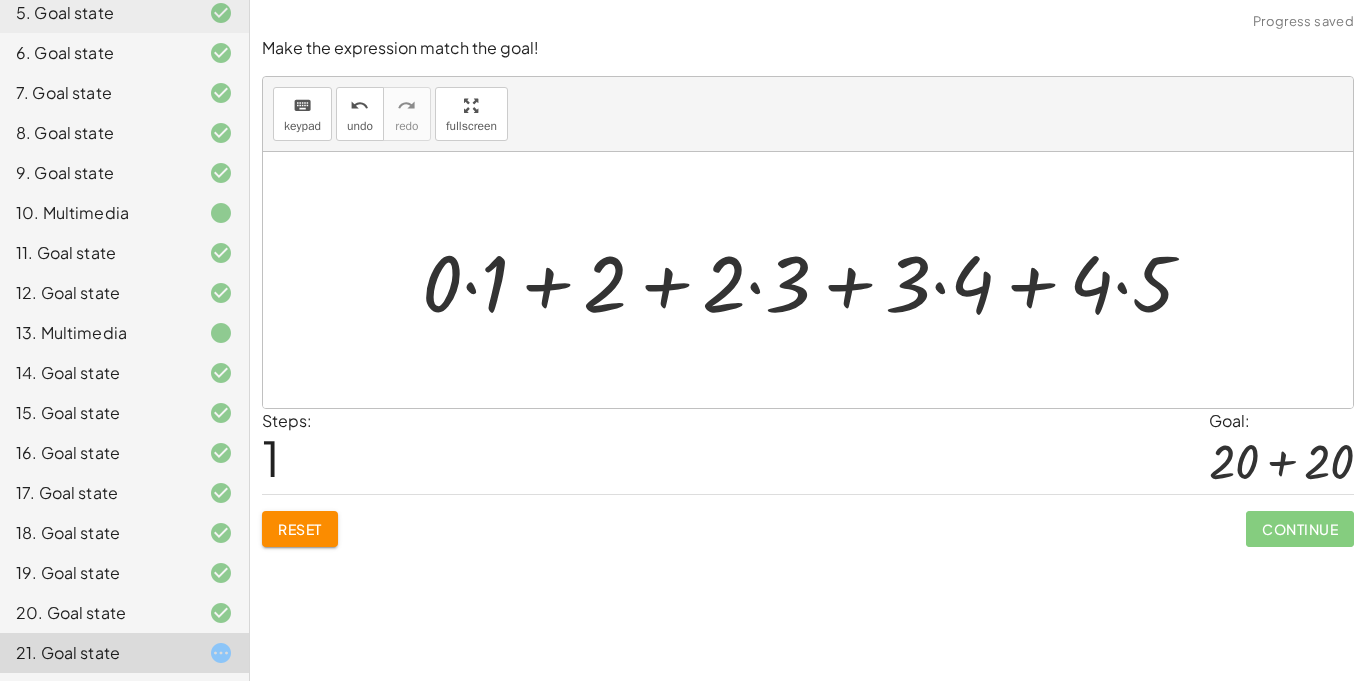 click at bounding box center [816, 280] 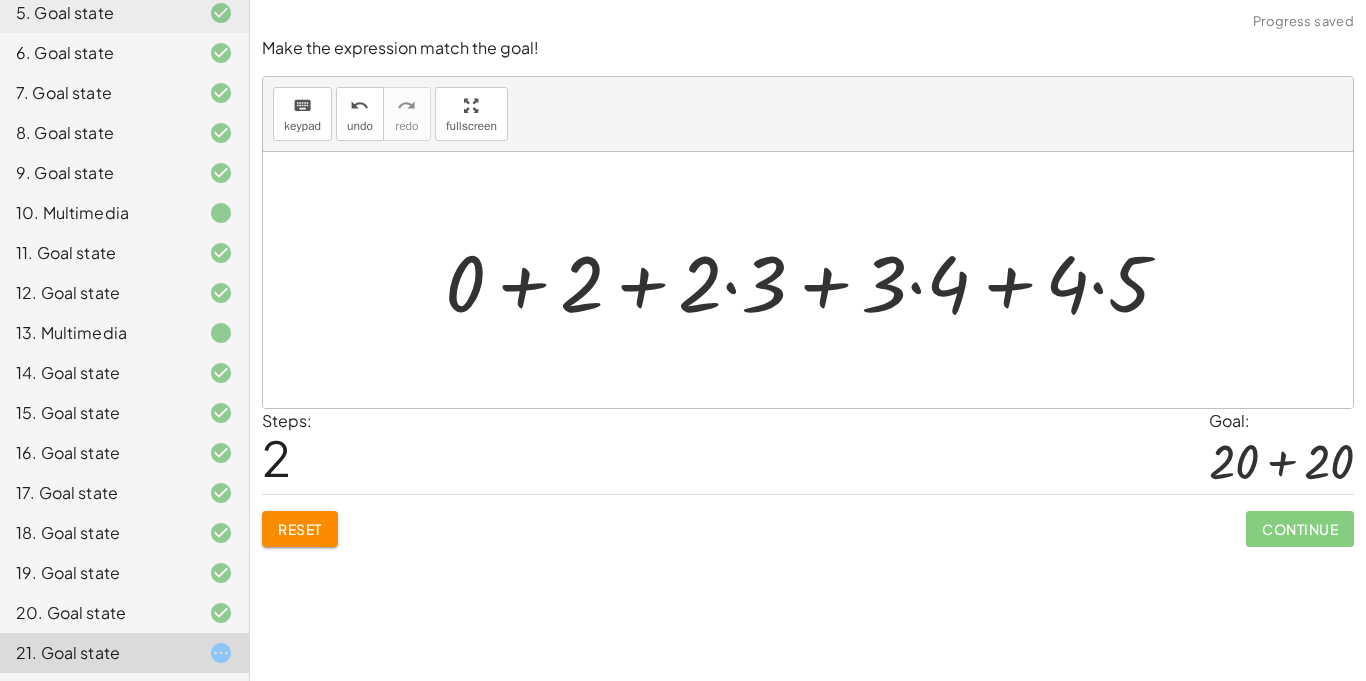 click at bounding box center (815, 280) 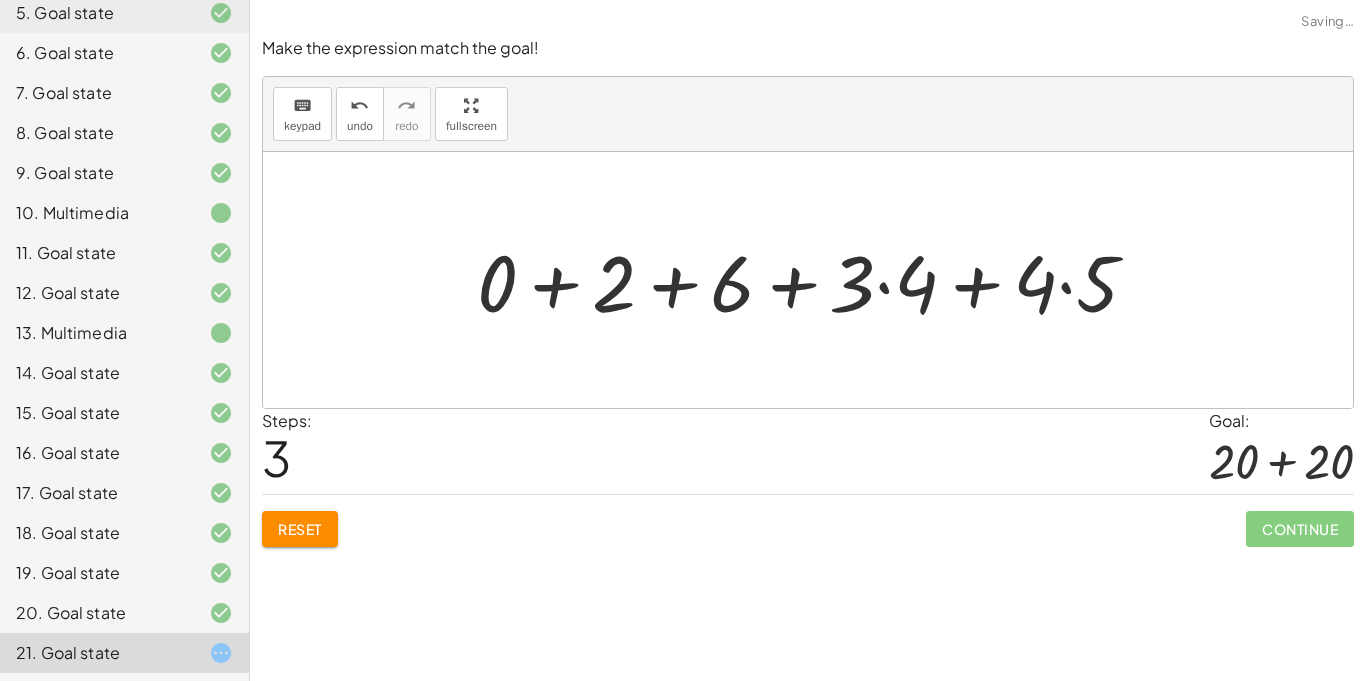 click at bounding box center (815, 280) 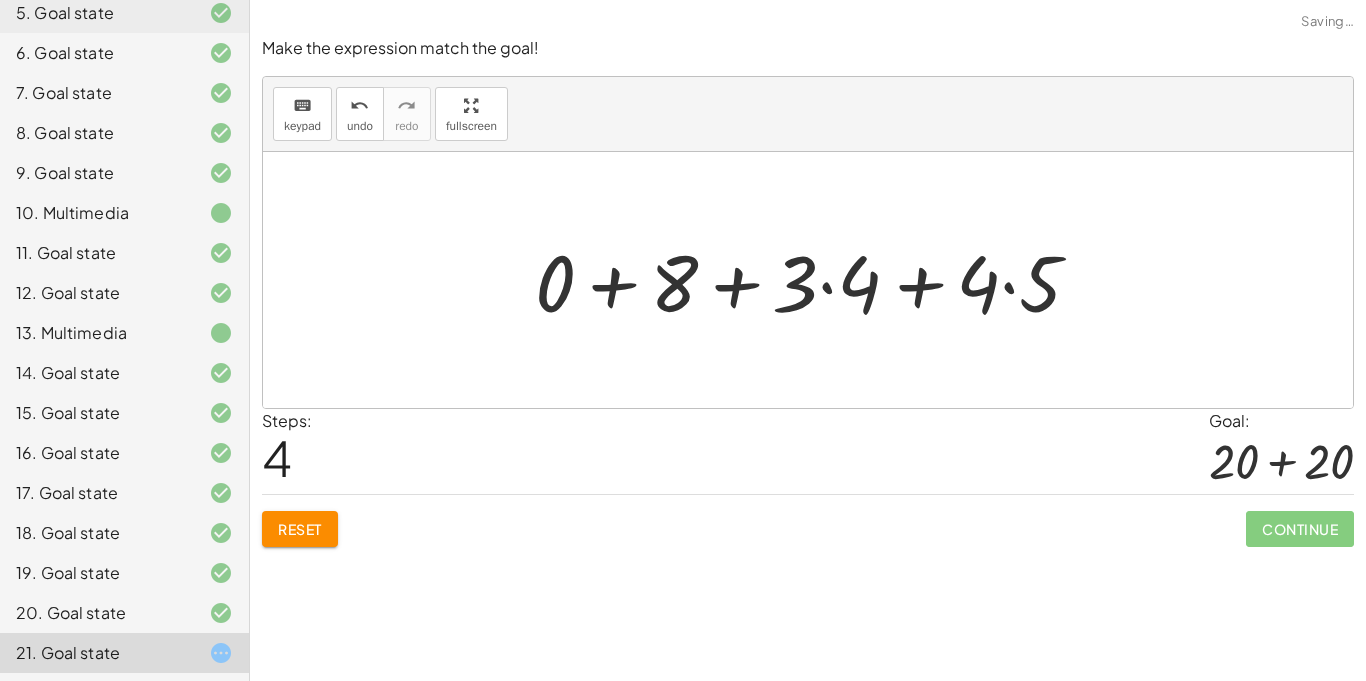 click at bounding box center (816, 280) 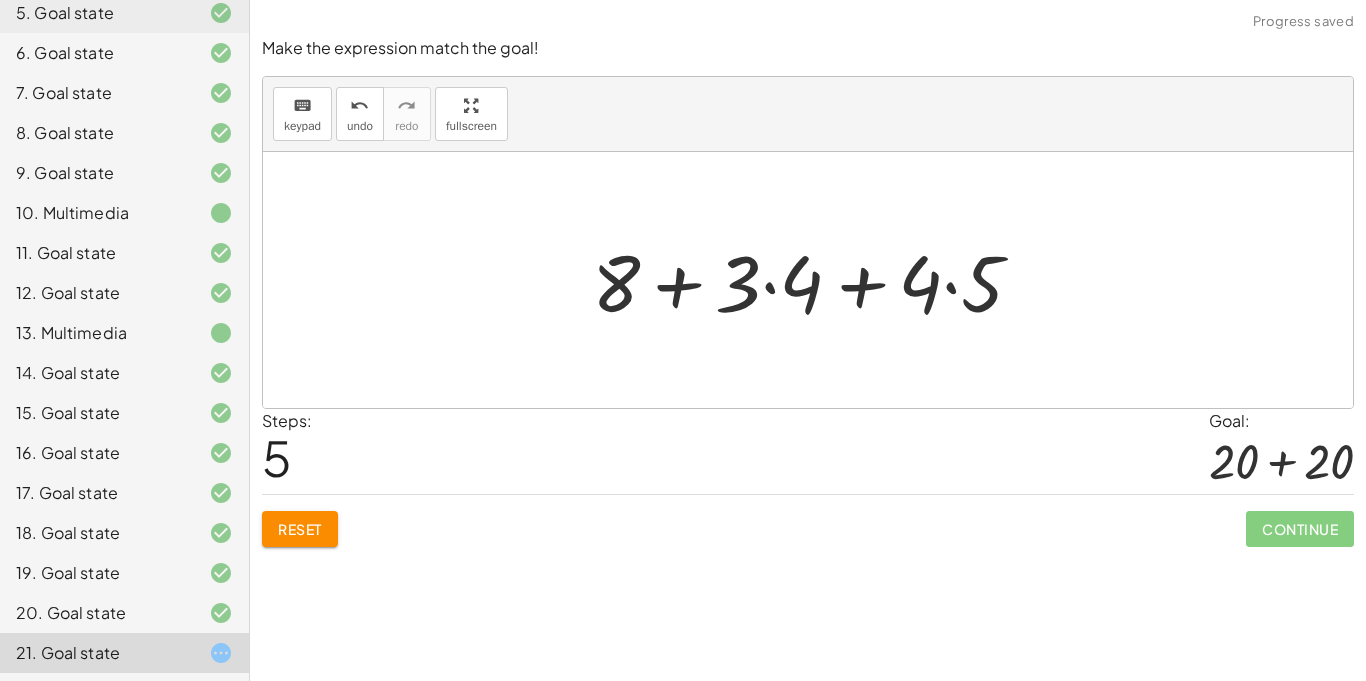 click at bounding box center (815, 280) 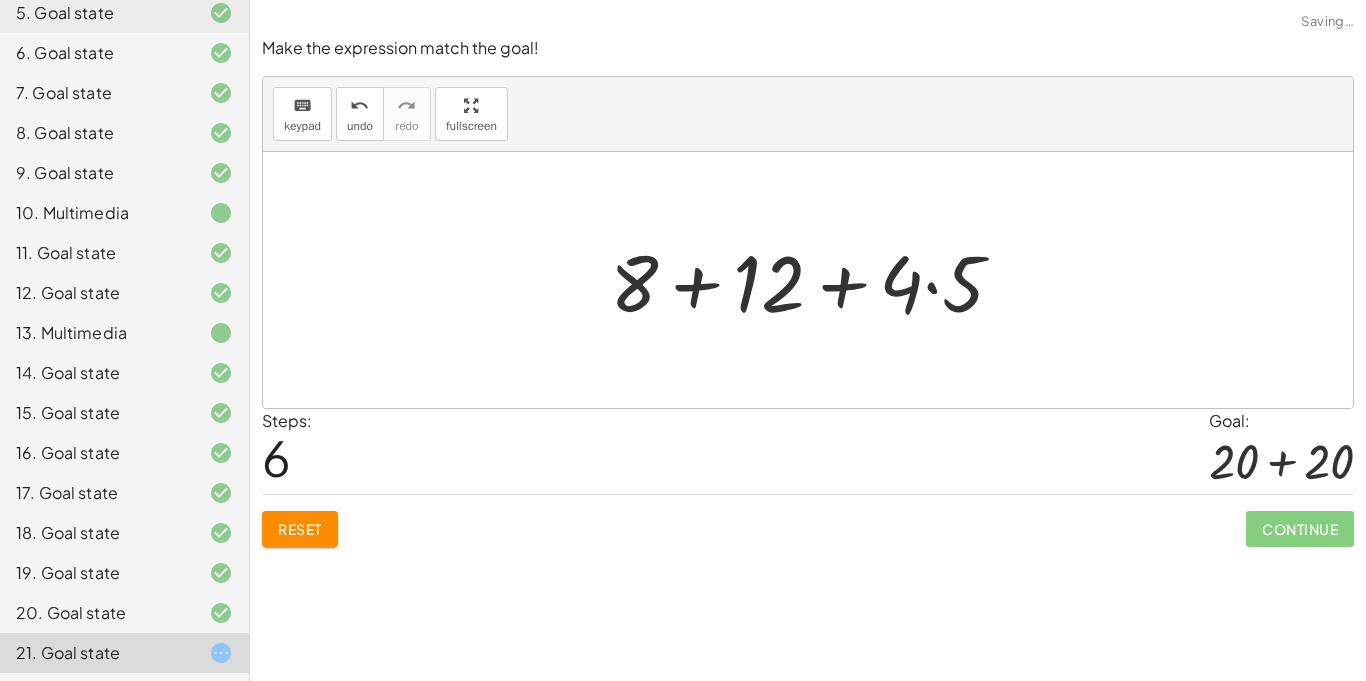 click at bounding box center [815, 280] 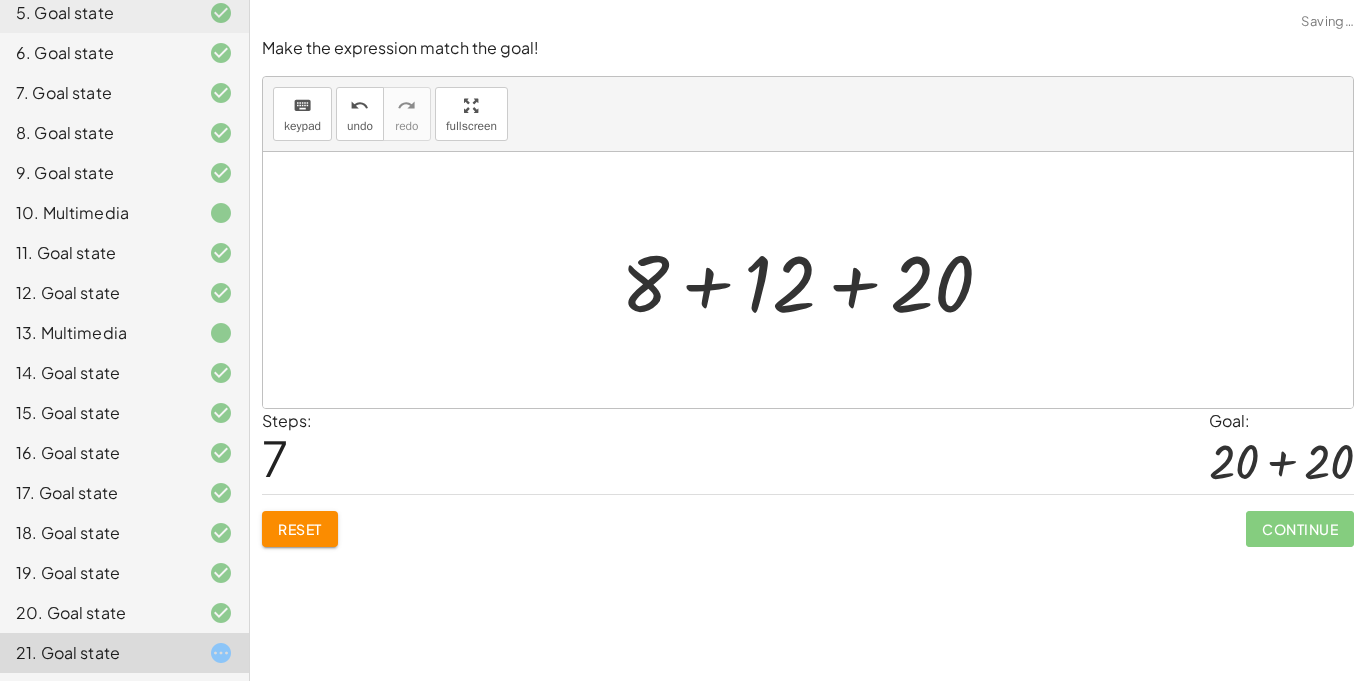 click at bounding box center [815, 280] 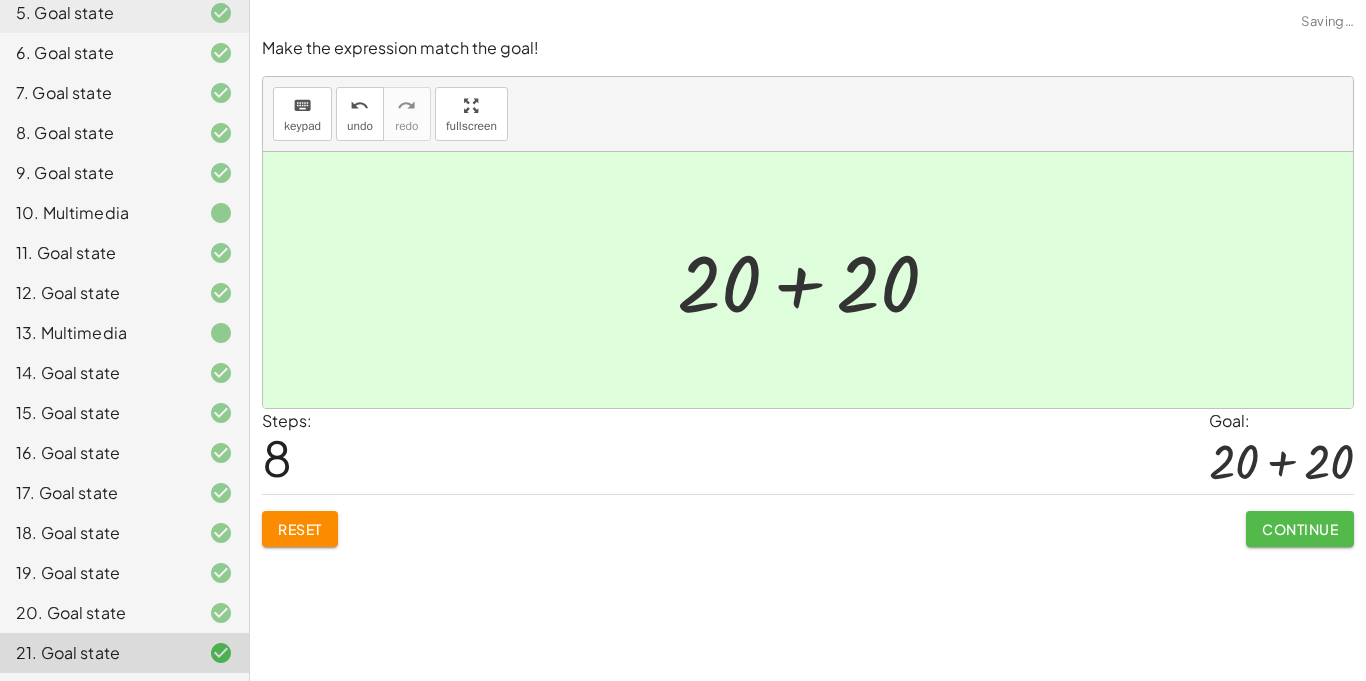 click on "Continue" 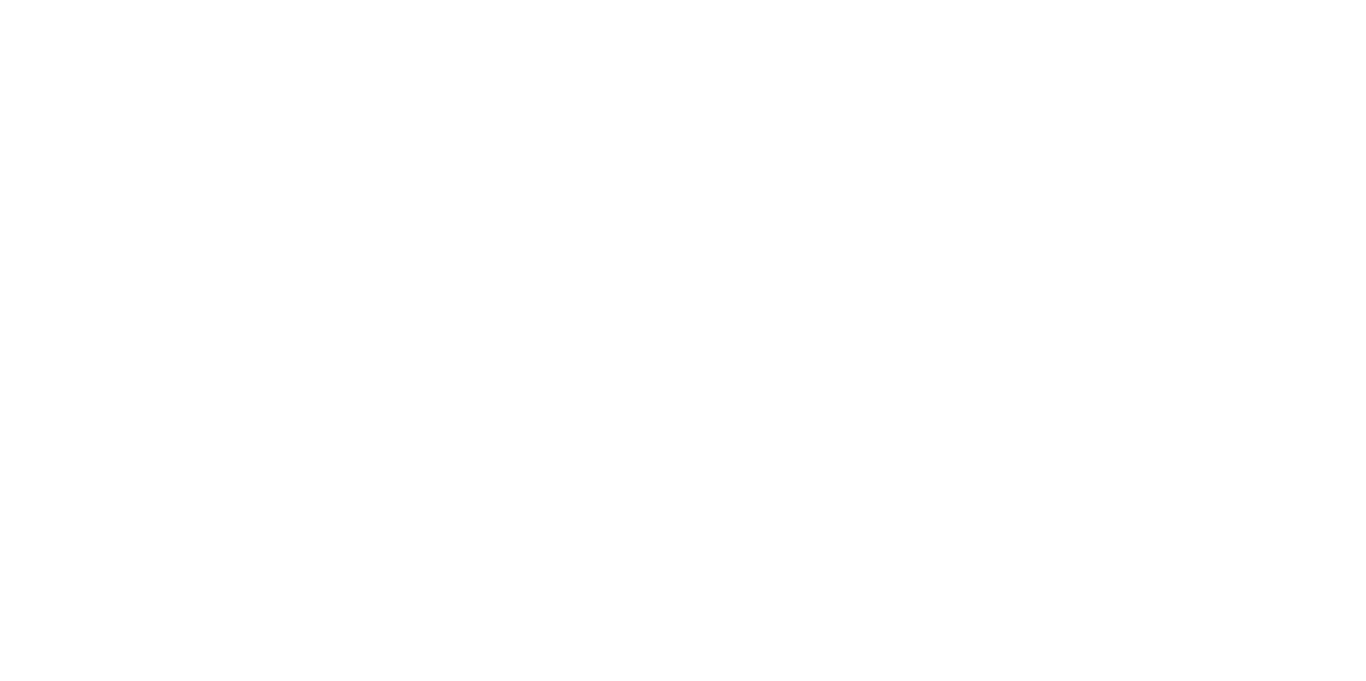 scroll, scrollTop: 0, scrollLeft: 0, axis: both 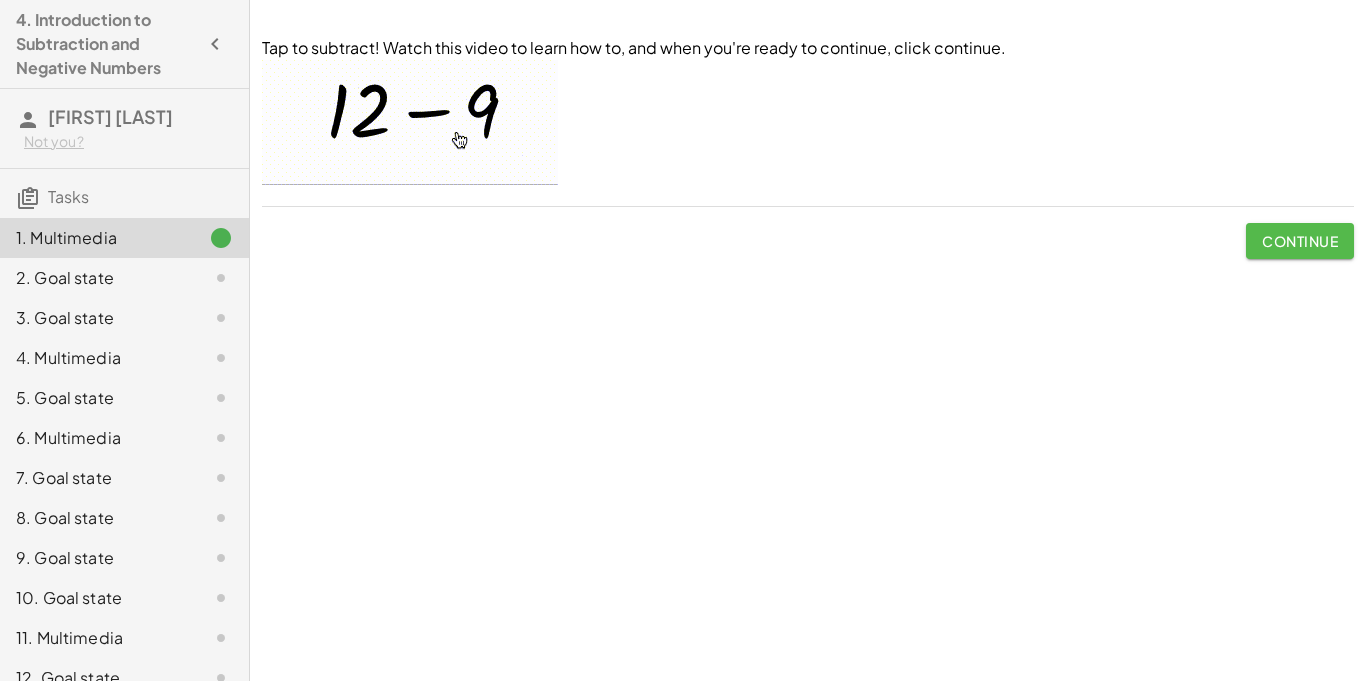click on "Continue" at bounding box center (1300, 241) 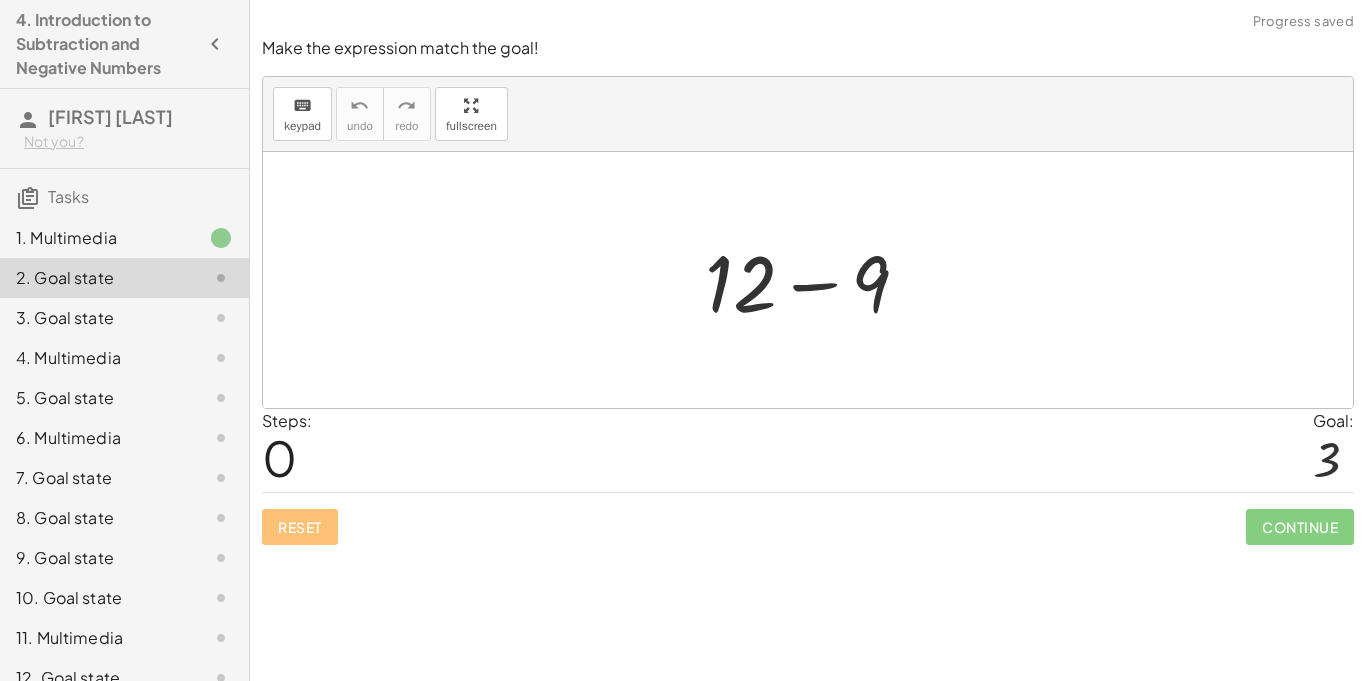 click at bounding box center [815, 280] 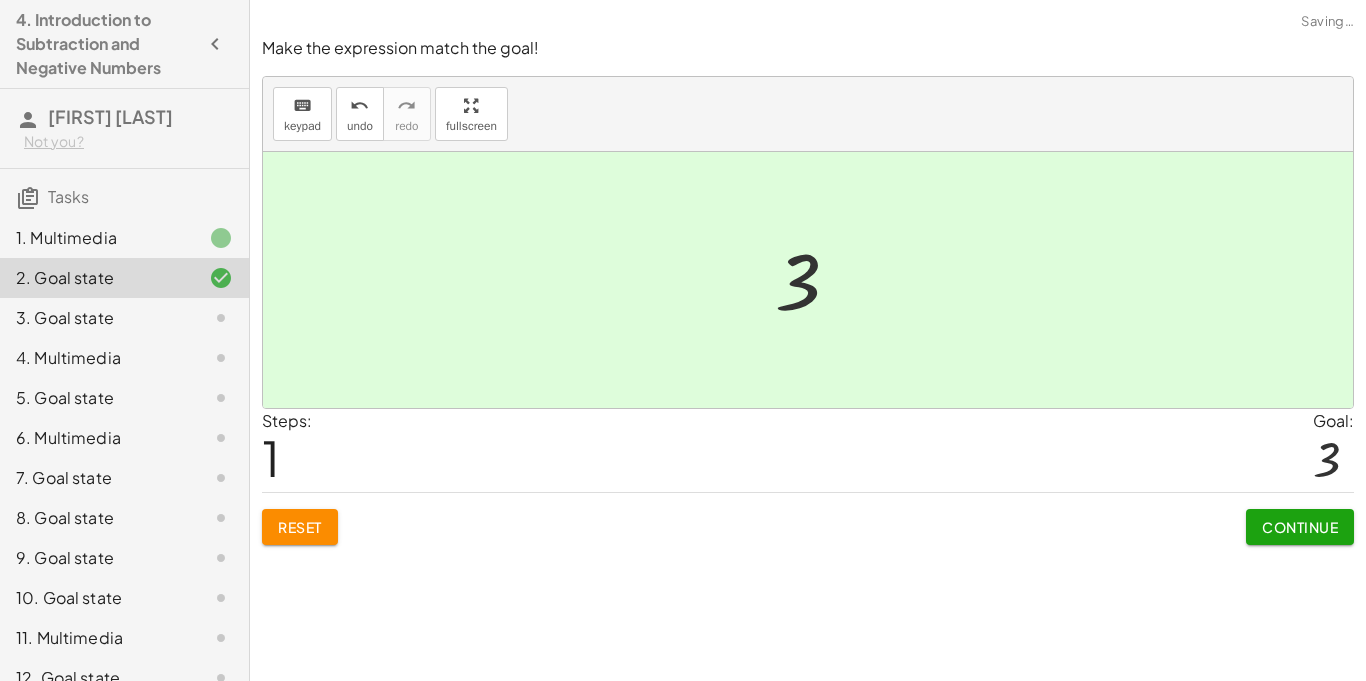 click on "Continue" 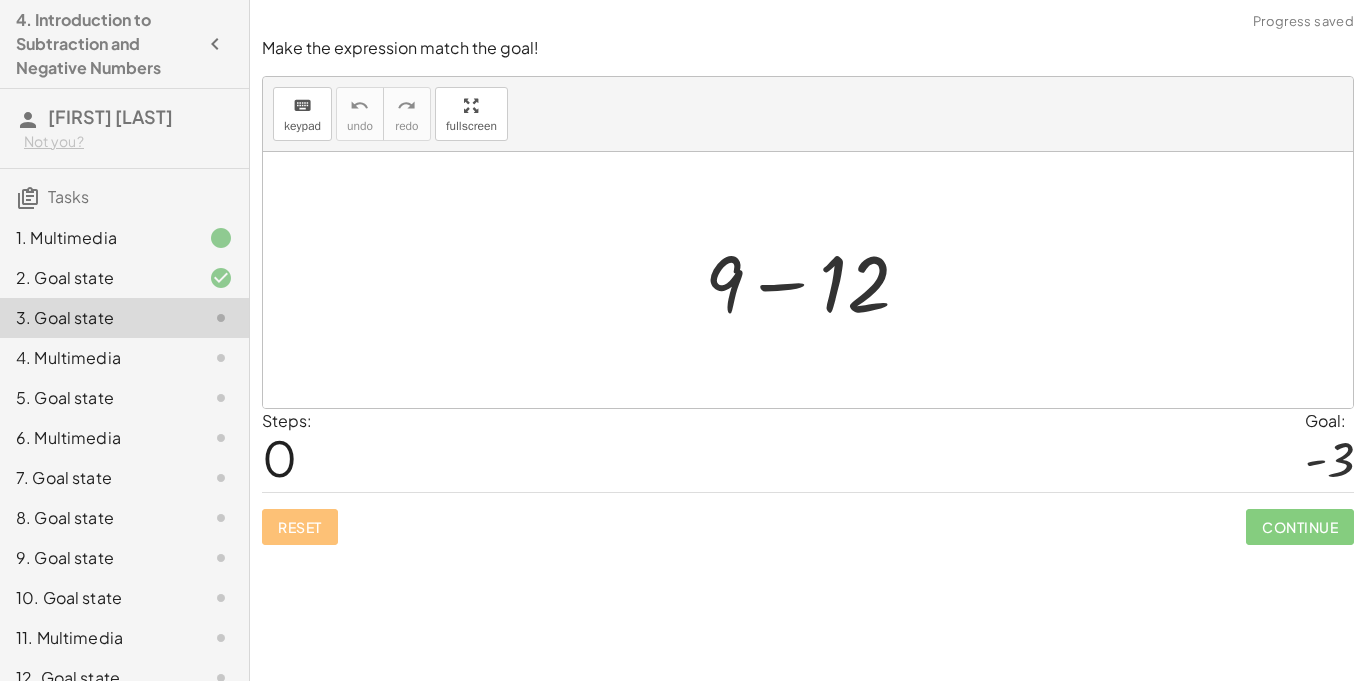 click at bounding box center (815, 280) 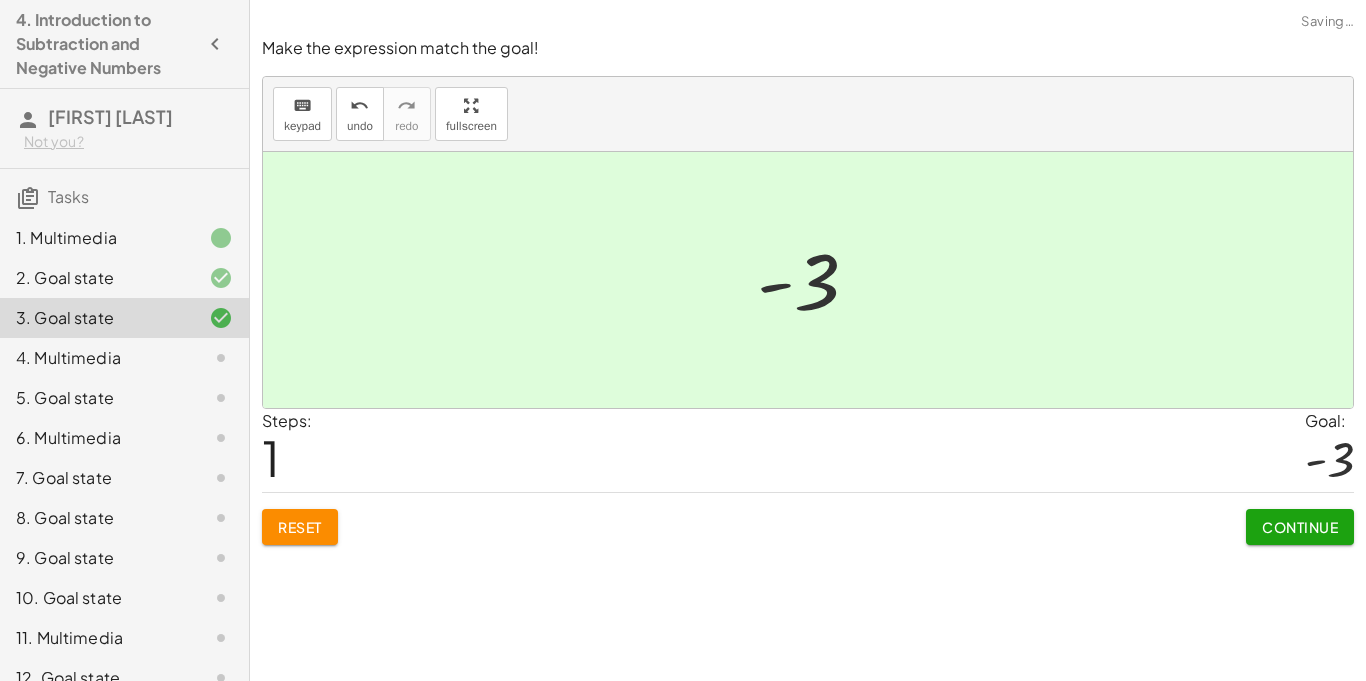 click on "Continue" 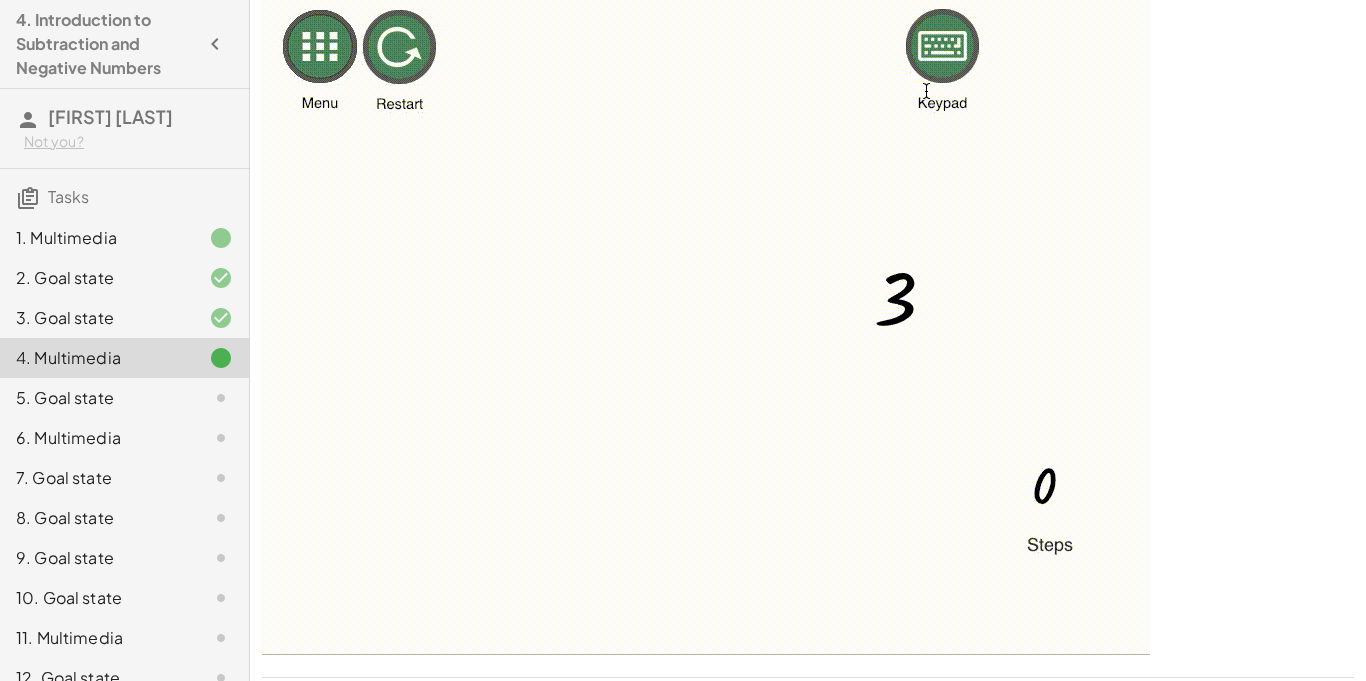 scroll, scrollTop: 100, scrollLeft: 0, axis: vertical 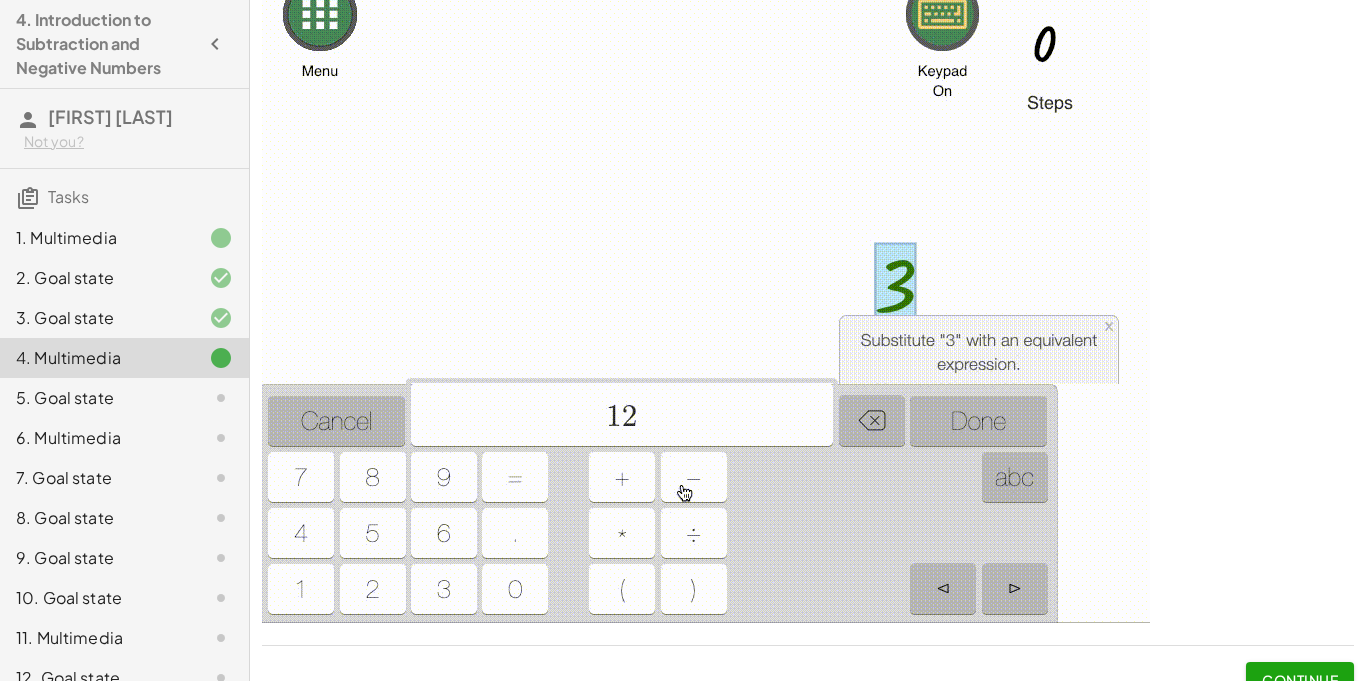 click on "5. Goal state" 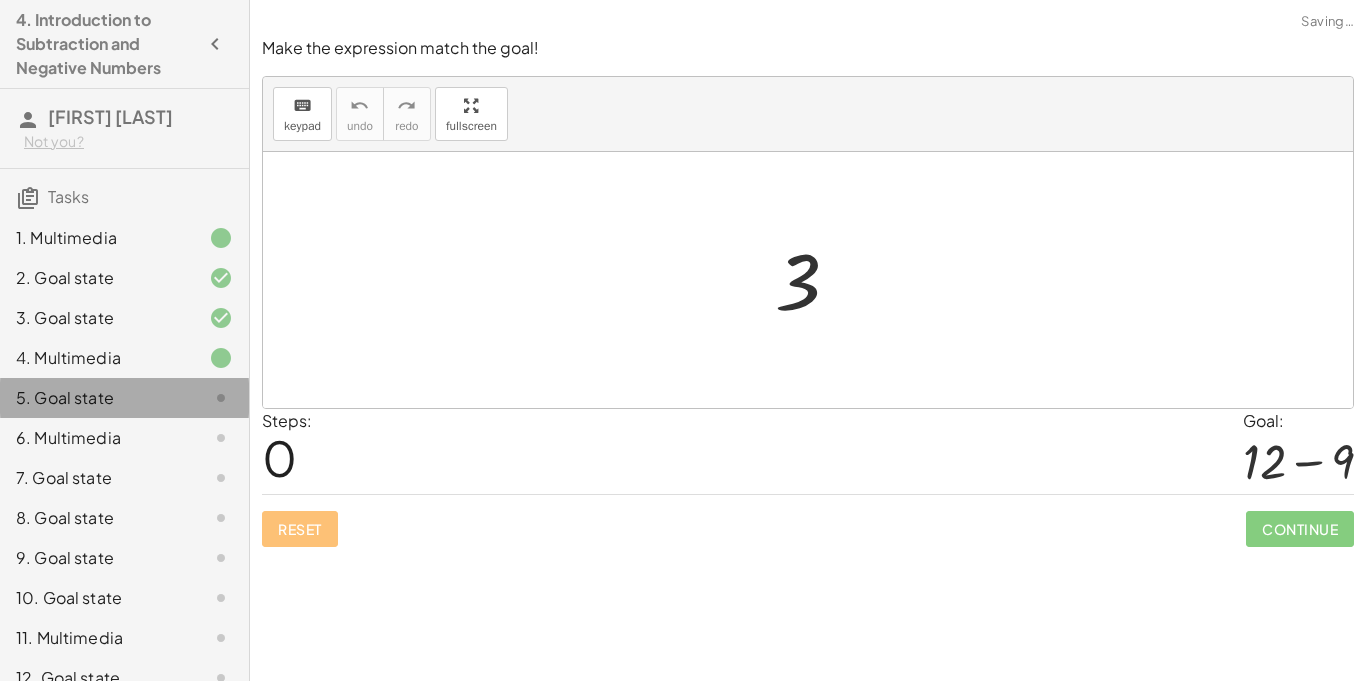 scroll, scrollTop: 0, scrollLeft: 0, axis: both 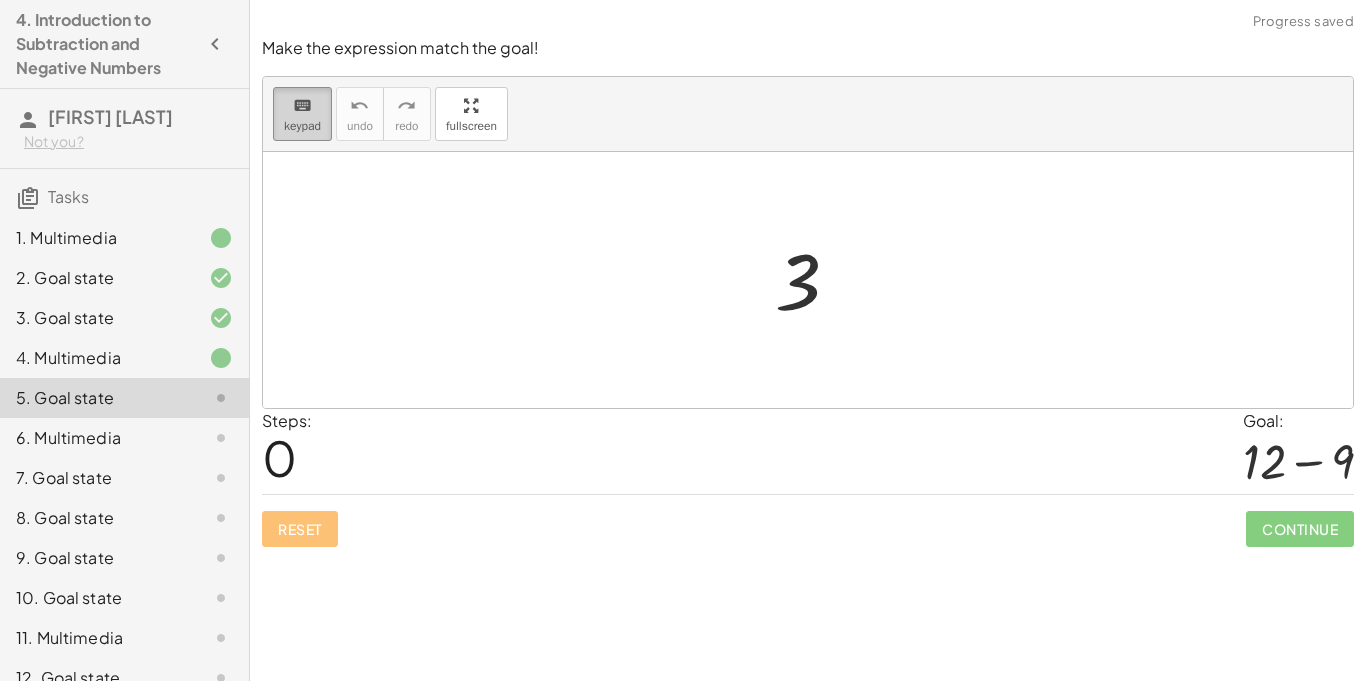 click on "keypad" at bounding box center (302, 126) 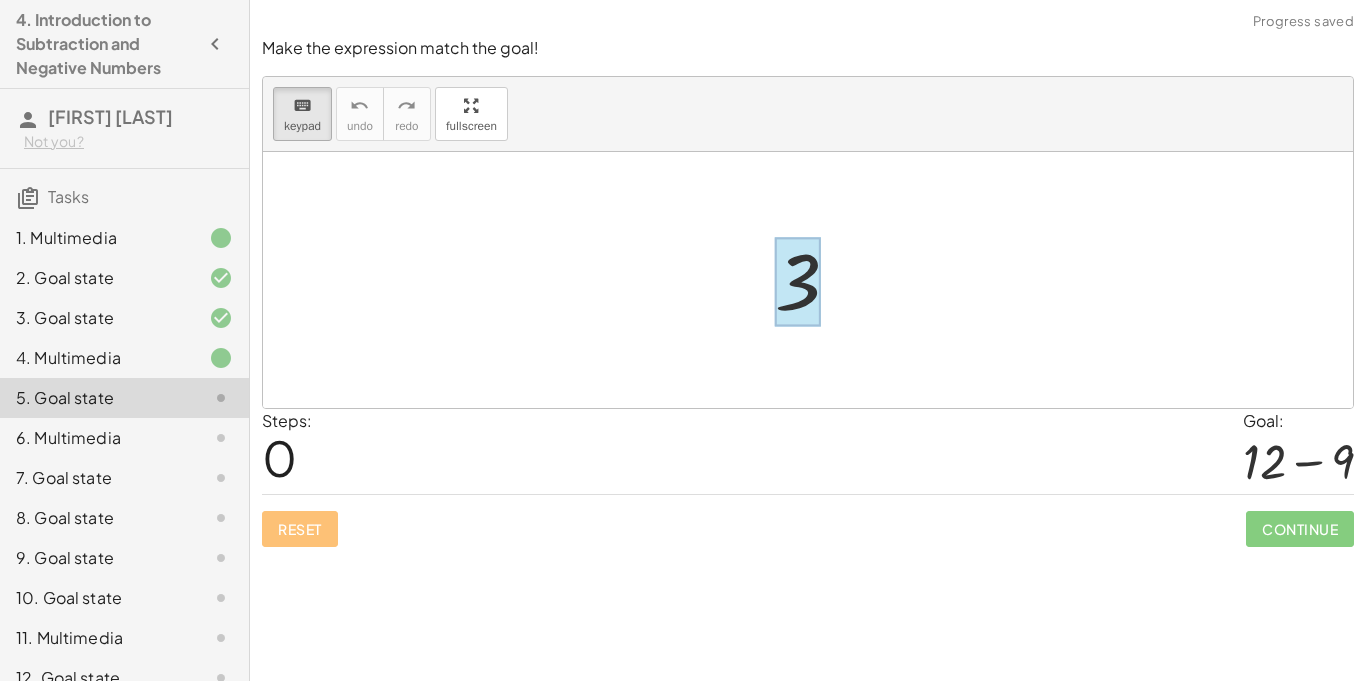 click at bounding box center (798, 282) 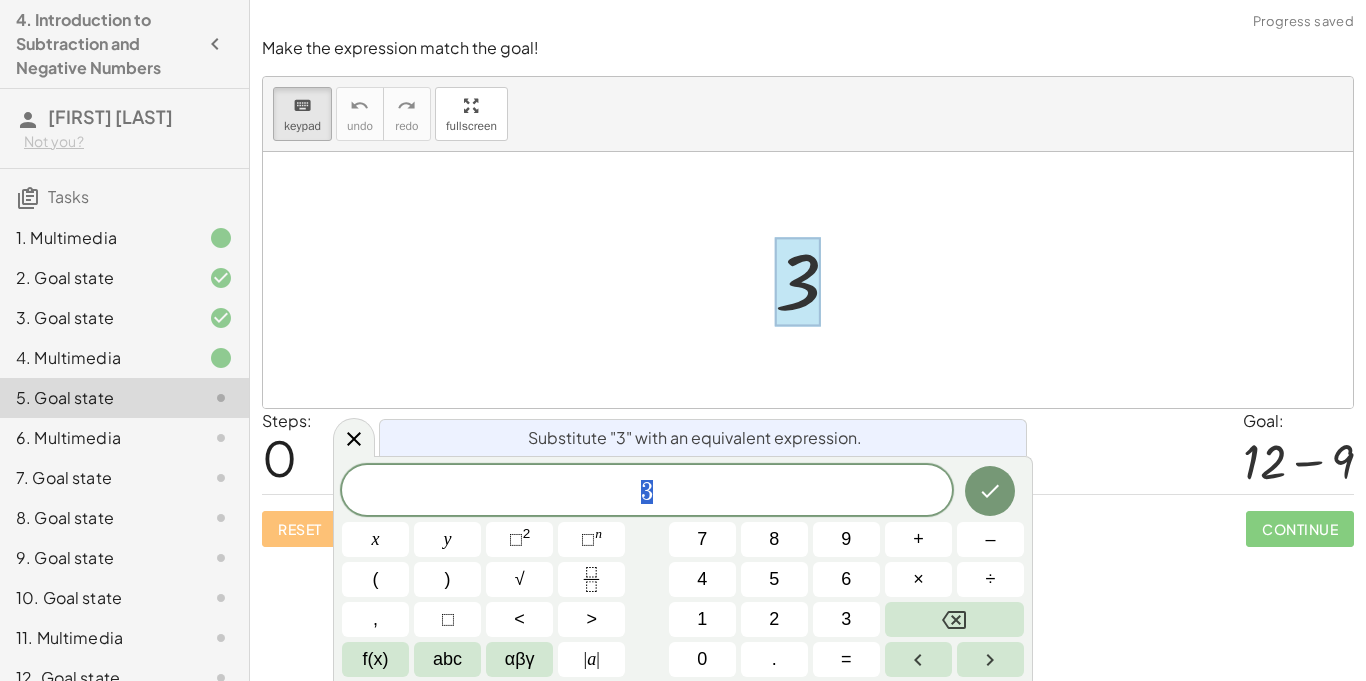 scroll, scrollTop: 1, scrollLeft: 0, axis: vertical 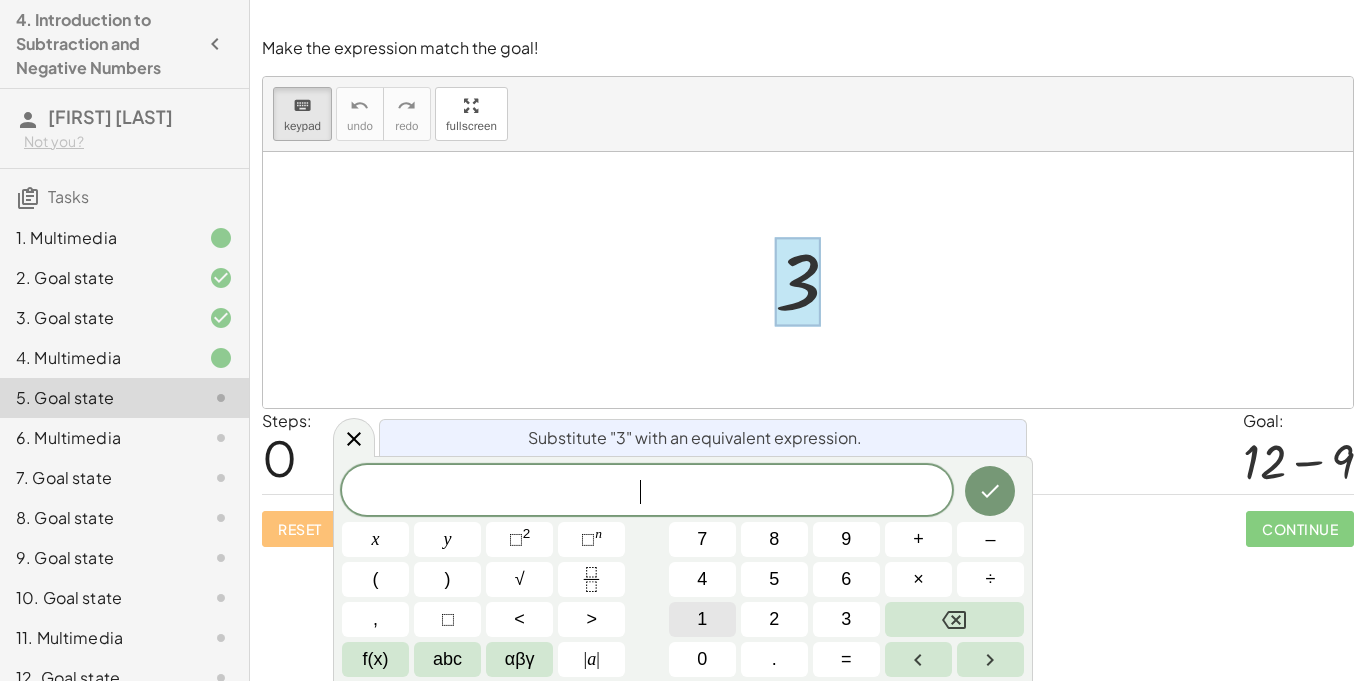 click on "1" at bounding box center (702, 619) 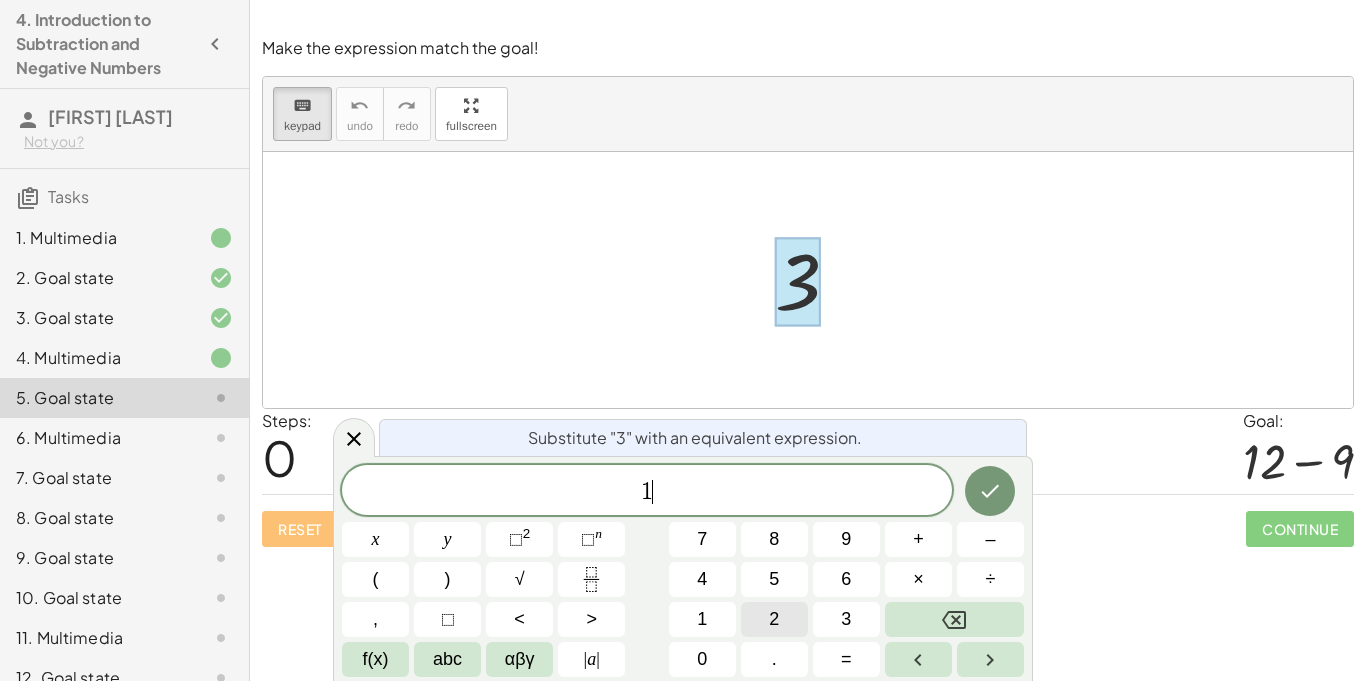 click on "2" at bounding box center (774, 619) 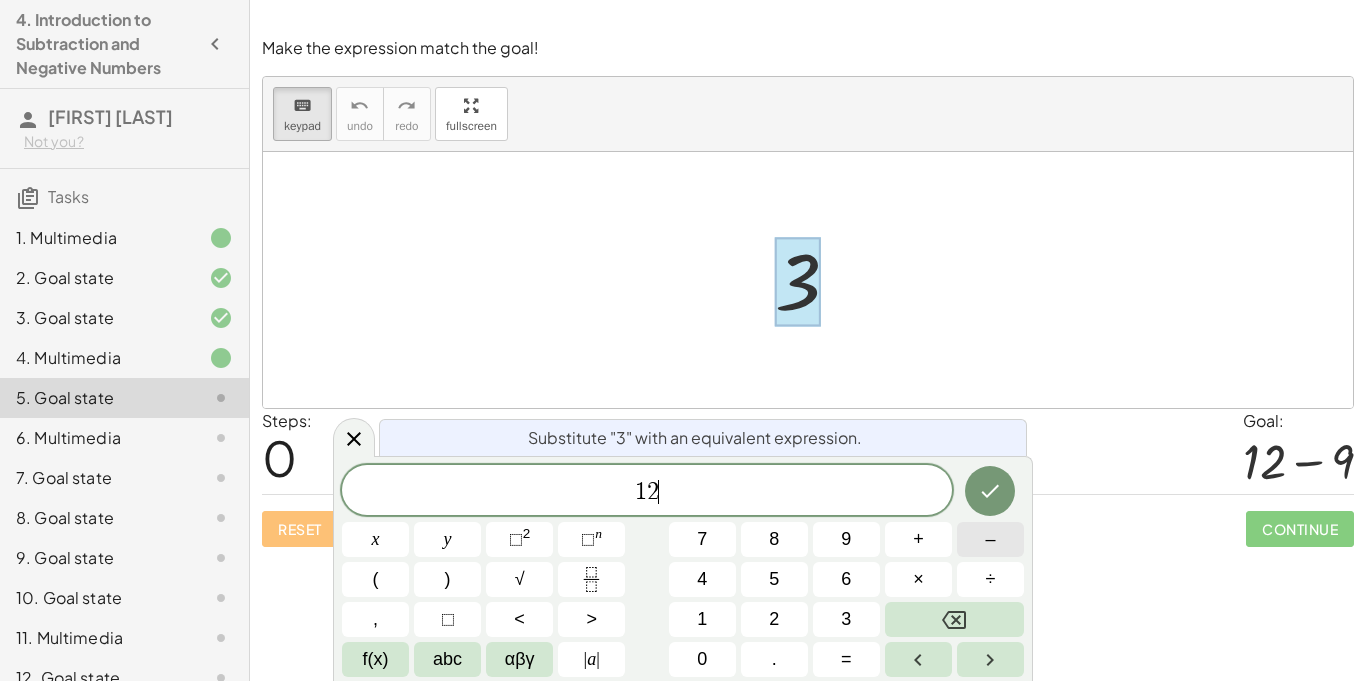click on "–" at bounding box center [990, 539] 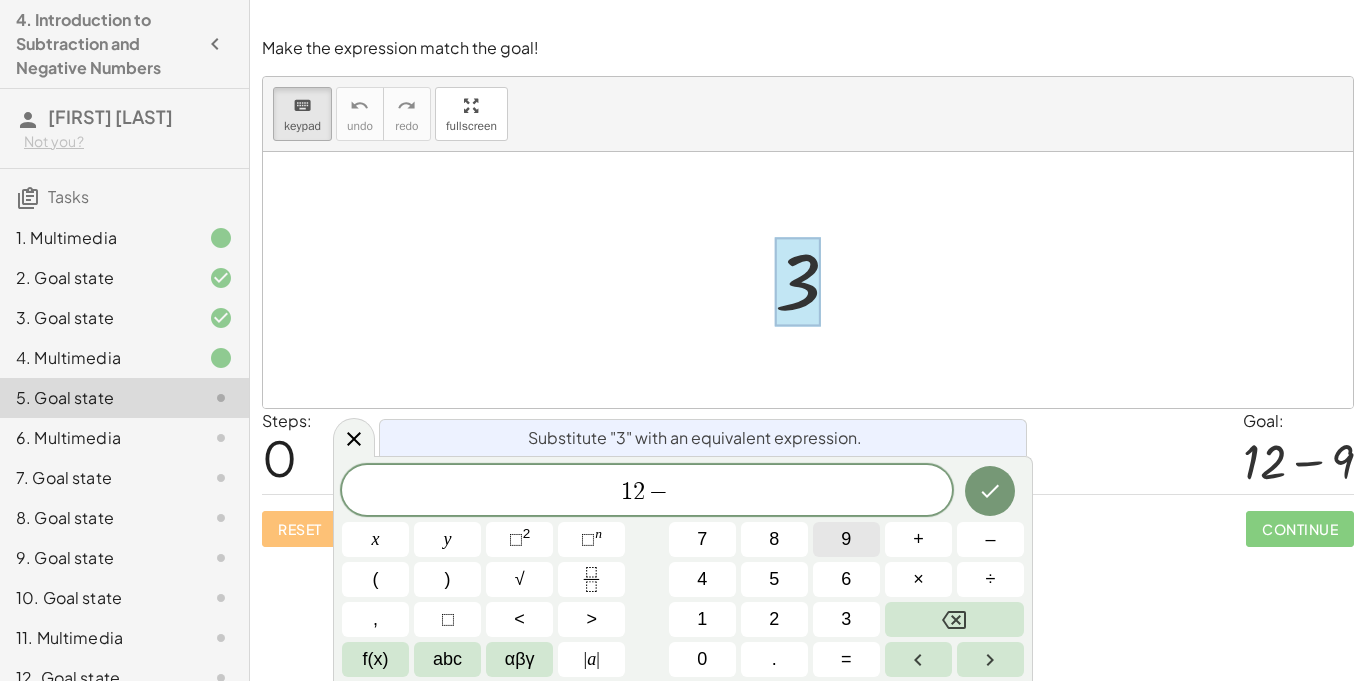 click on "9" at bounding box center (846, 539) 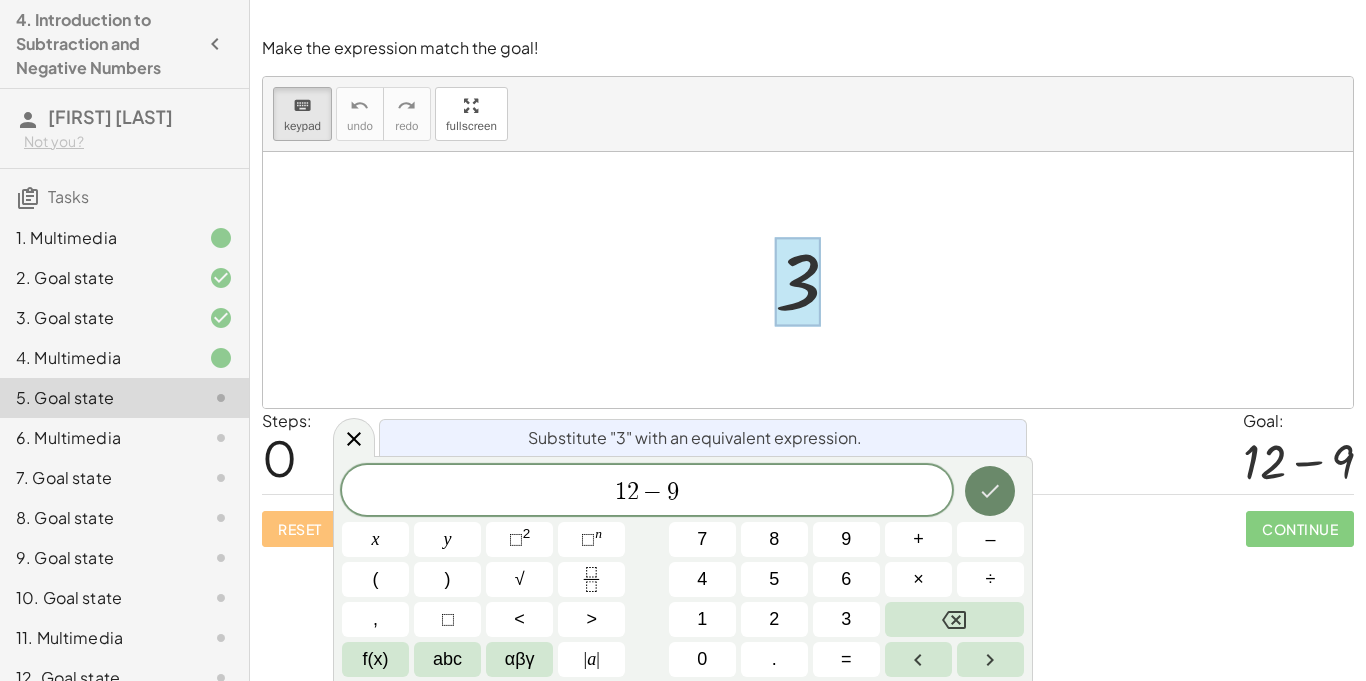 click 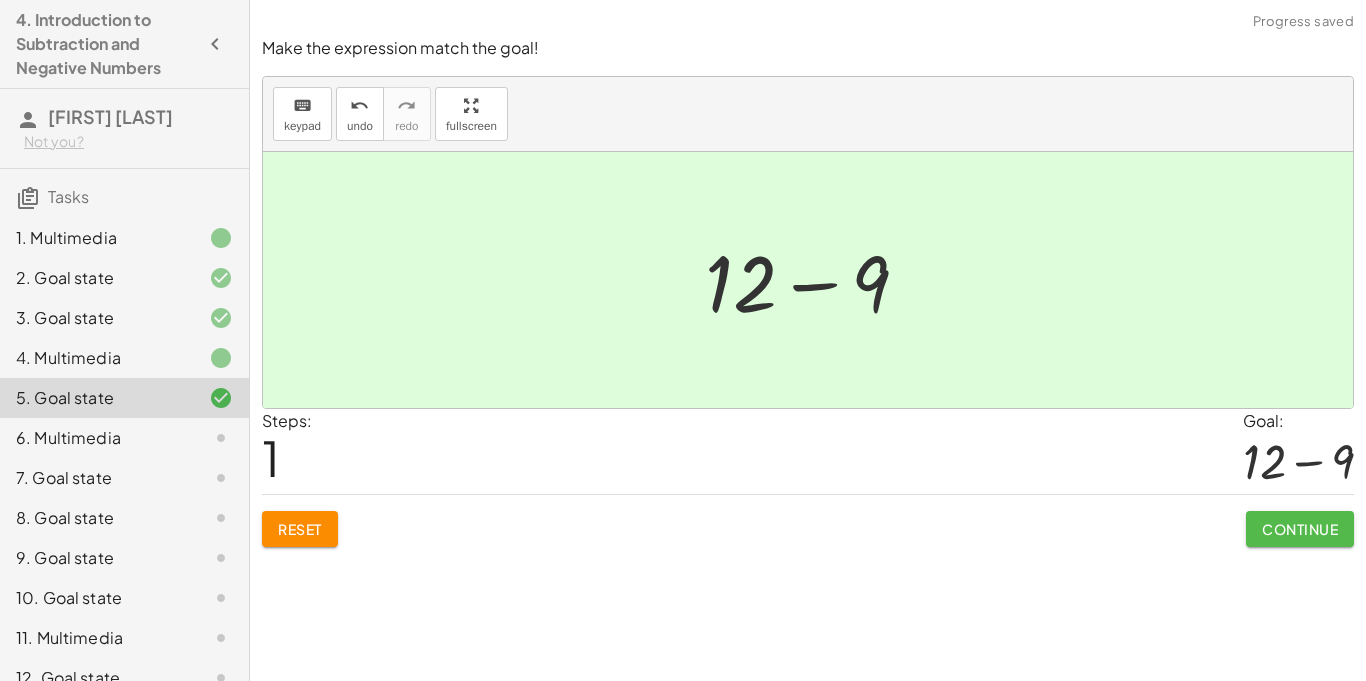 click on "Continue" 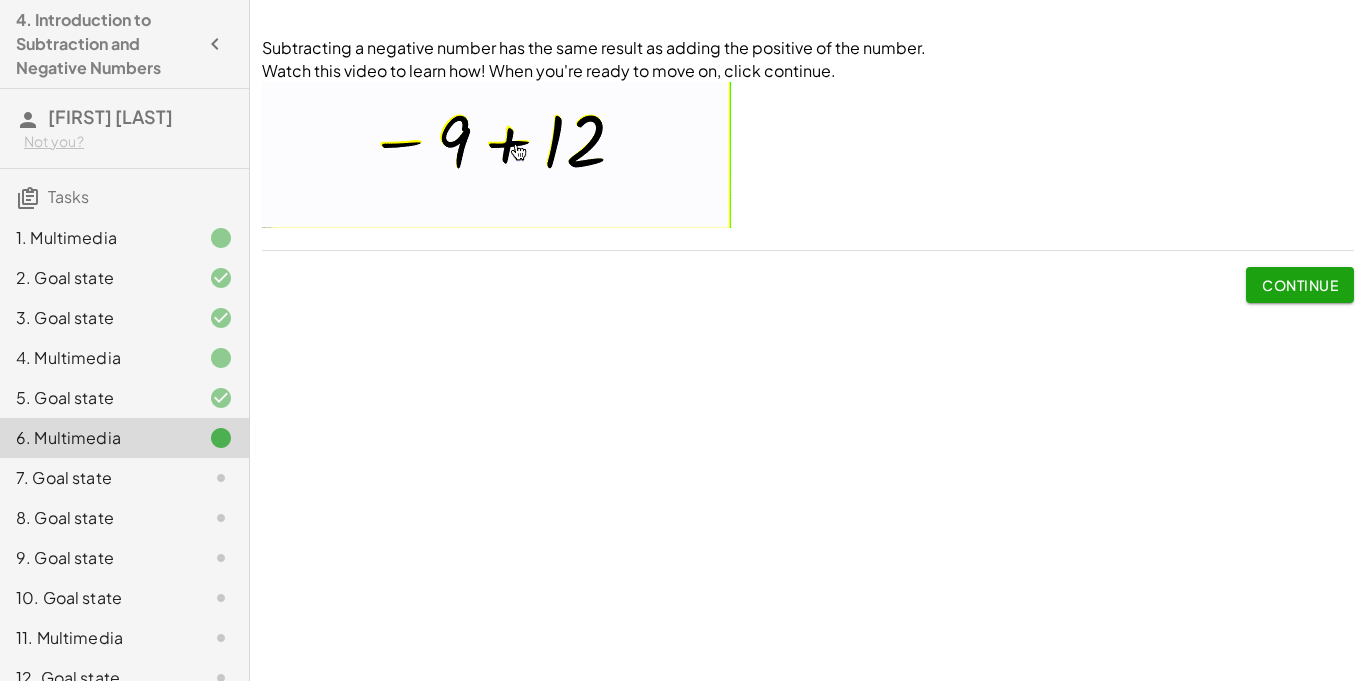 click on "Continue" 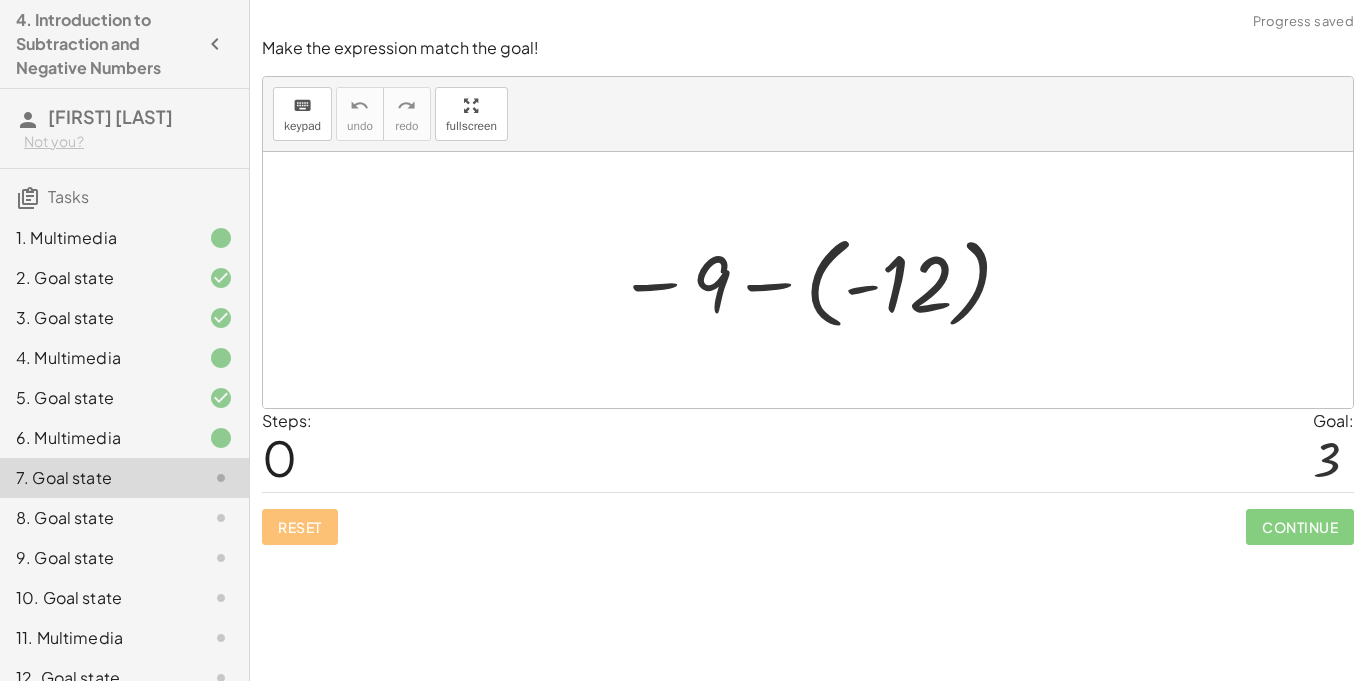 click at bounding box center (815, 280) 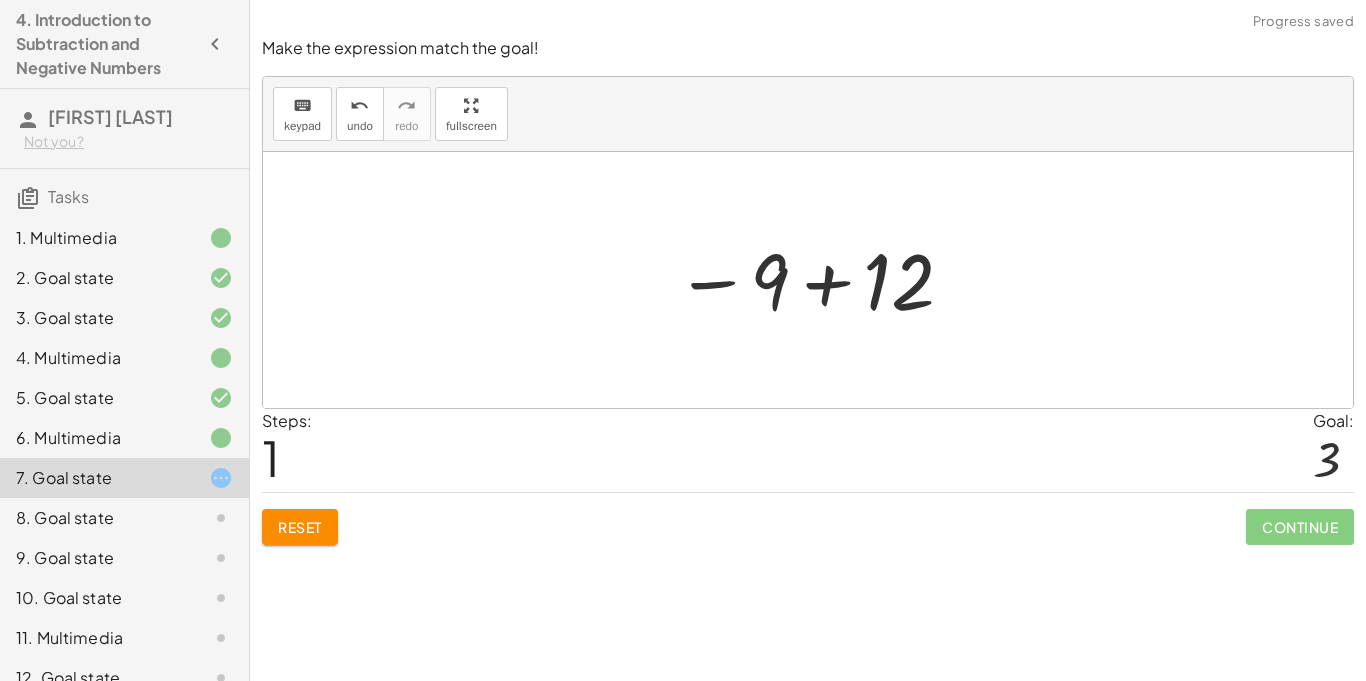 click at bounding box center [816, 280] 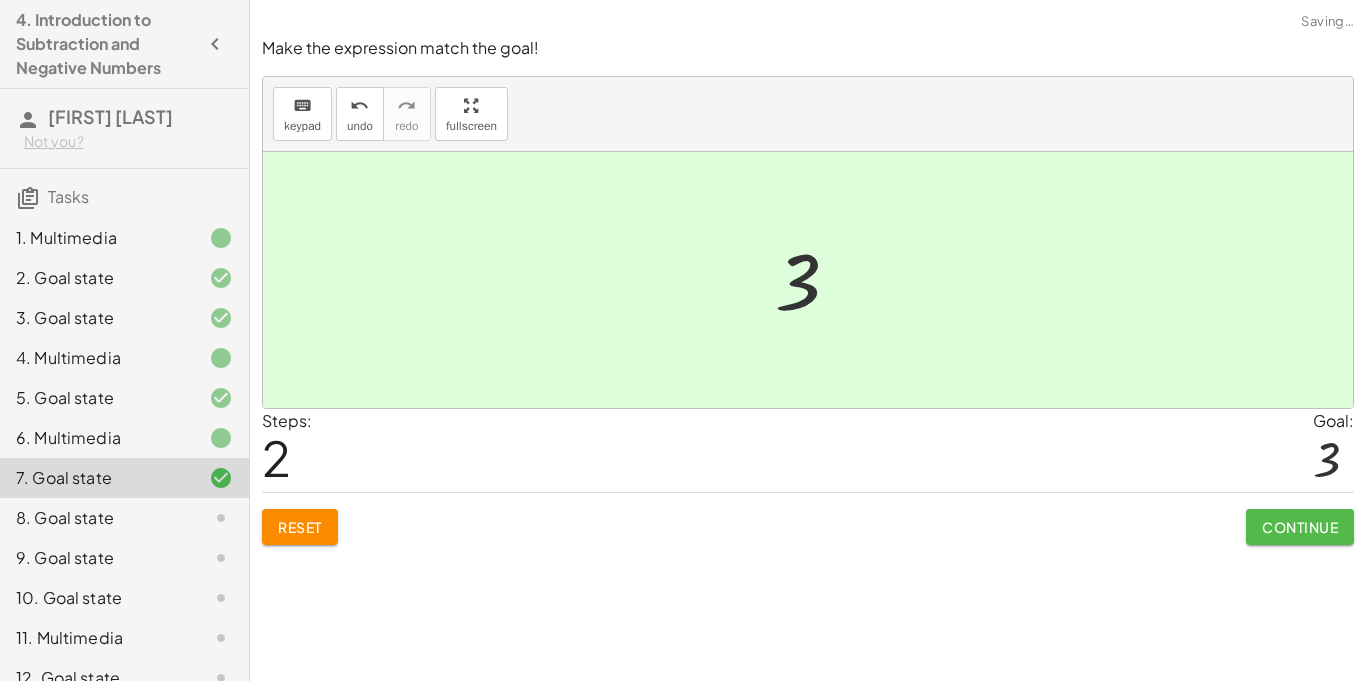 click on "Continue" 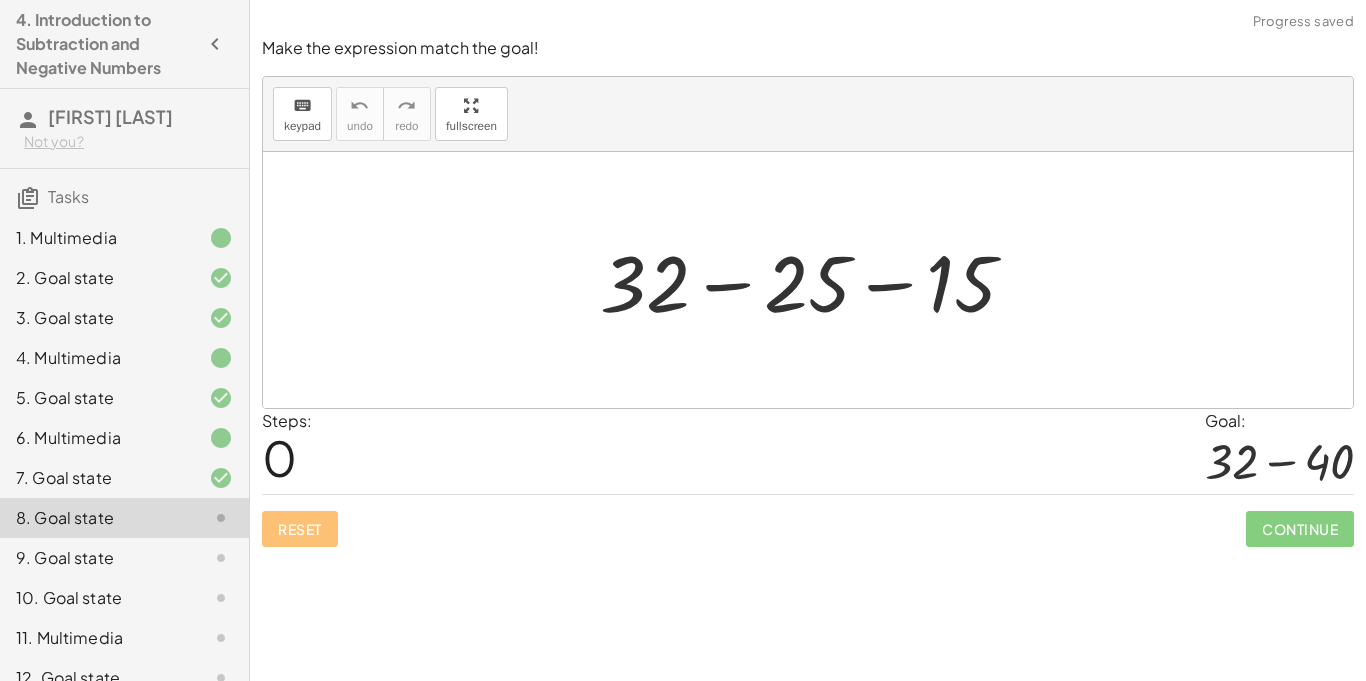 click at bounding box center (815, 280) 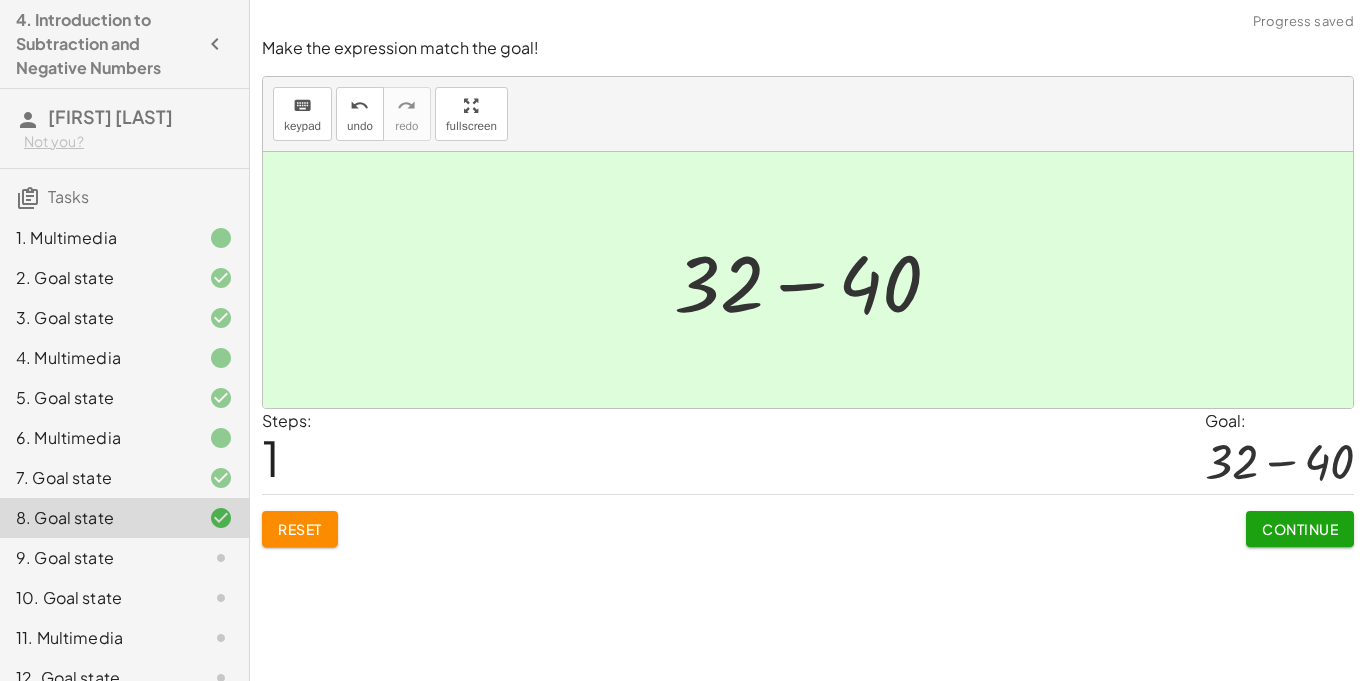 click on "Continue" 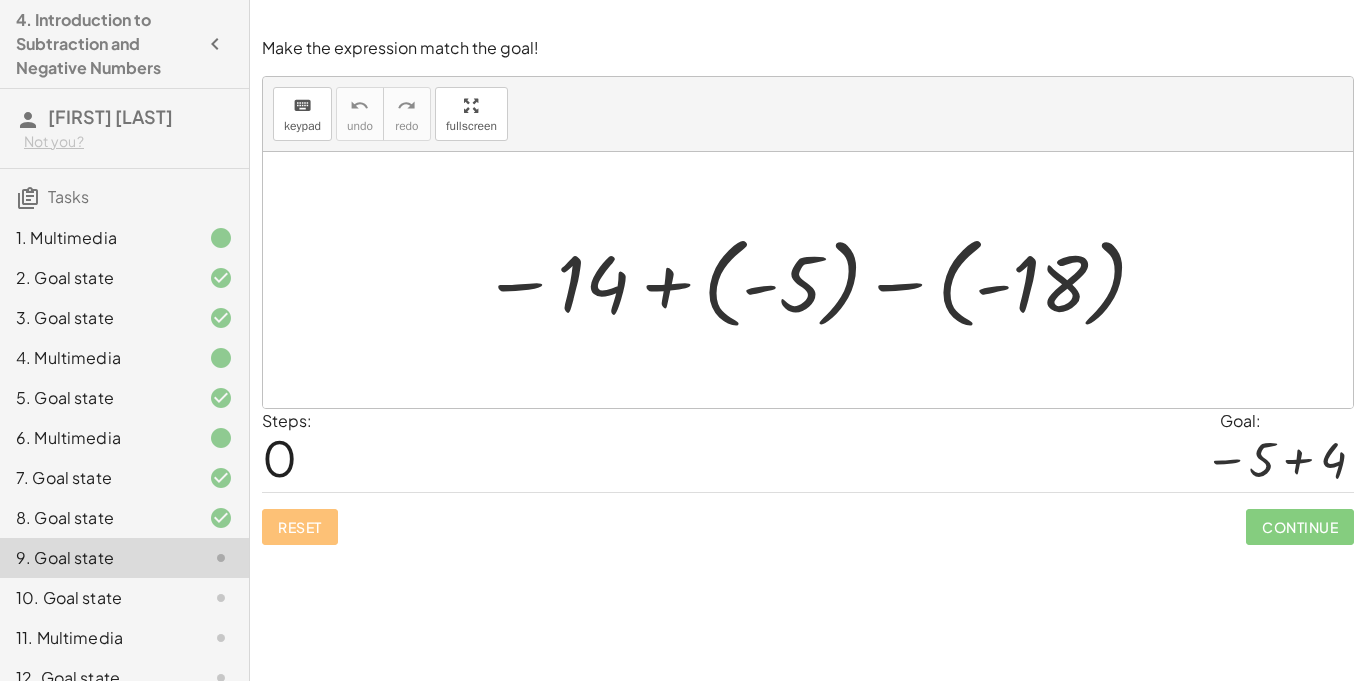 click at bounding box center [816, 280] 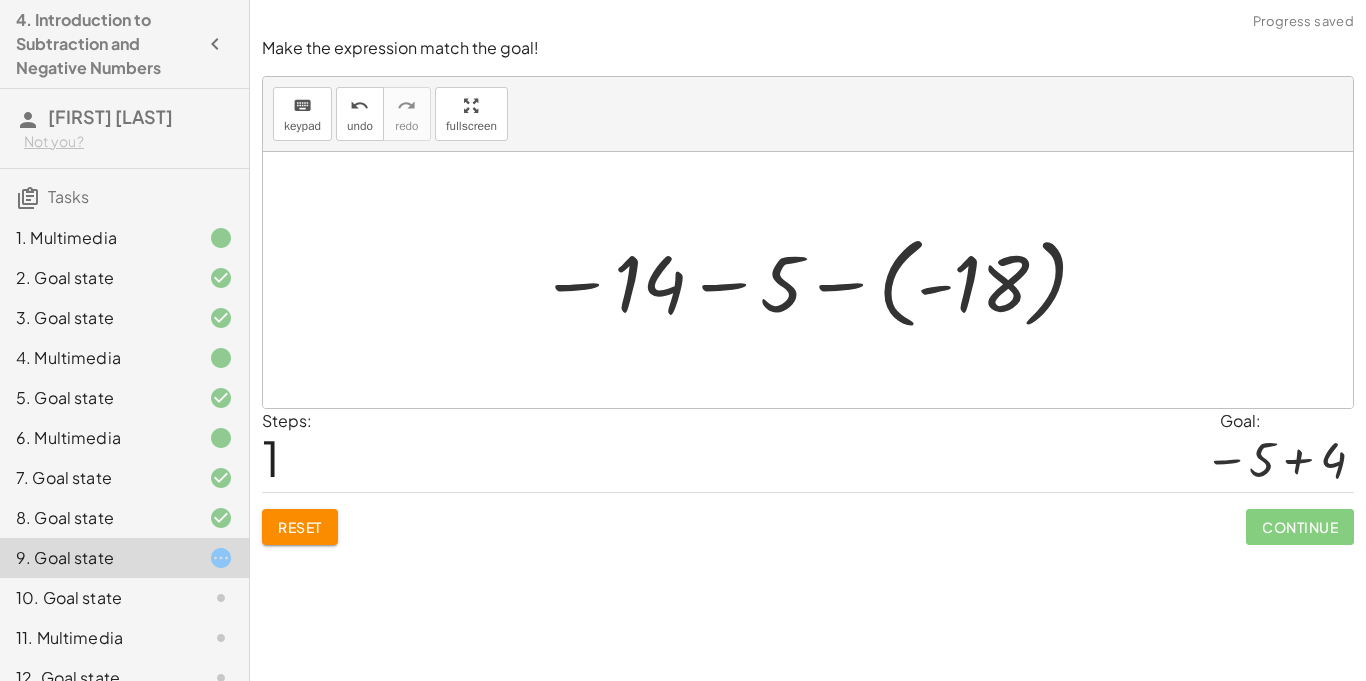 click at bounding box center (815, 280) 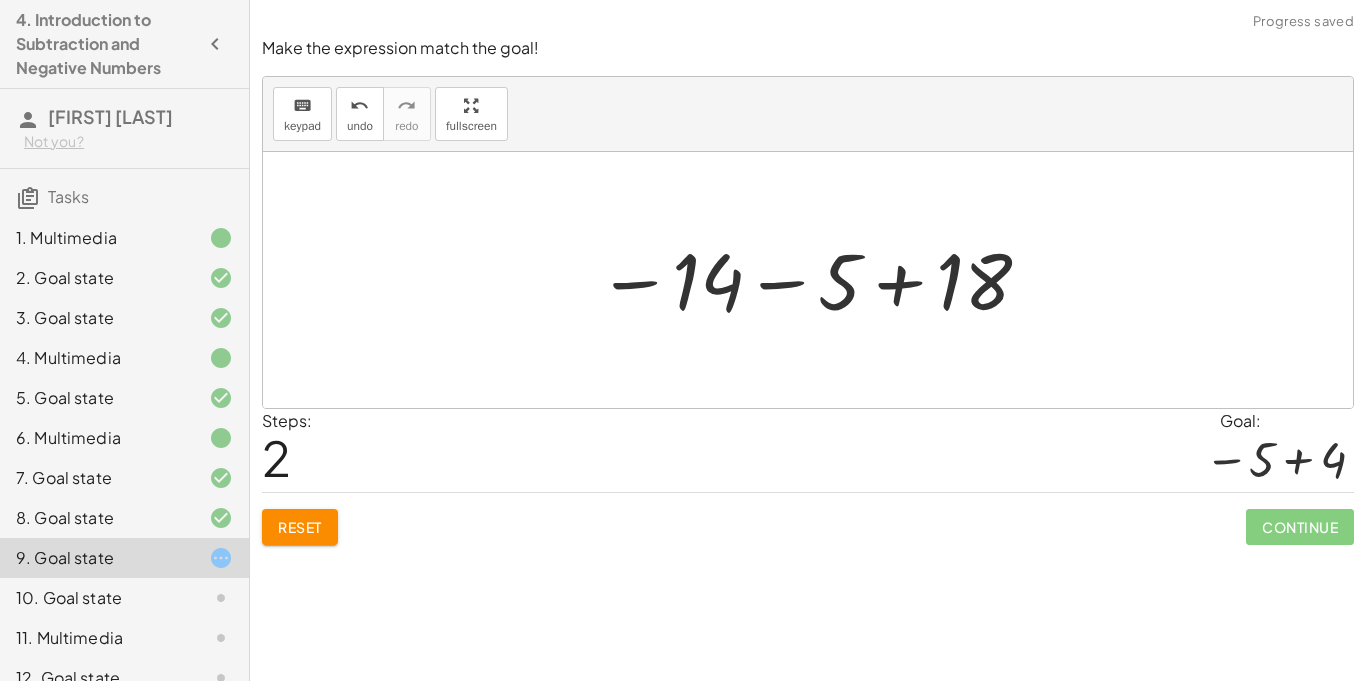 click at bounding box center [815, 280] 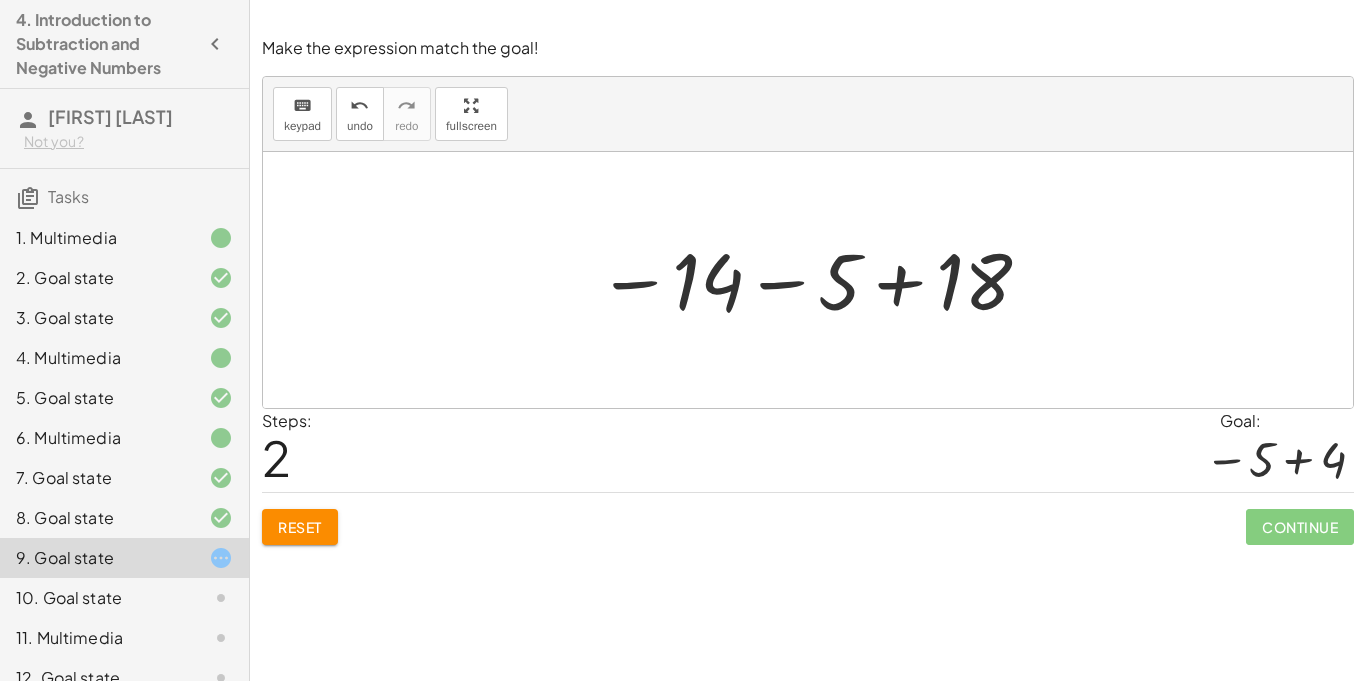 click at bounding box center [815, 280] 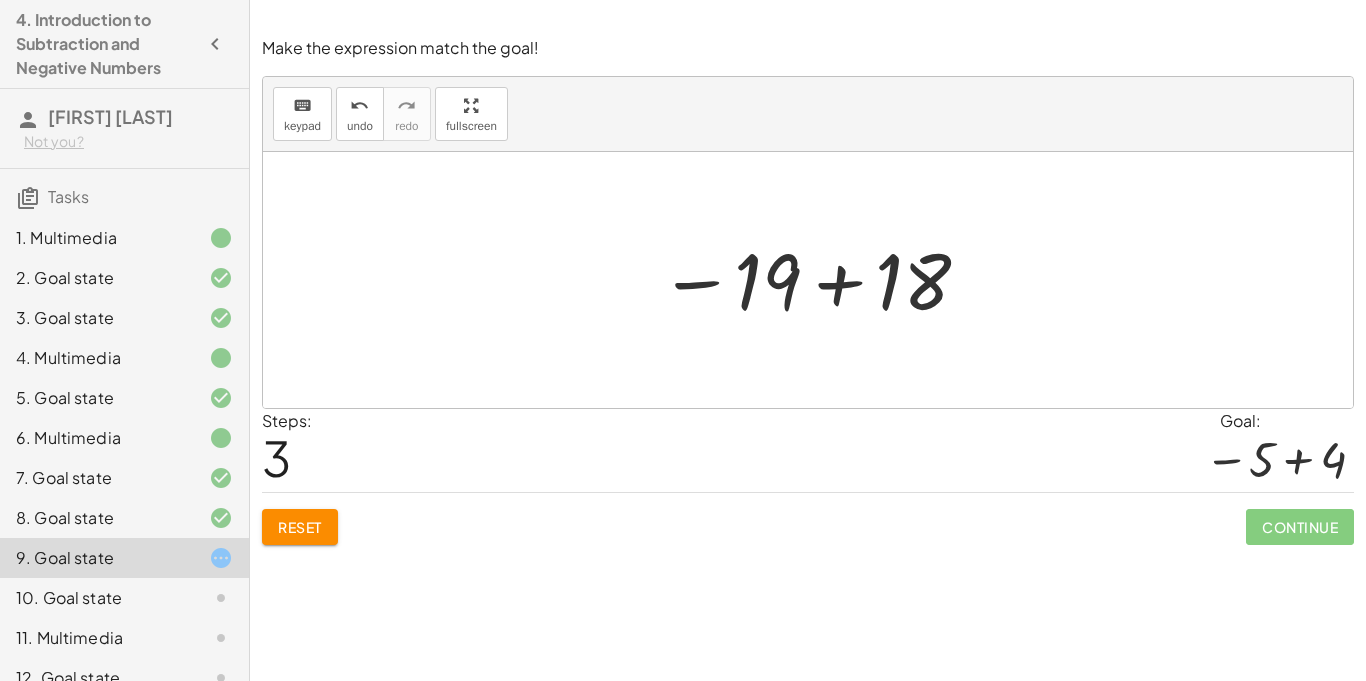click on "Reset" 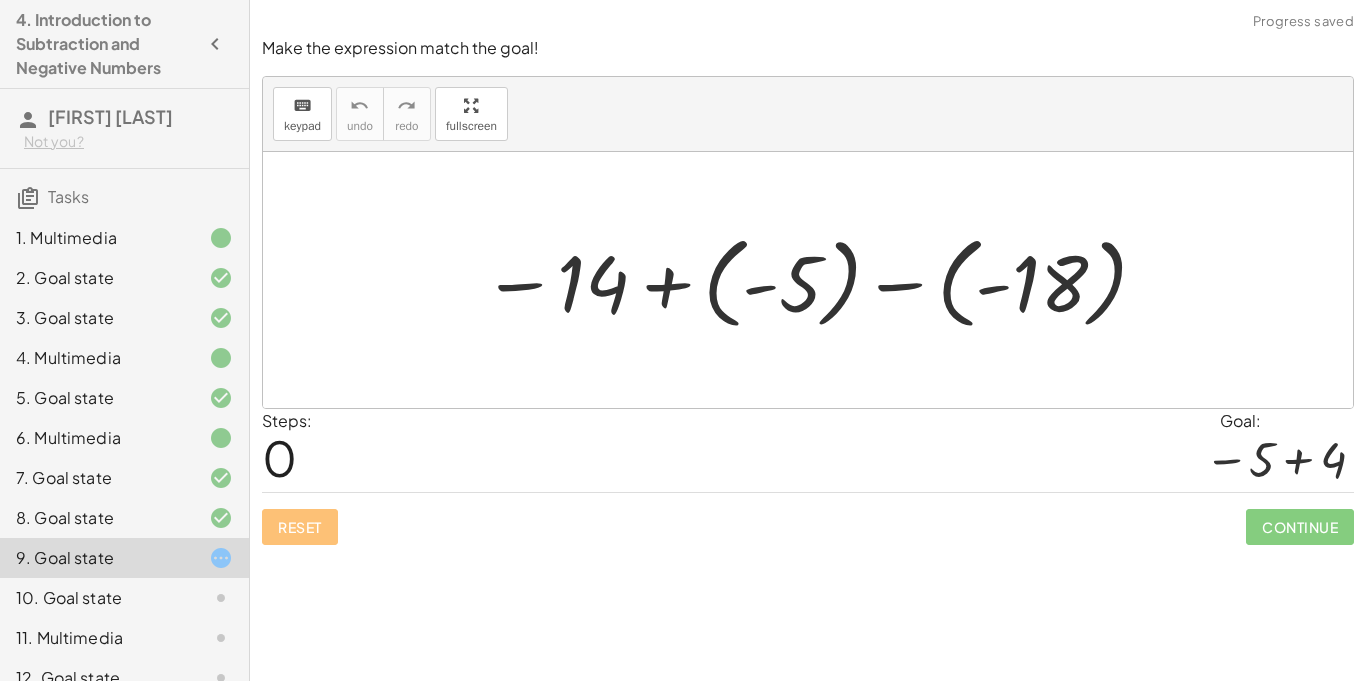 click at bounding box center [816, 280] 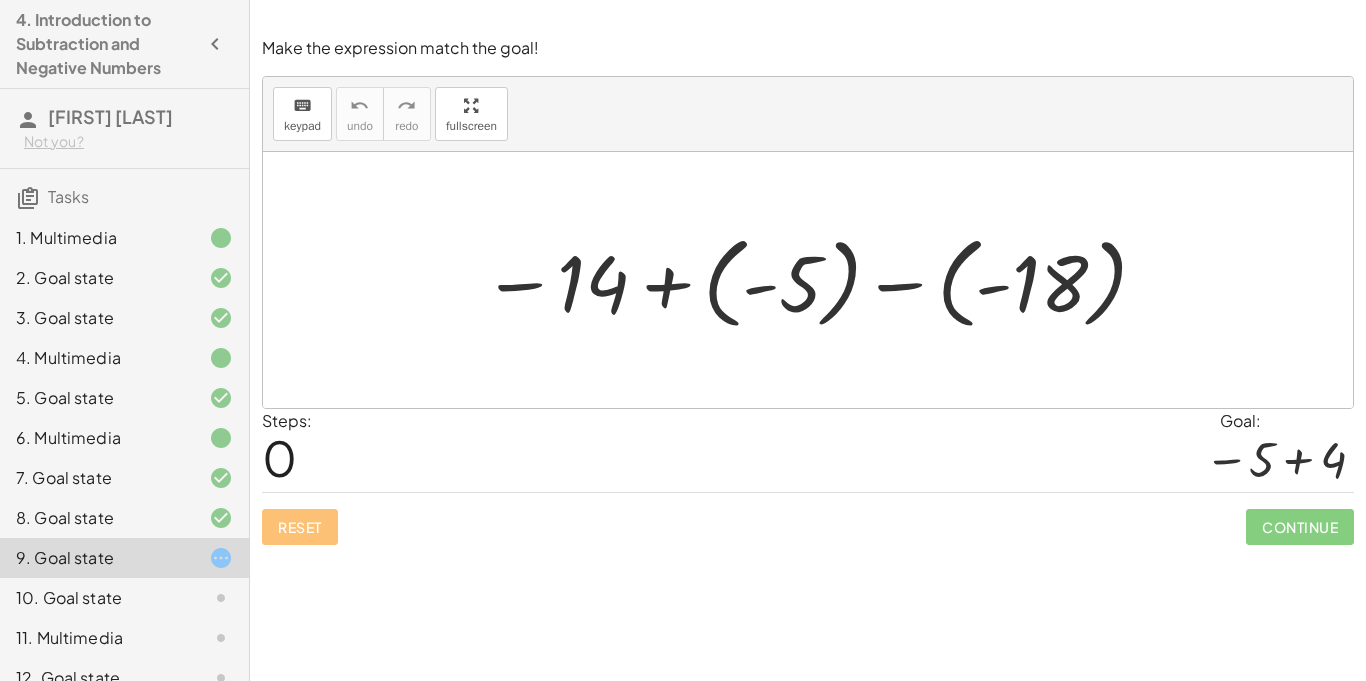 click at bounding box center (816, 280) 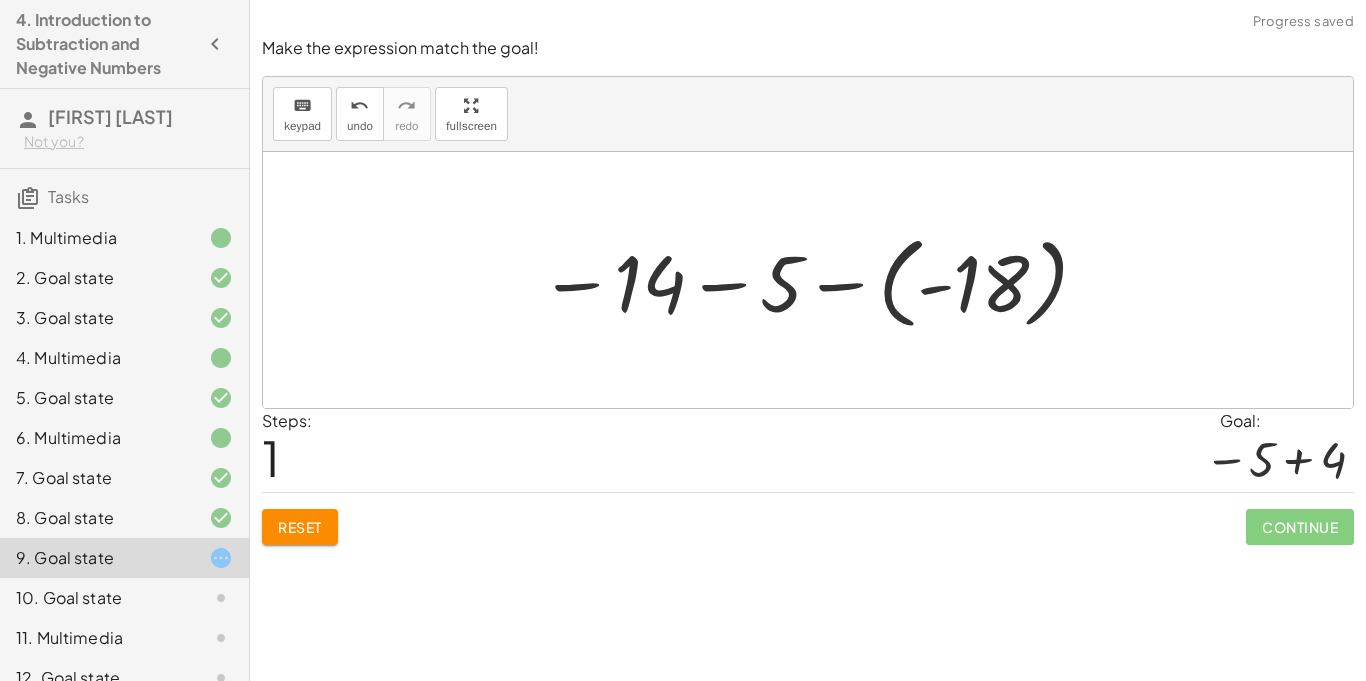 click at bounding box center (815, 280) 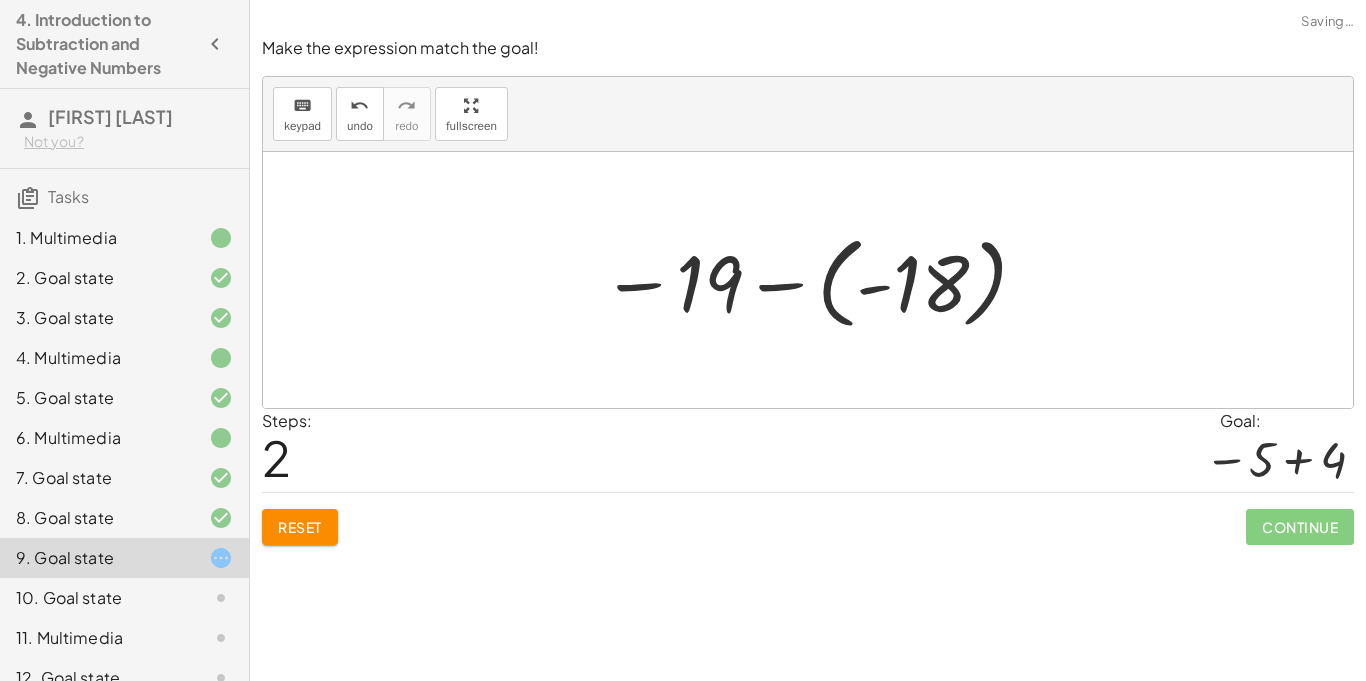 click at bounding box center [815, 280] 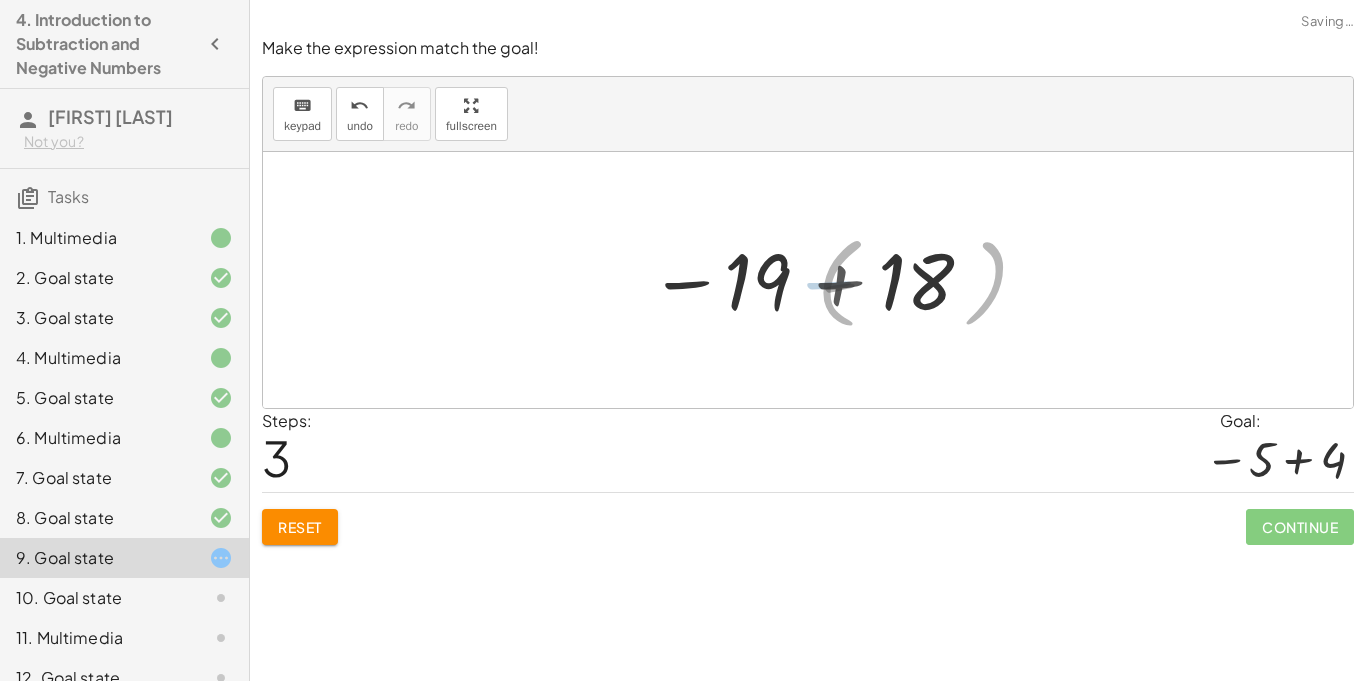 click at bounding box center (816, 280) 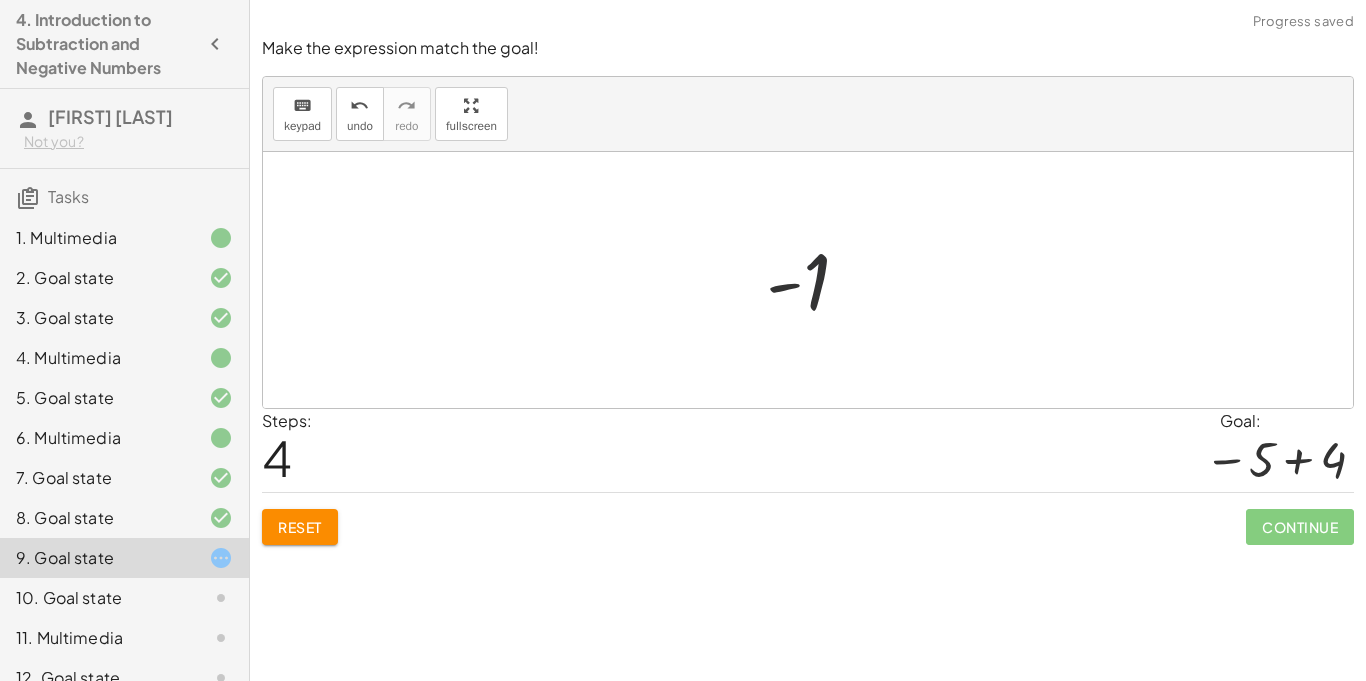 click at bounding box center (815, 280) 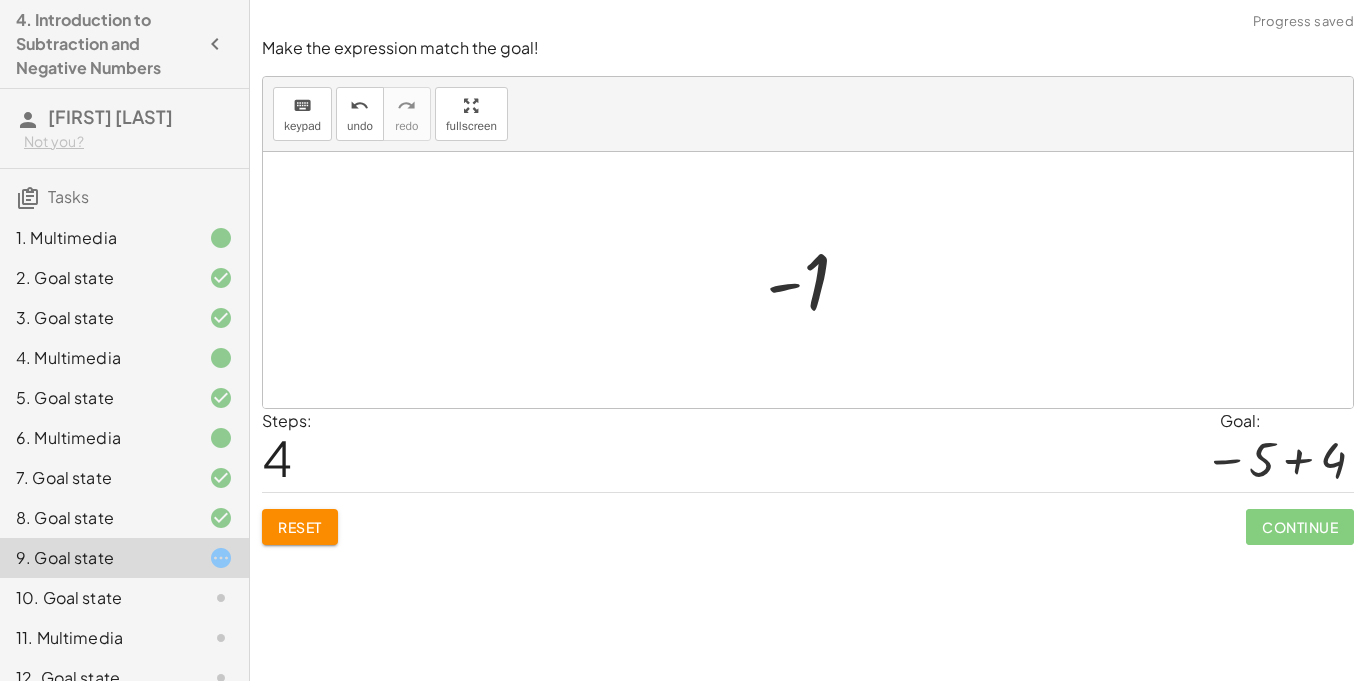click at bounding box center [815, 280] 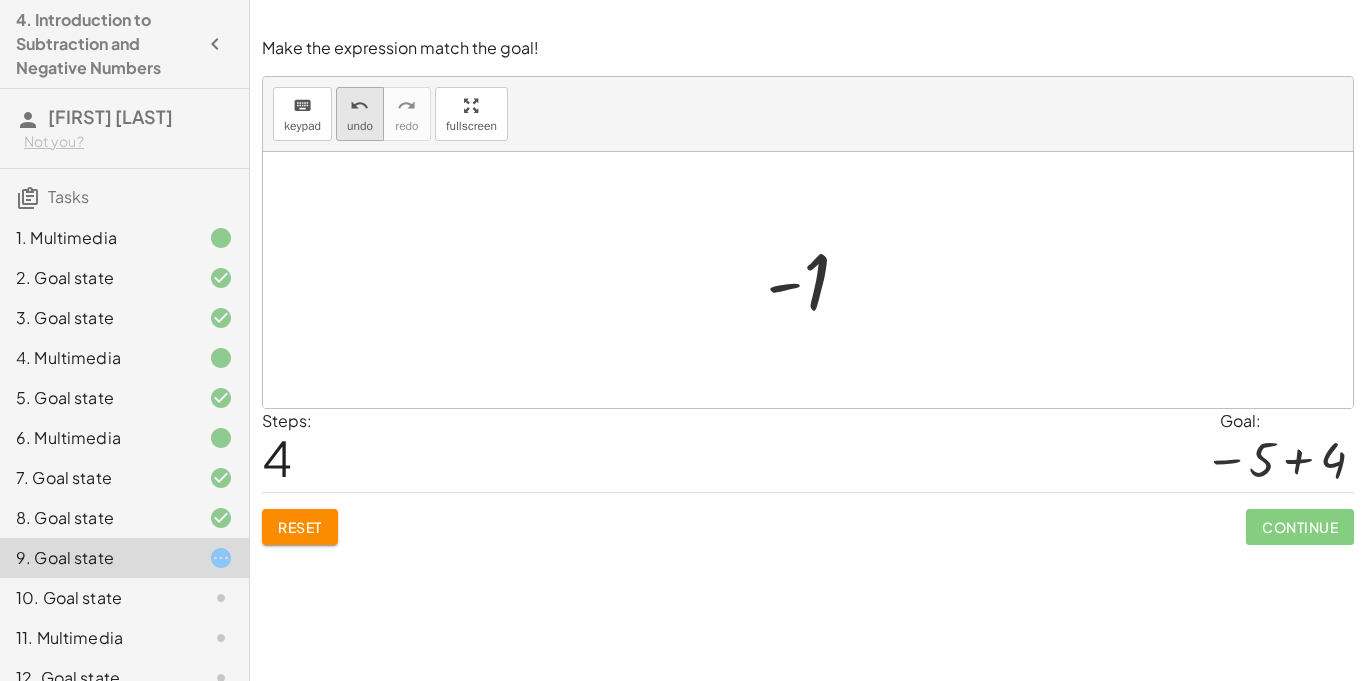 click on "undo" at bounding box center [360, 105] 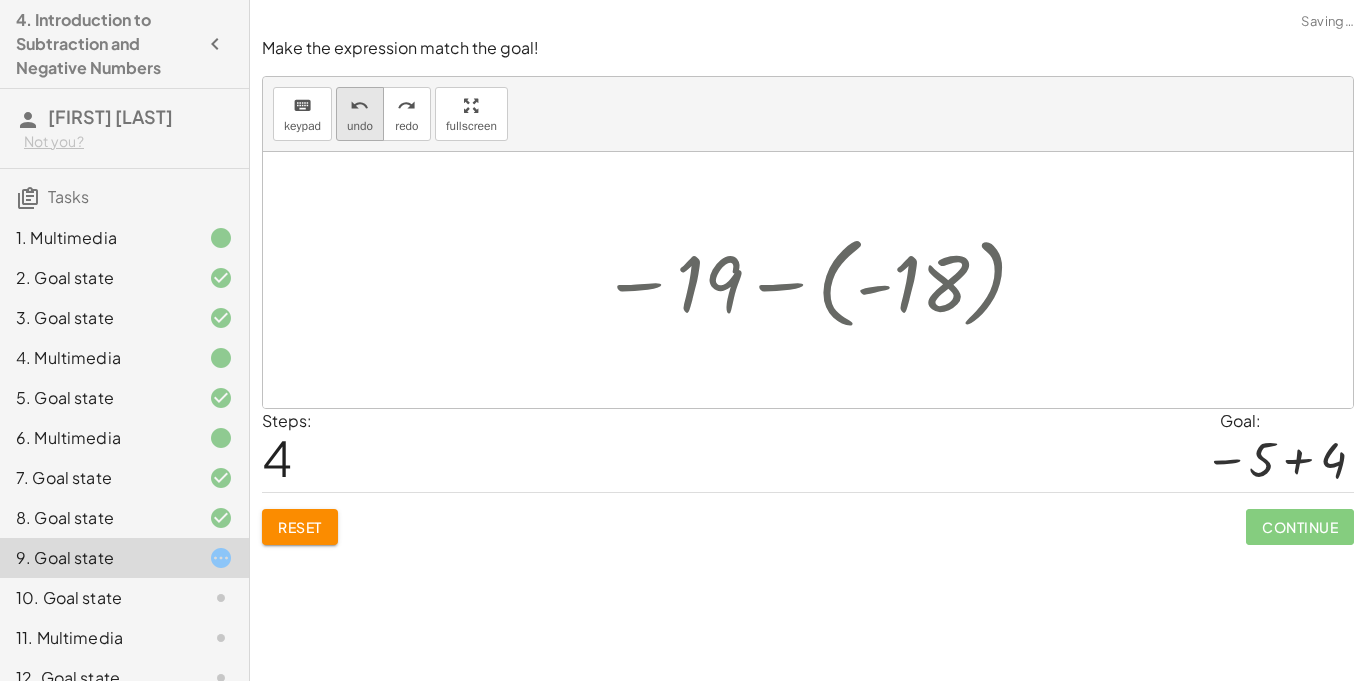 click on "undo" at bounding box center (360, 105) 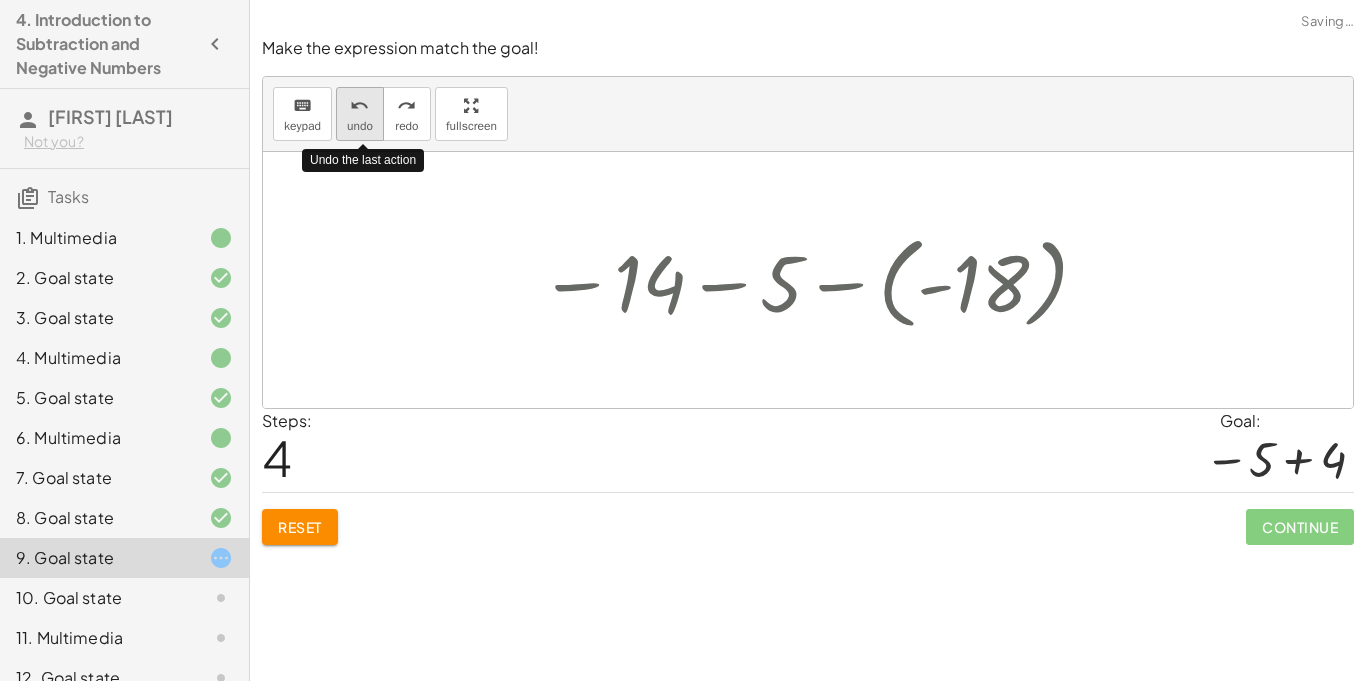 click on "undo" at bounding box center (360, 105) 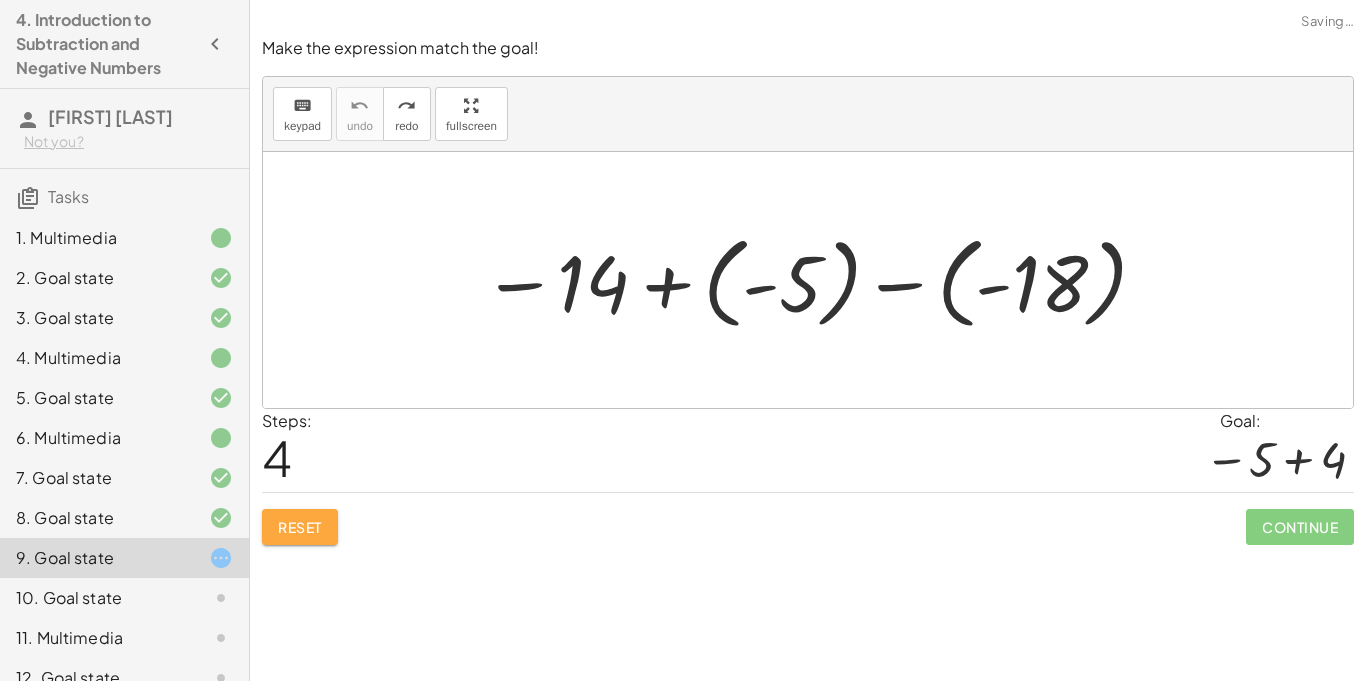click on "Reset" at bounding box center (300, 527) 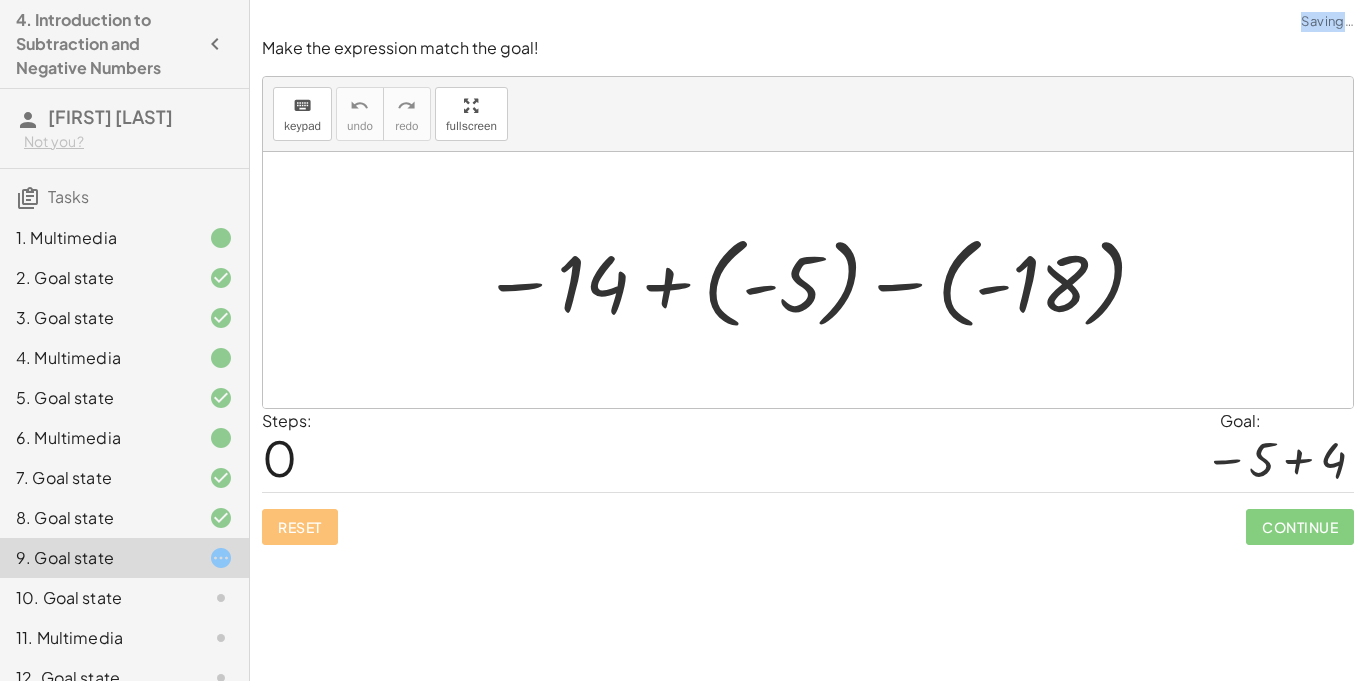 click on "Reset   Continue" at bounding box center [808, 518] 